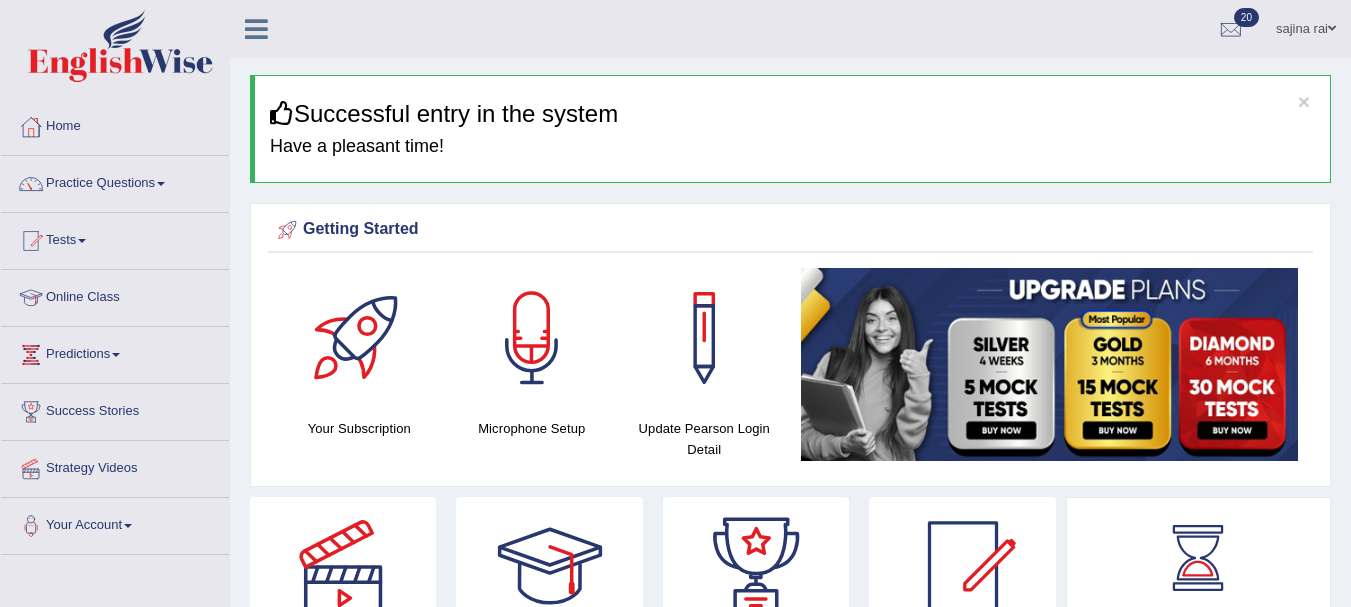 scroll, scrollTop: 0, scrollLeft: 0, axis: both 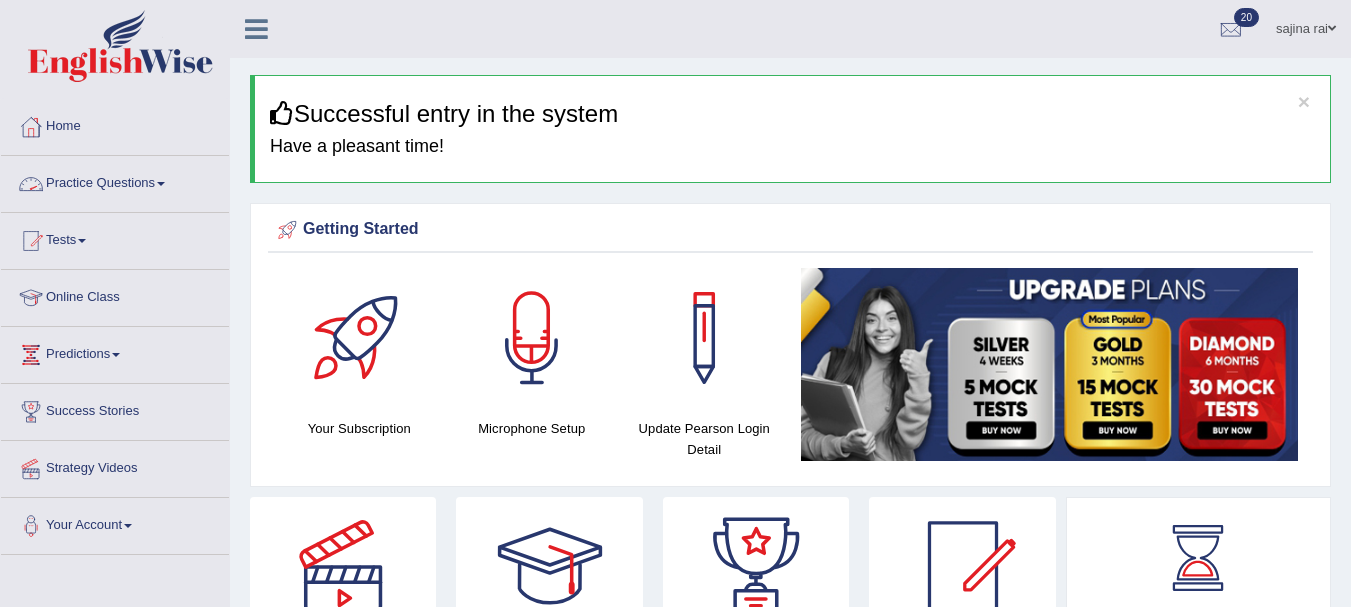 click on "Practice Questions" at bounding box center (115, 181) 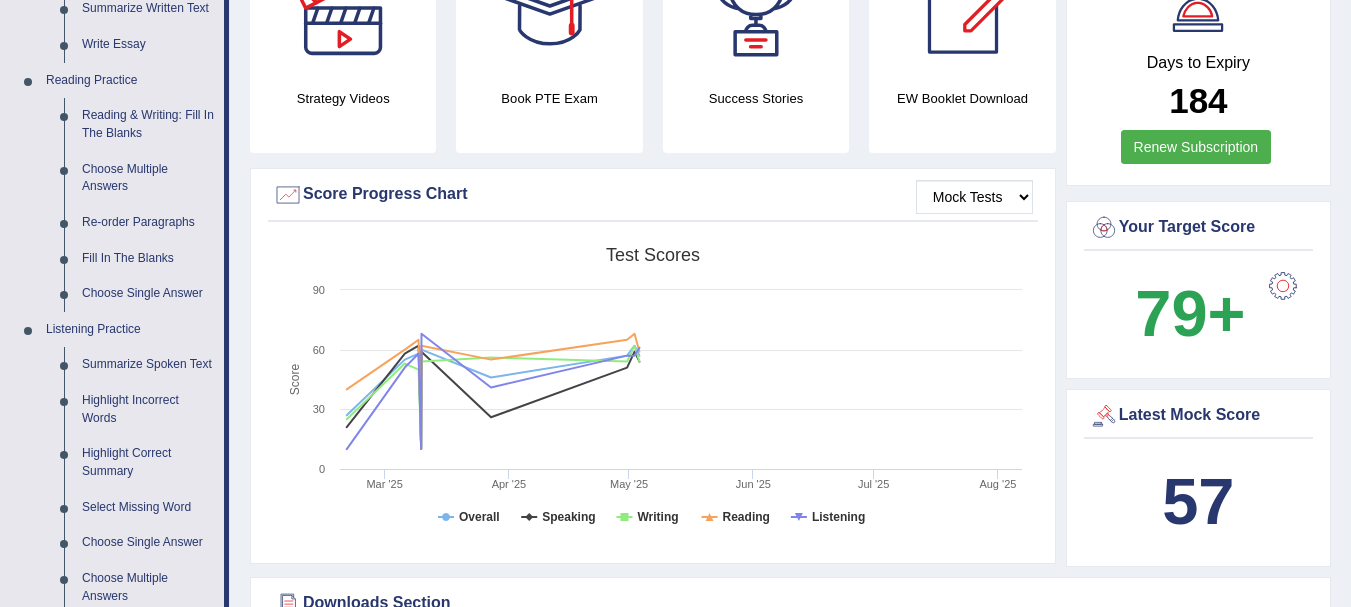 scroll, scrollTop: 590, scrollLeft: 0, axis: vertical 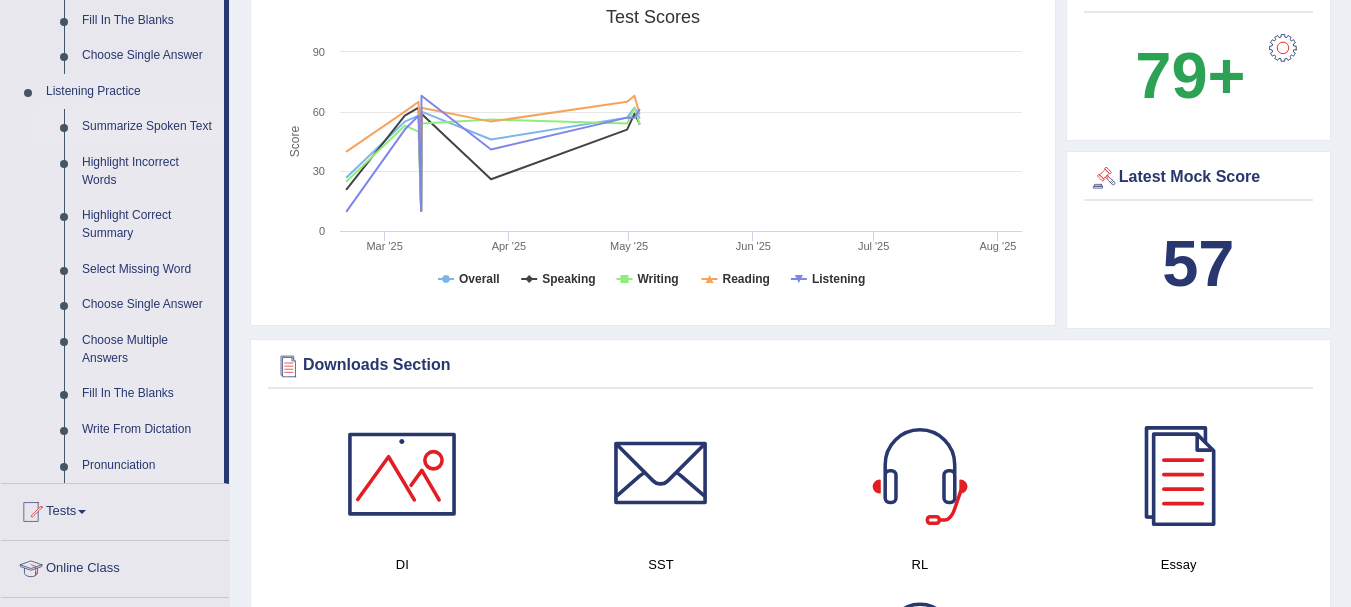 click on "Summarize Spoken Text" at bounding box center [148, 127] 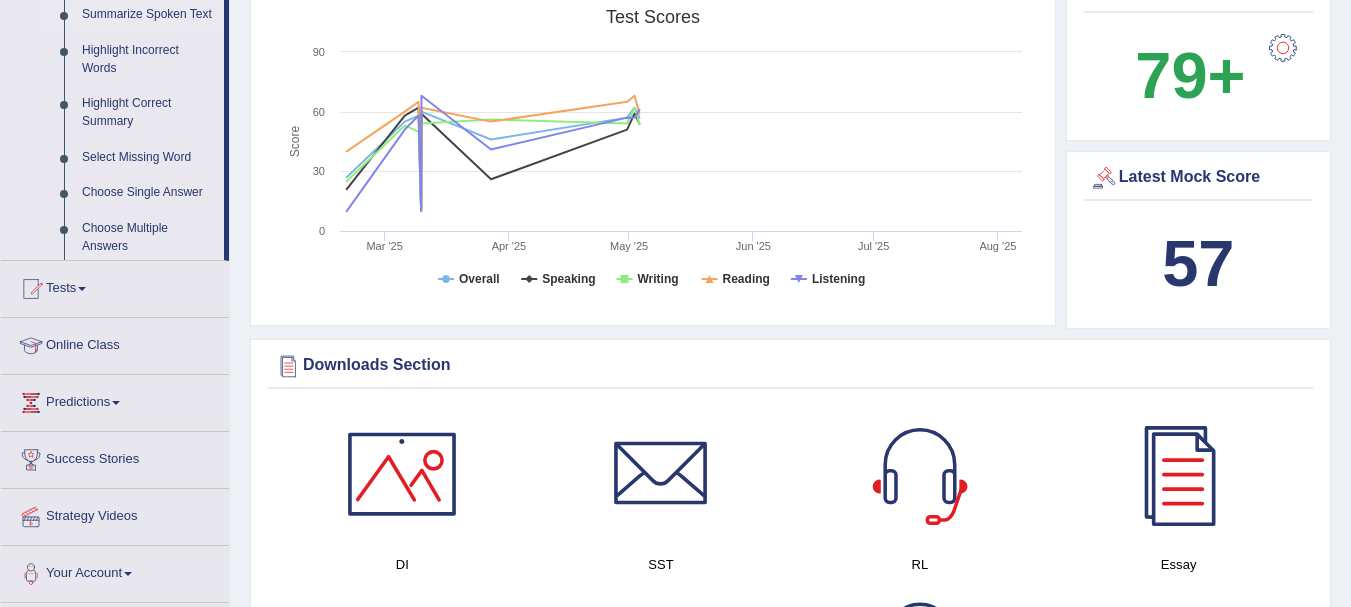 scroll, scrollTop: 287, scrollLeft: 0, axis: vertical 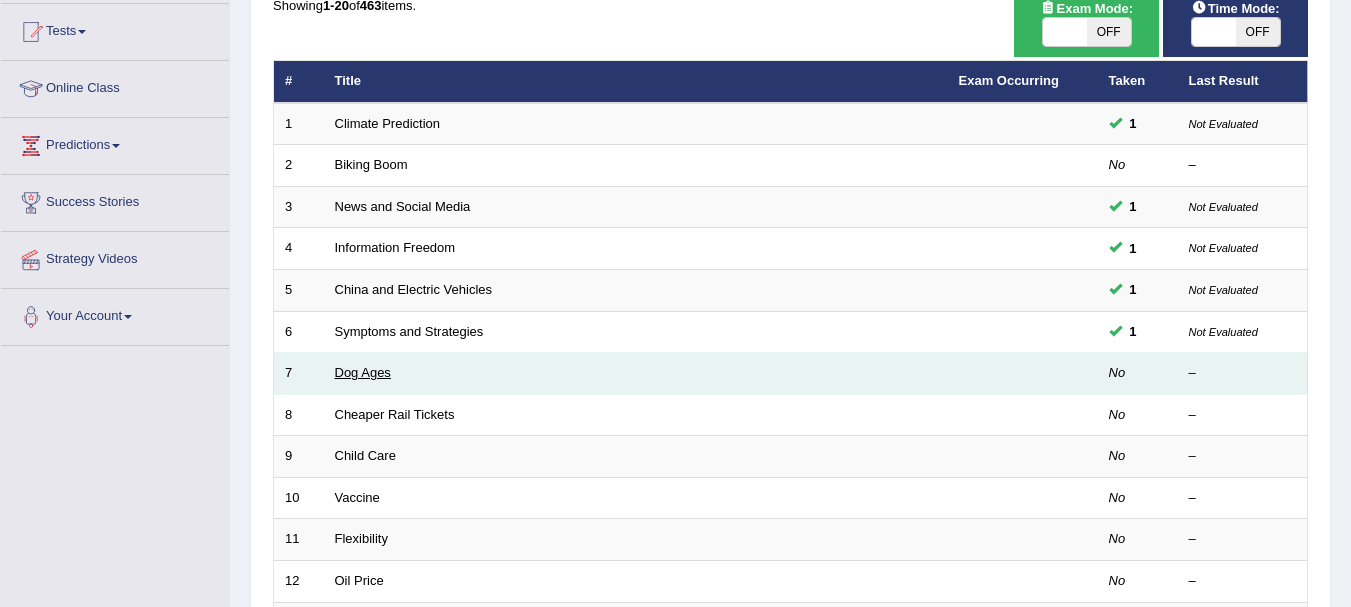 click on "Dog Ages" at bounding box center [363, 372] 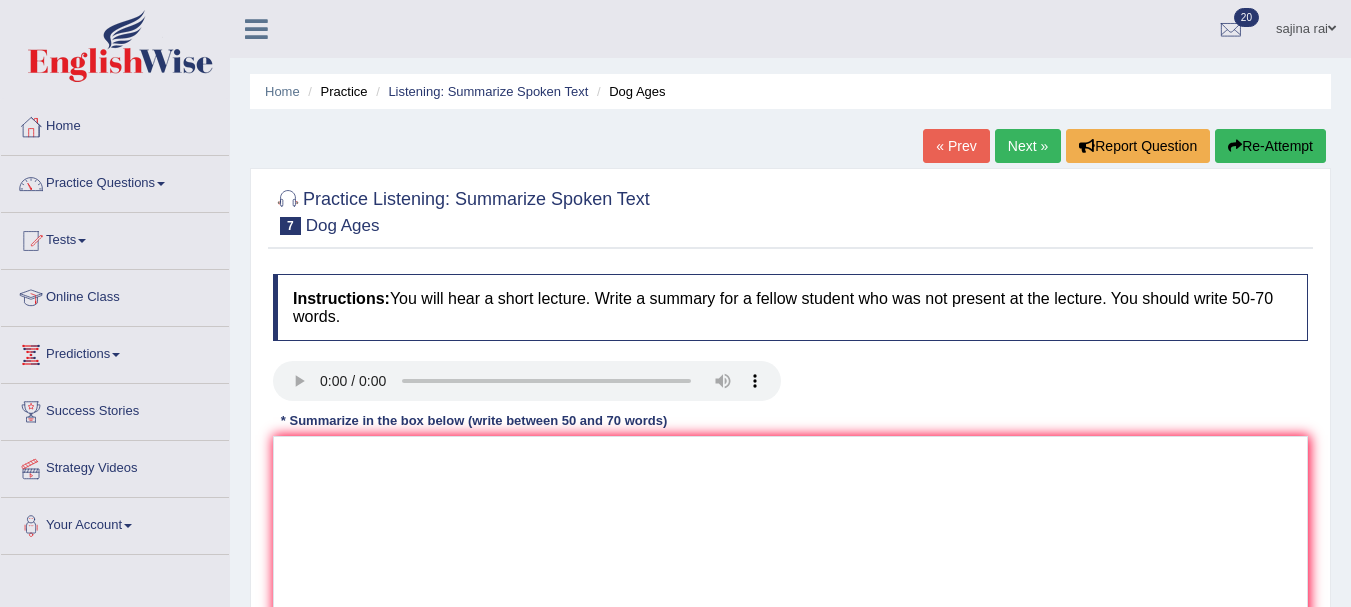 scroll, scrollTop: 0, scrollLeft: 0, axis: both 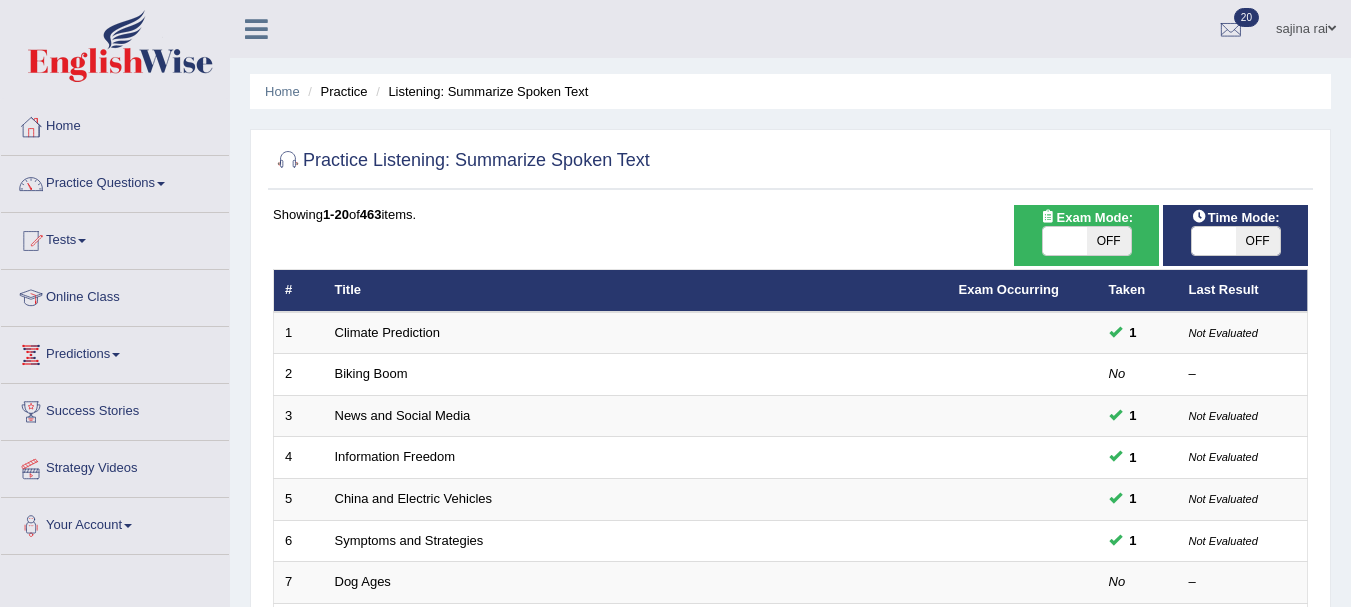 click on "OFF" at bounding box center [1258, 241] 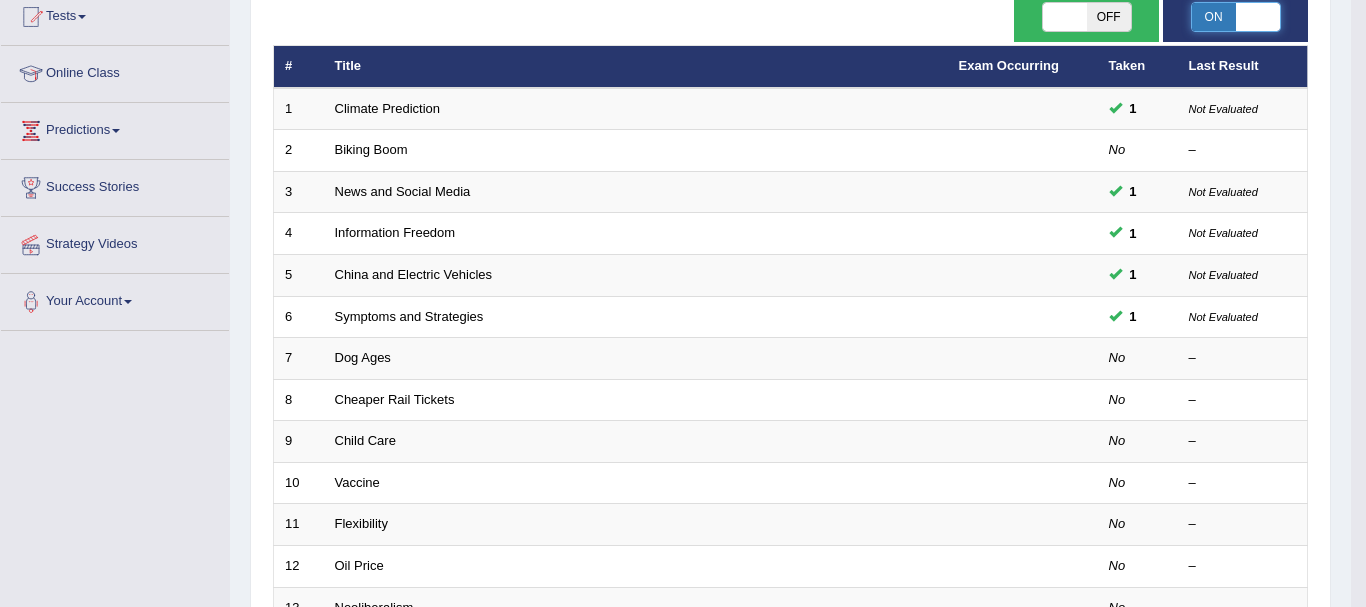 scroll, scrollTop: 224, scrollLeft: 0, axis: vertical 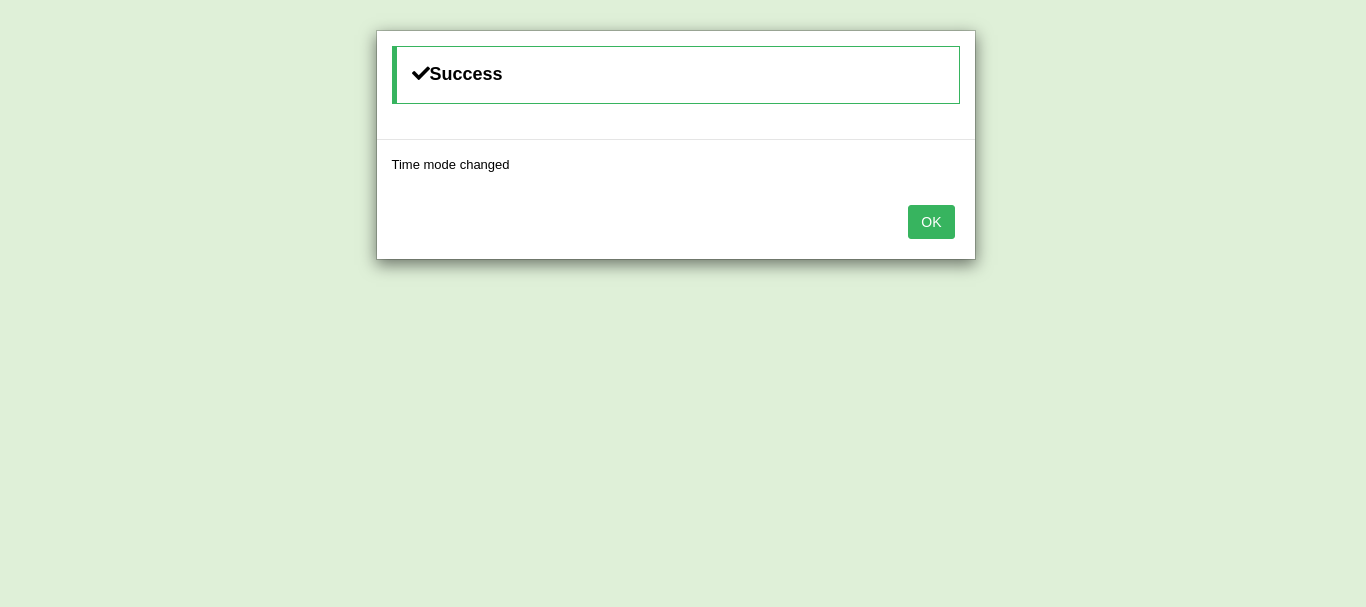 click on "OK" at bounding box center [931, 222] 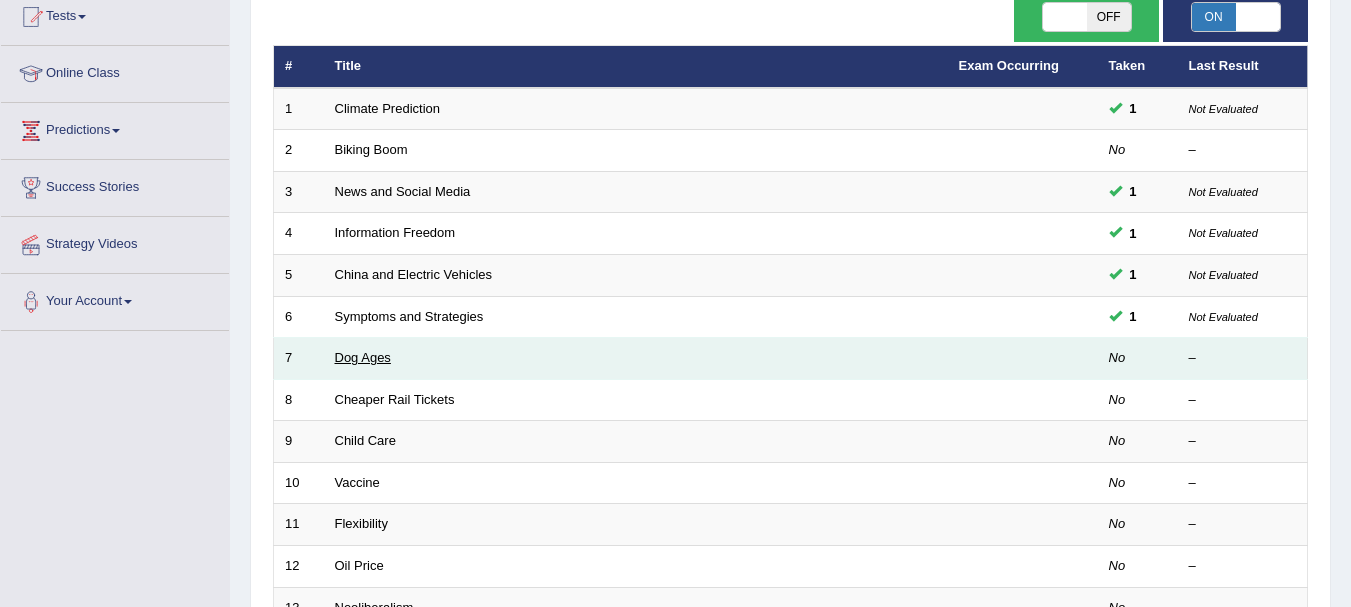 click on "Dog Ages" 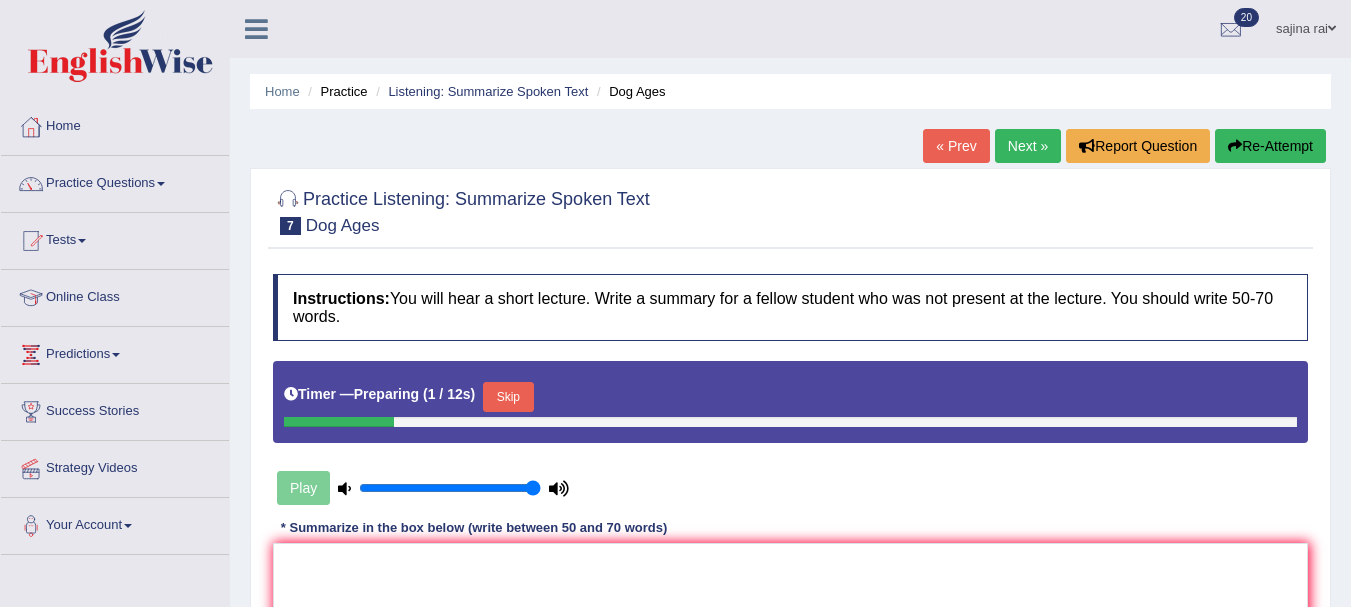 scroll, scrollTop: 0, scrollLeft: 0, axis: both 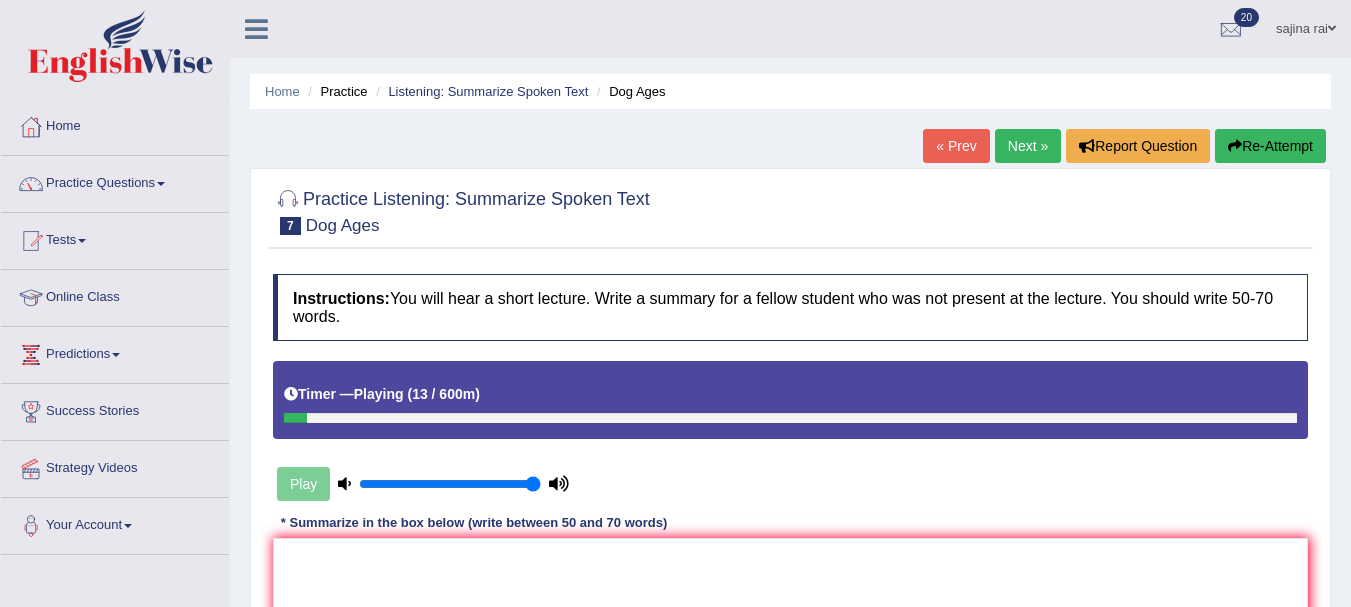 click on "Re-Attempt" at bounding box center (1270, 146) 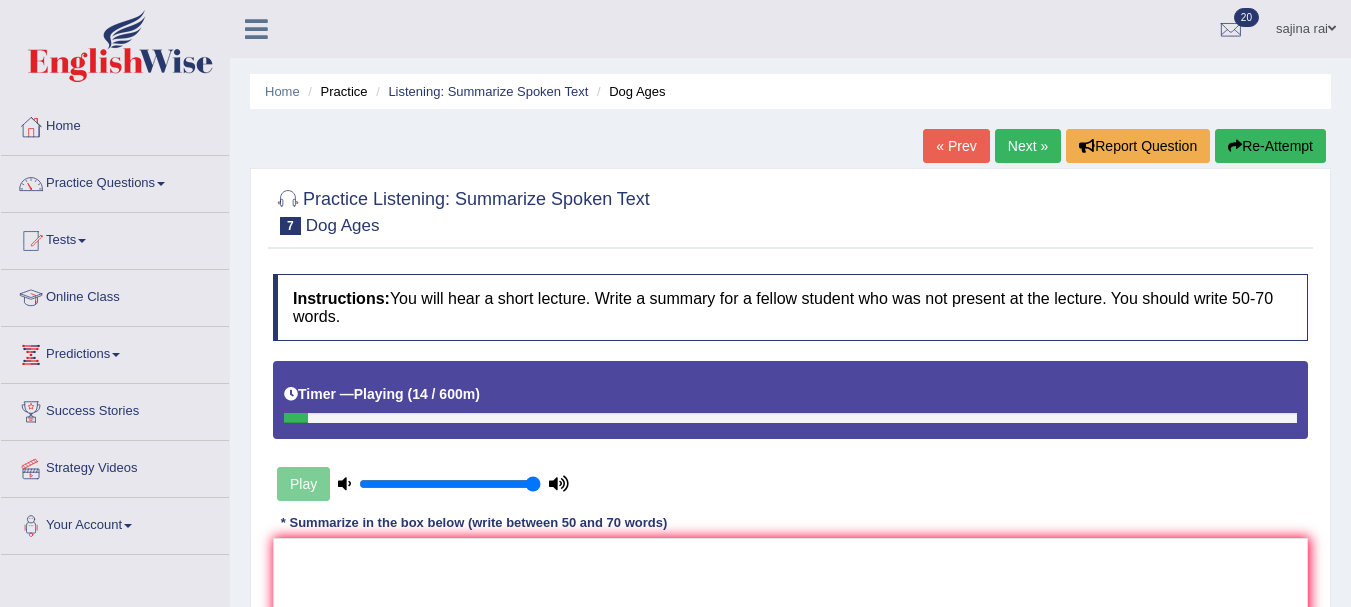 type 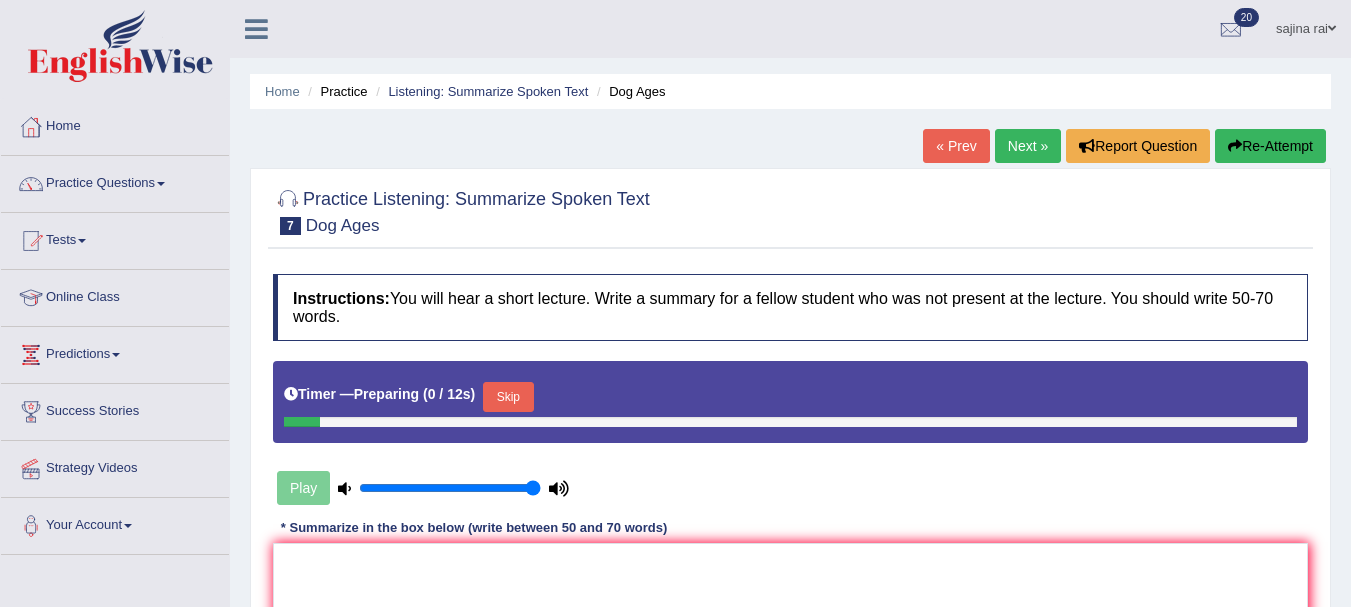 scroll, scrollTop: 0, scrollLeft: 0, axis: both 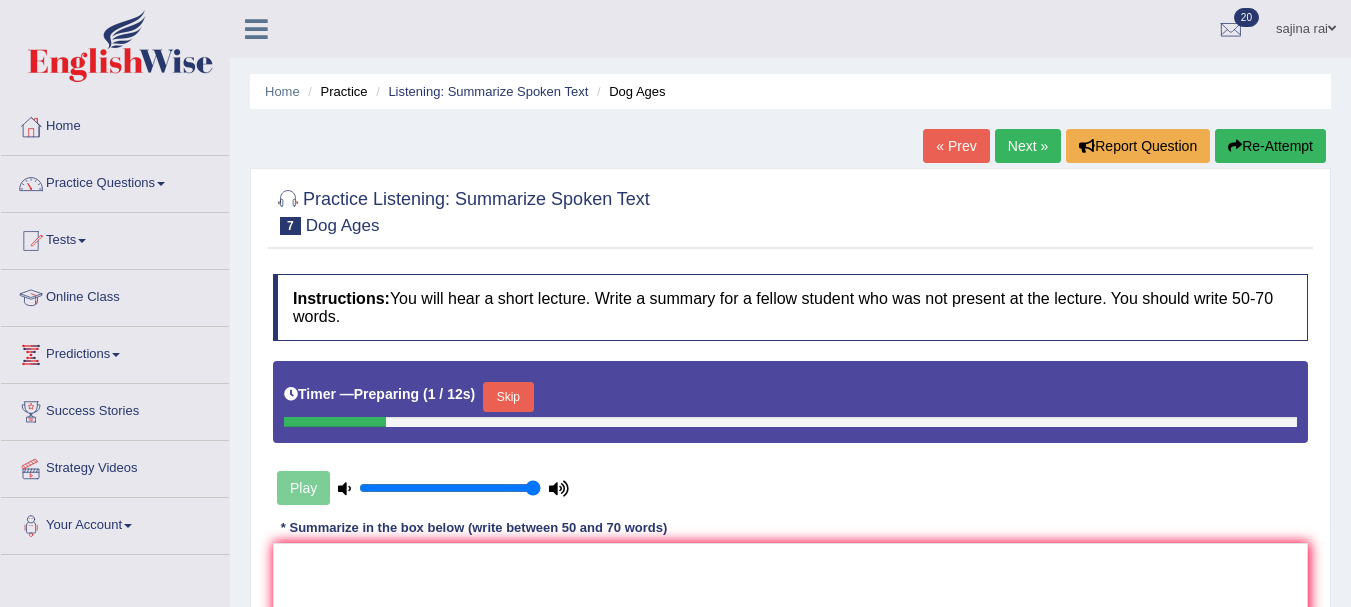 click on "Skip" at bounding box center [508, 397] 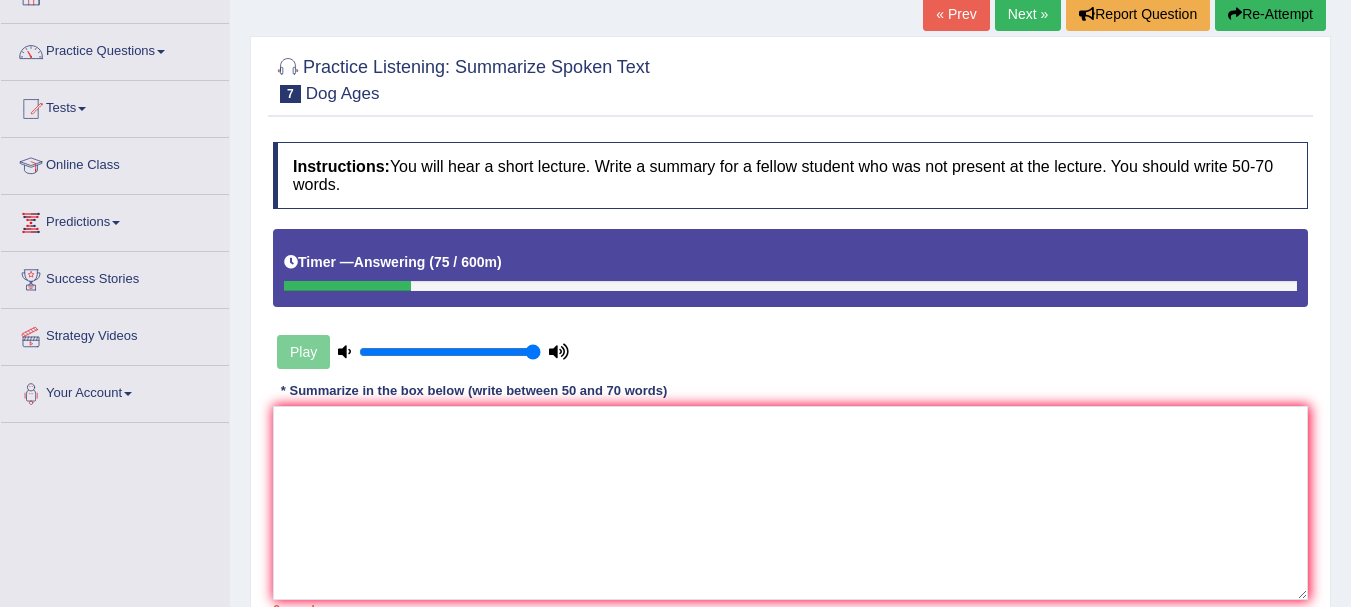 scroll, scrollTop: 134, scrollLeft: 0, axis: vertical 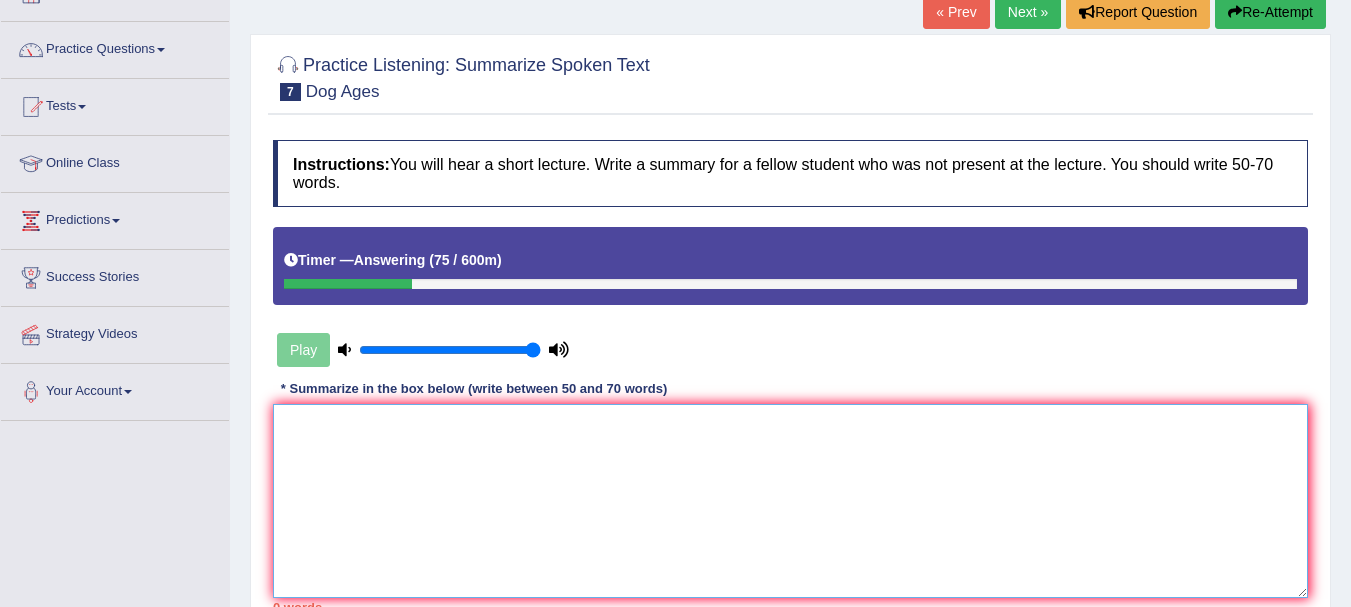 click at bounding box center [790, 501] 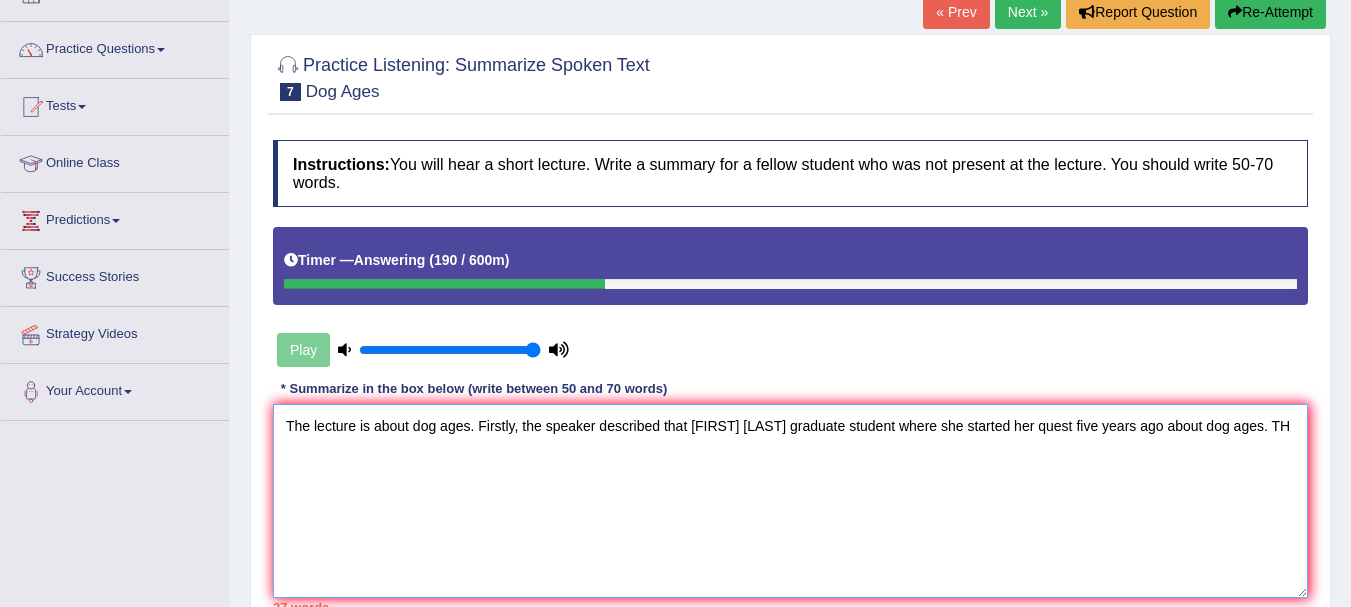 click on "The lecture is about dog ages. Firstly, the speaker described that Tina wang graduate student where she started her quest five years ago about dog ages. TH" at bounding box center (790, 501) 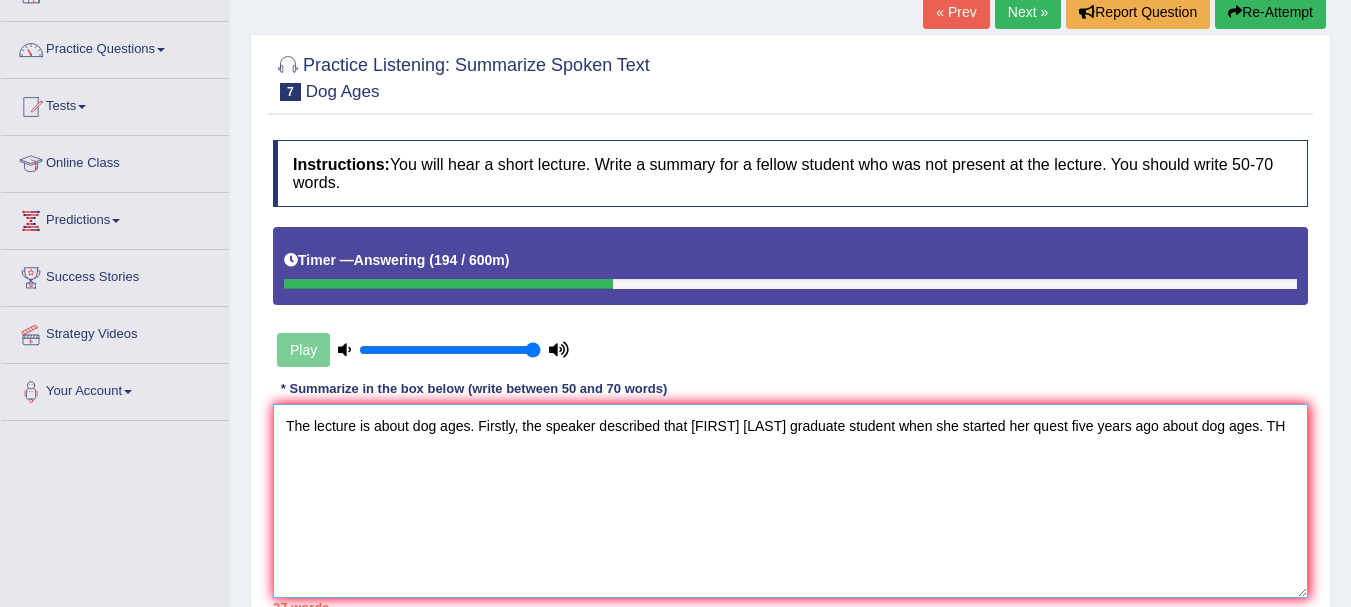 click on "The lecture is about dog ages. Firstly, the speaker described that Tina wang graduate student when she started her quest five years ago about dog ages. TH" at bounding box center [790, 501] 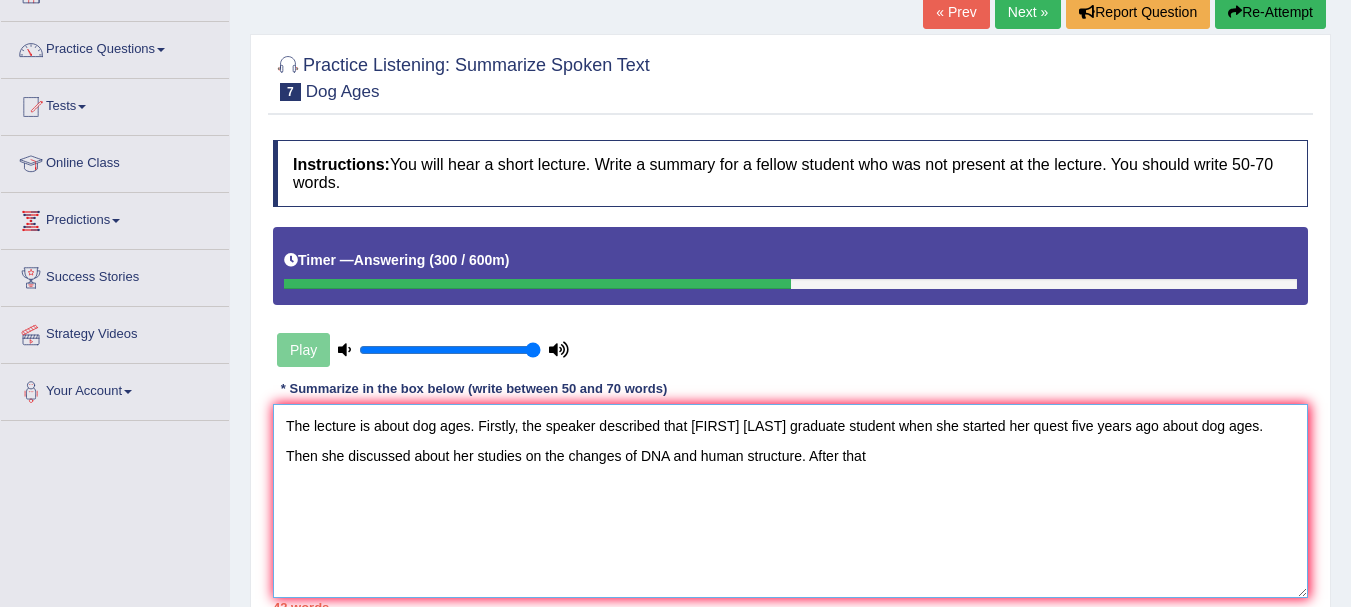 click on "The lecture is about dog ages. Firstly, the speaker described that Tina wang graduate student when she started her quest five years ago about dog ages. Then she discussed about her studies on the changes of DNA and human structure. After that" at bounding box center [790, 501] 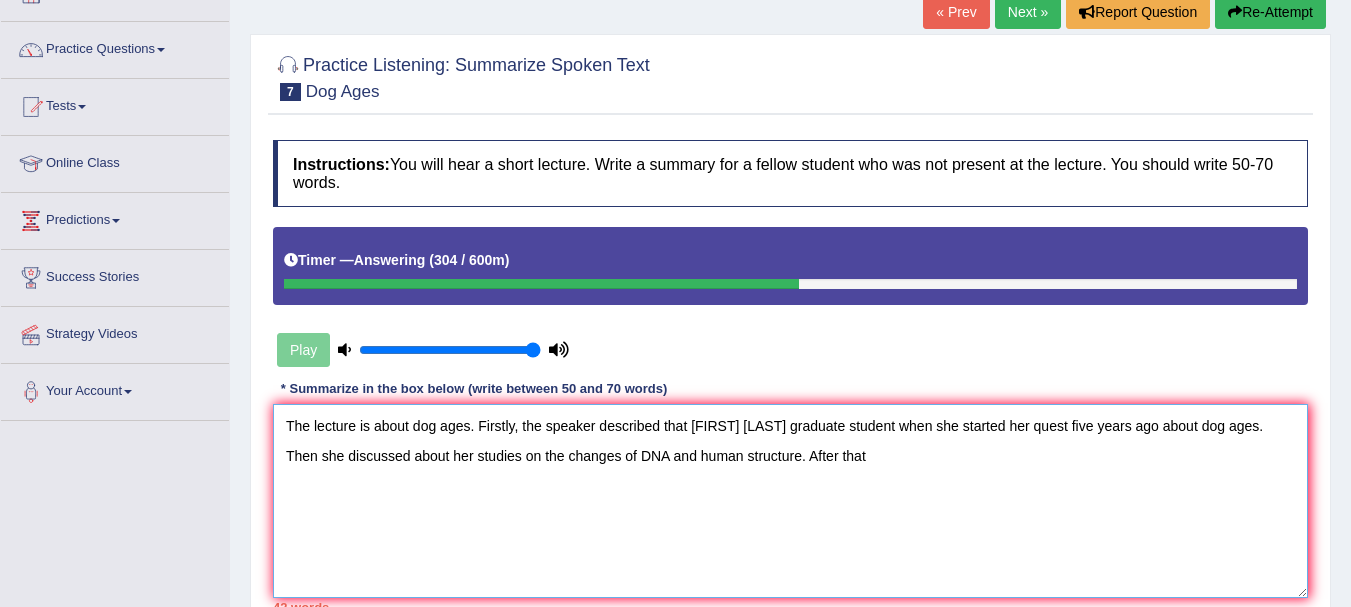 click on "The lecture is about dog ages. Firstly, the speaker described that Tina wang graduate student when she started her quest five years ago about dog ages. Then she discussed about her studies on the changes of DNA and human structure. After that" at bounding box center [790, 501] 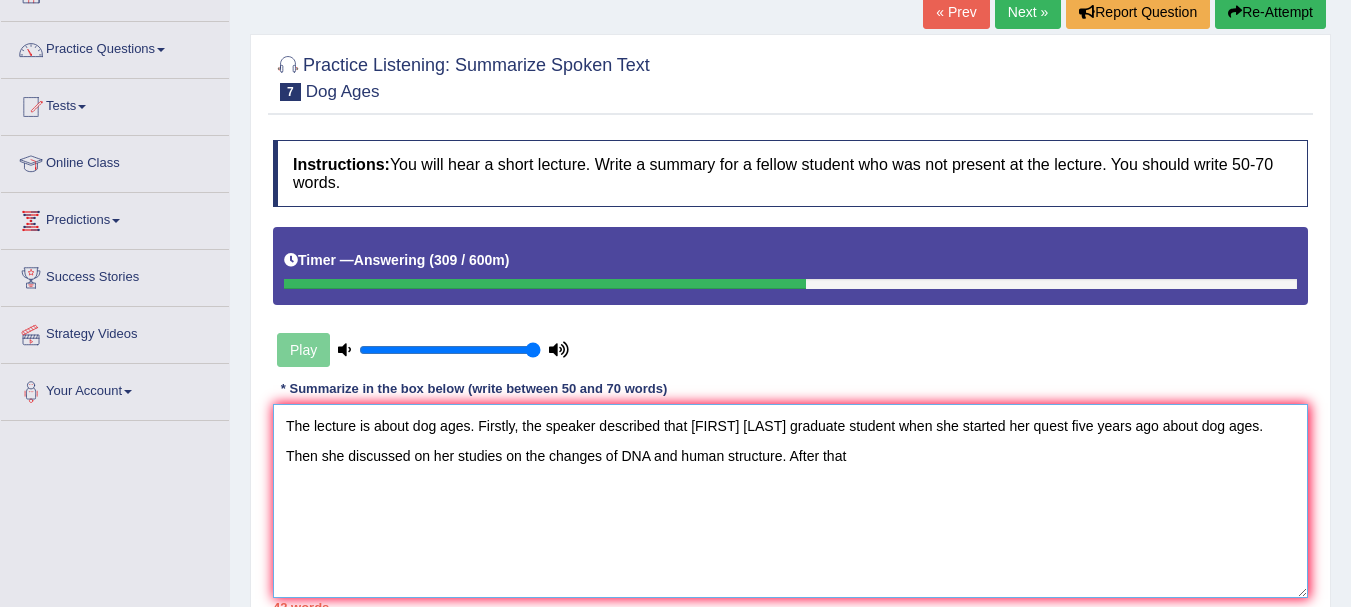click on "The lecture is about dog ages. Firstly, the speaker described that Tina wang graduate student when she started her quest five years ago about dog ages. Then she discussed on her studies on the changes of DNA and human structure. After that" at bounding box center [790, 501] 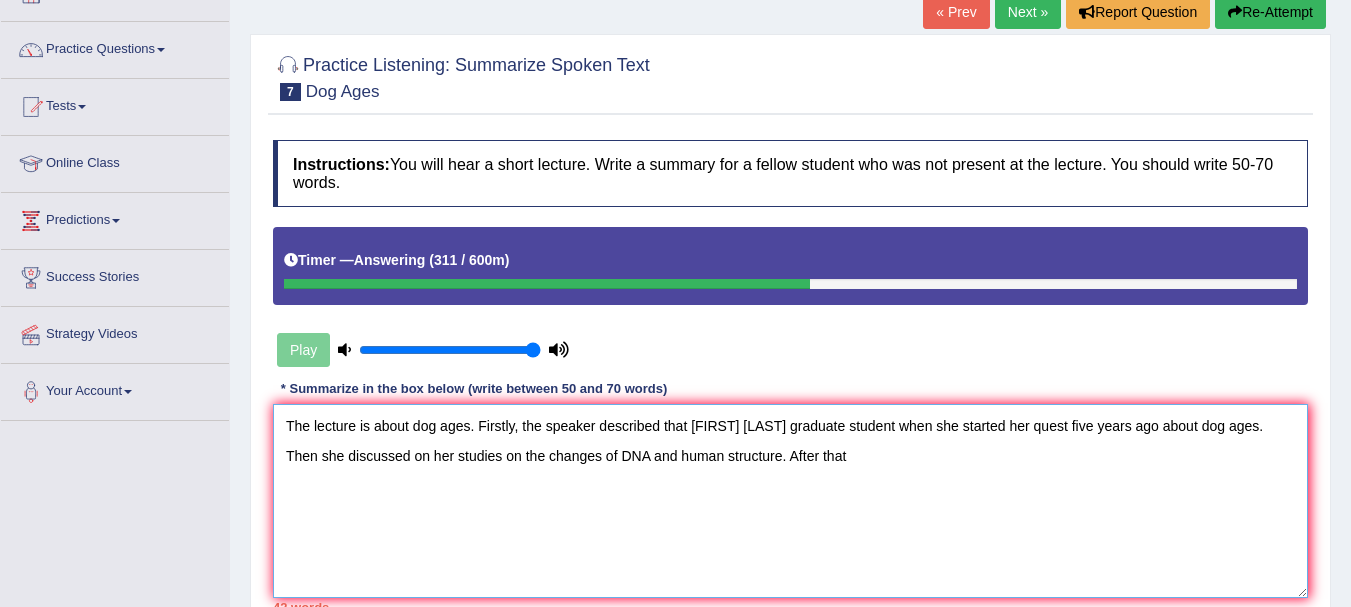 click on "The lecture is about dog ages. Firstly, the speaker described that Tina wang graduate student when she started her quest five years ago about dog ages. Then she discussed on her studies on the changes of DNA and human structure. After that" at bounding box center (790, 501) 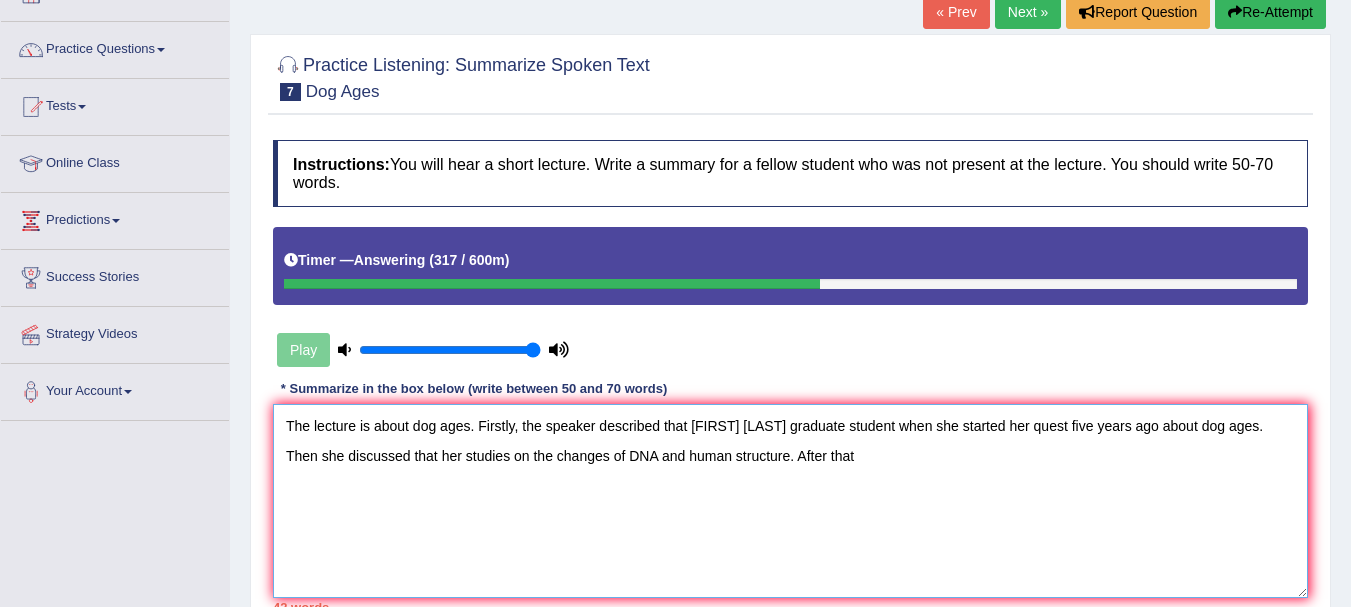 click on "The lecture is about dog ages. Firstly, the speaker described that Tina wang graduate student when she started her quest five years ago about dog ages. Then she discussed that her studies on the changes of DNA and human structure. After that" at bounding box center (790, 501) 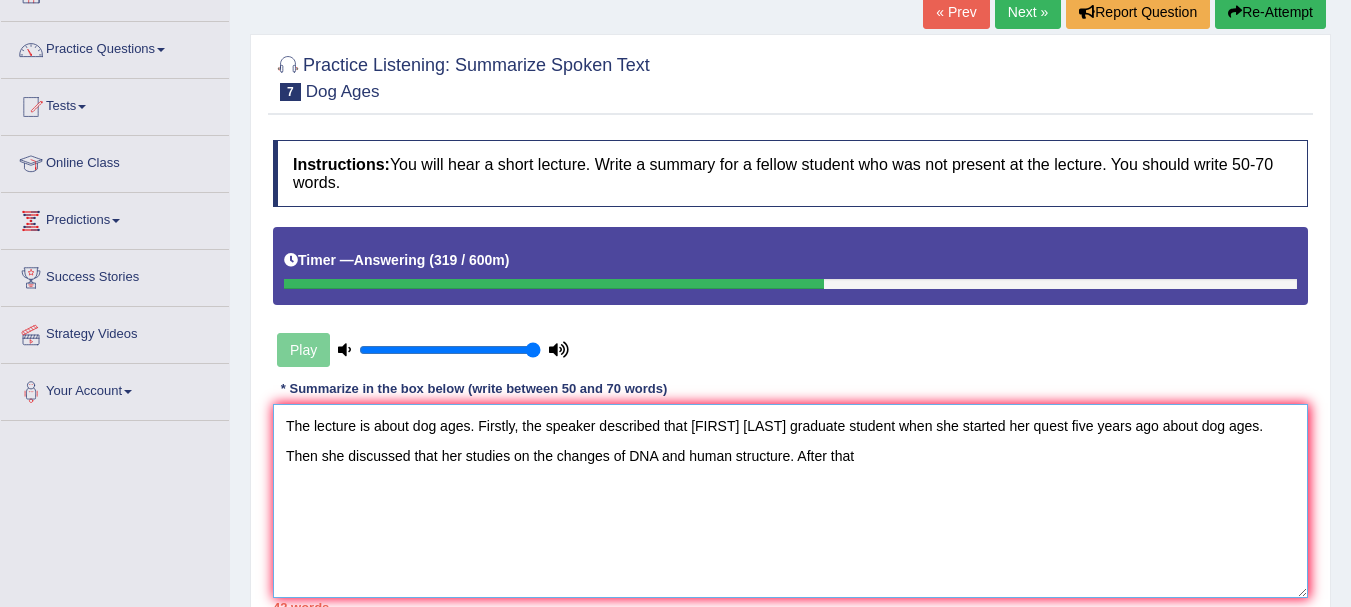 click on "The lecture is about dog ages. Firstly, the speaker described that Tina wang graduate student when she started her quest five years ago about dog ages. Then she discussed that her studies on the changes of DNA and human structure. After that" at bounding box center (790, 501) 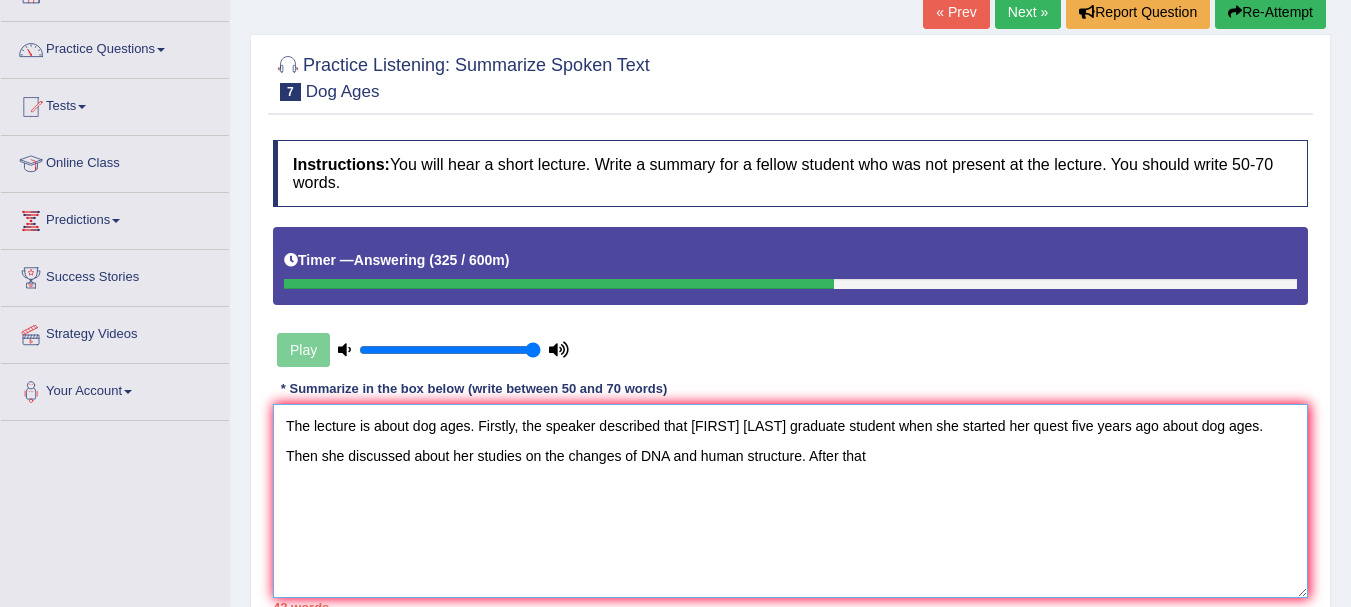 click on "The lecture is about dog ages. Firstly, the speaker described that Tina wang graduate student when she started her quest five years ago about dog ages. Then she discussed about her studies on the changes of DNA and human structure. After that" at bounding box center (790, 501) 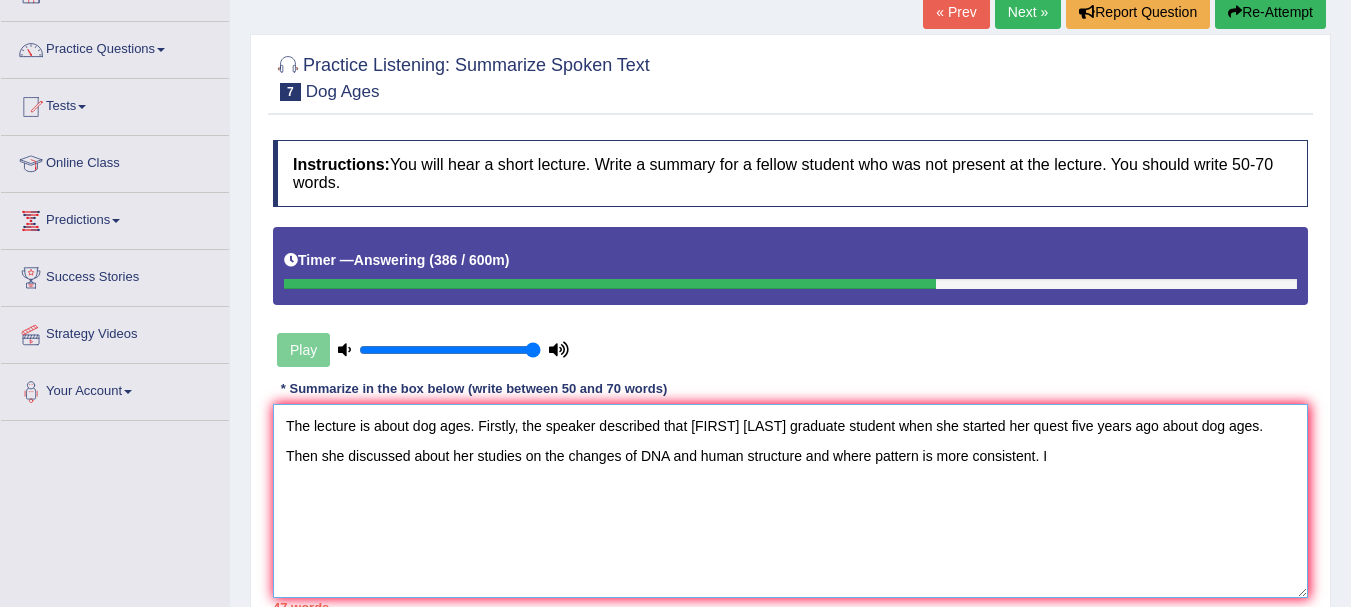 click on "The lecture is about dog ages. Firstly, the speaker described that Tina wang graduate student when she started her quest five years ago about dog ages. Then she discussed about her studies on the changes of DNA and human structure and where pattern is more consistent. I" at bounding box center [790, 501] 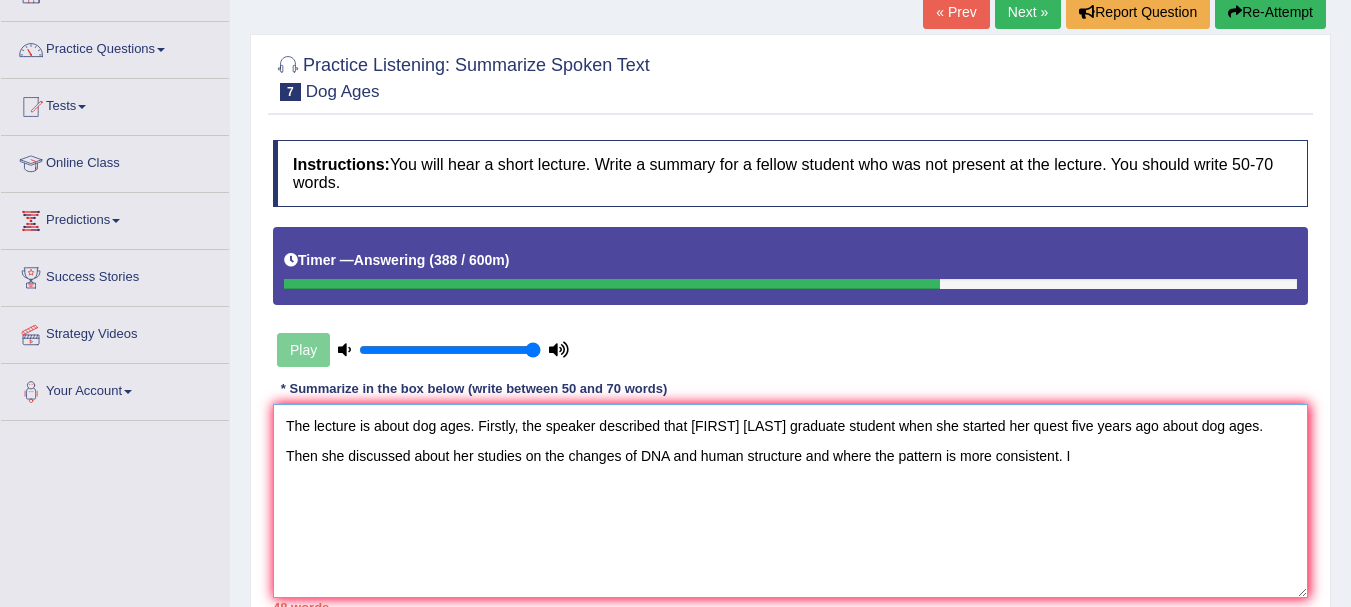 click on "The lecture is about dog ages. Firstly, the speaker described that Tina wang graduate student when she started her quest five years ago about dog ages. Then she discussed about her studies on the changes of DNA and human structure and where the pattern is more consistent. I" at bounding box center [790, 501] 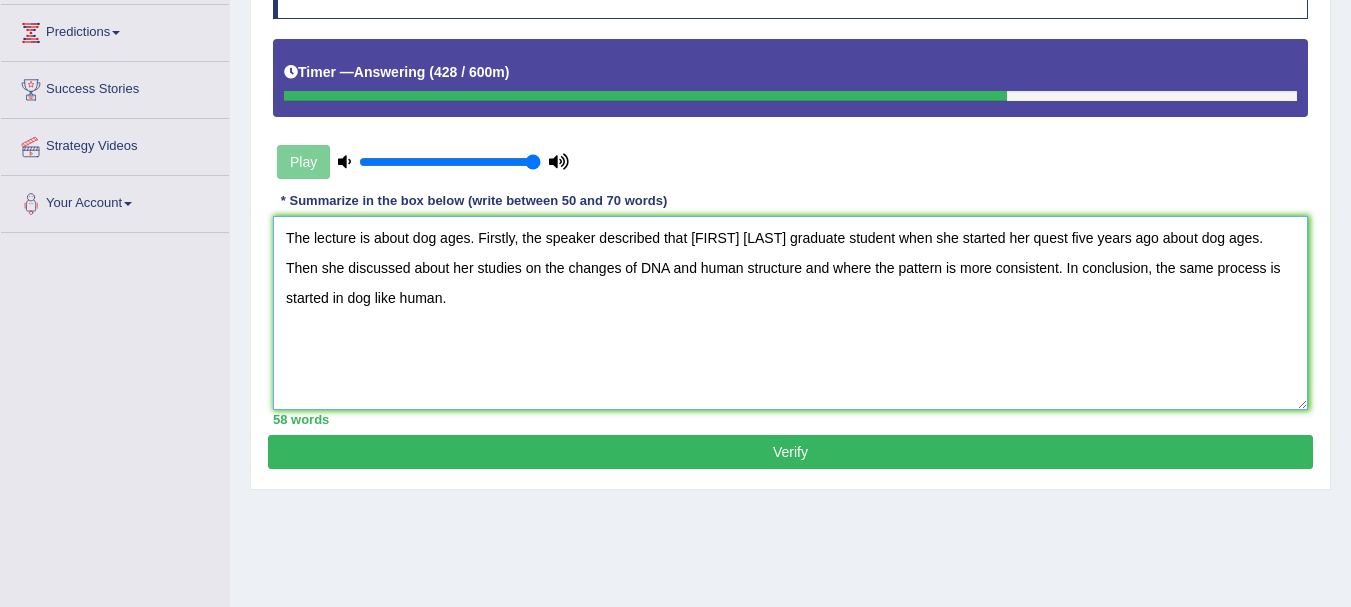 scroll, scrollTop: 325, scrollLeft: 0, axis: vertical 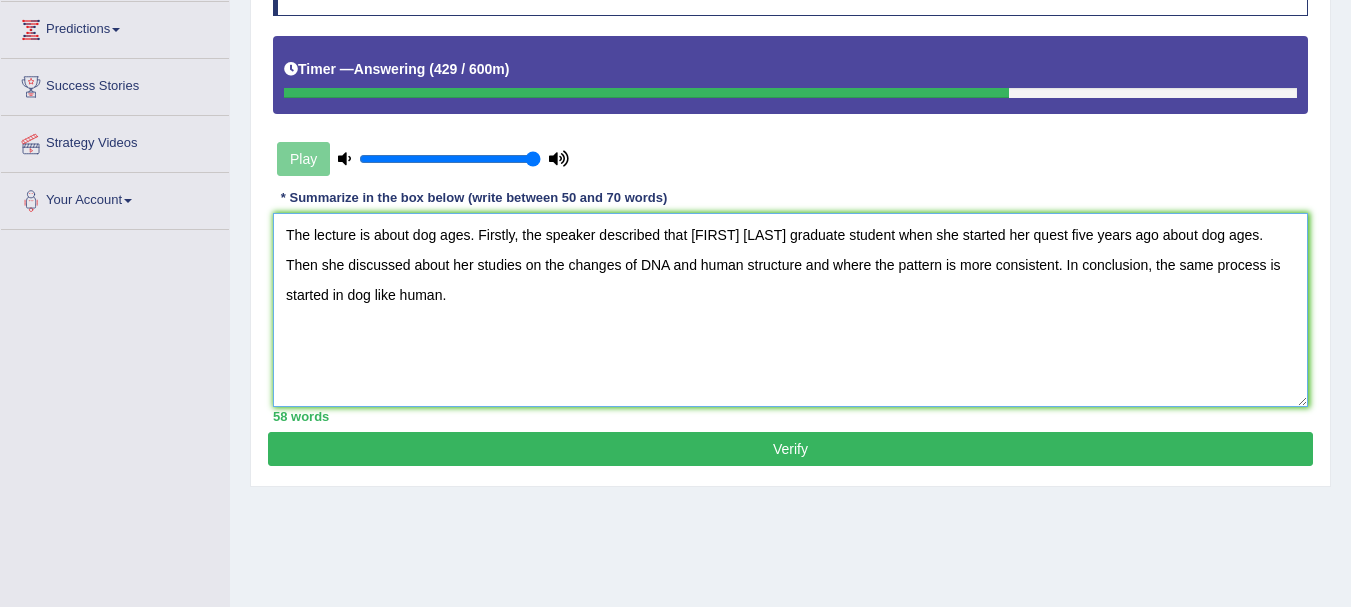 type on "The lecture is about dog ages. Firstly, the speaker described that Tina wang graduate student when she started her quest five years ago about dog ages. Then she discussed about her studies on the changes of DNA and human structure and where the pattern is more consistent. In conclusion, the same process is started in dog like human." 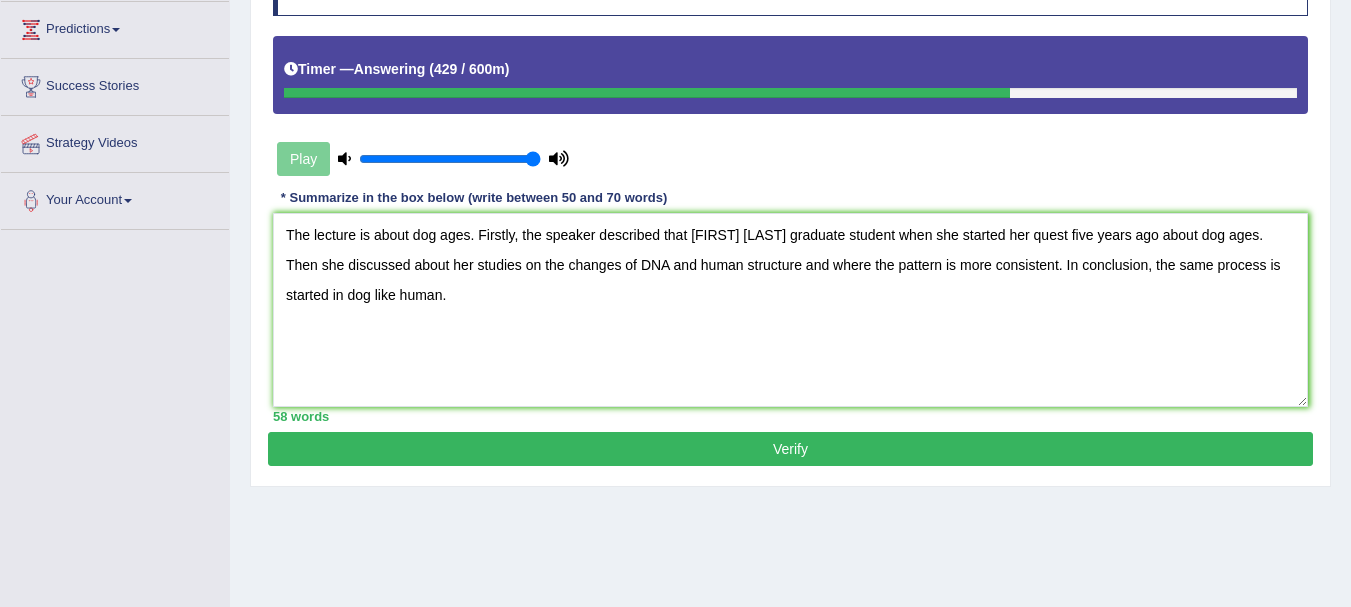 click on "Verify" at bounding box center (790, 449) 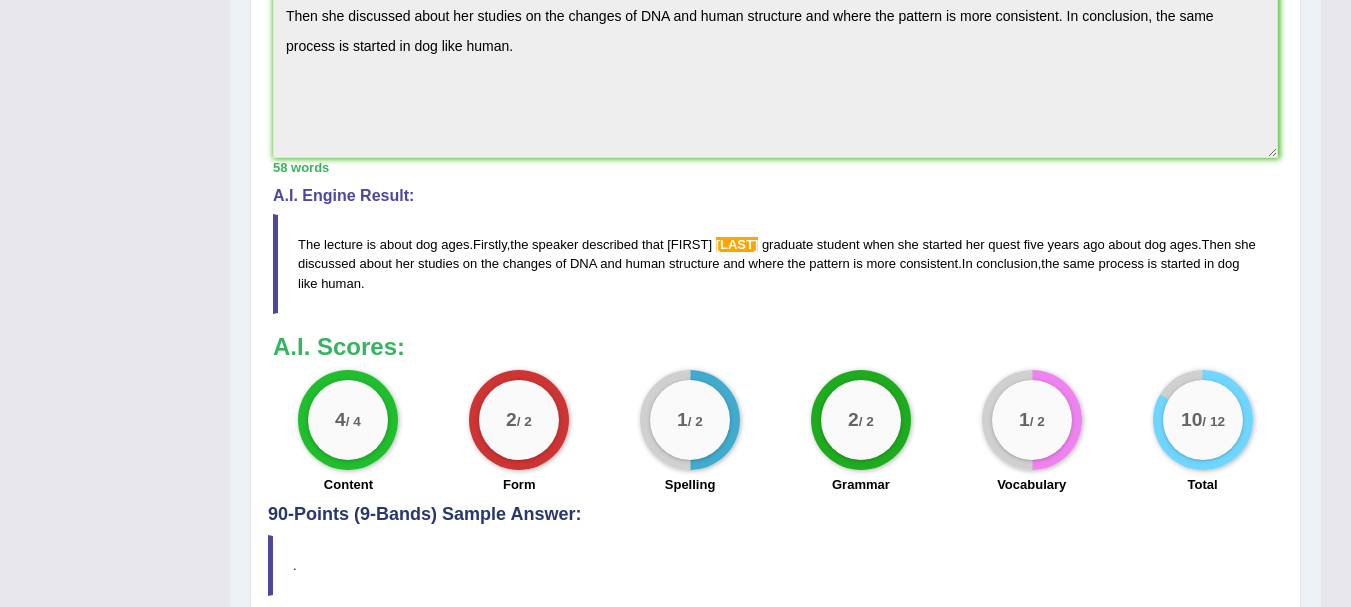 scroll, scrollTop: 712, scrollLeft: 0, axis: vertical 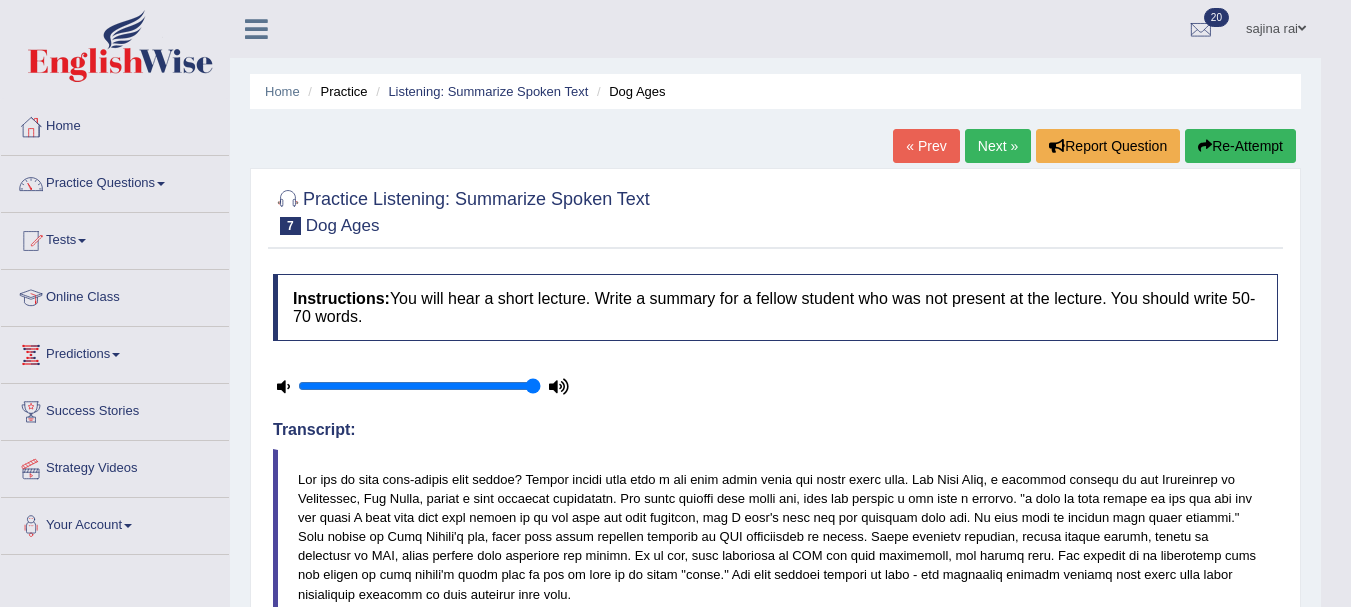click on "Next »" at bounding box center (998, 146) 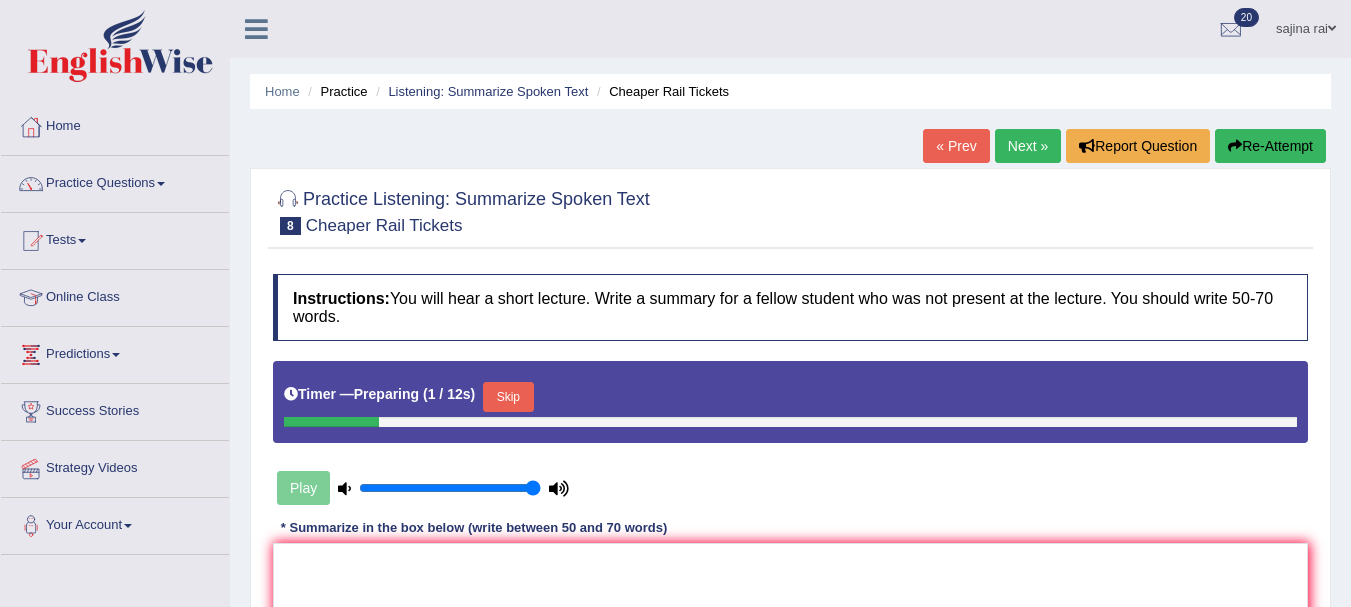 scroll, scrollTop: 0, scrollLeft: 0, axis: both 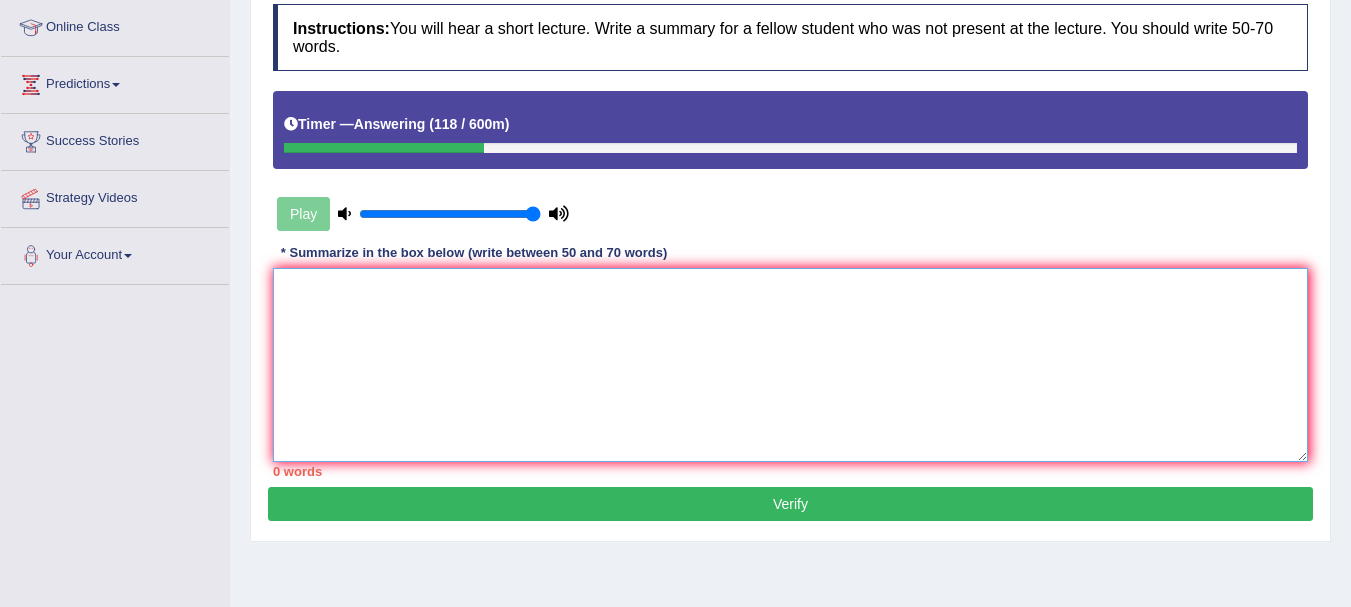 click at bounding box center [790, 365] 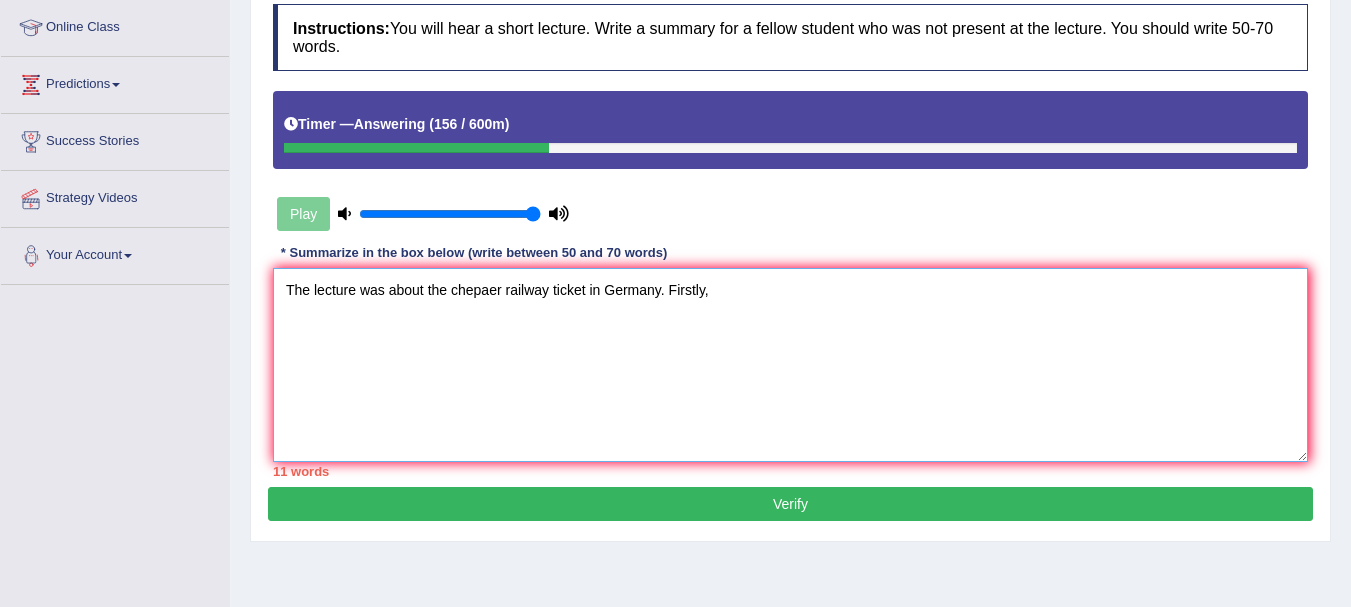 click on "The lecture was about the chepaer railway ticket in Germany. Firstly," at bounding box center (790, 365) 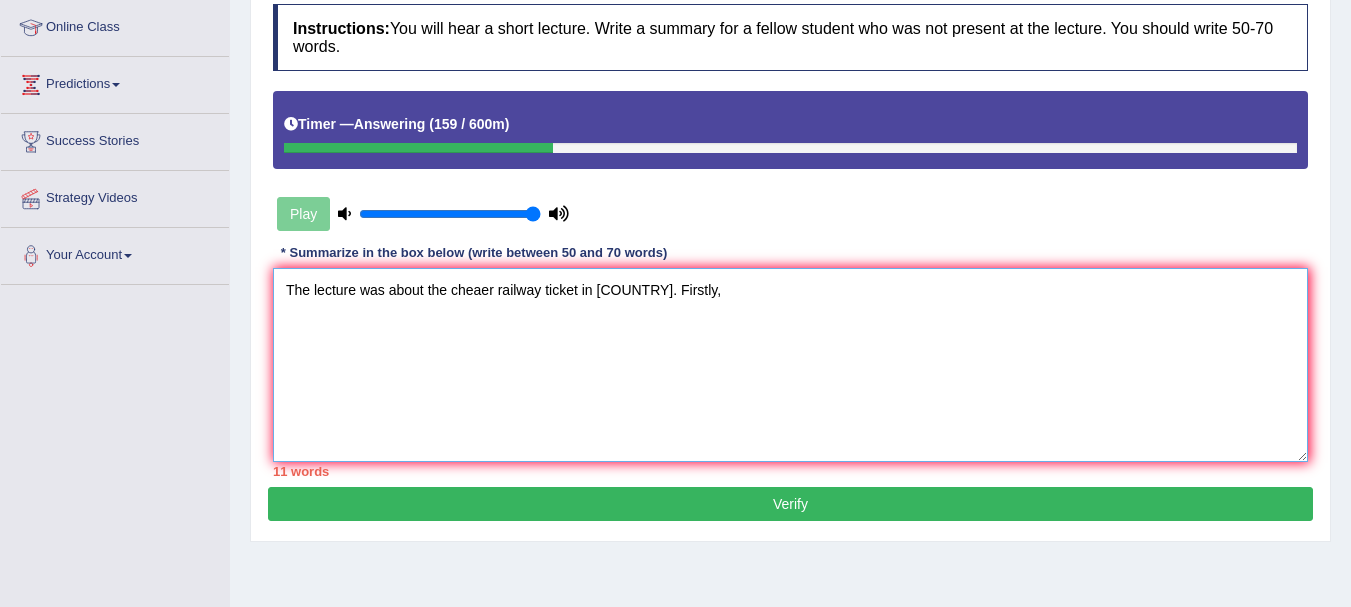 click on "The lecture was about the cheaer railway ticket in [COUNTRY]. Firstly," at bounding box center (790, 365) 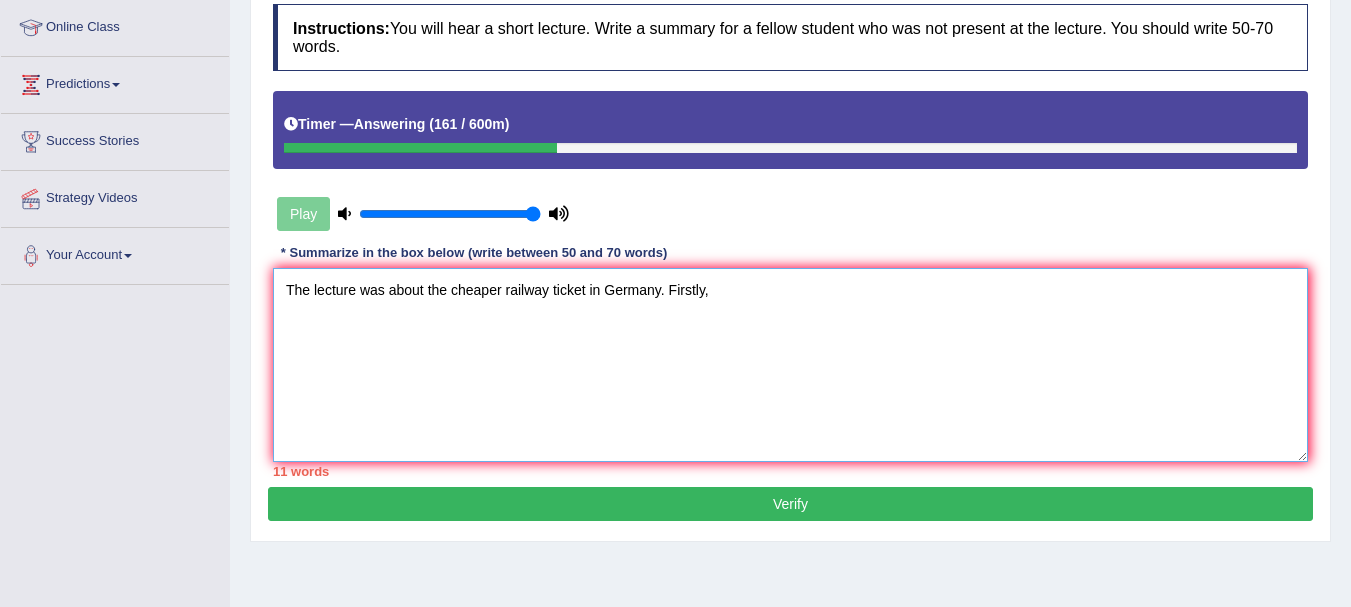 click on "The lecture was about the cheaper railway ticket in Germany. Firstly," at bounding box center (790, 365) 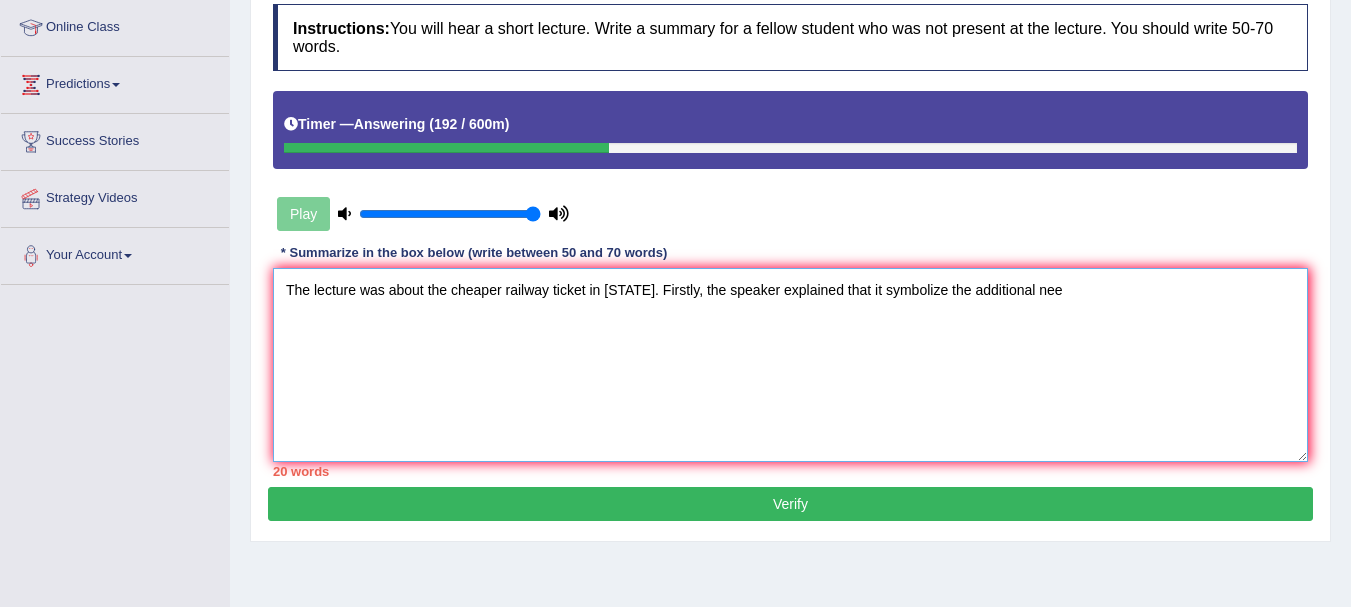 click on "The lecture was about the cheaper railway ticket in Germany. Firstly, the speaker explained that it symbolize the additional nee" at bounding box center [790, 365] 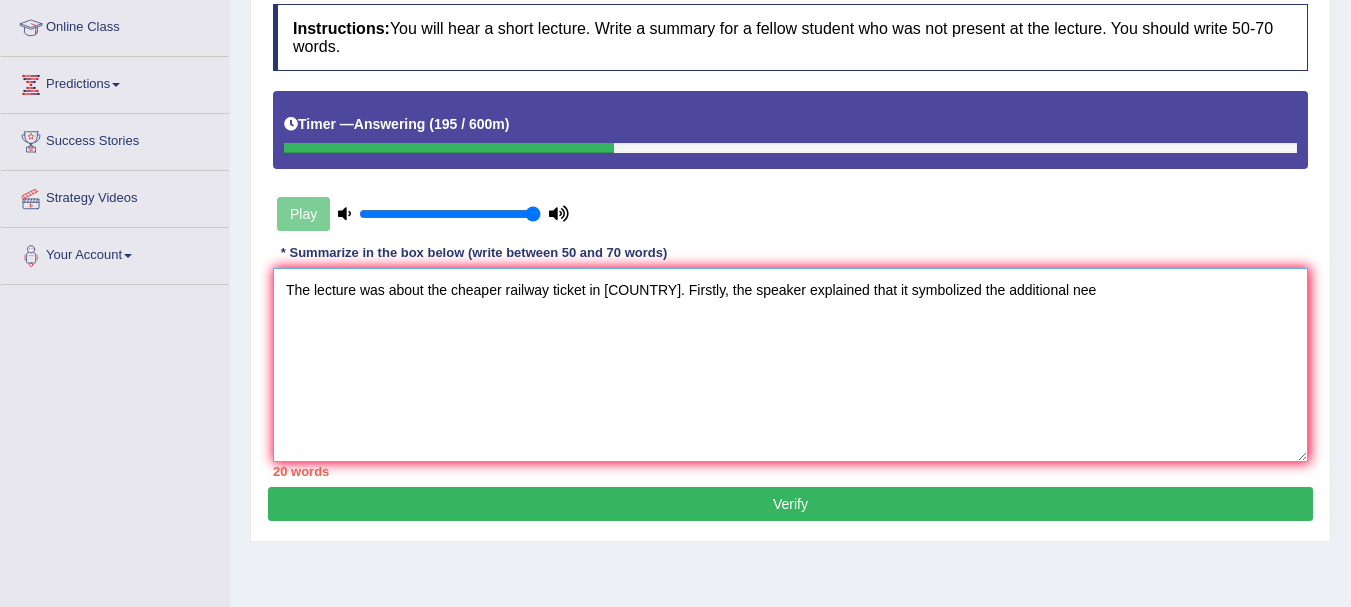 click on "The lecture was about the cheaper railway ticket in Germany. Firstly, the speaker explained that it symbolized the additional nee" at bounding box center (790, 365) 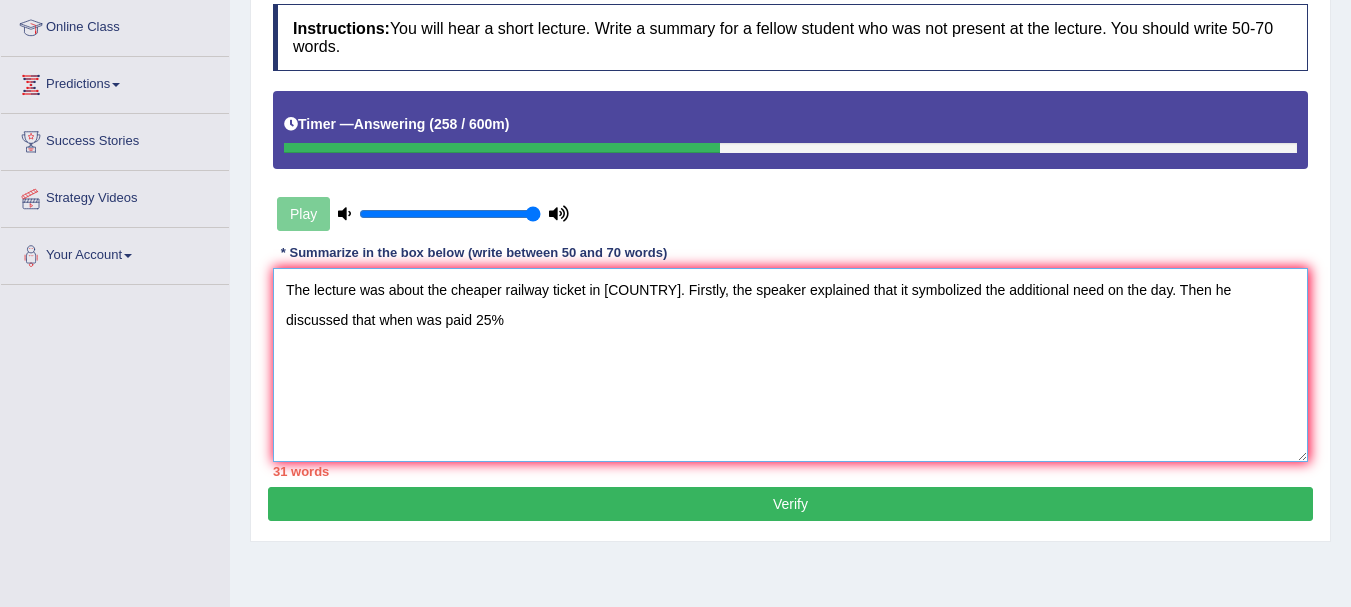 click on "The lecture was about the cheaper railway ticket in Germany. Firstly, the speaker explained that it symbolized the additional need on the day. Then he discussed that when was paid 25%" at bounding box center [790, 365] 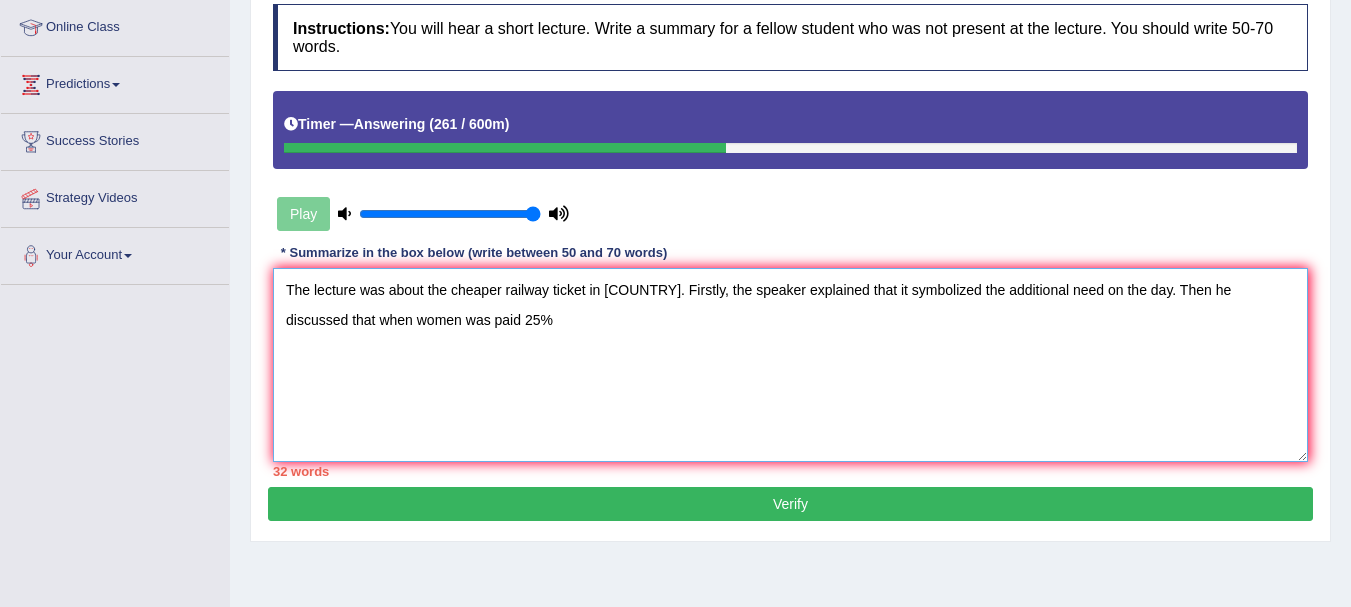 click on "The lecture was about the cheaper railway ticket in Germany. Firstly, the speaker explained that it symbolized the additional need on the day. Then he discussed that when women was paid 25%" at bounding box center (790, 365) 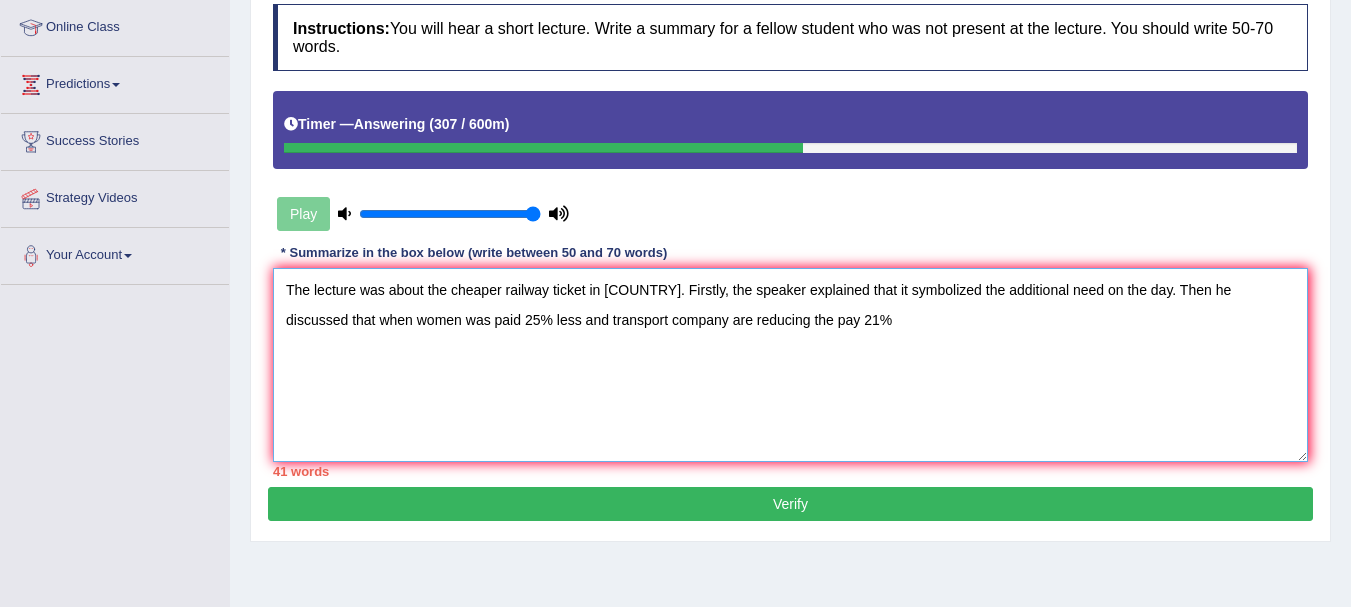 click on "The lecture was about the cheaper railway ticket in Germany. Firstly, the speaker explained that it symbolized the additional need on the day. Then he discussed that when women was paid 25% less and transport company are reducing the pay 21%" at bounding box center [790, 365] 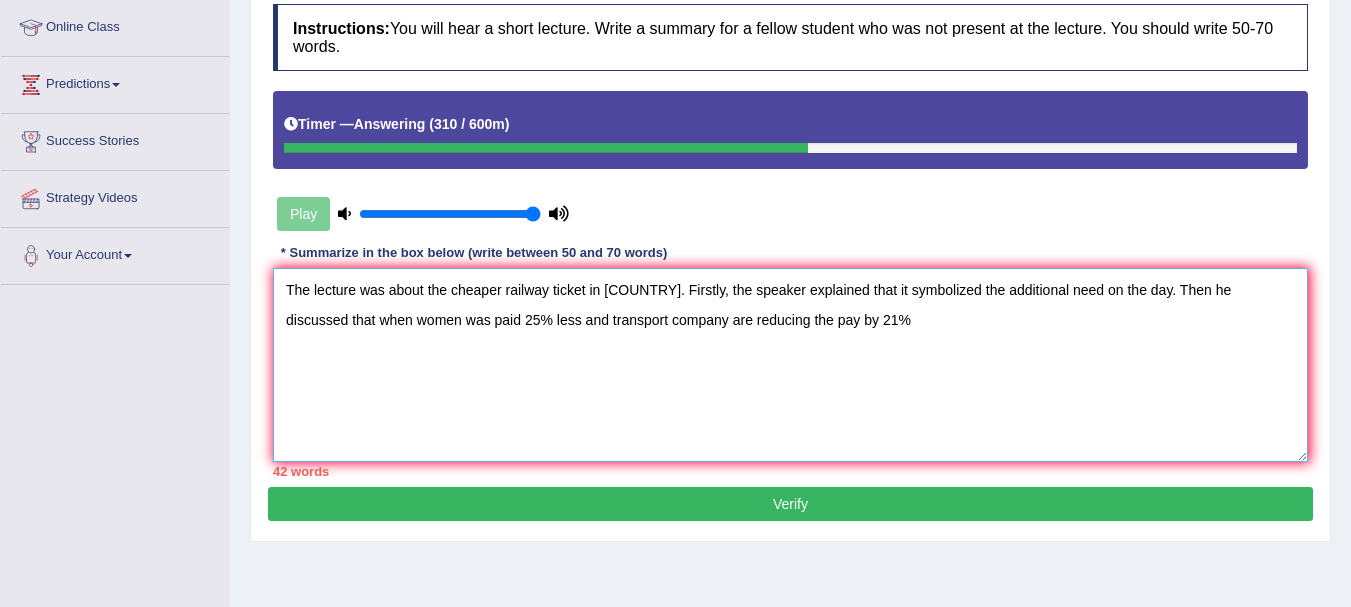 click on "The lecture was about the cheaper railway ticket in Germany. Firstly, the speaker explained that it symbolized the additional need on the day. Then he discussed that when women was paid 25% less and transport company are reducing the pay by 21%" at bounding box center (790, 365) 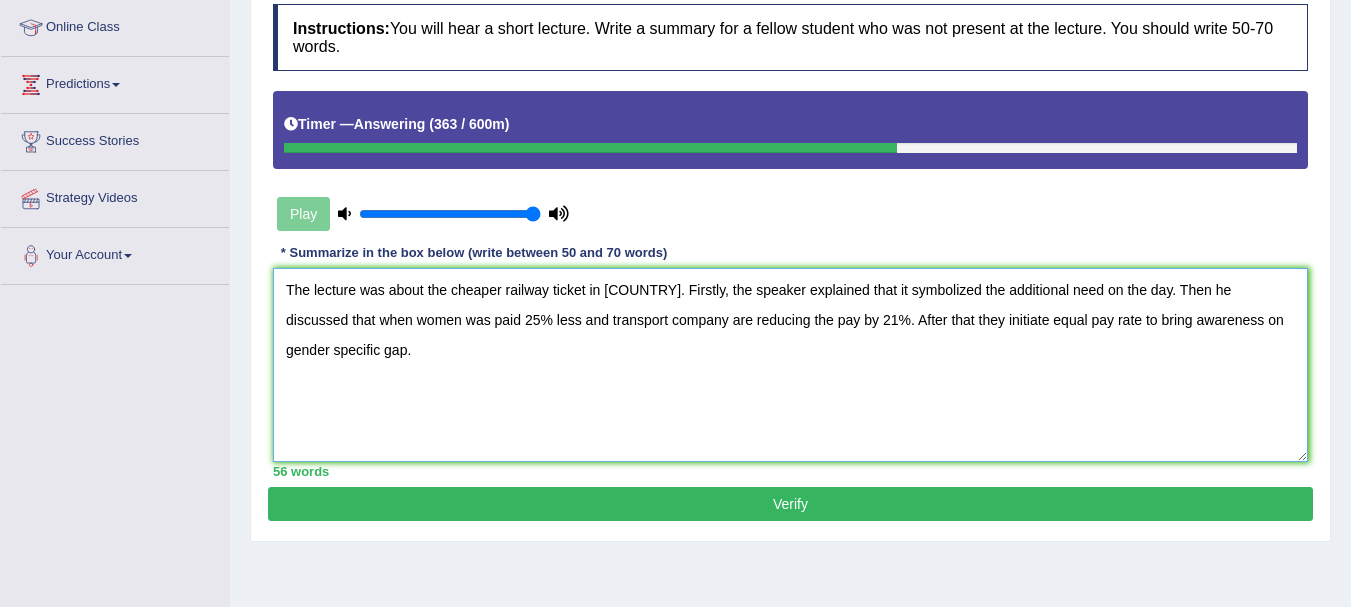 click on "The lecture was about the cheaper railway ticket in Germany. Firstly, the speaker explained that it symbolized the additional need on the day. Then he discussed that when women was paid 25% less and transport company are reducing the pay by 21%. After that they initiate equal pay rate to bring awareness on gender specific gap." at bounding box center (790, 365) 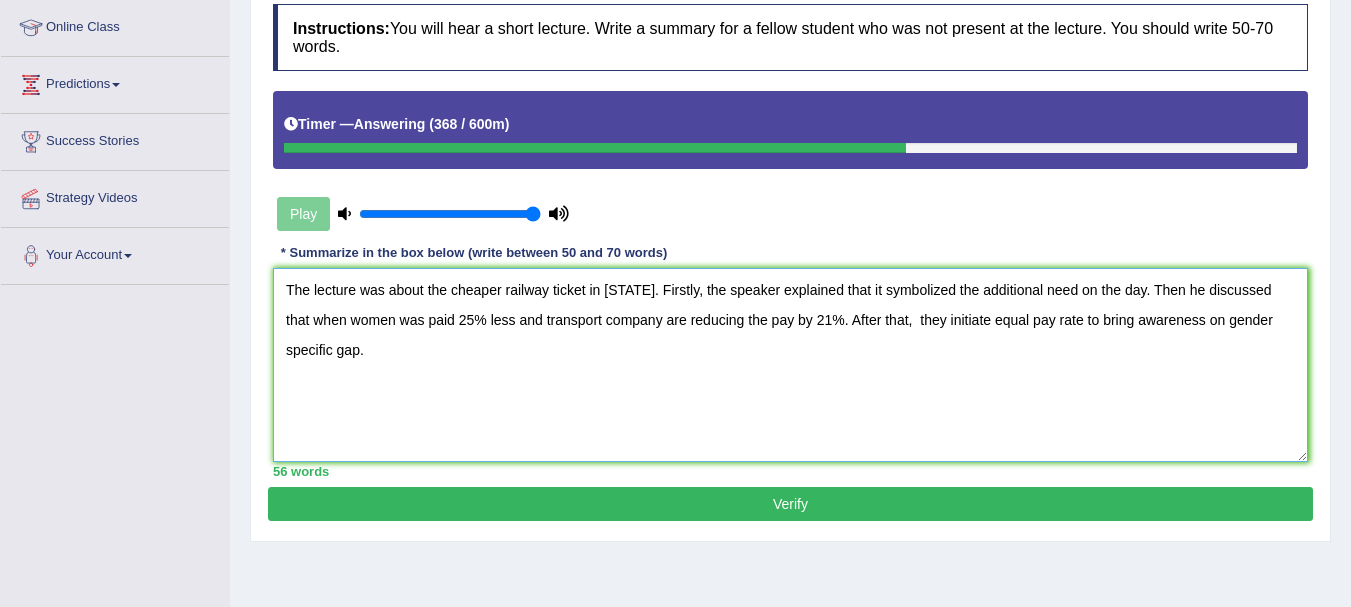 click on "The lecture was about the cheaper railway ticket in Germany. Firstly, the speaker explained that it symbolized the additional need on the day. Then he discussed that when women was paid 25% less and transport company are reducing the pay by 21%. After that,  they initiate equal pay rate to bring awareness on gender specific gap." at bounding box center [790, 365] 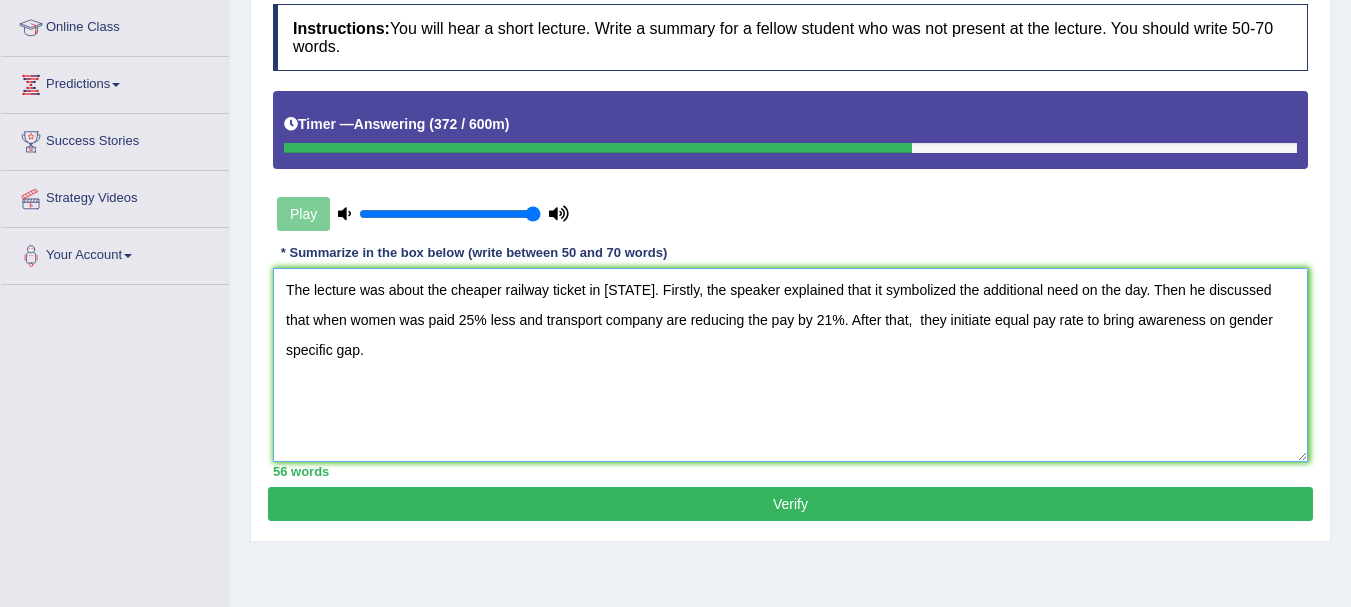 click on "The lecture was about the cheaper railway ticket in Germany. Firstly, the speaker explained that it symbolized the additional need on the day. Then he discussed that when women was paid 25% less and transport company are reducing the pay by 21%. After that,  they initiate equal pay rate to bring awareness on gender specific gap." at bounding box center [790, 365] 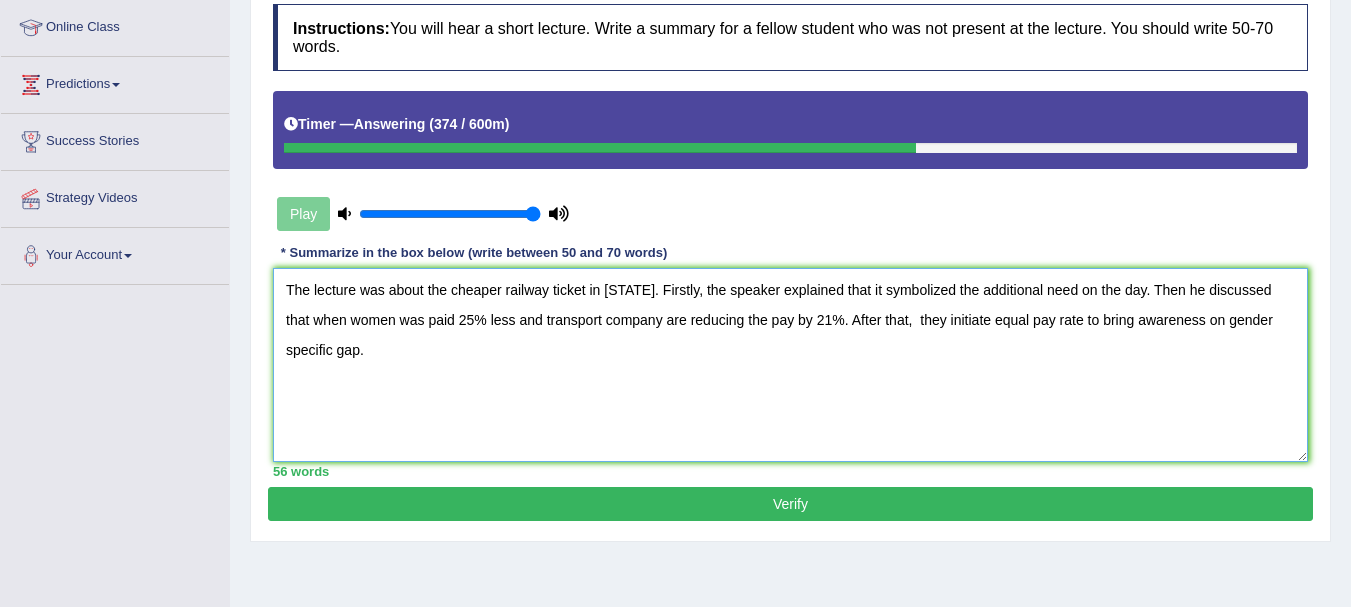 click on "The lecture was about the cheaper railway ticket in Germany. Firstly, the speaker explained that it symbolized the additional need on the day. Then he discussed that when women was paid 25% less and transport company are reducing the pay by 21%. After that,  they initiate equal pay rate to bring awareness on gender specific gap." at bounding box center (790, 365) 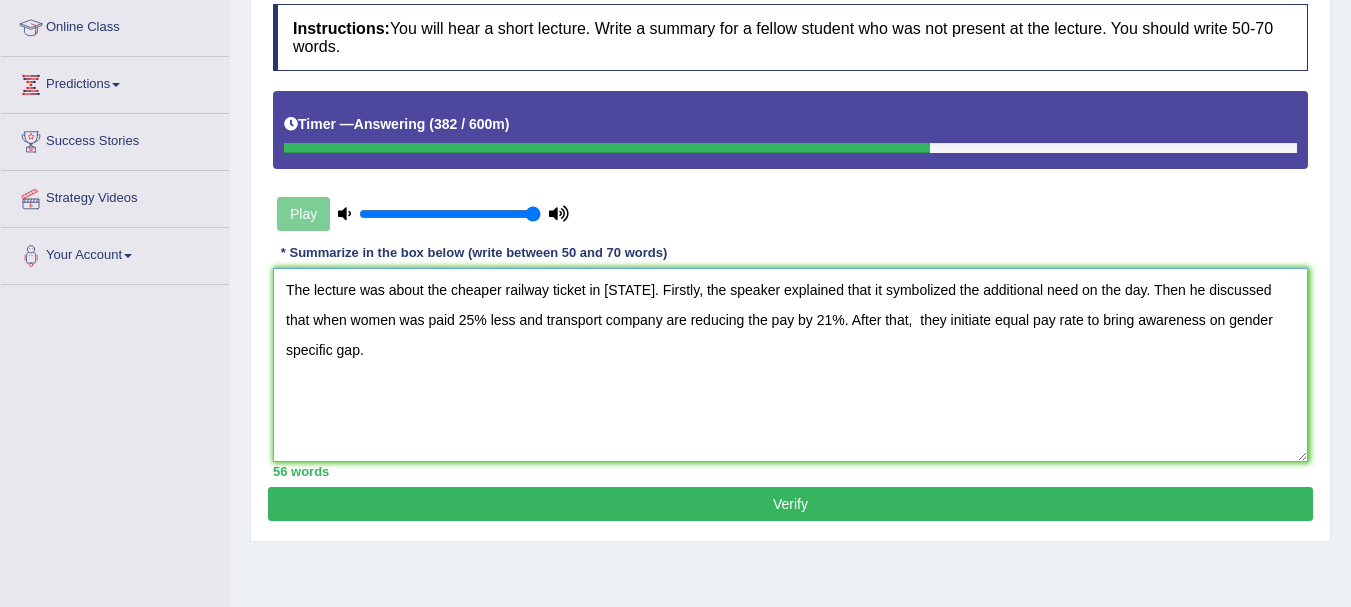 click on "The lecture was about the cheaper railway ticket in Germany. Firstly, the speaker explained that it symbolized the additional need on the day. Then he discussed that when women was paid 25% less and transport company are reducing the pay by 21%. After that,  they initiate equal pay rate to bring awareness on gender specific gap." at bounding box center [790, 365] 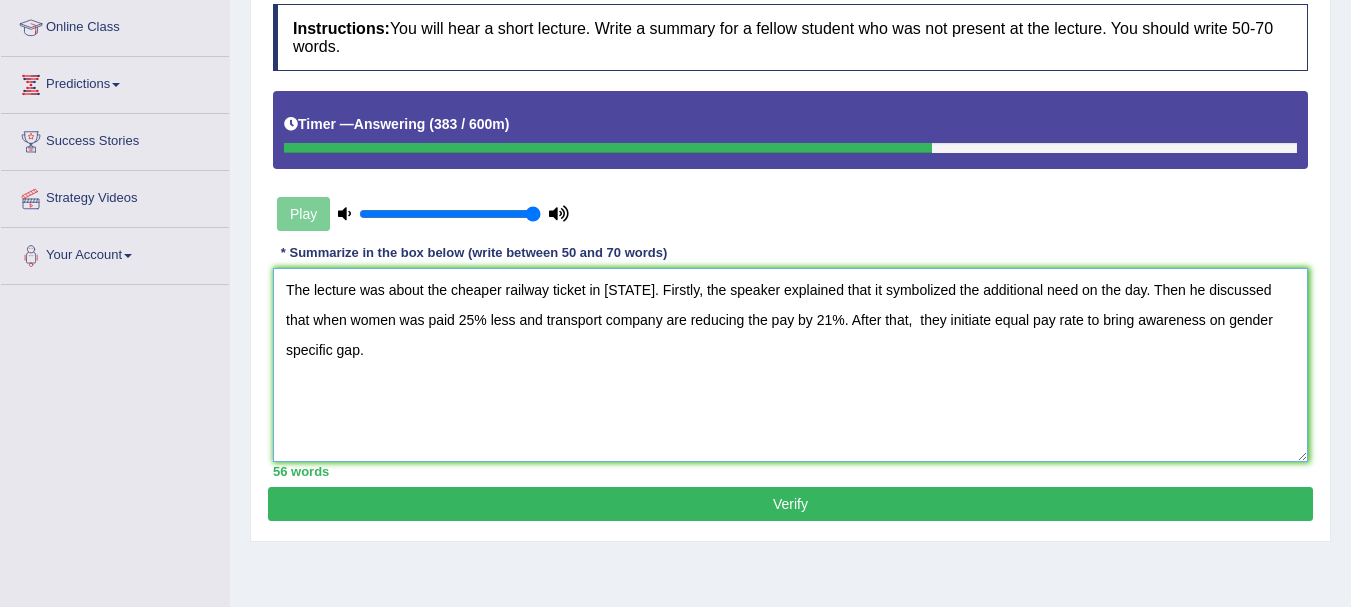 click on "The lecture was about the cheaper railway ticket in Germany. Firstly, the speaker explained that it symbolized the additional need on the day. Then he discussed that when women was paid 25% less and transport company are reducing the pay by 21%. After that,  they initiate equal pay rate to bring awareness on gender specific gap." at bounding box center (790, 365) 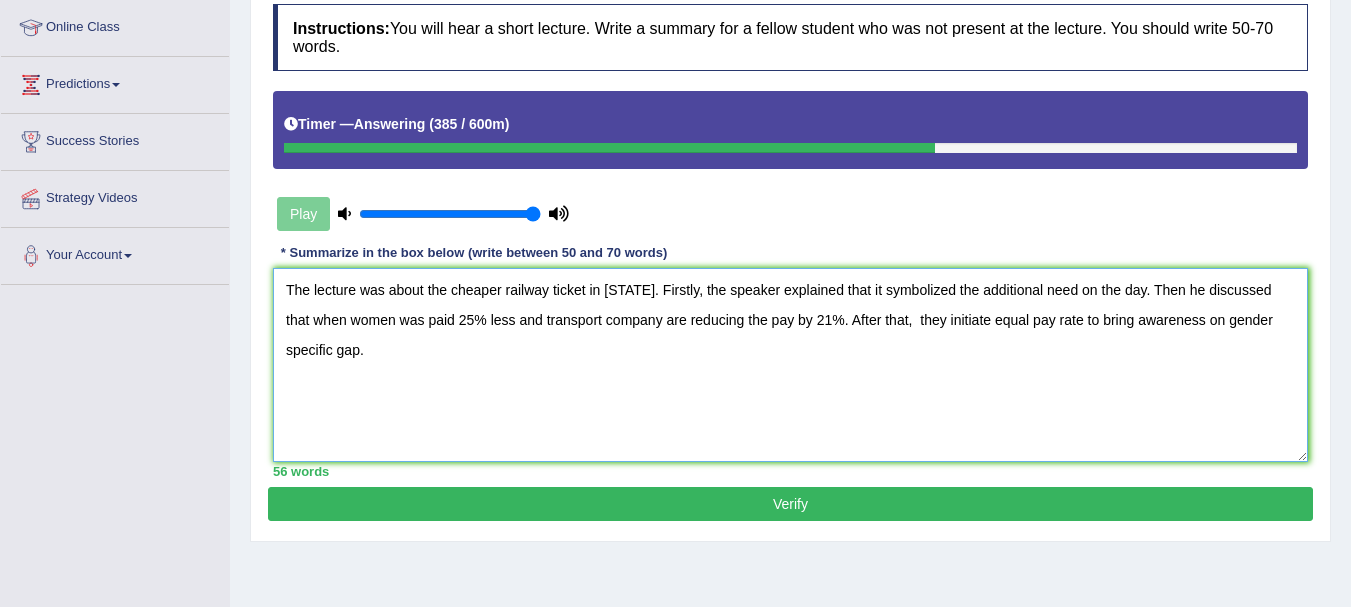 click on "The lecture was about the cheaper railway ticket in Germany. Firstly, the speaker explained that it symbolized the additional need on the day. Then he discussed that when women was paid 25% less and transport company are reducing the pay by 21%. After that,  they initiate equal pay rate to bring awareness on gender specific gap." at bounding box center (790, 365) 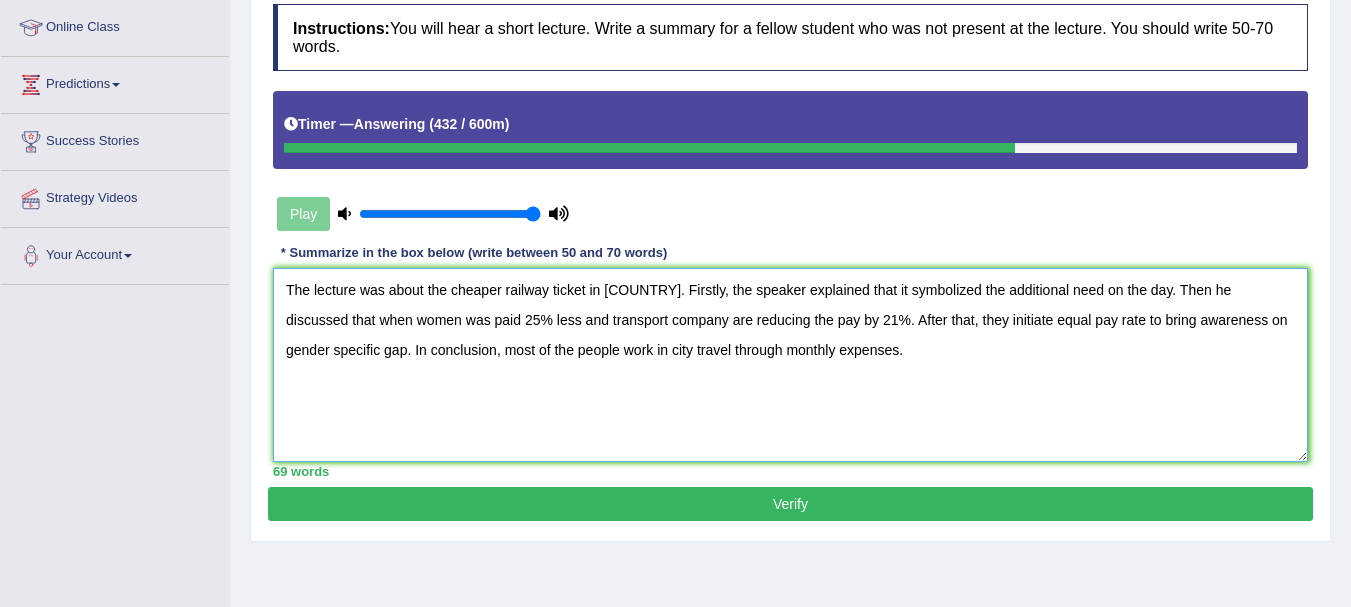 type on "The lecture was about the cheaper railway ticket in Germany. Firstly, the speaker explained that it symbolized the additional need on the day. Then he discussed that when women was paid 25% less and transport company are reducing the pay by 21%. After that,  they initiate equal pay rate to bring awareness on gender specific gap. In conclusion, most of the people work in city travel through monthly expenses." 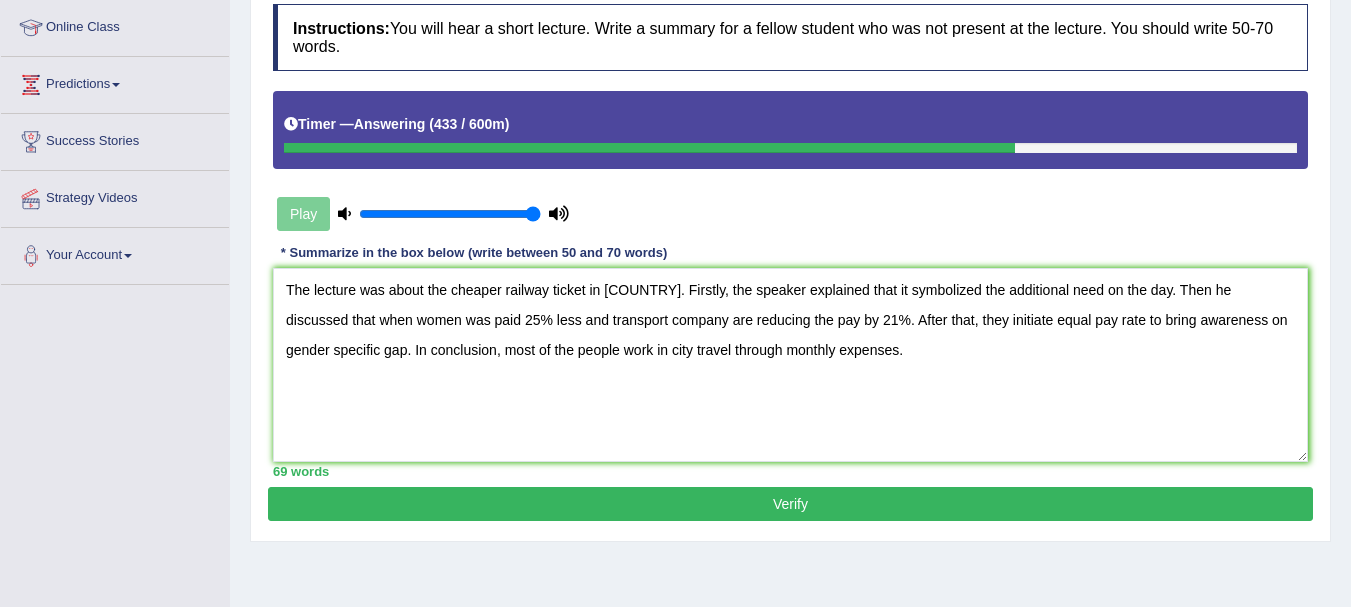 click on "Verify" at bounding box center [790, 504] 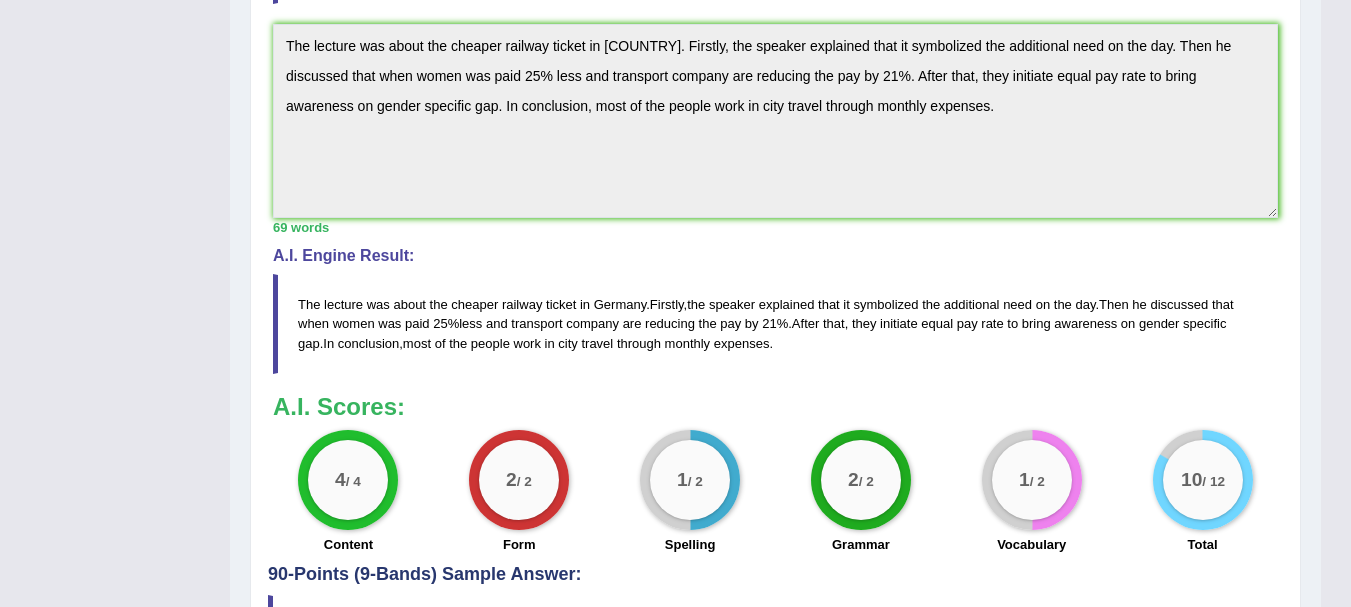scroll, scrollTop: 8, scrollLeft: 0, axis: vertical 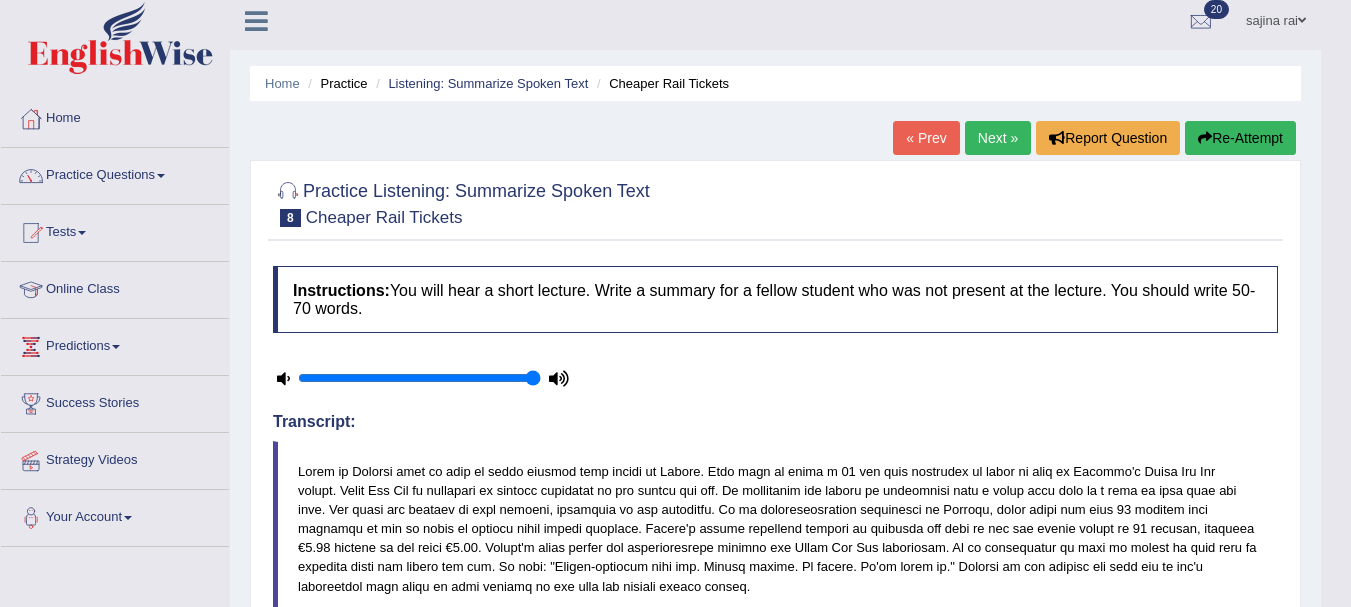 click on "Next »" at bounding box center [998, 138] 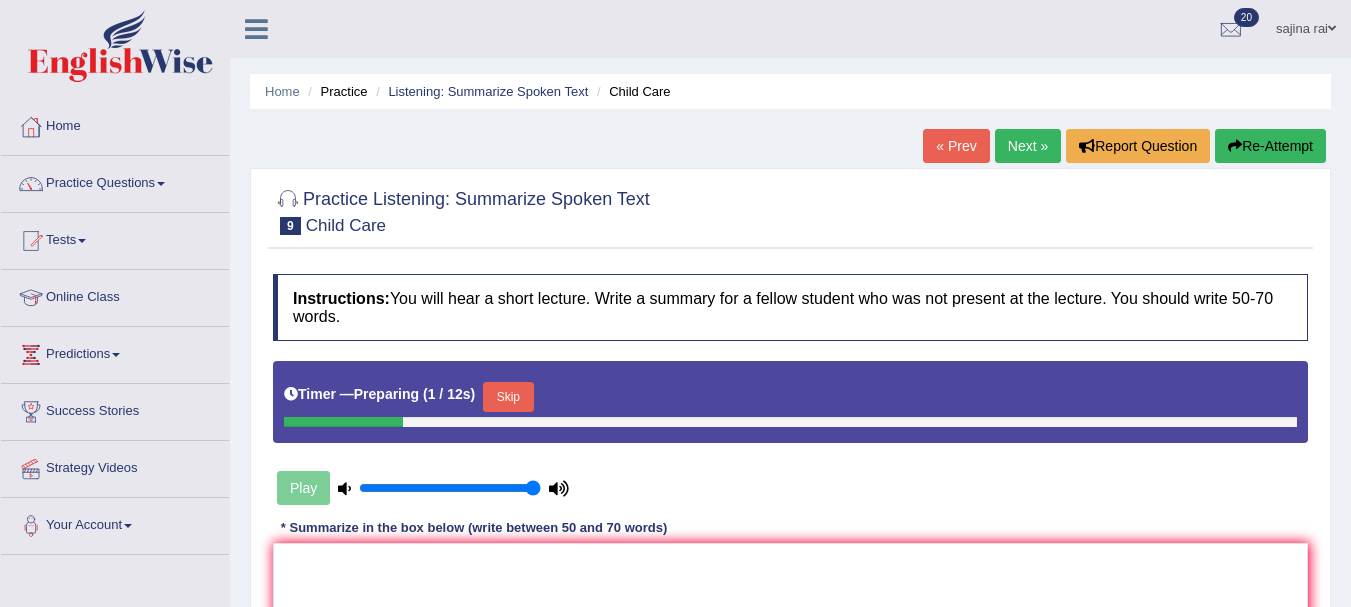 scroll, scrollTop: 0, scrollLeft: 0, axis: both 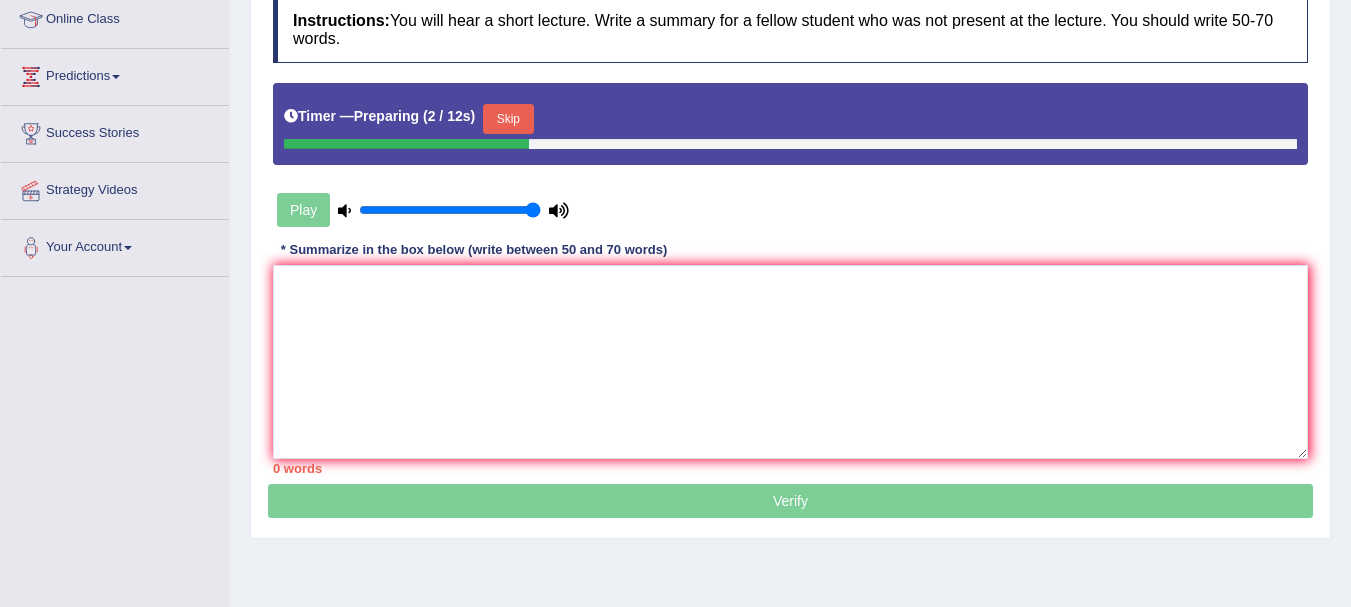 drag, startPoint x: 1356, startPoint y: 204, endPoint x: 1358, endPoint y: 354, distance: 150.01334 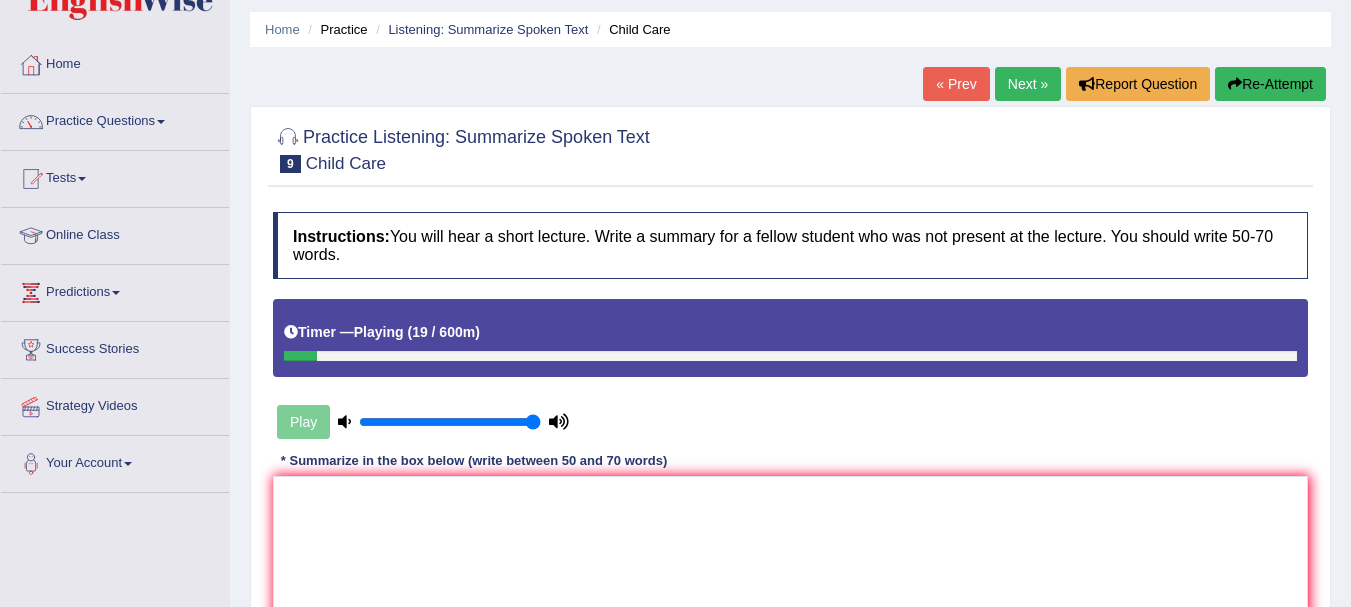 scroll, scrollTop: 62, scrollLeft: 0, axis: vertical 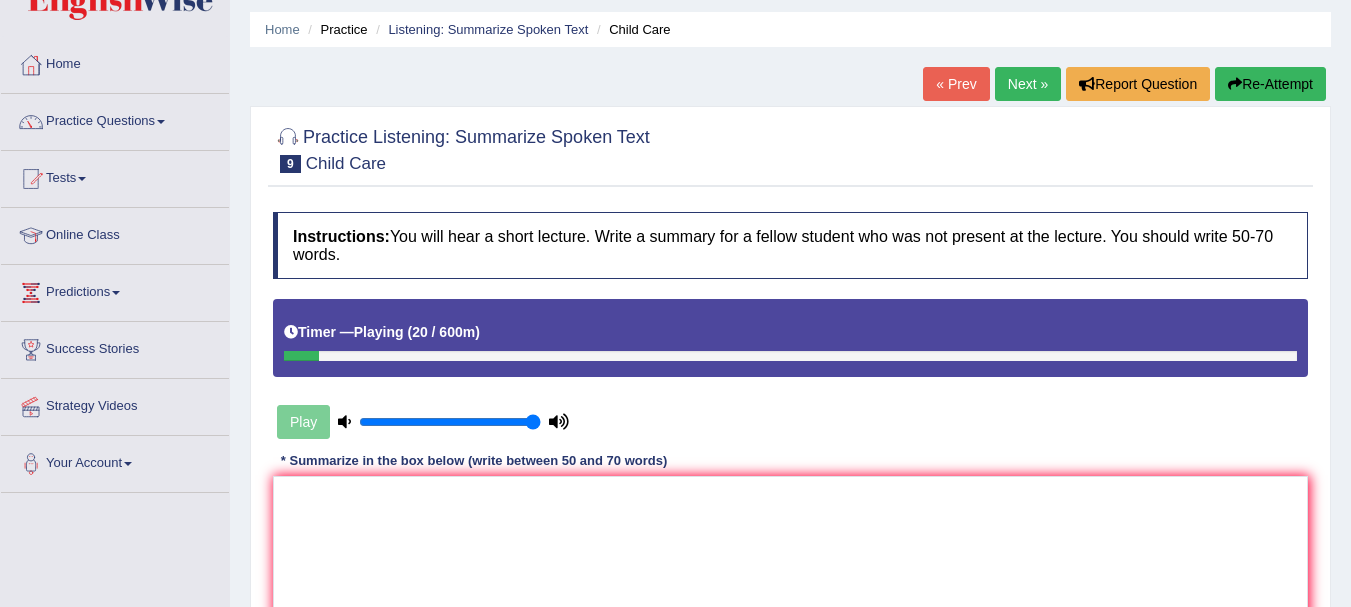 click on "Re-Attempt" at bounding box center (1270, 84) 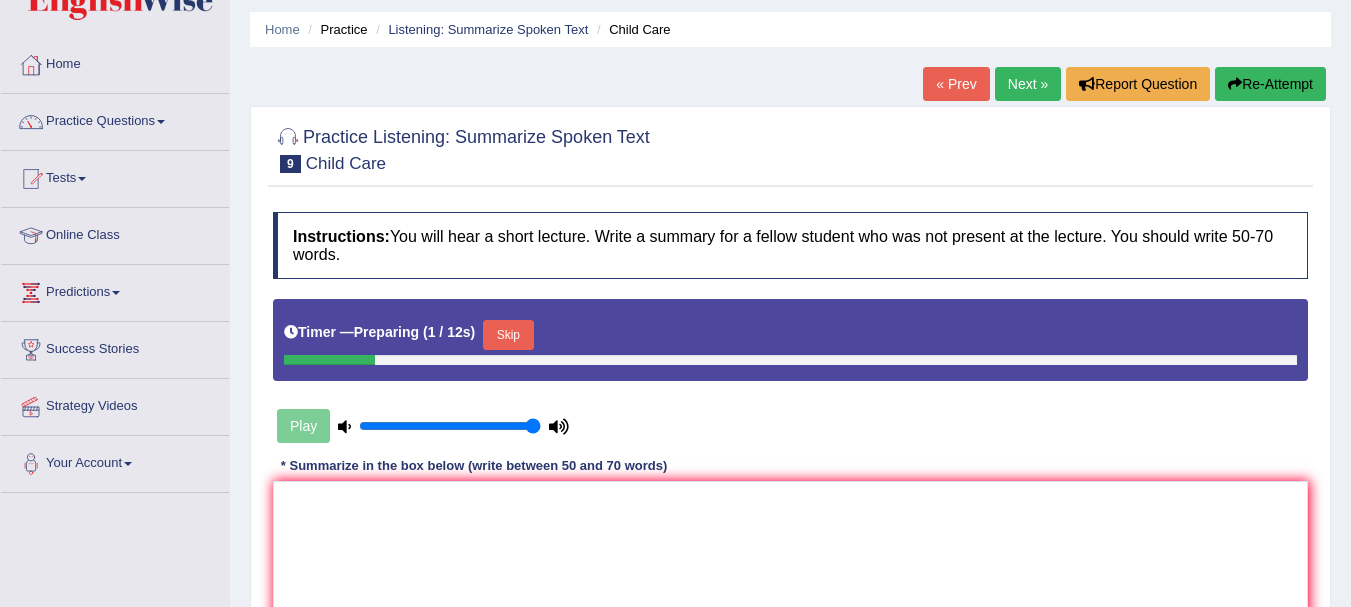 scroll, scrollTop: 62, scrollLeft: 0, axis: vertical 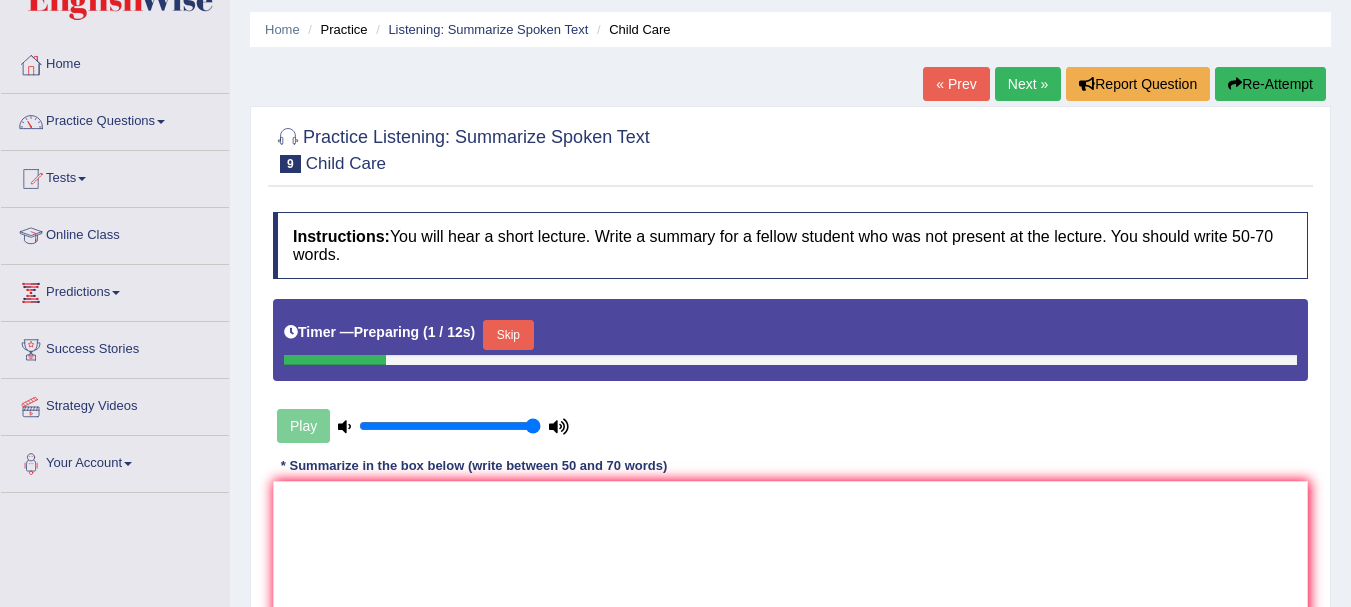 click on "Skip" at bounding box center (508, 335) 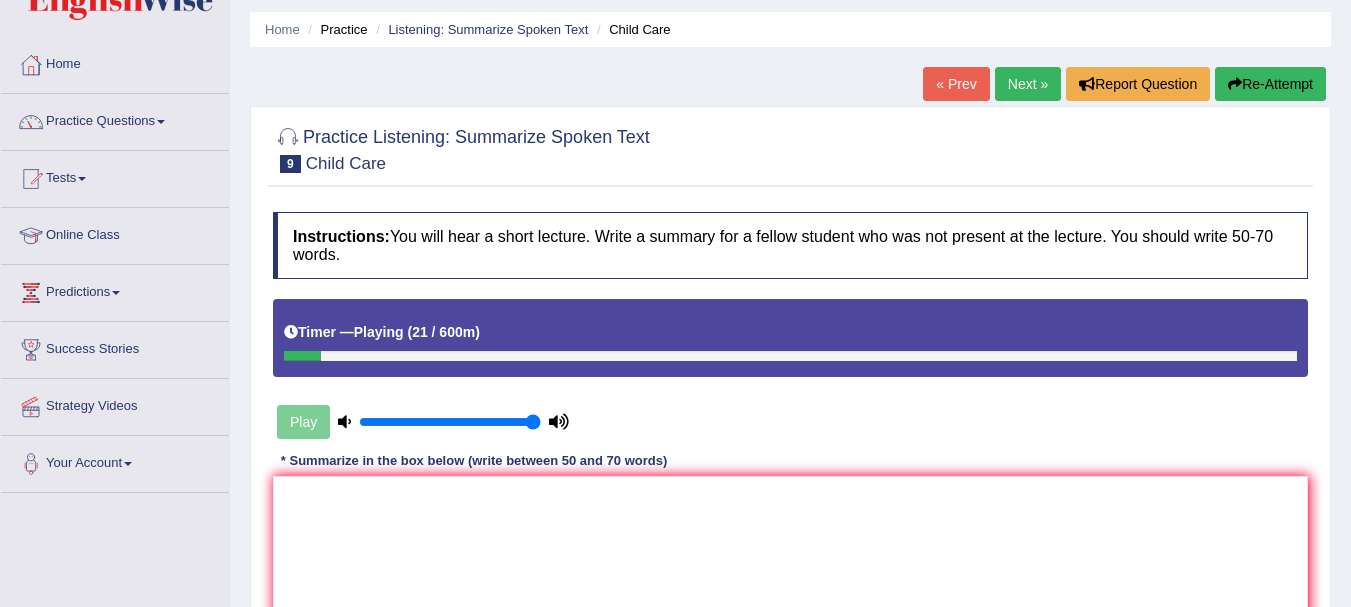 click on "Re-Attempt" at bounding box center [1270, 84] 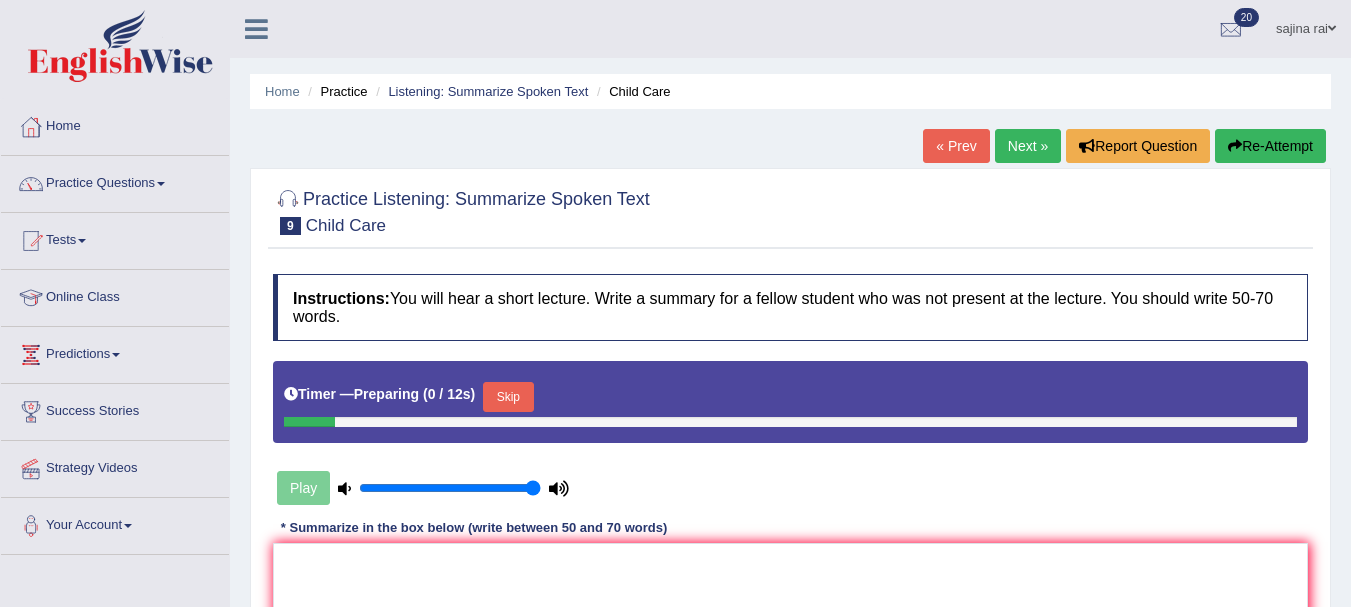 scroll, scrollTop: 62, scrollLeft: 0, axis: vertical 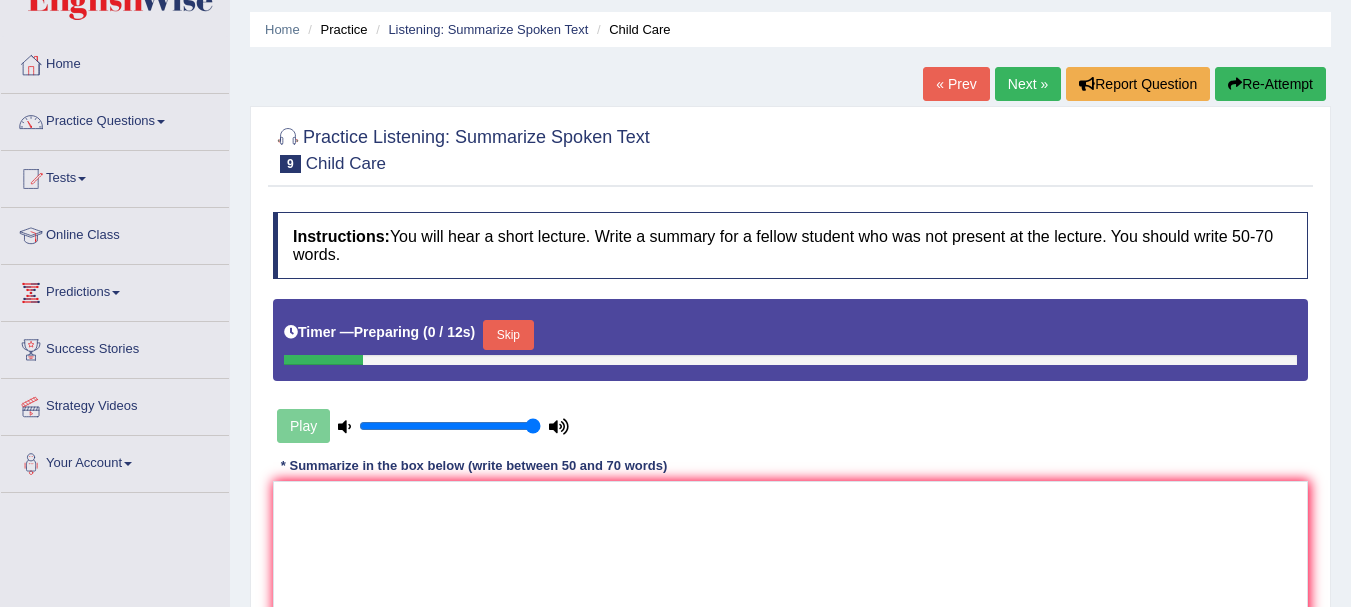 click on "Skip" at bounding box center (508, 335) 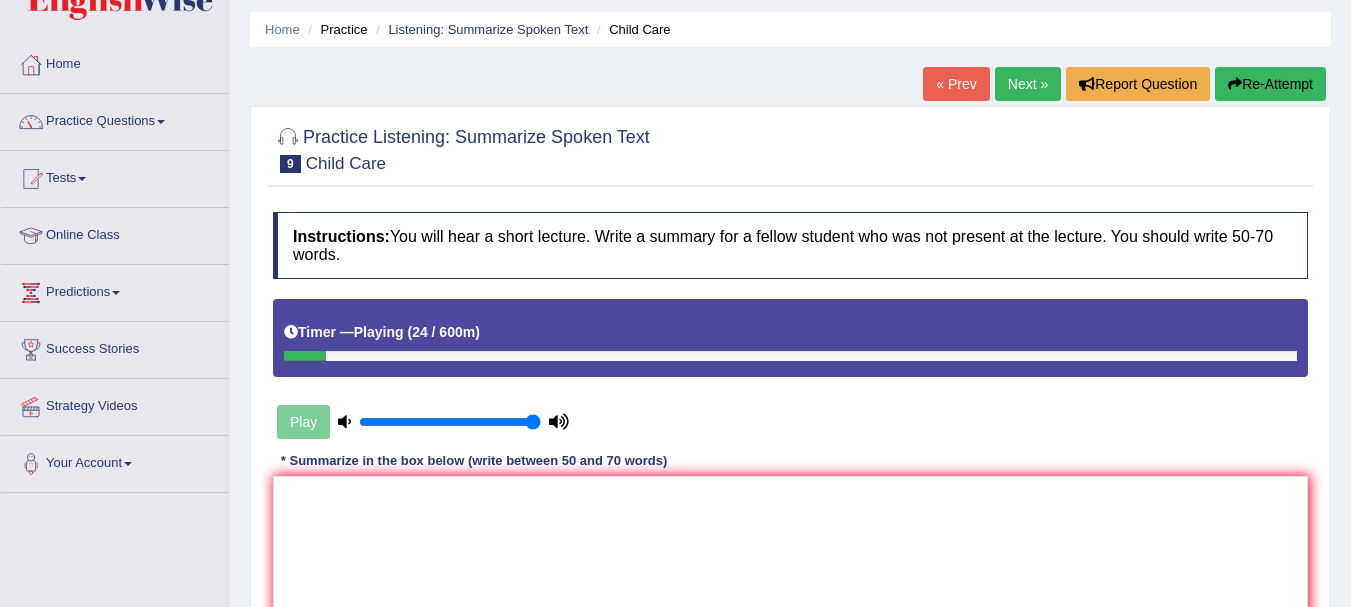 click on "Re-Attempt" at bounding box center [1270, 84] 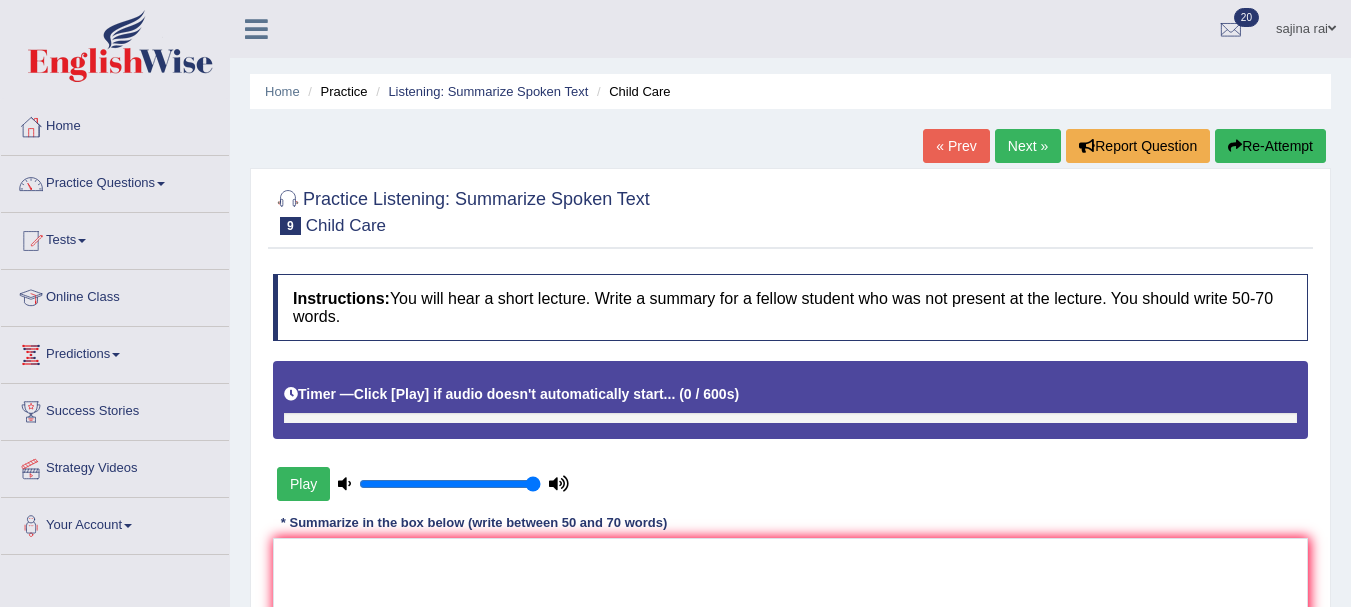 scroll, scrollTop: 62, scrollLeft: 0, axis: vertical 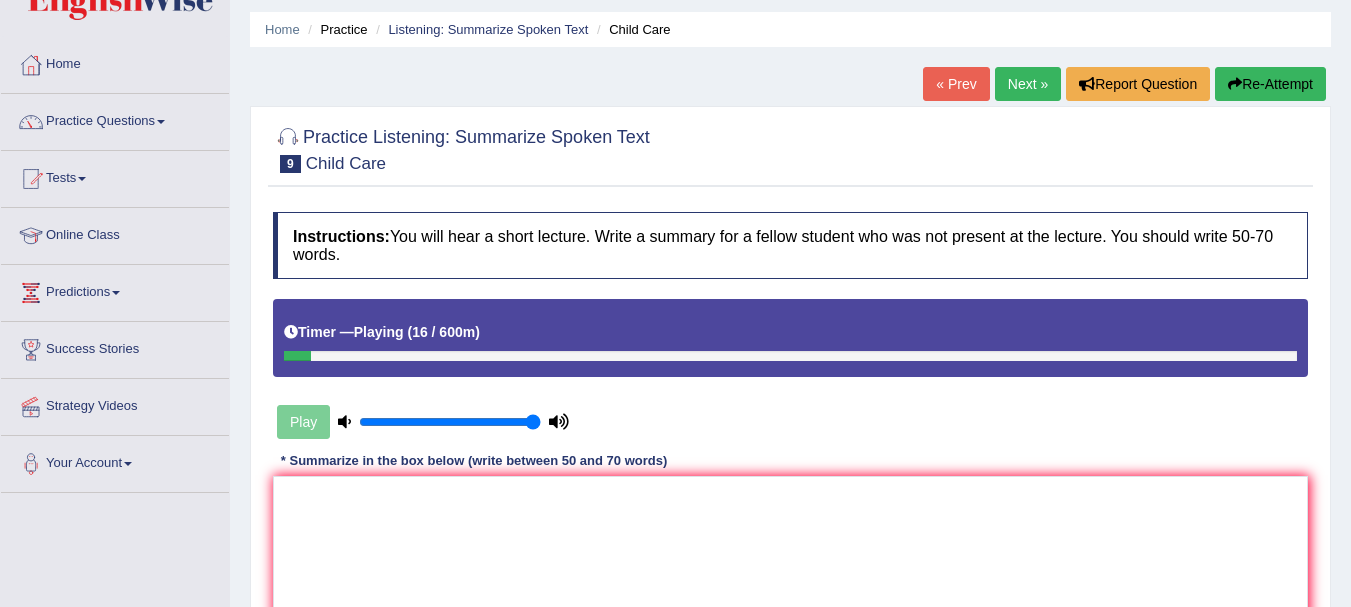 click on "Re-Attempt" at bounding box center (1270, 84) 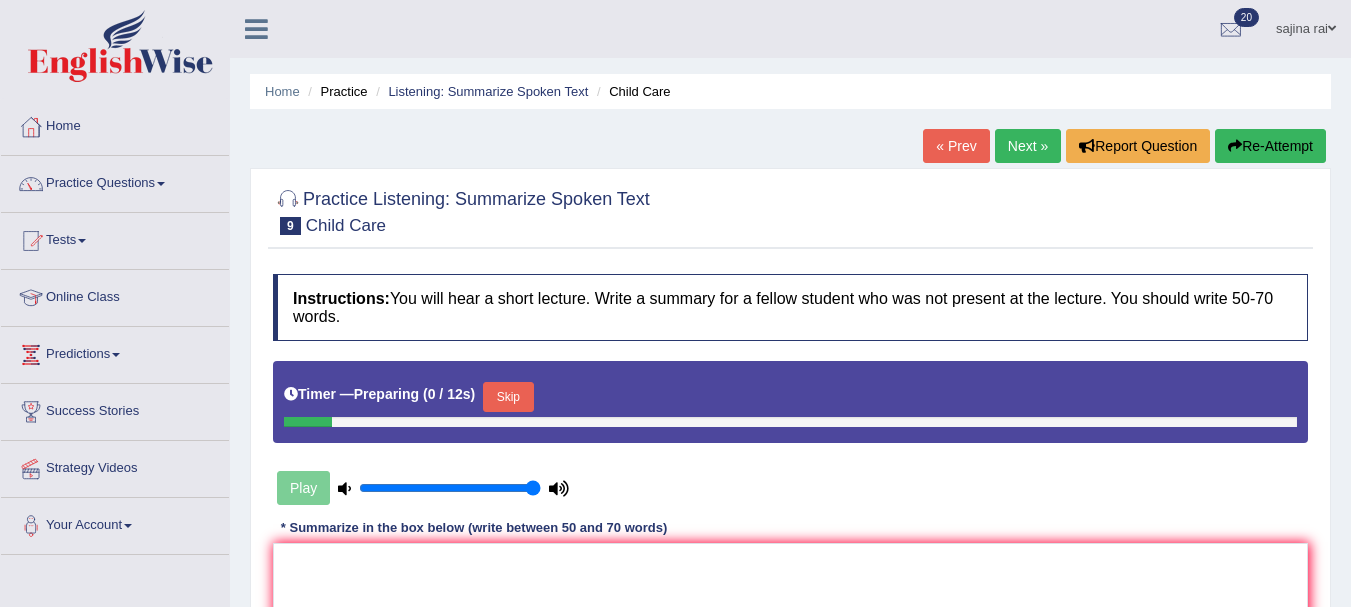 click on "Skip" at bounding box center [508, 397] 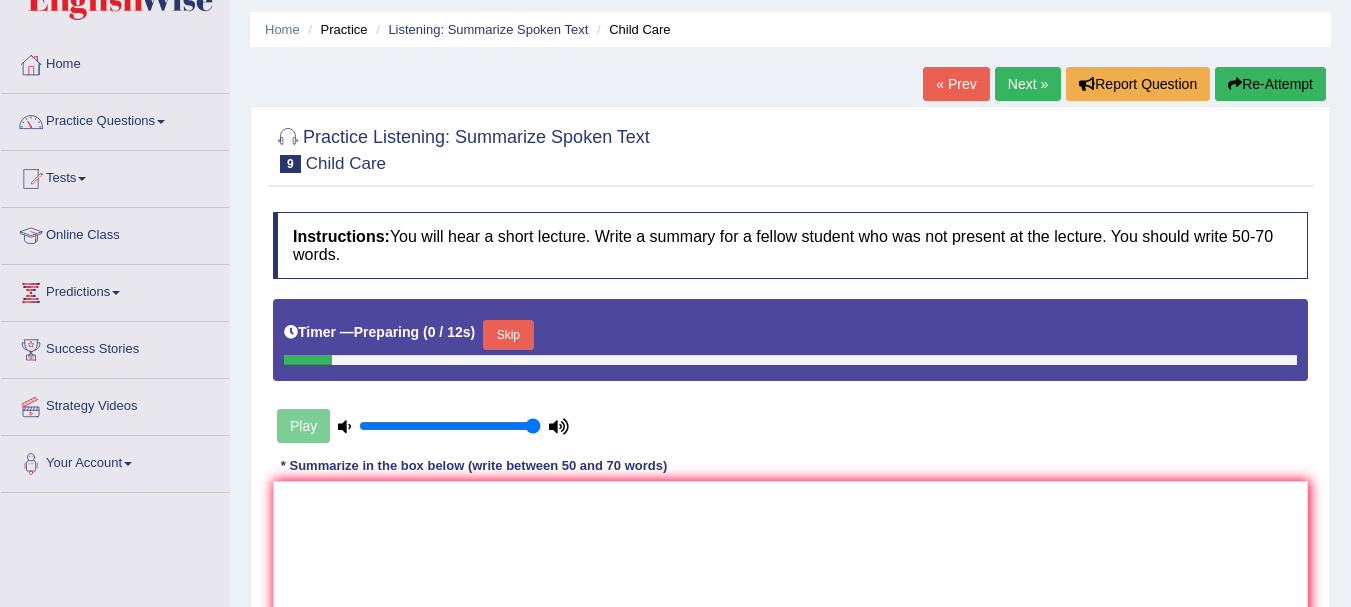 scroll, scrollTop: 0, scrollLeft: 0, axis: both 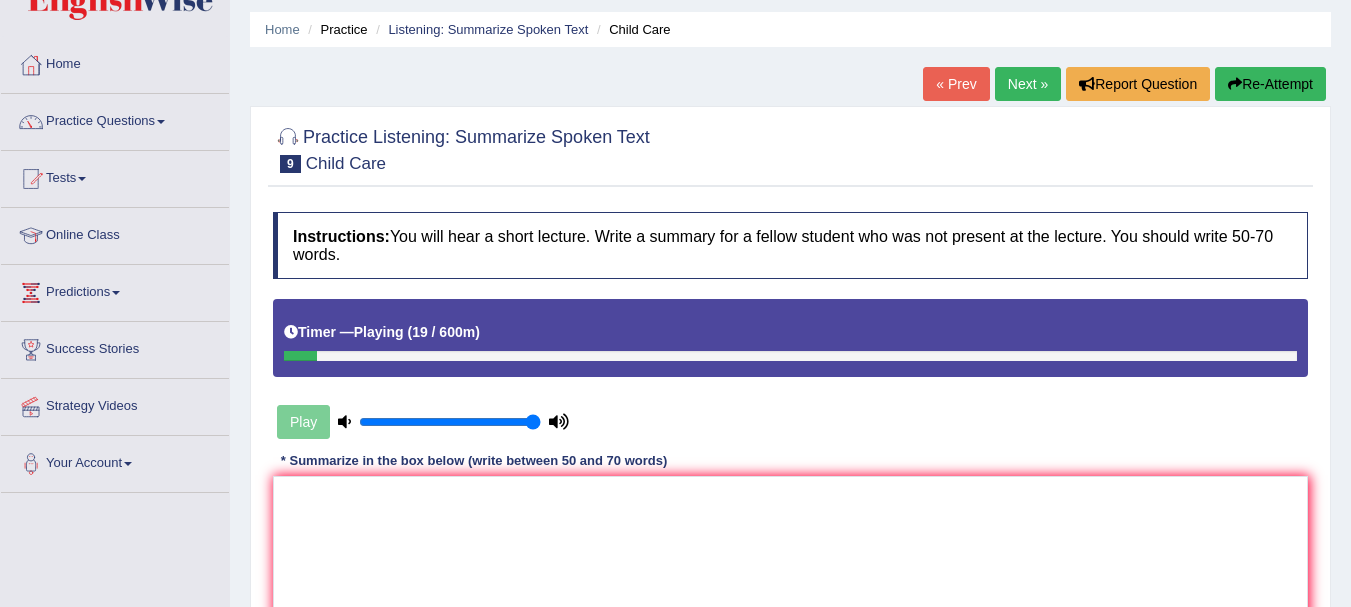 click on "Re-Attempt" at bounding box center (1270, 84) 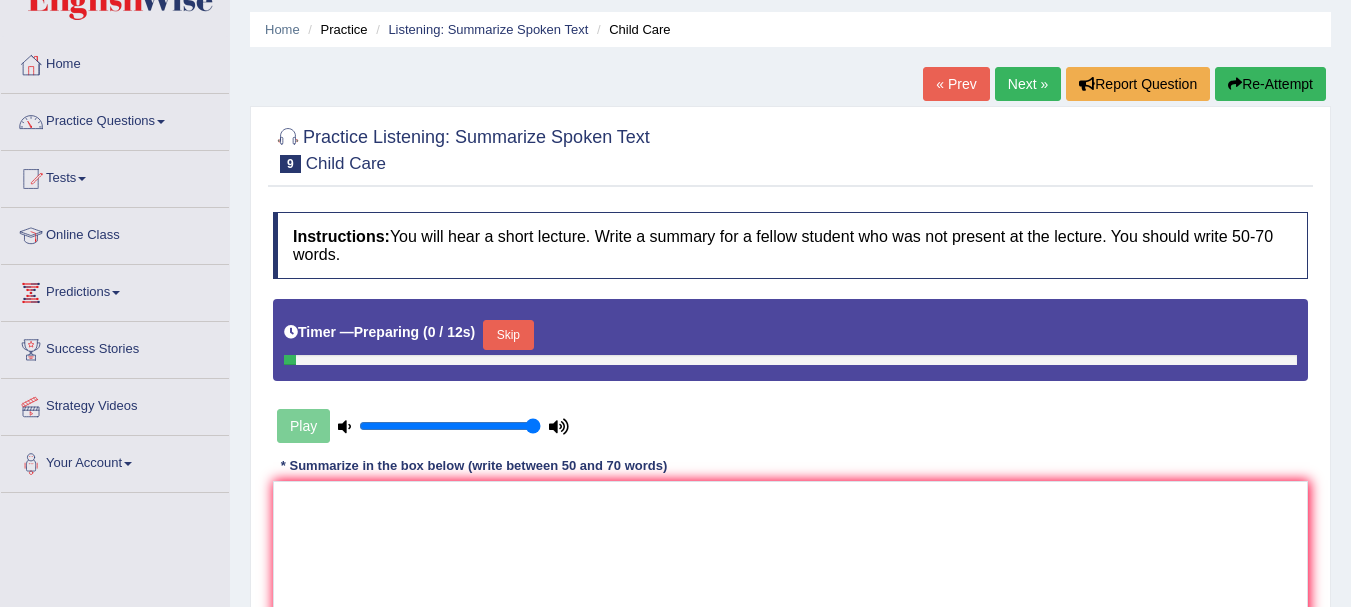 scroll, scrollTop: 62, scrollLeft: 0, axis: vertical 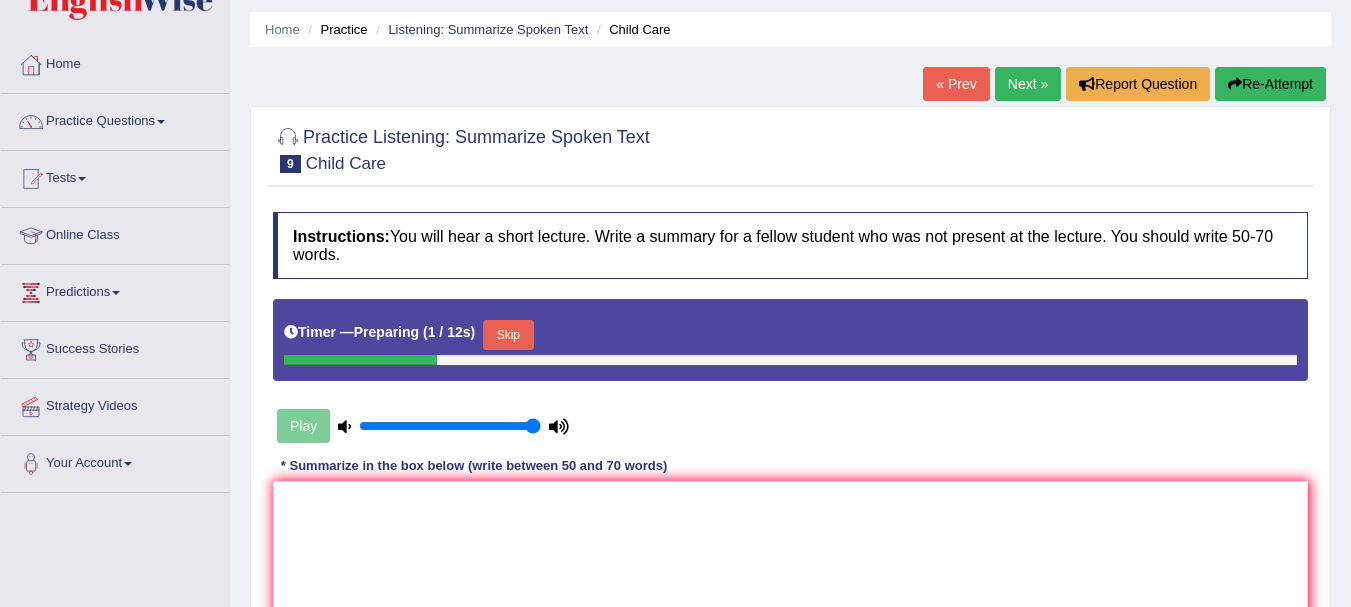 click on "Skip" at bounding box center [508, 335] 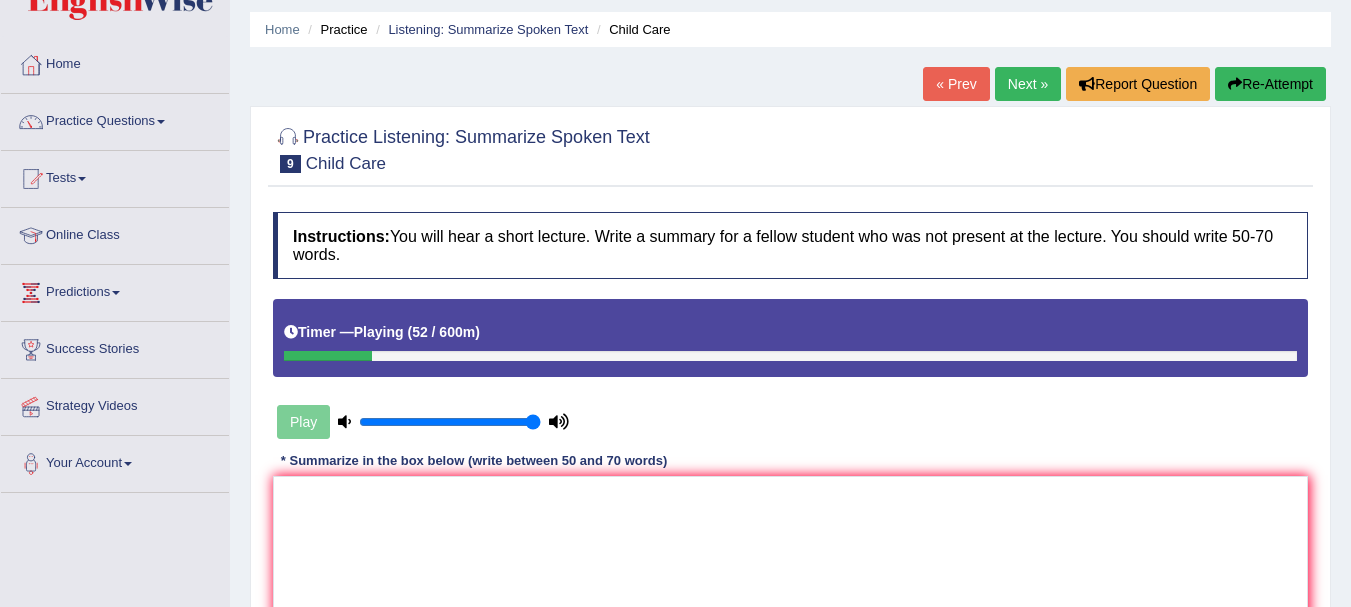click on "Next »" at bounding box center (1028, 84) 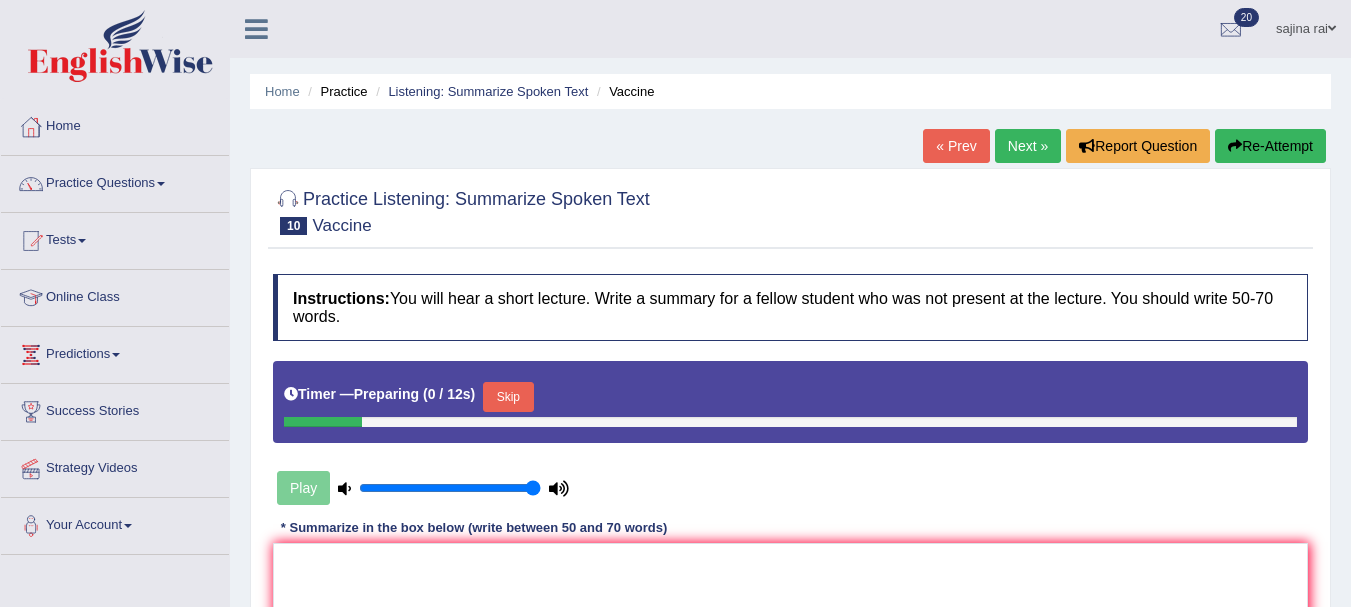 scroll, scrollTop: 0, scrollLeft: 0, axis: both 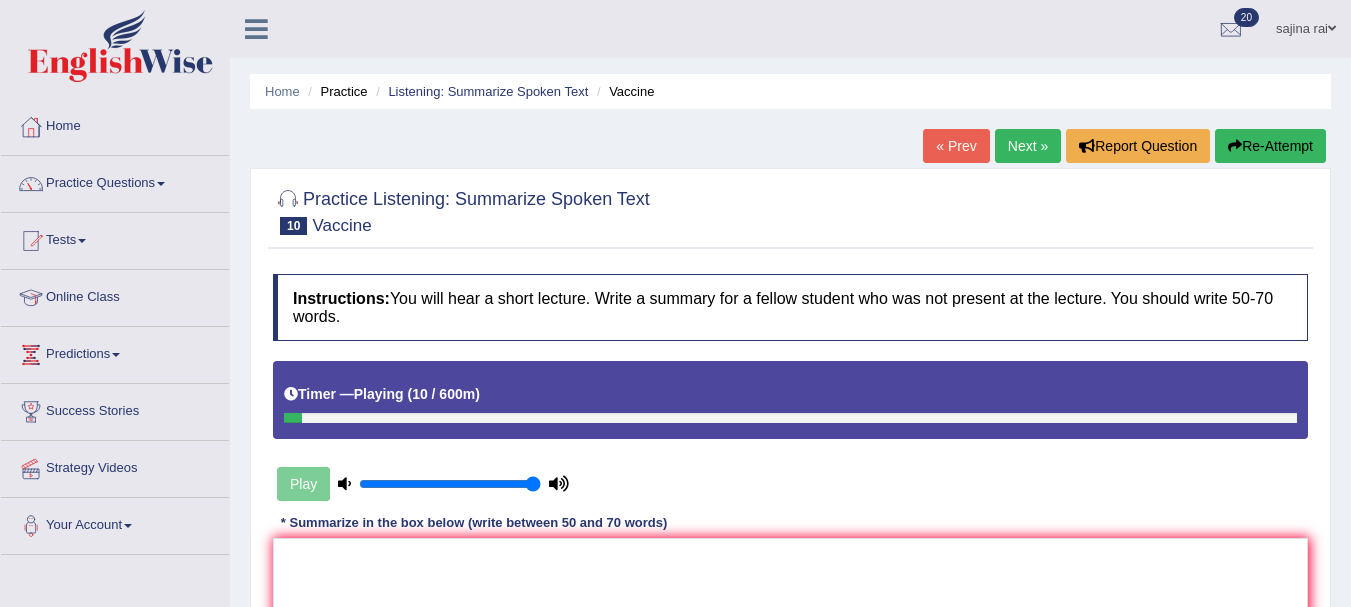 click on "Re-Attempt" at bounding box center (1270, 146) 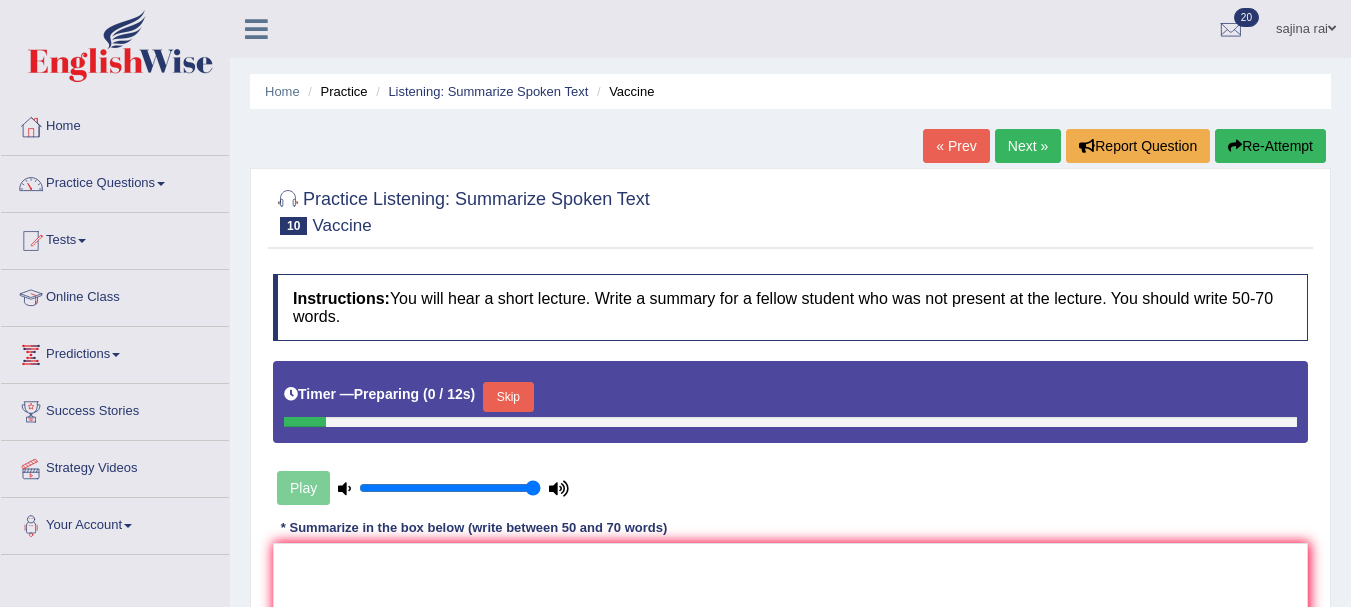 scroll, scrollTop: 0, scrollLeft: 0, axis: both 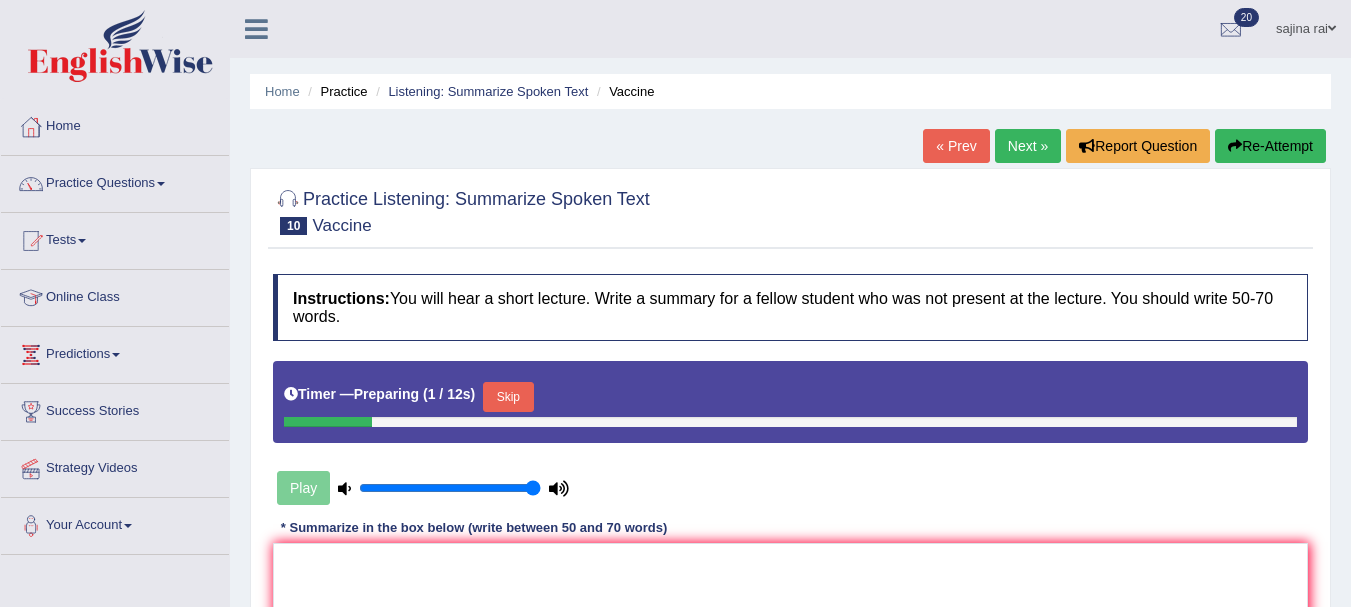 click on "Skip" at bounding box center [508, 397] 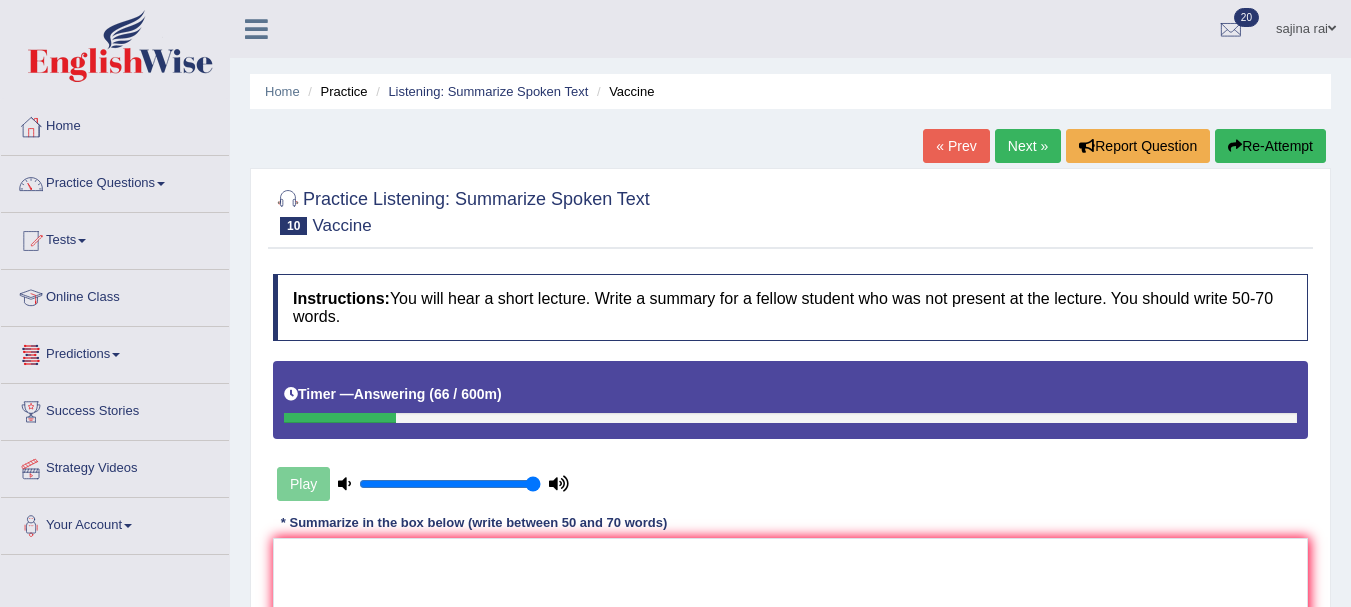 click on "Next »" at bounding box center [1028, 146] 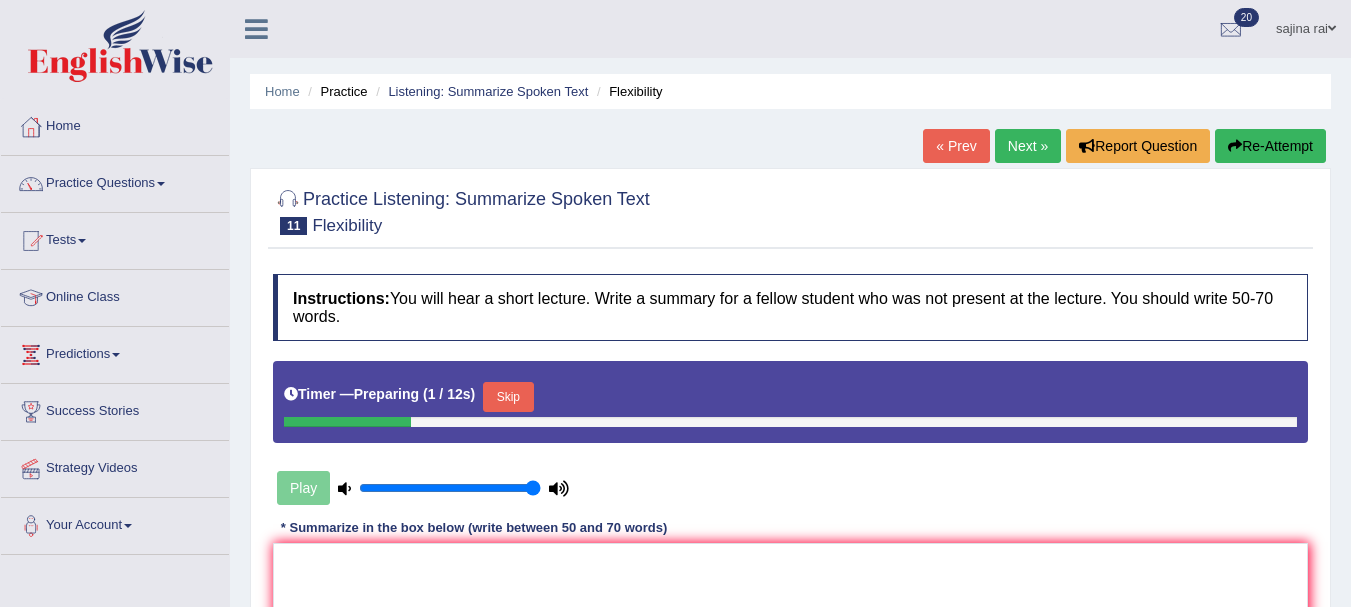 scroll, scrollTop: 0, scrollLeft: 0, axis: both 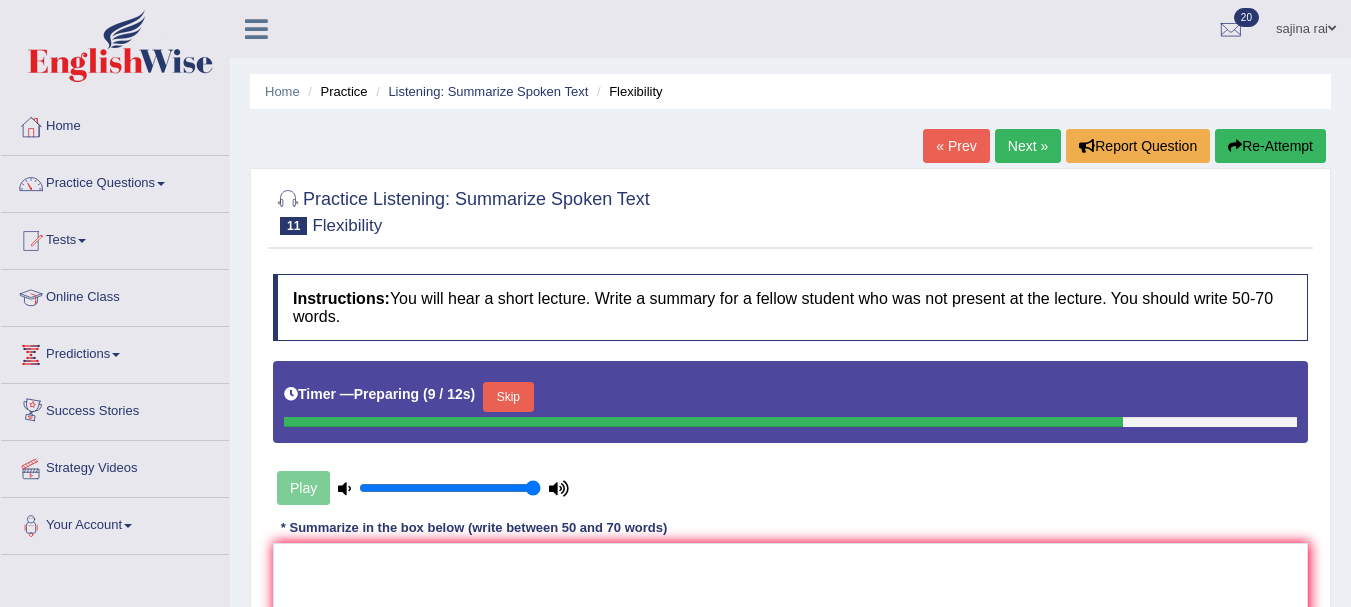 click on "Skip" at bounding box center (508, 397) 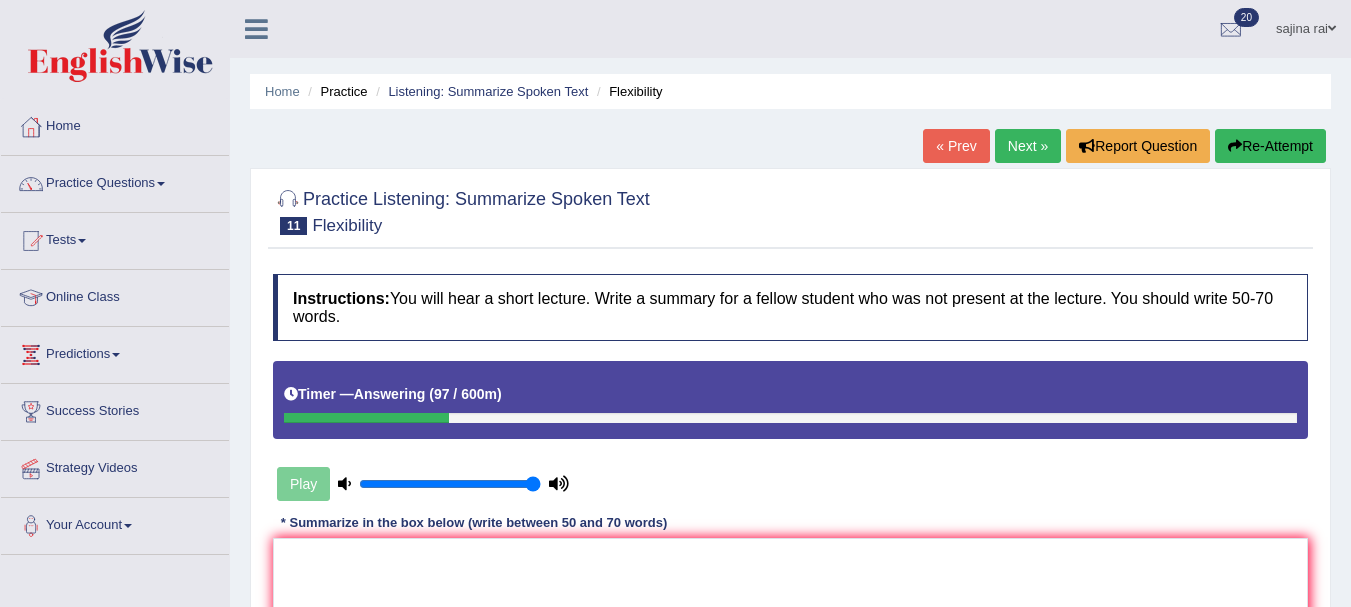 click on "Re-Attempt" at bounding box center [1270, 146] 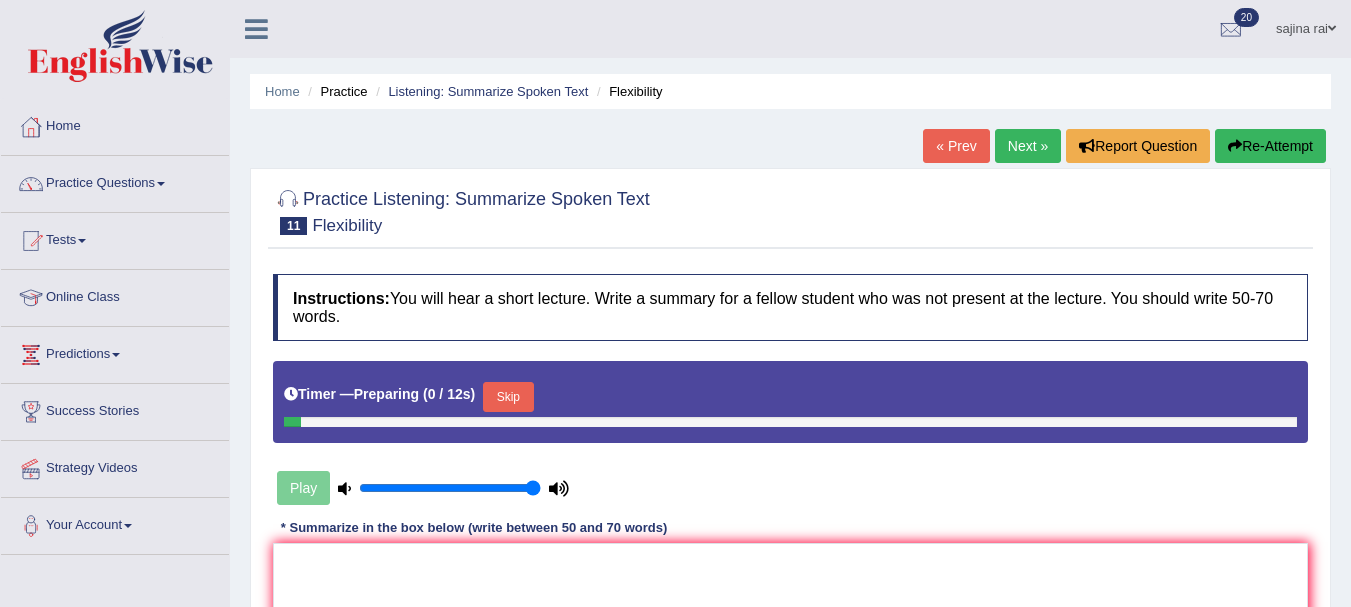 scroll, scrollTop: 0, scrollLeft: 0, axis: both 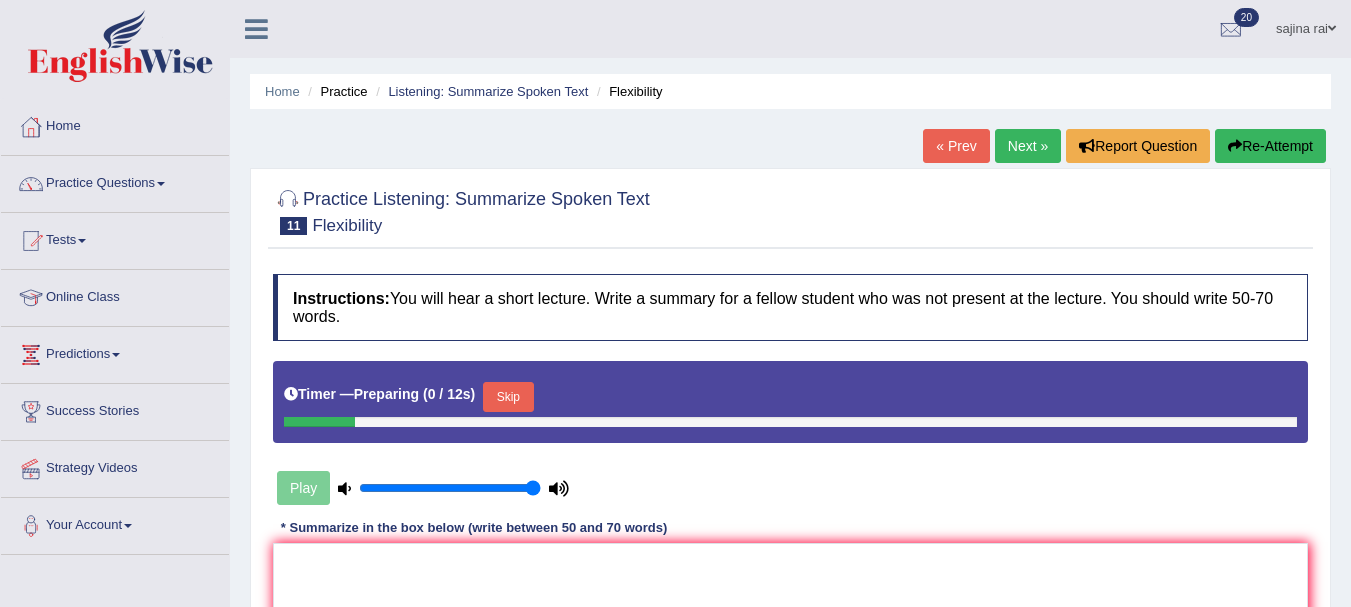 click on "Skip" at bounding box center (508, 397) 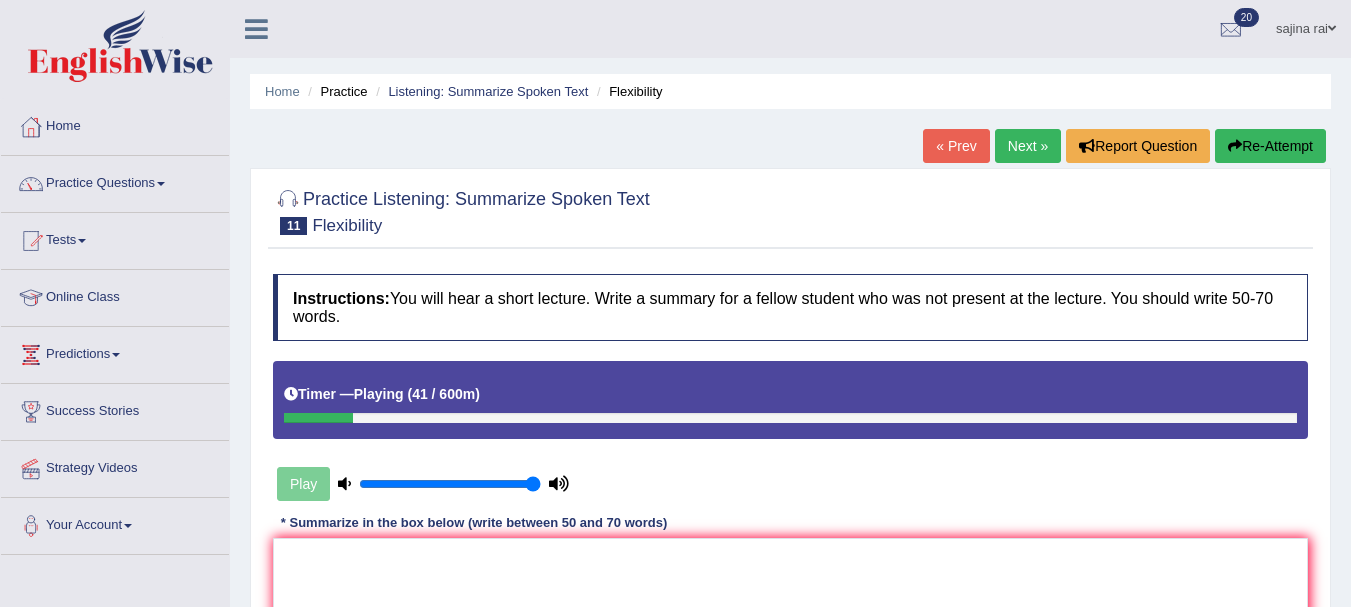 click on "Re-Attempt" at bounding box center (1270, 146) 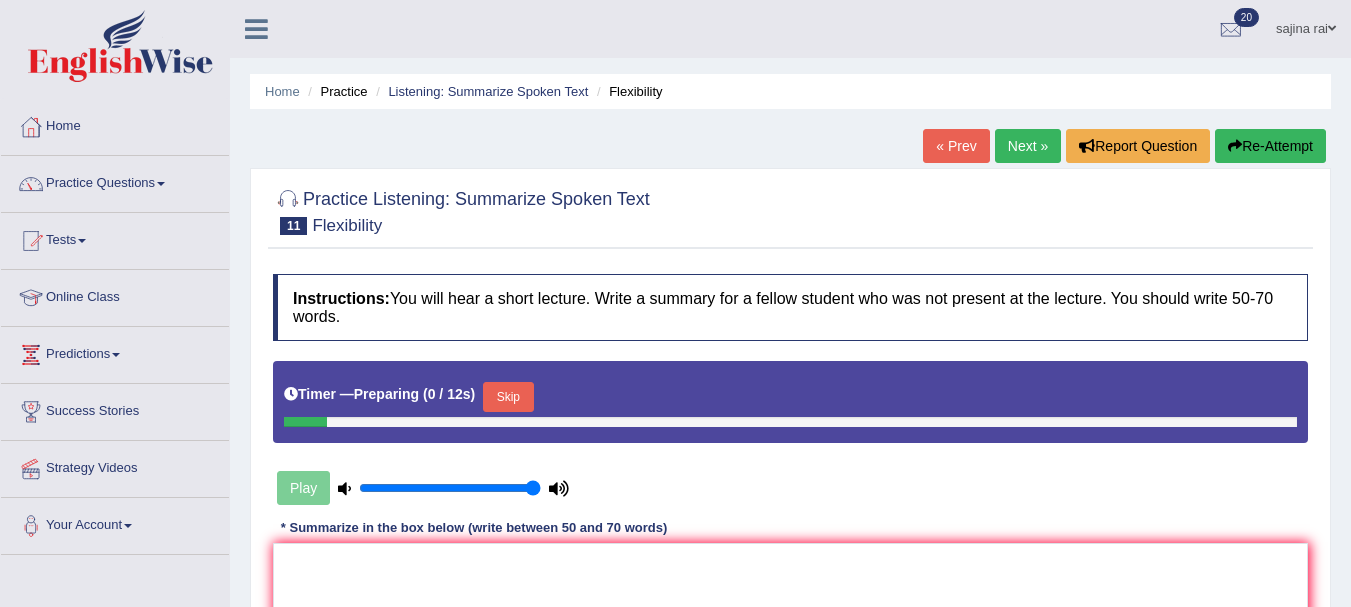 scroll, scrollTop: 0, scrollLeft: 0, axis: both 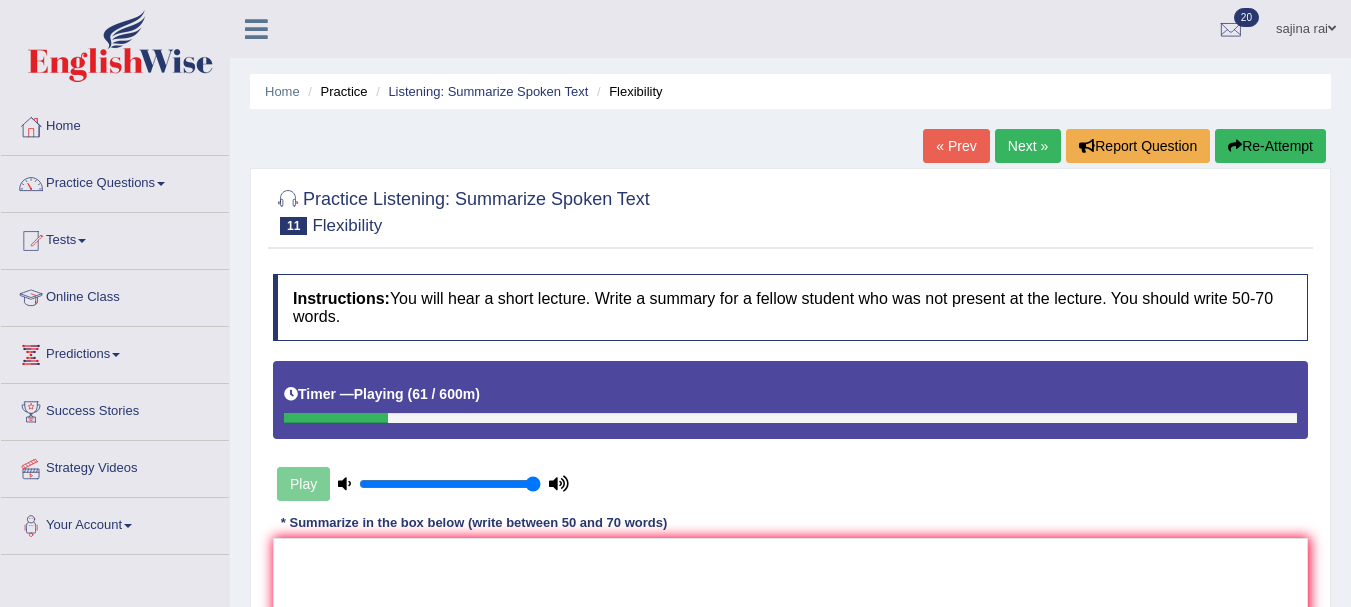 click on "Re-Attempt" at bounding box center [1270, 146] 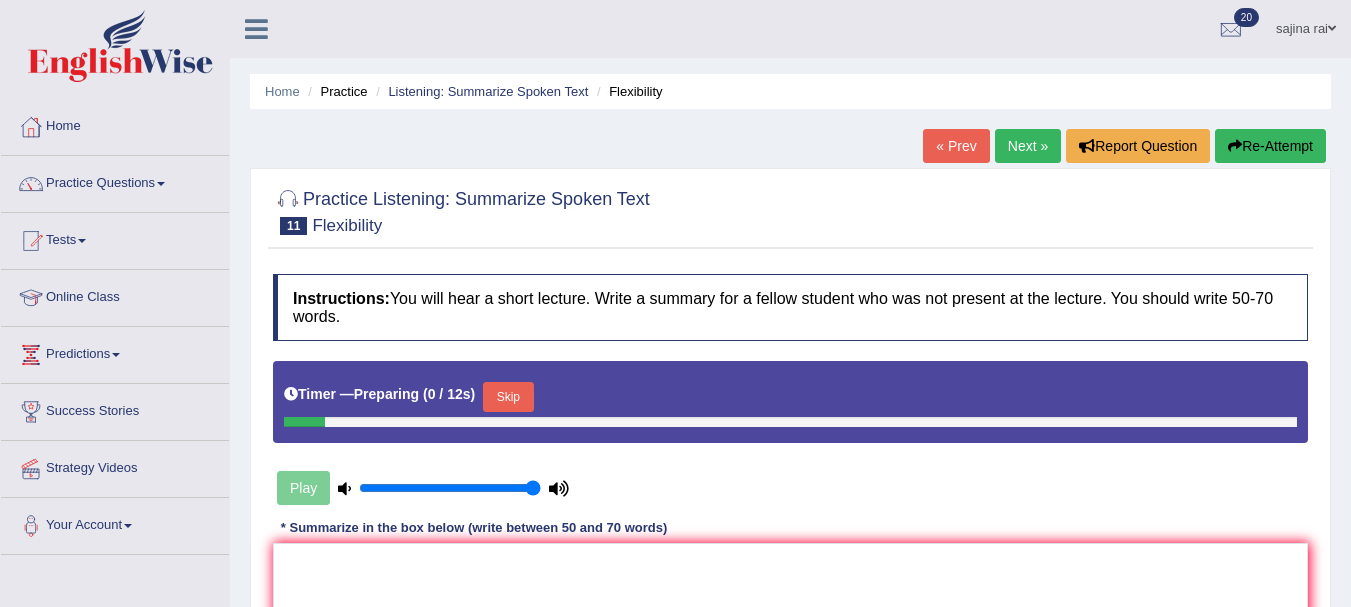 scroll, scrollTop: 0, scrollLeft: 0, axis: both 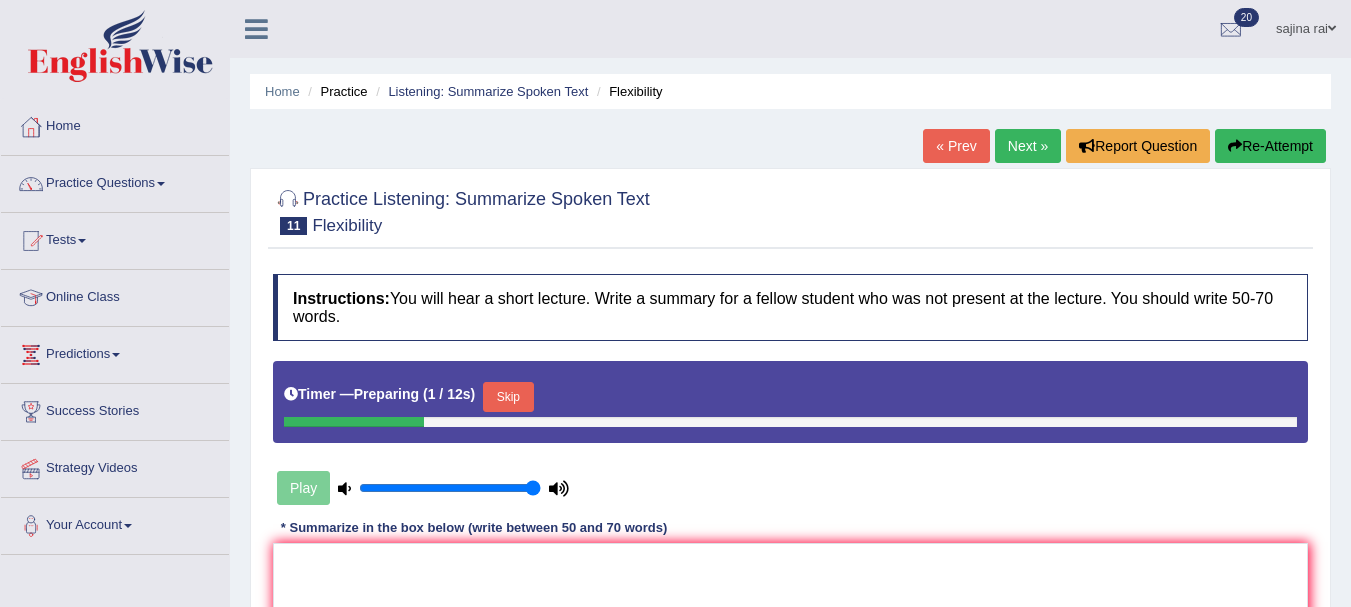 click on "Skip" at bounding box center (508, 397) 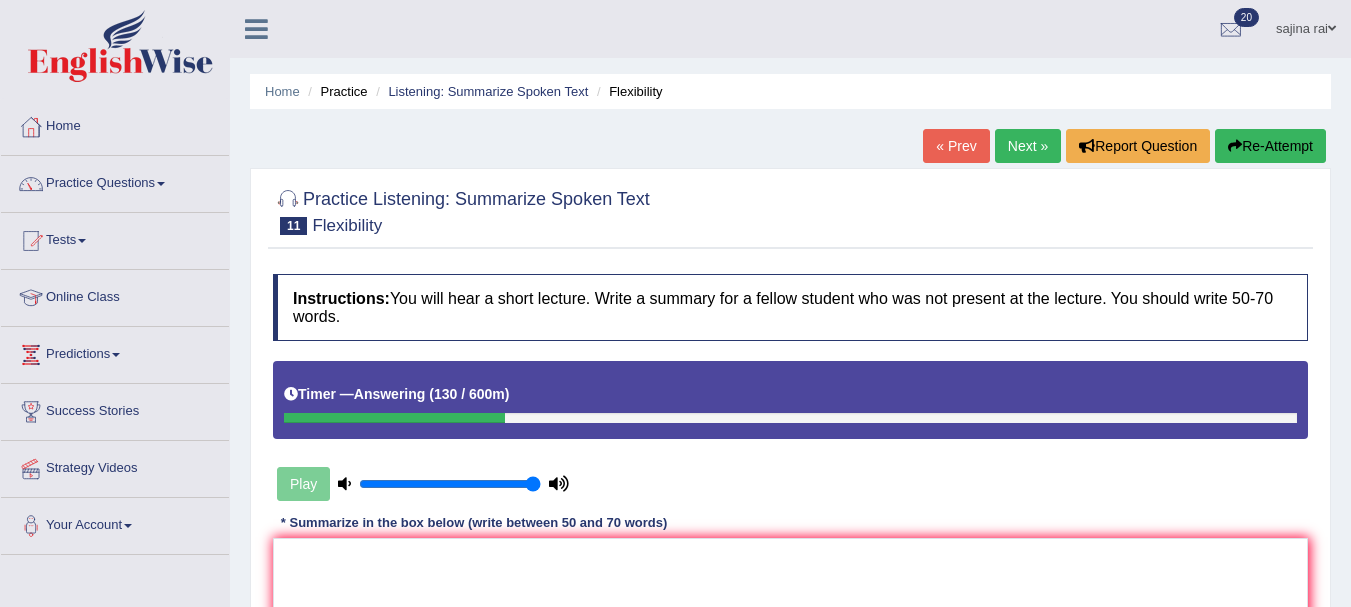 click on "Next »" at bounding box center (1028, 146) 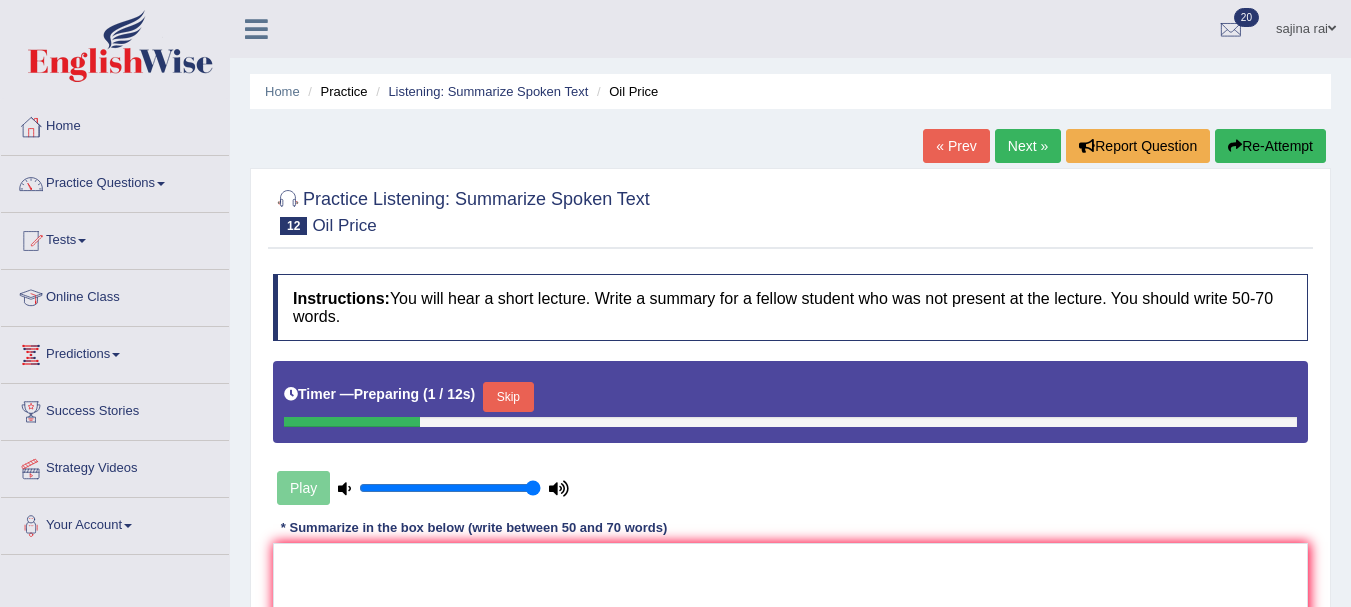 scroll, scrollTop: 0, scrollLeft: 0, axis: both 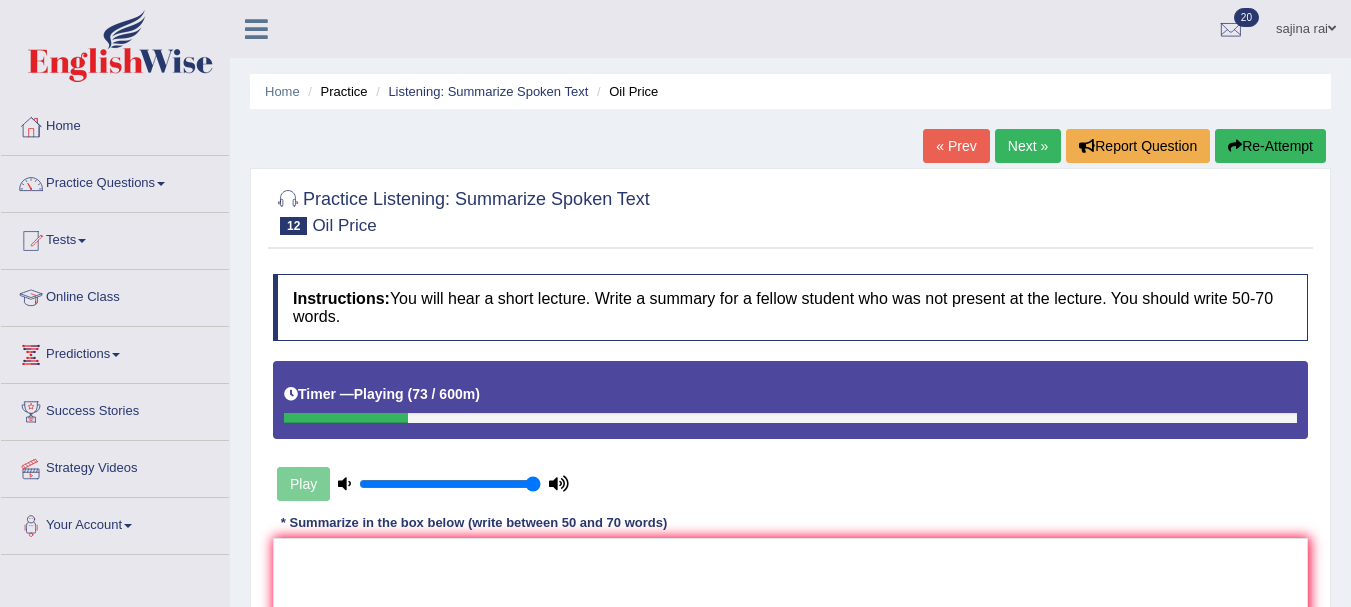 click on "Re-Attempt" at bounding box center [1270, 146] 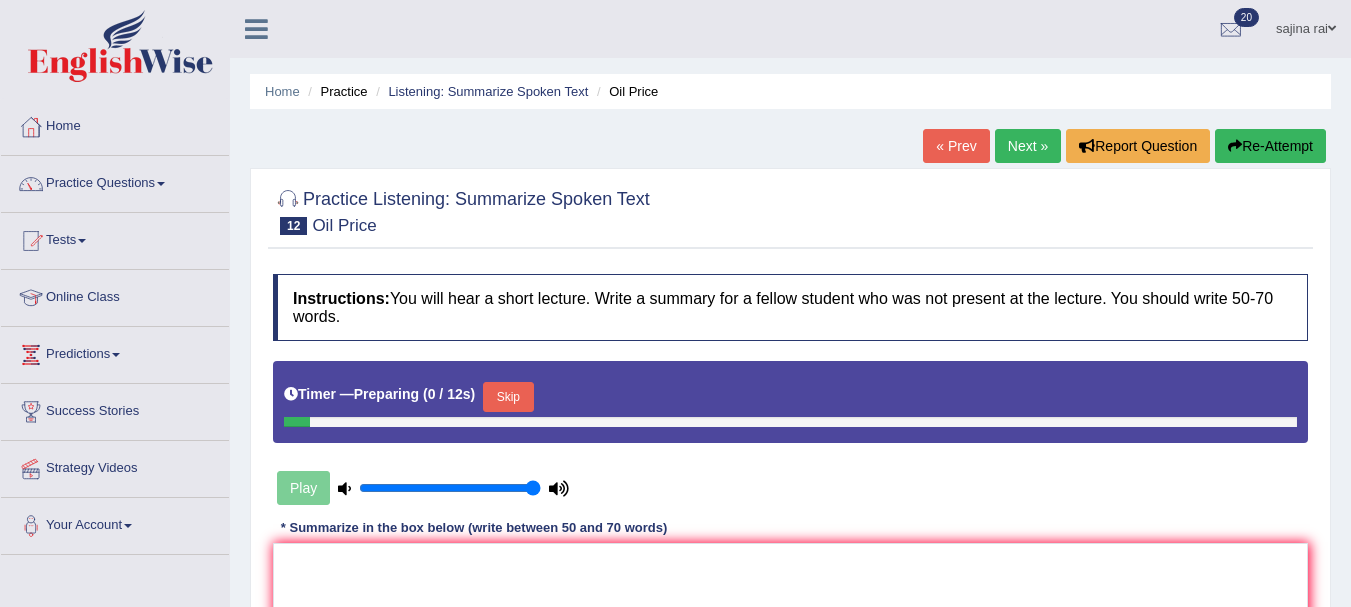 scroll, scrollTop: 0, scrollLeft: 0, axis: both 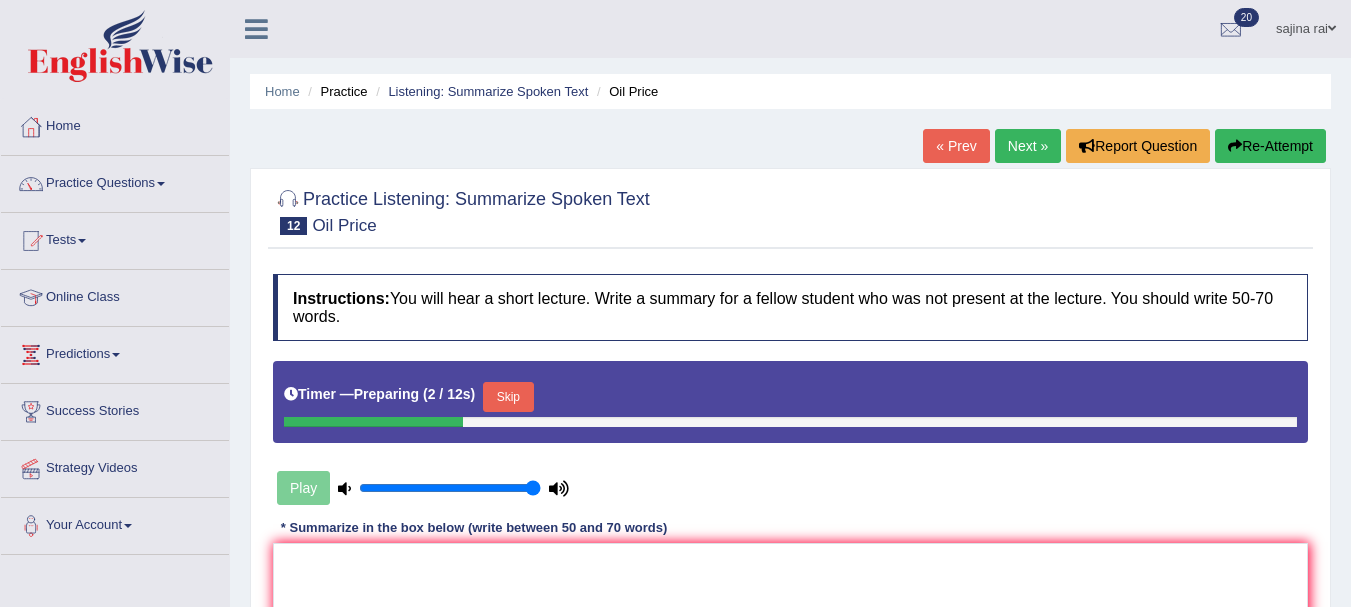 click on "Next »" at bounding box center [1028, 146] 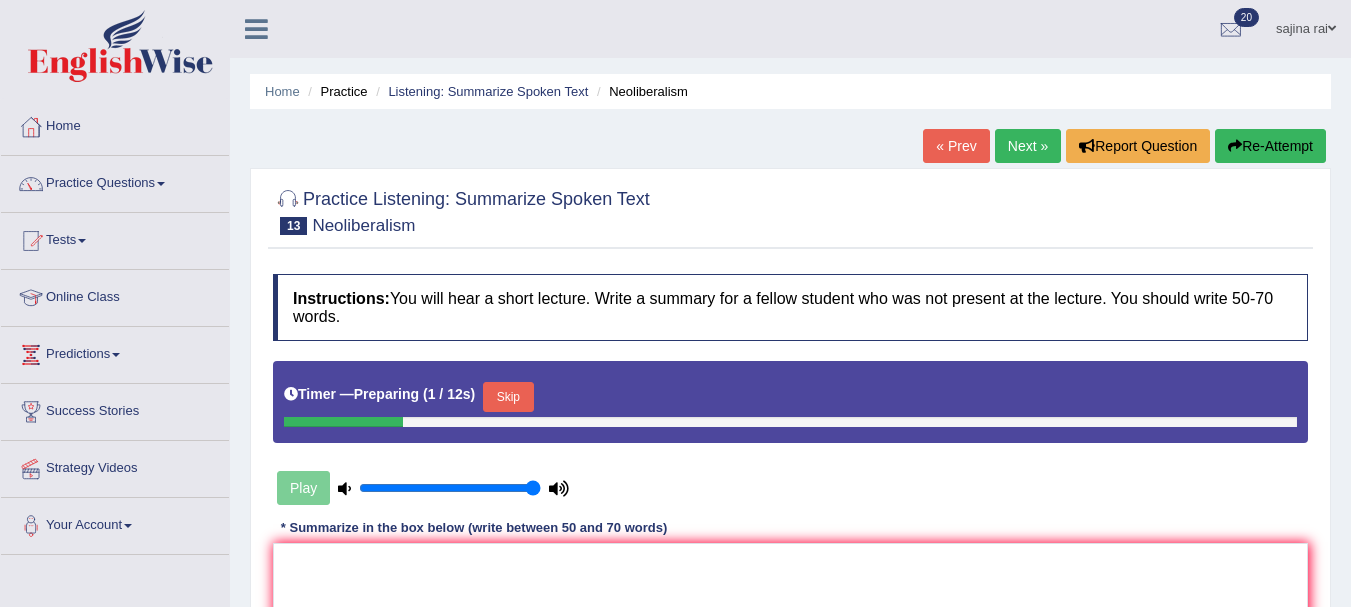 scroll, scrollTop: 0, scrollLeft: 0, axis: both 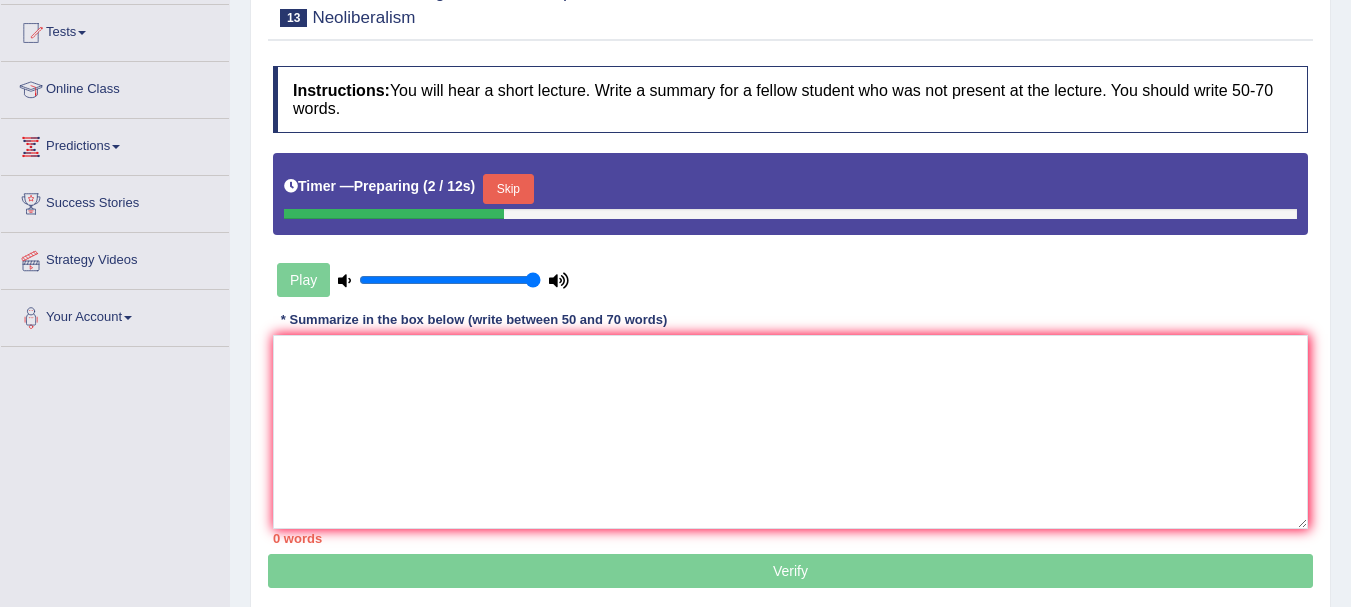 drag, startPoint x: 0, startPoint y: 0, endPoint x: 1356, endPoint y: 365, distance: 1404.2653 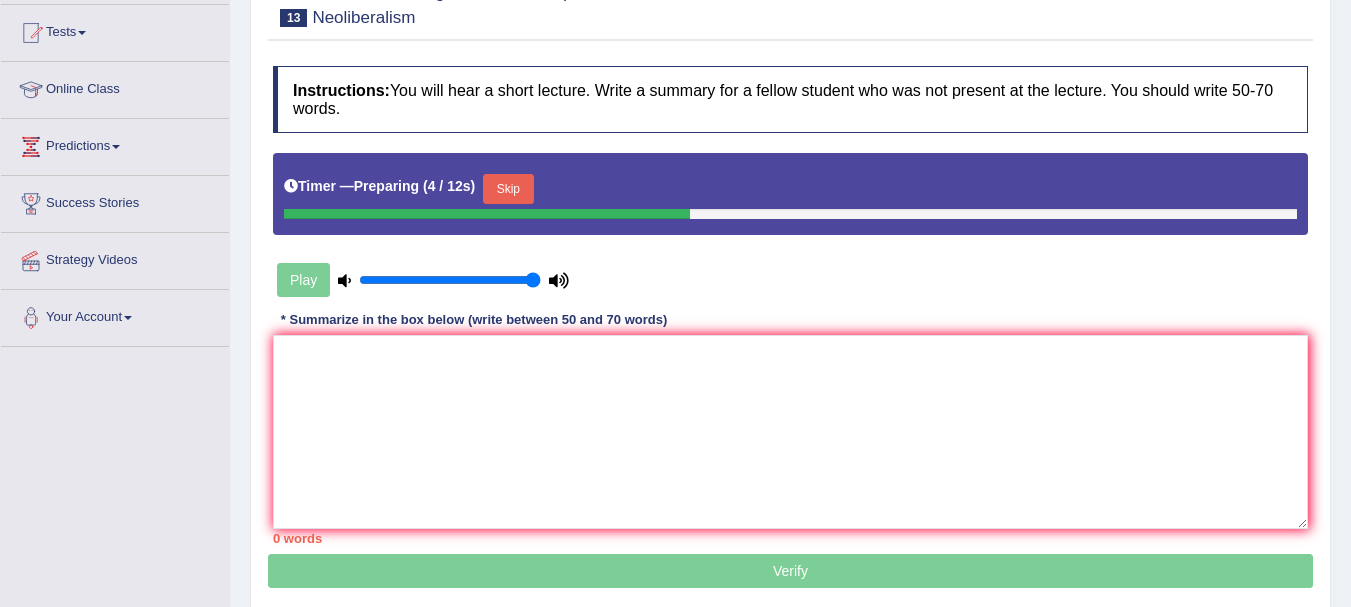 scroll, scrollTop: 121, scrollLeft: 0, axis: vertical 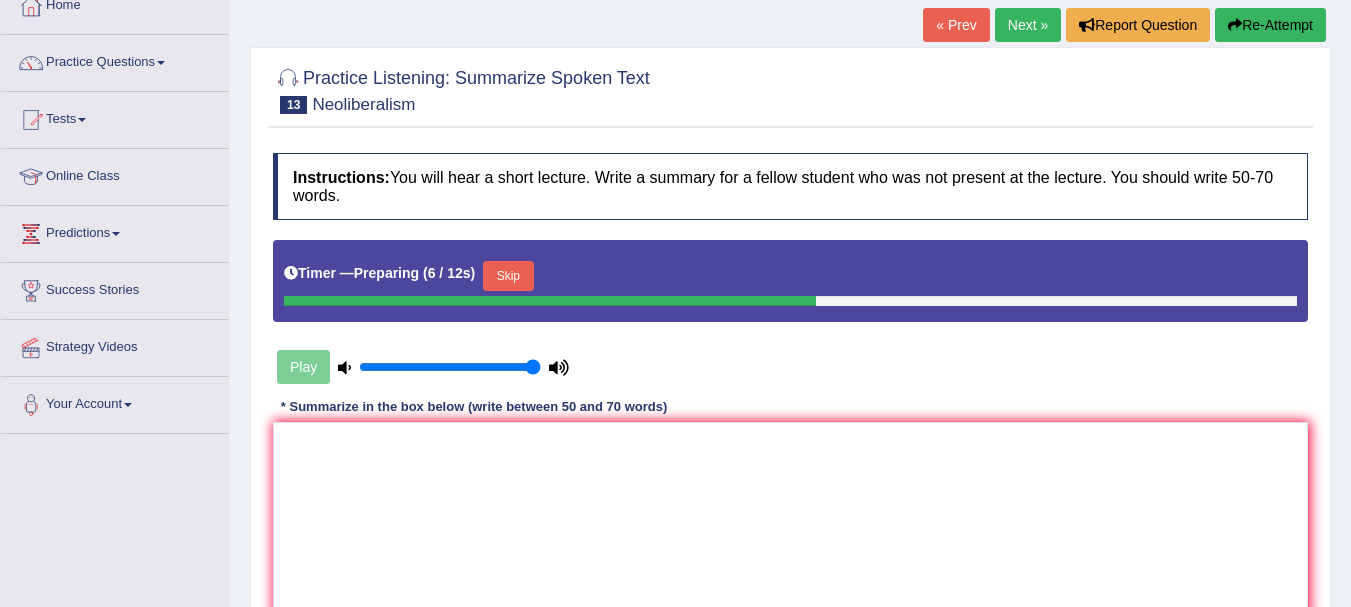 click on "Next »" at bounding box center [1028, 25] 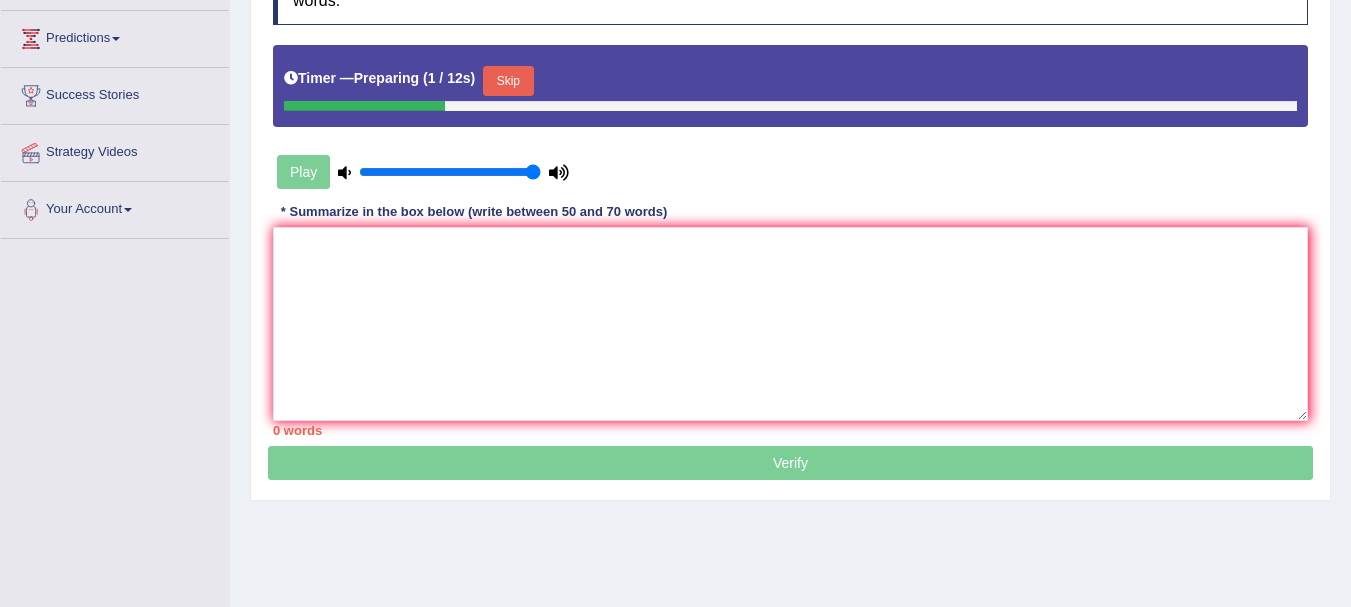 scroll, scrollTop: 316, scrollLeft: 0, axis: vertical 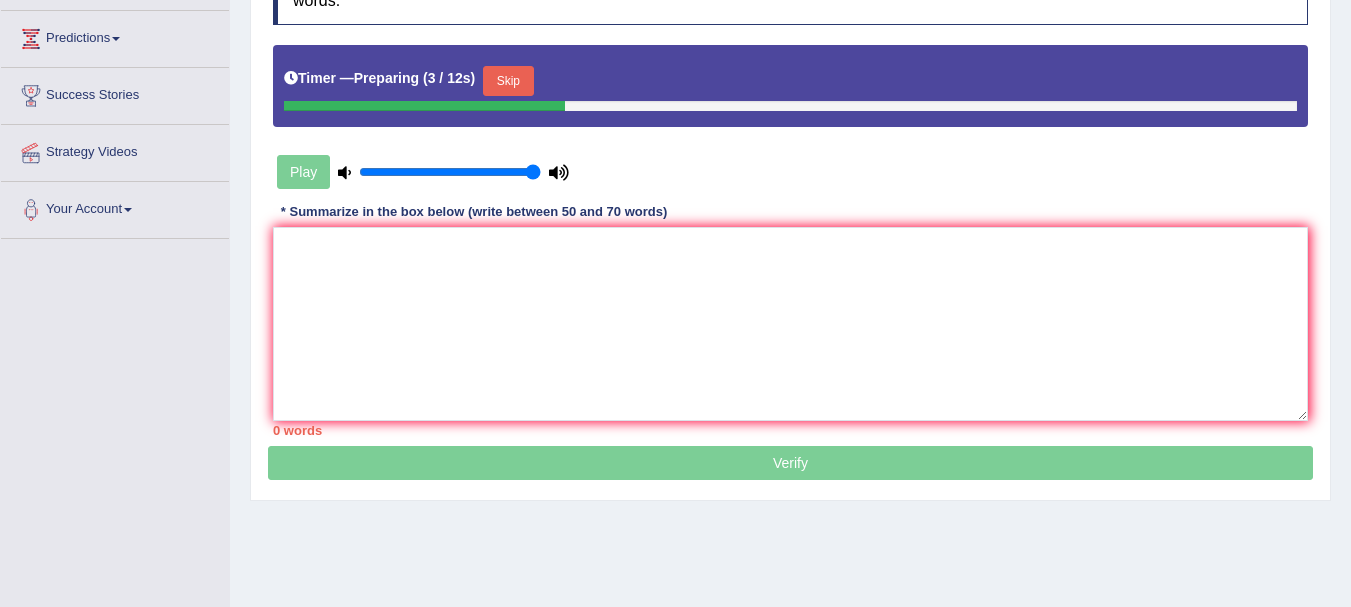 click on "Skip" at bounding box center (508, 81) 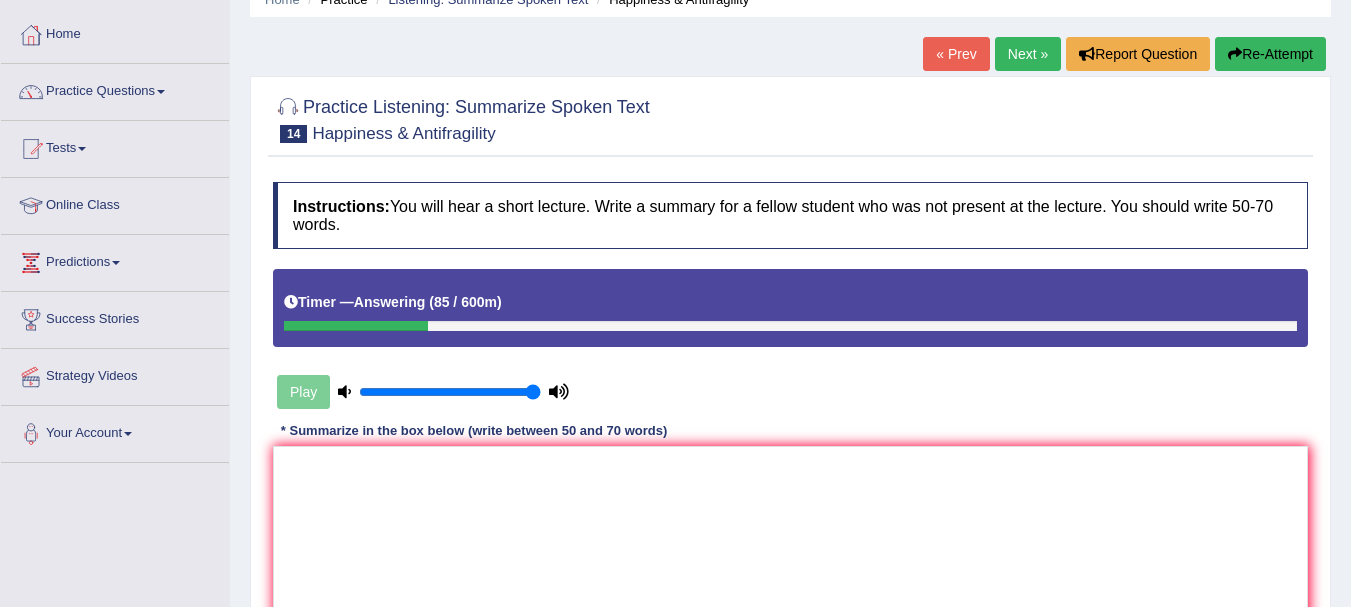 scroll, scrollTop: 90, scrollLeft: 0, axis: vertical 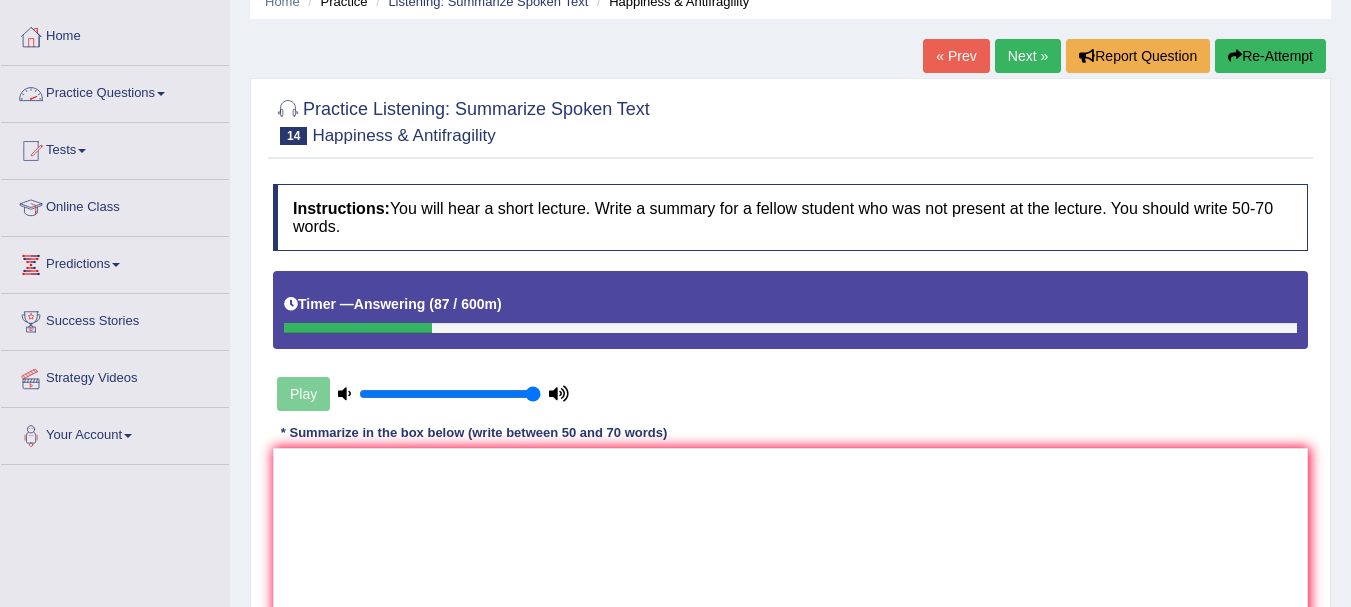 click on "Practice Questions" at bounding box center (115, 91) 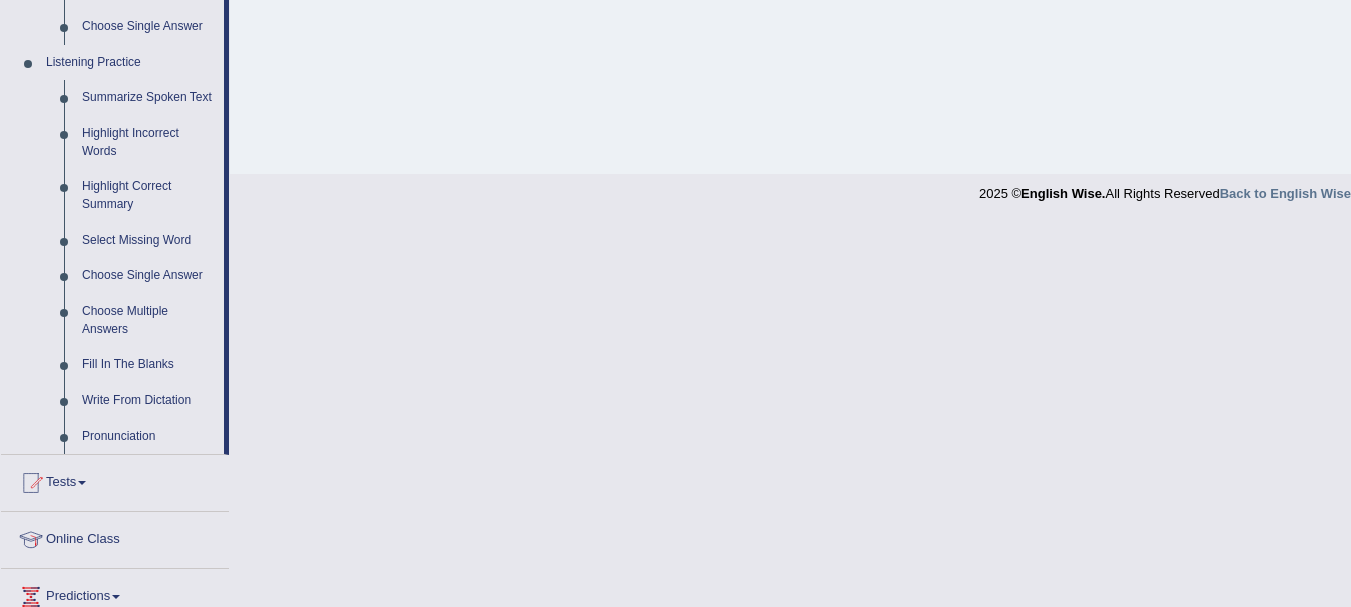scroll, scrollTop: 829, scrollLeft: 0, axis: vertical 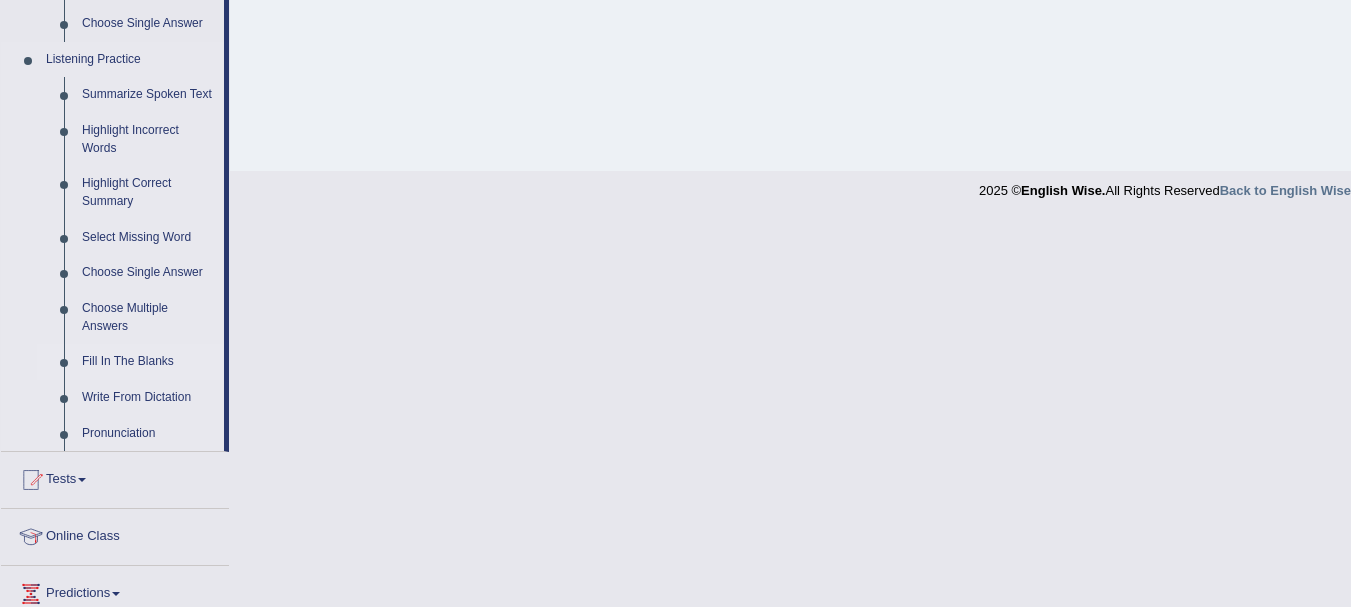 click on "Fill In The Blanks" at bounding box center [148, 362] 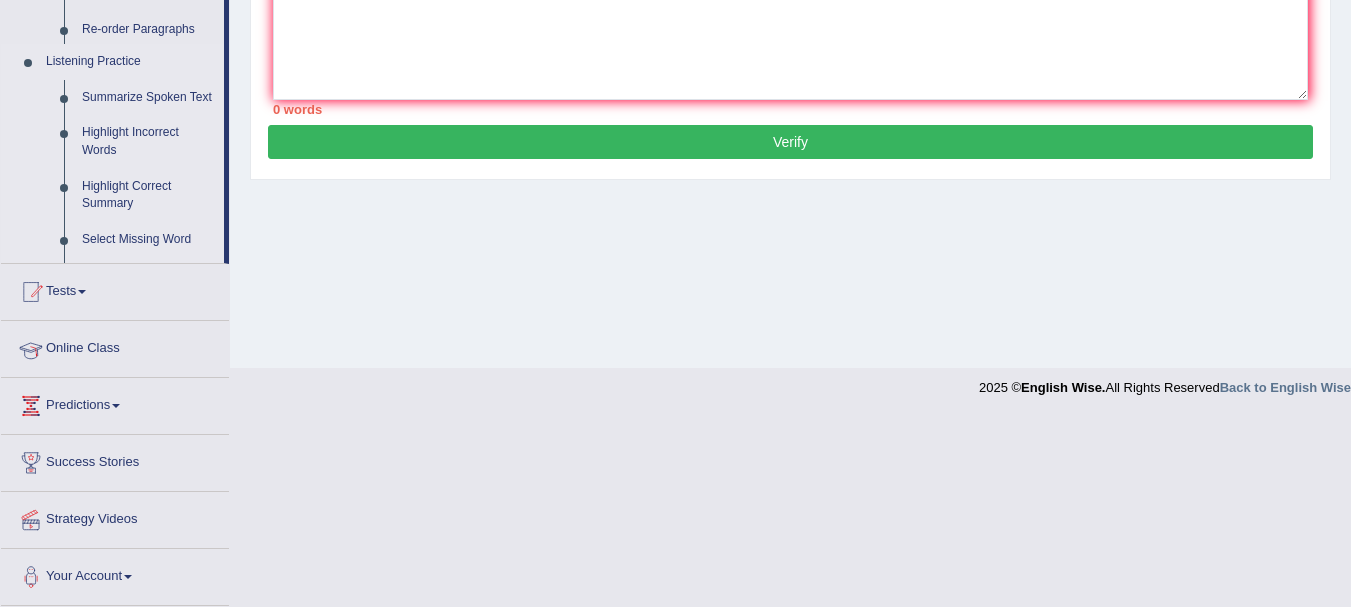 scroll, scrollTop: 443, scrollLeft: 0, axis: vertical 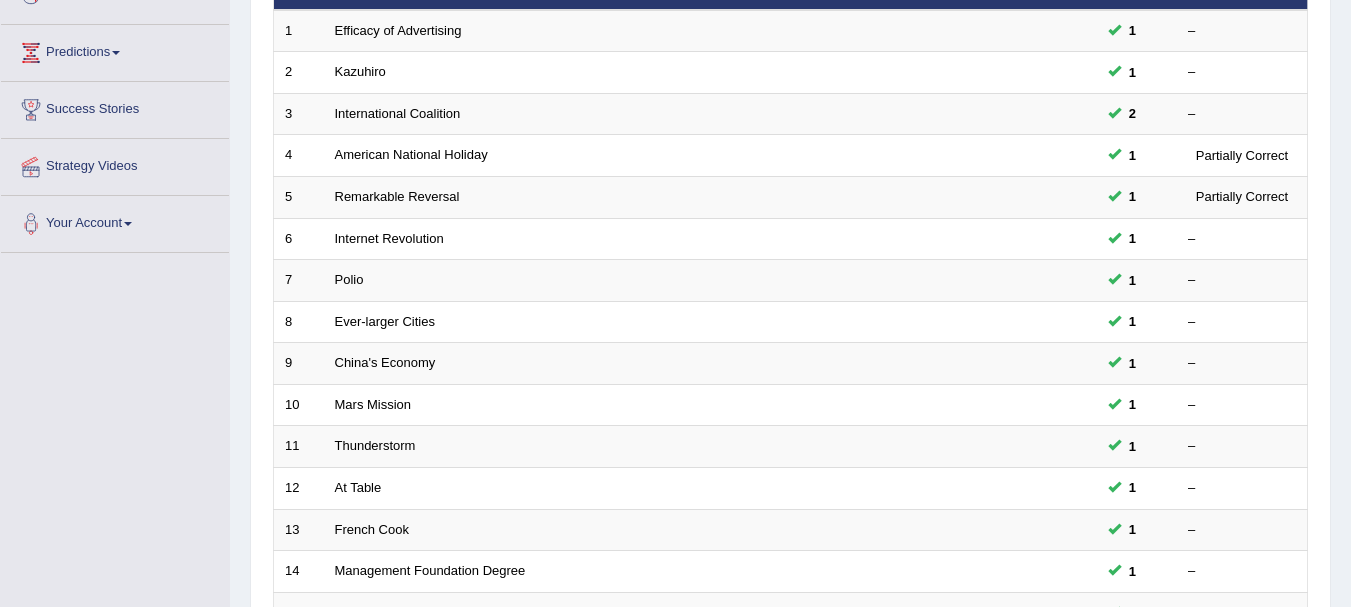 drag, startPoint x: 0, startPoint y: 0, endPoint x: 1343, endPoint y: 403, distance: 1402.1619 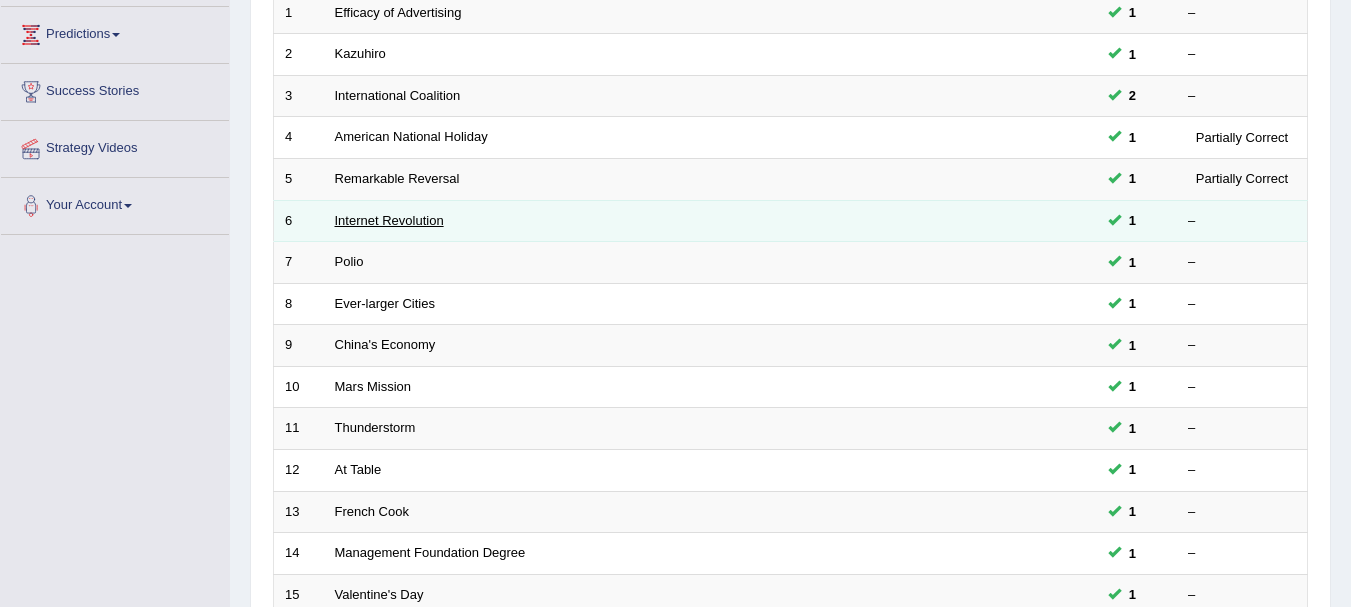 click on "Internet Revolution" at bounding box center (389, 220) 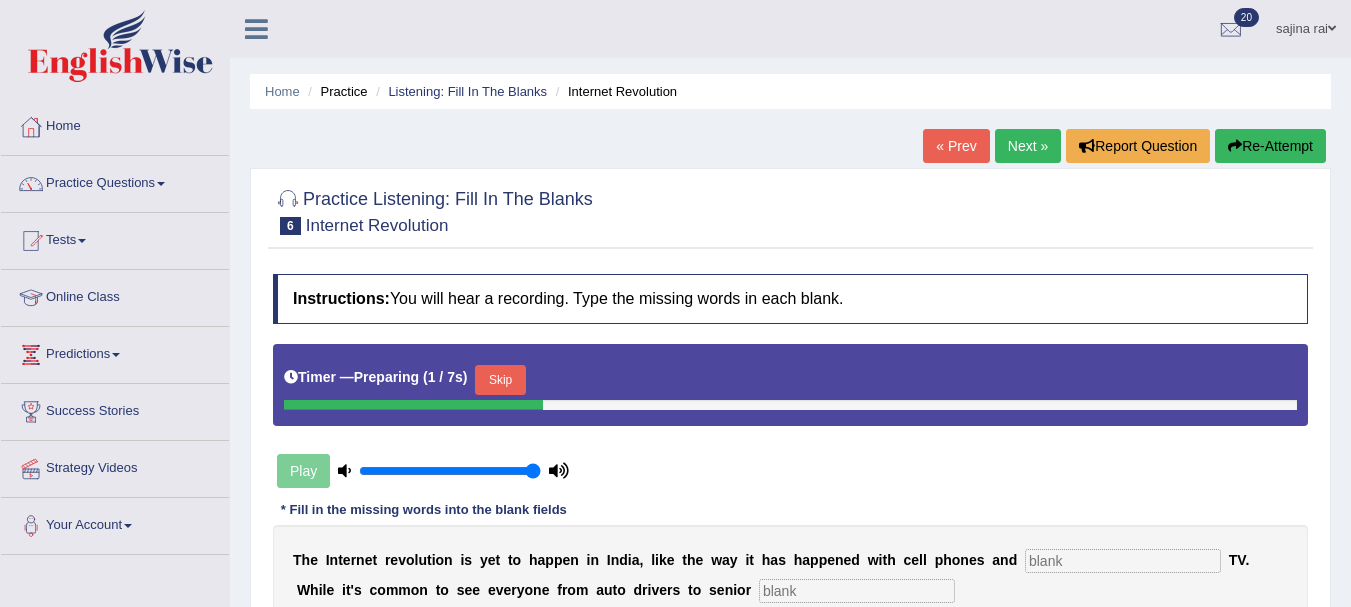 scroll, scrollTop: 0, scrollLeft: 0, axis: both 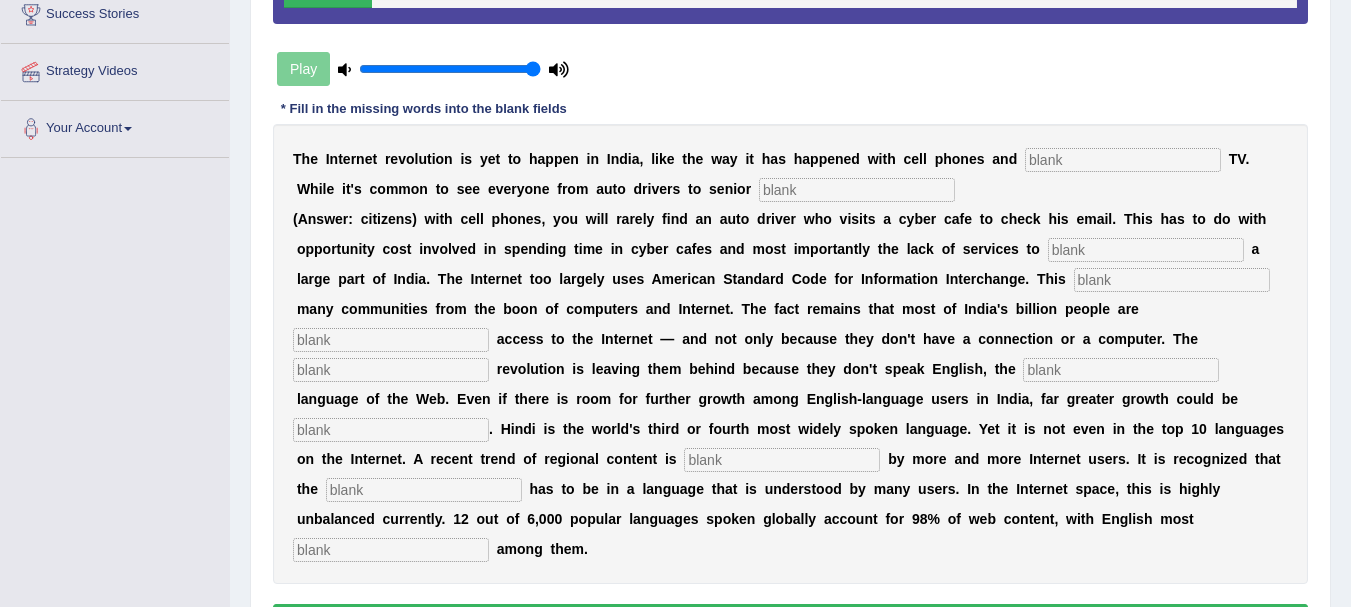click at bounding box center (1123, 160) 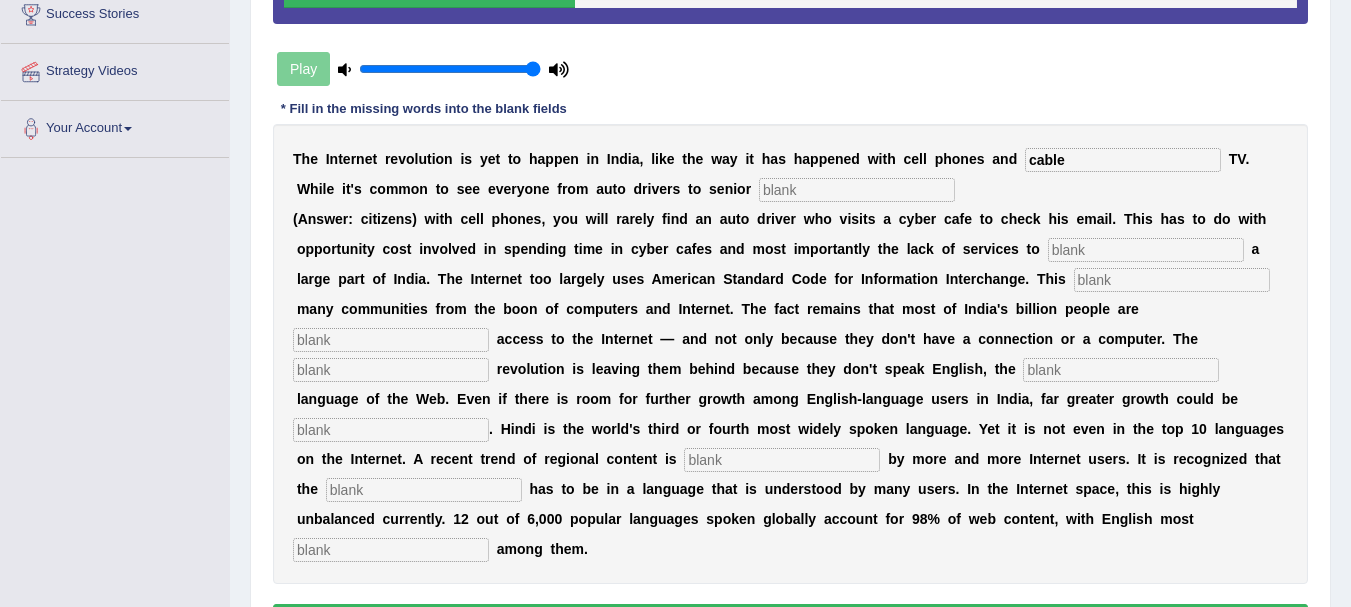 type on "cable" 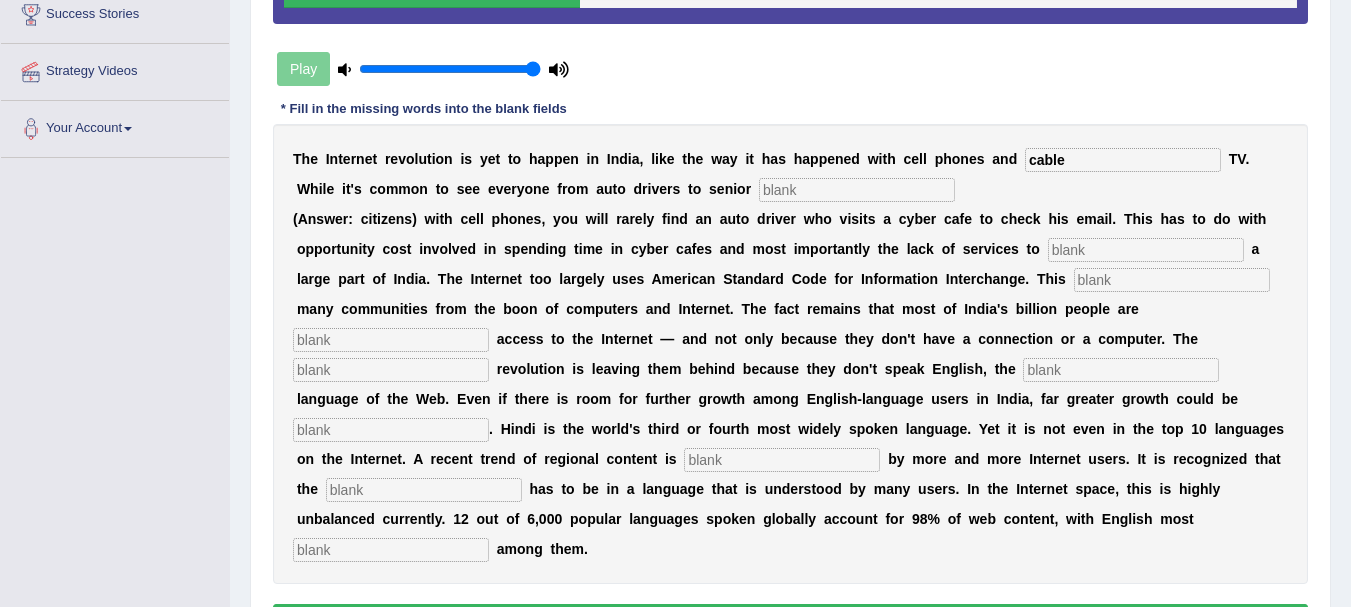 click at bounding box center [857, 190] 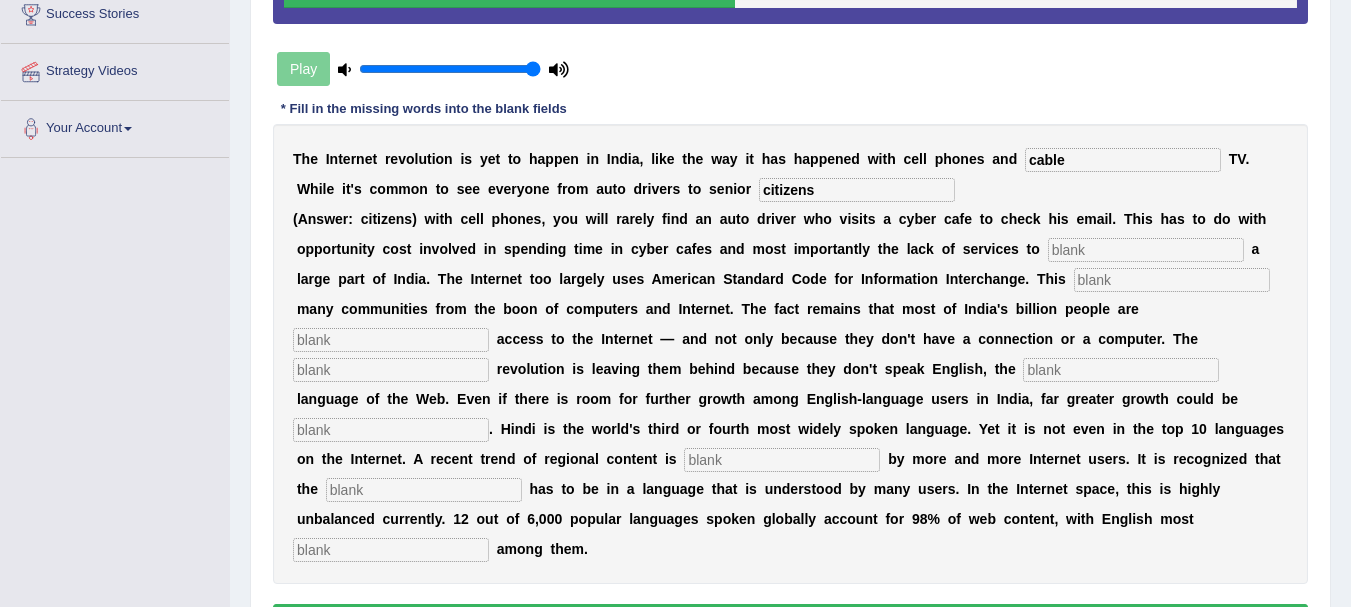 type on "citizens" 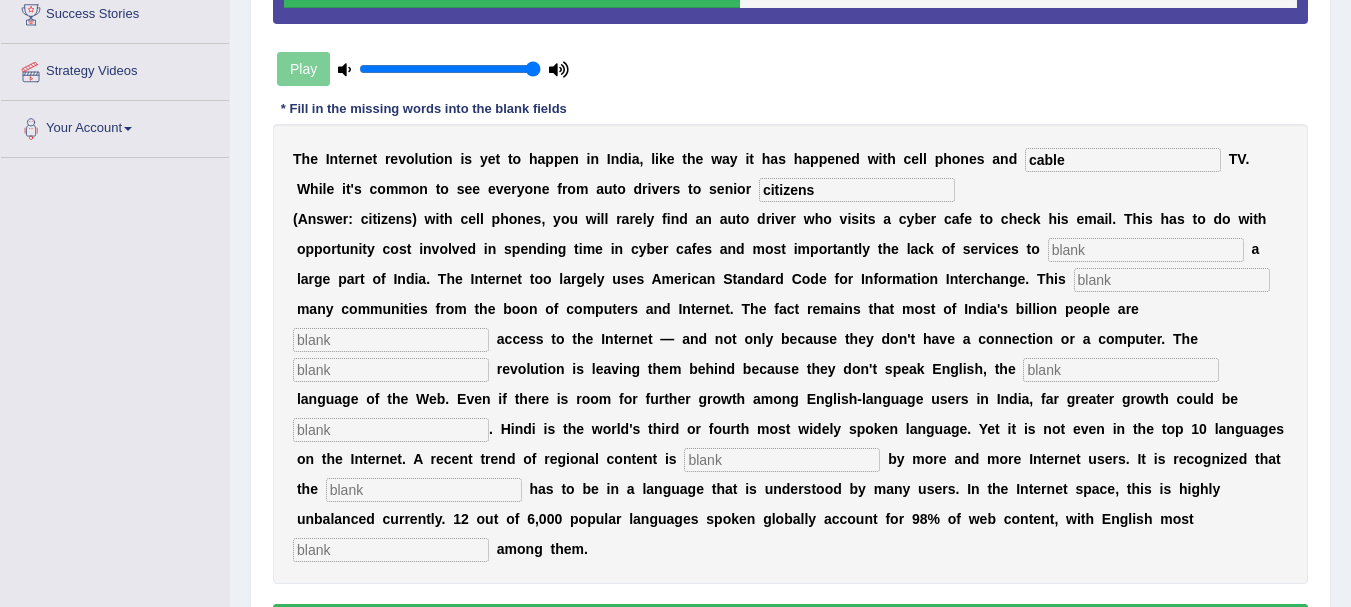 click at bounding box center [1146, 250] 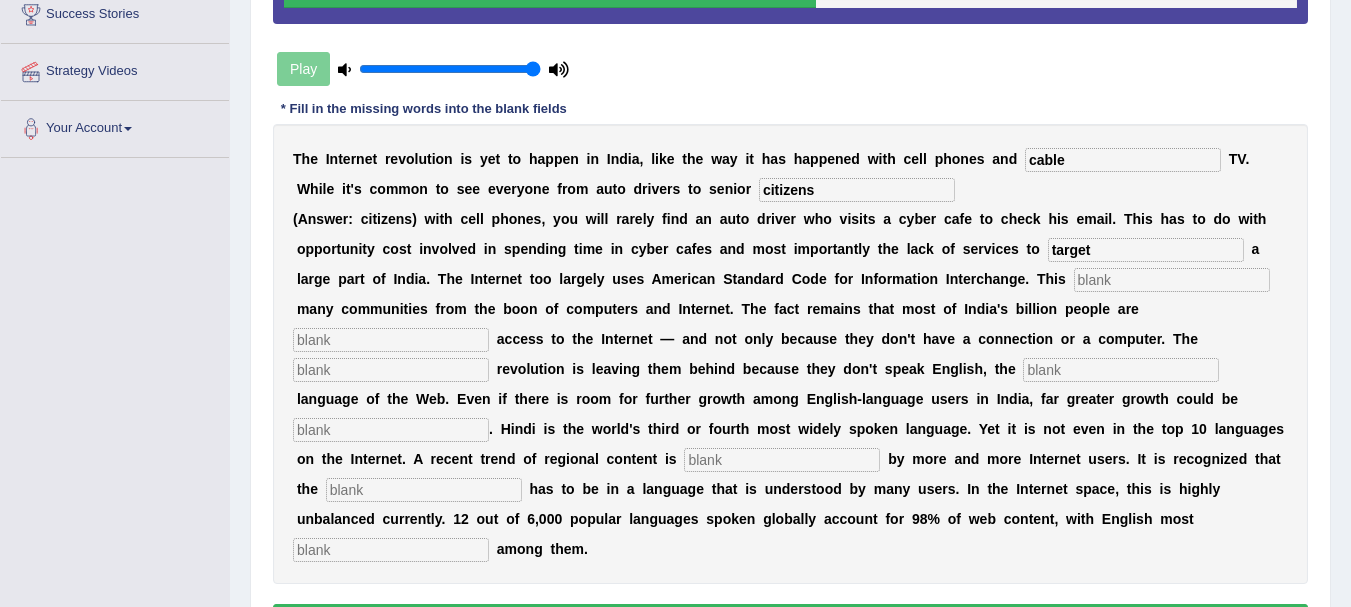type on "target" 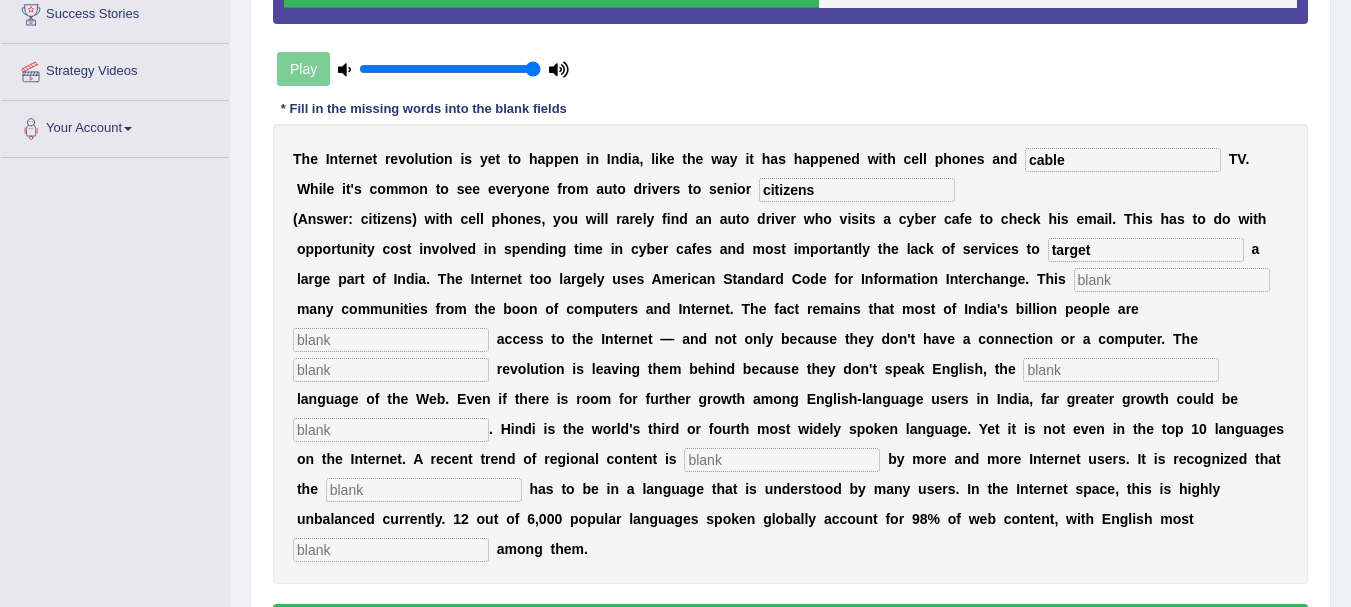 click at bounding box center (1172, 280) 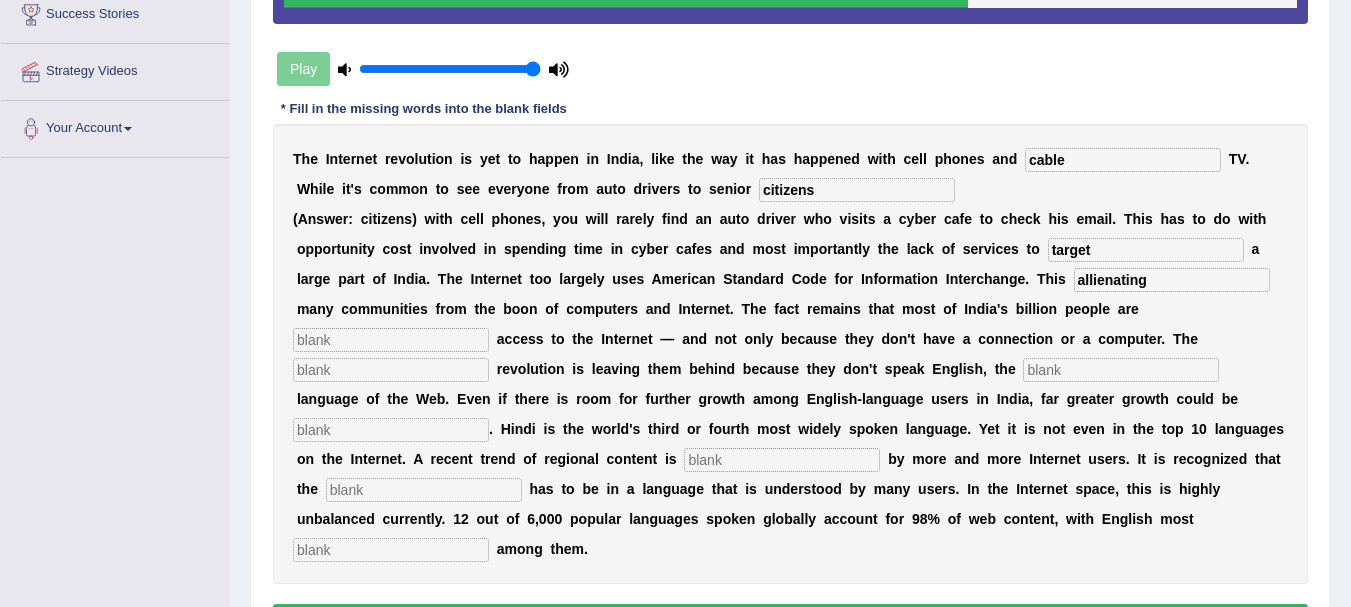 type on "allienating" 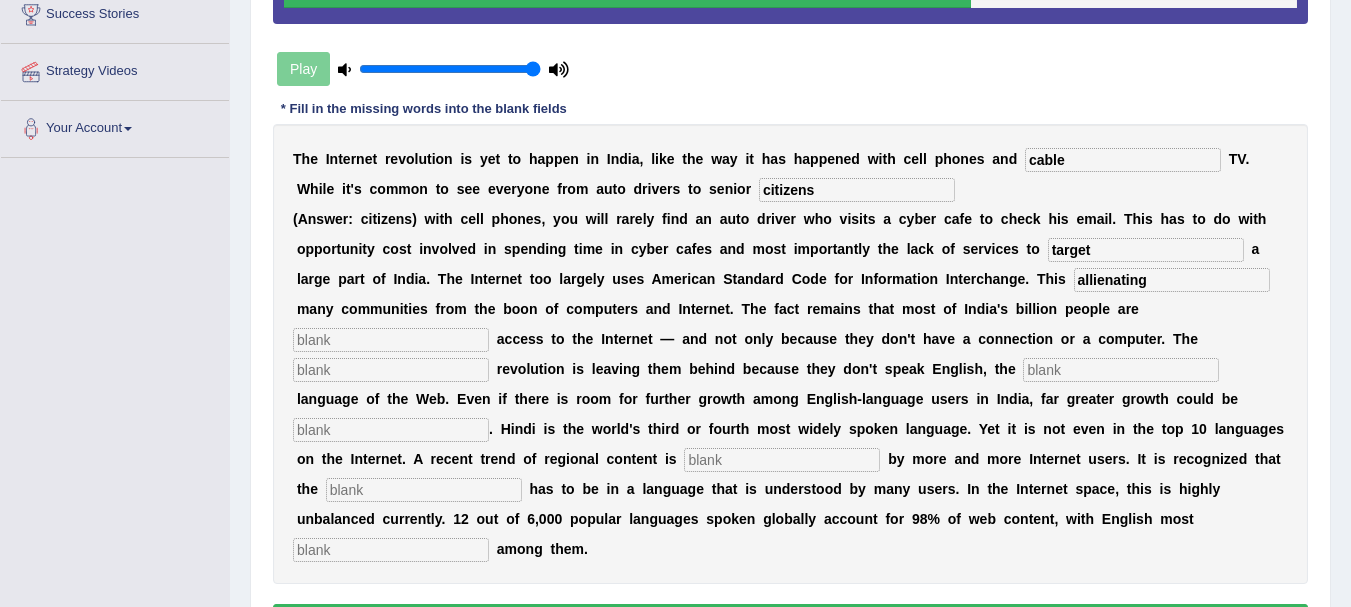 click at bounding box center [391, 340] 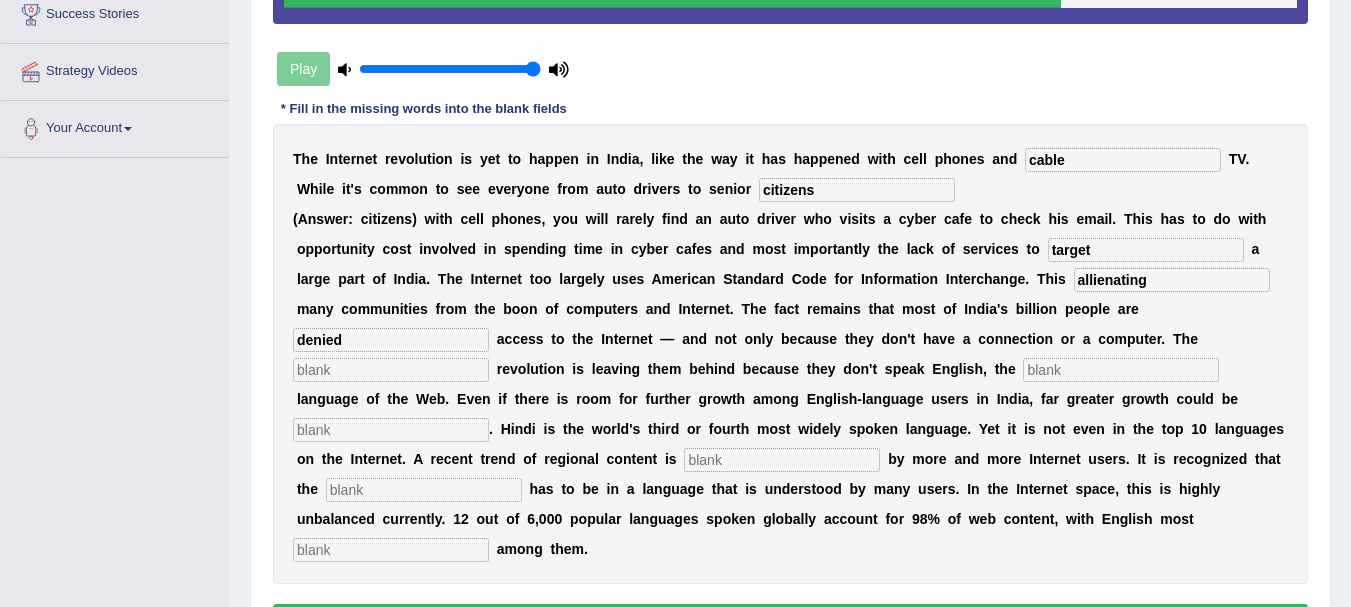 type on "denied" 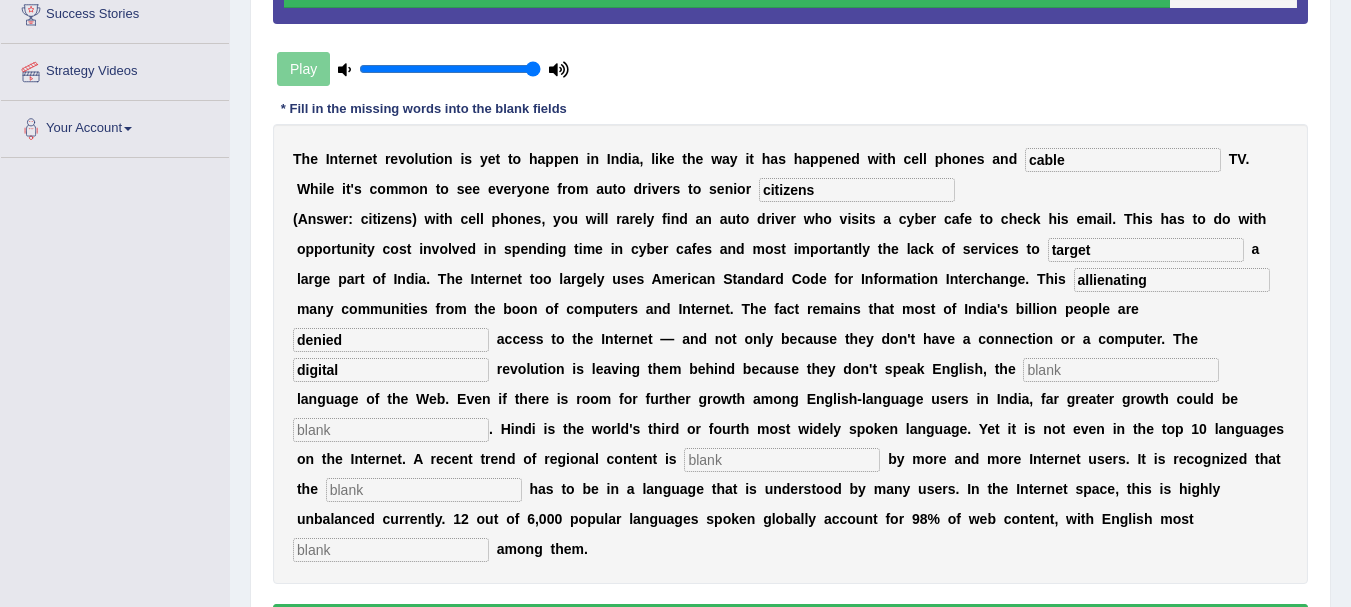 type on "digital" 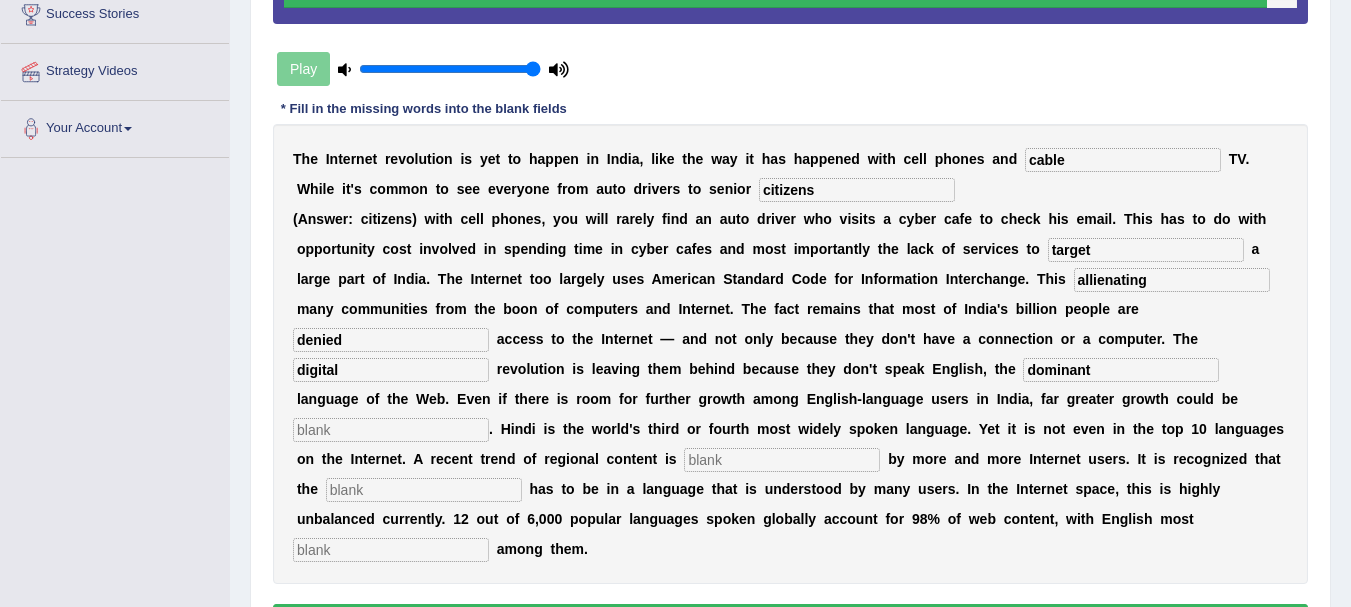 type on "dominant" 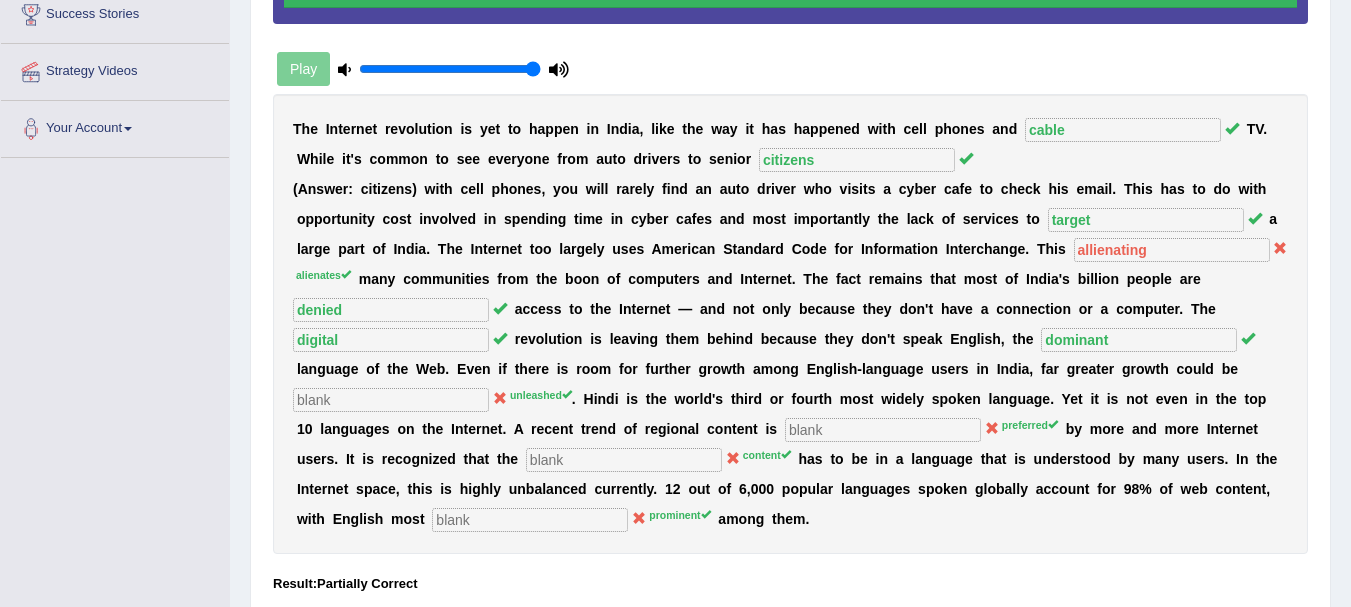 scroll, scrollTop: 245, scrollLeft: 0, axis: vertical 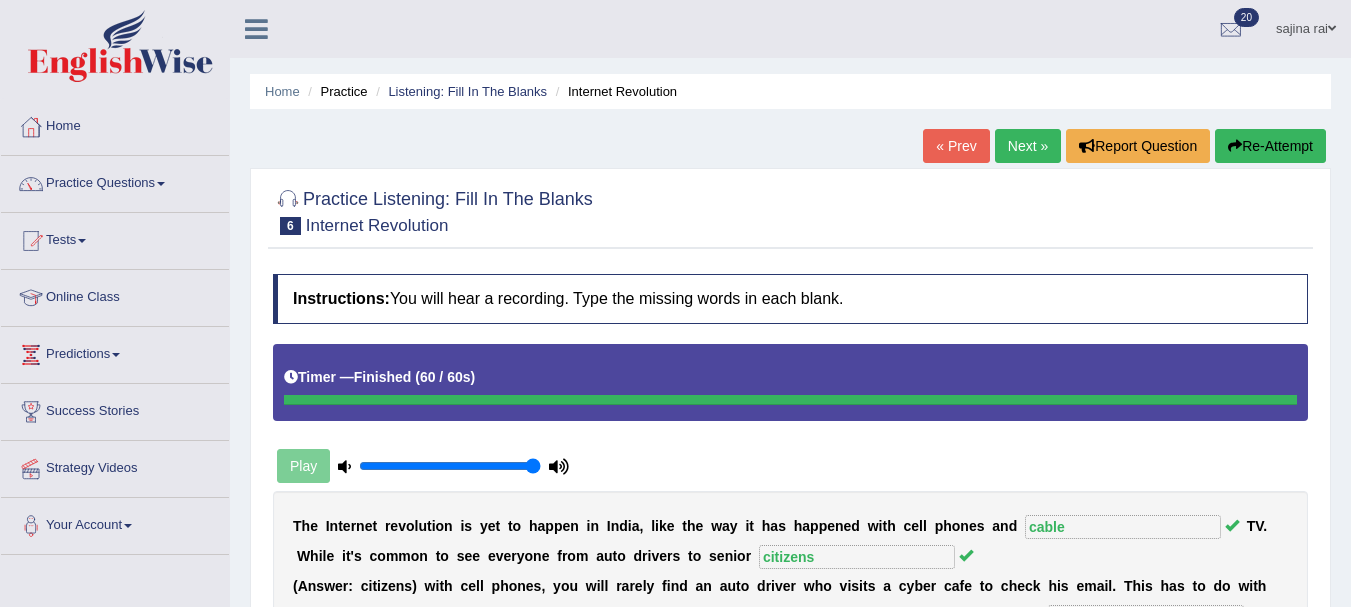 click on "Next »" at bounding box center (1028, 146) 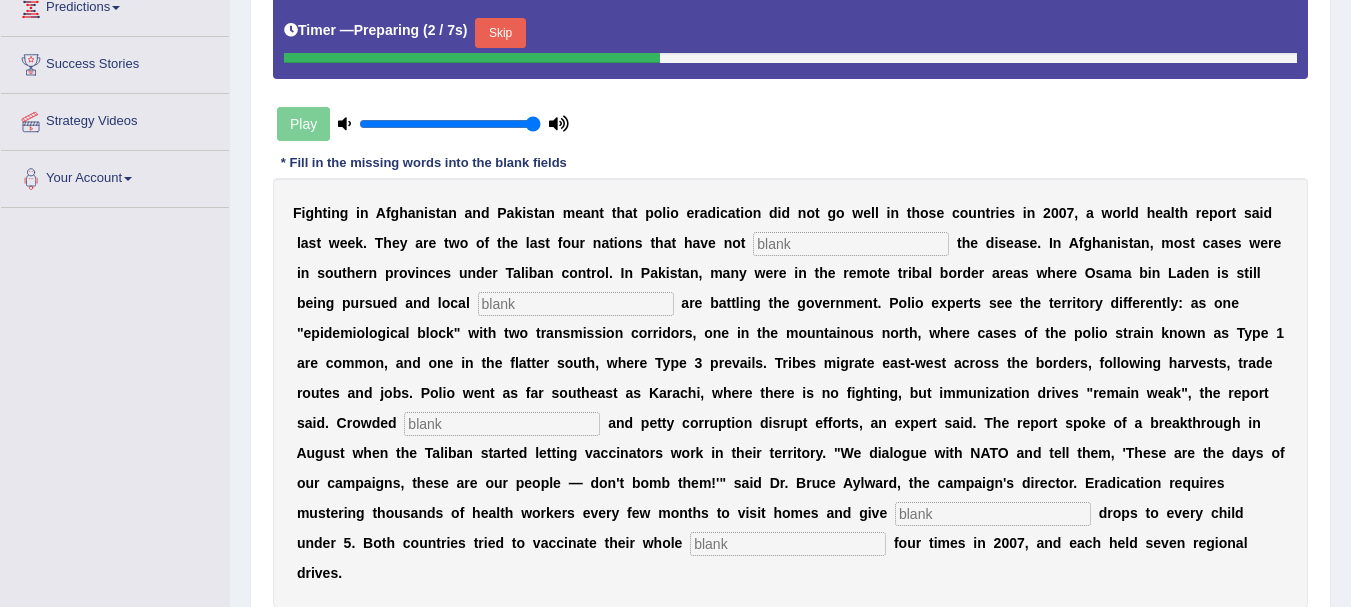 scroll, scrollTop: 347, scrollLeft: 0, axis: vertical 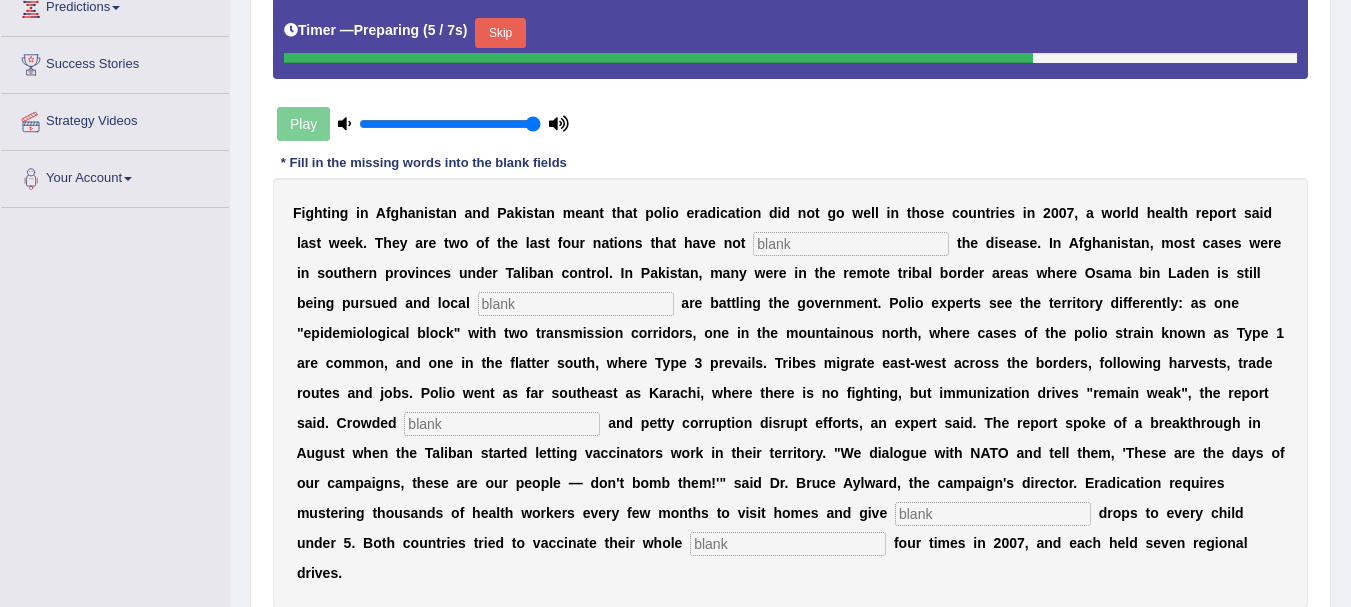 click on "Skip" at bounding box center [500, 33] 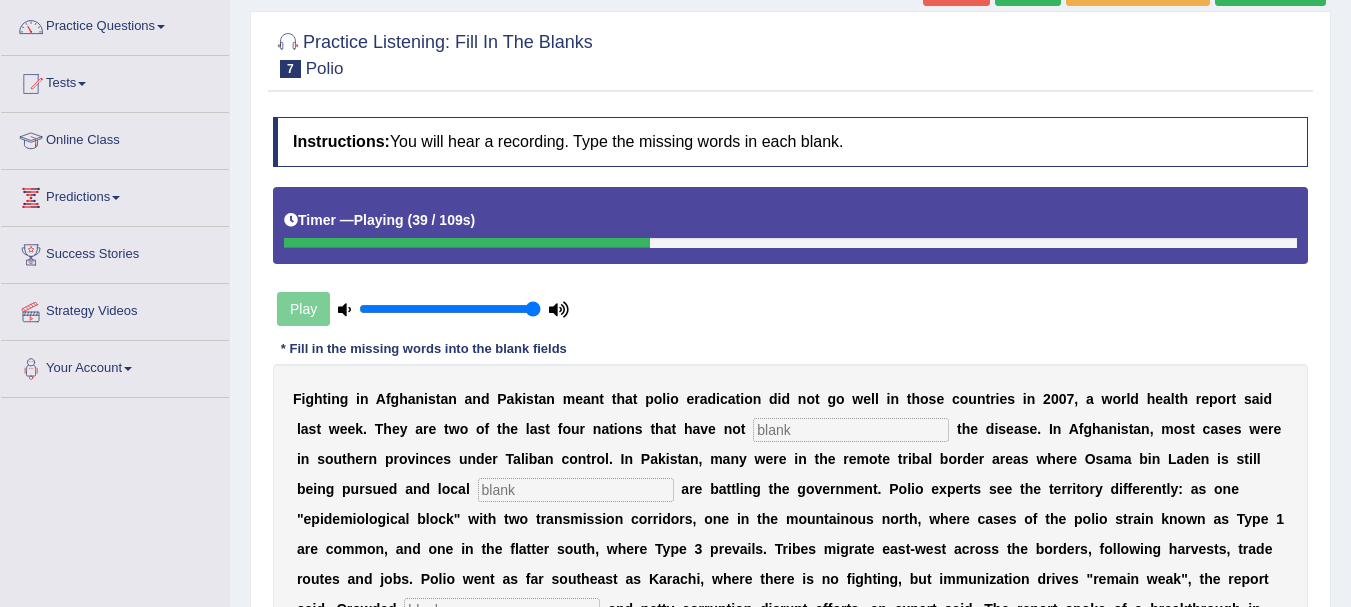 scroll, scrollTop: 71, scrollLeft: 0, axis: vertical 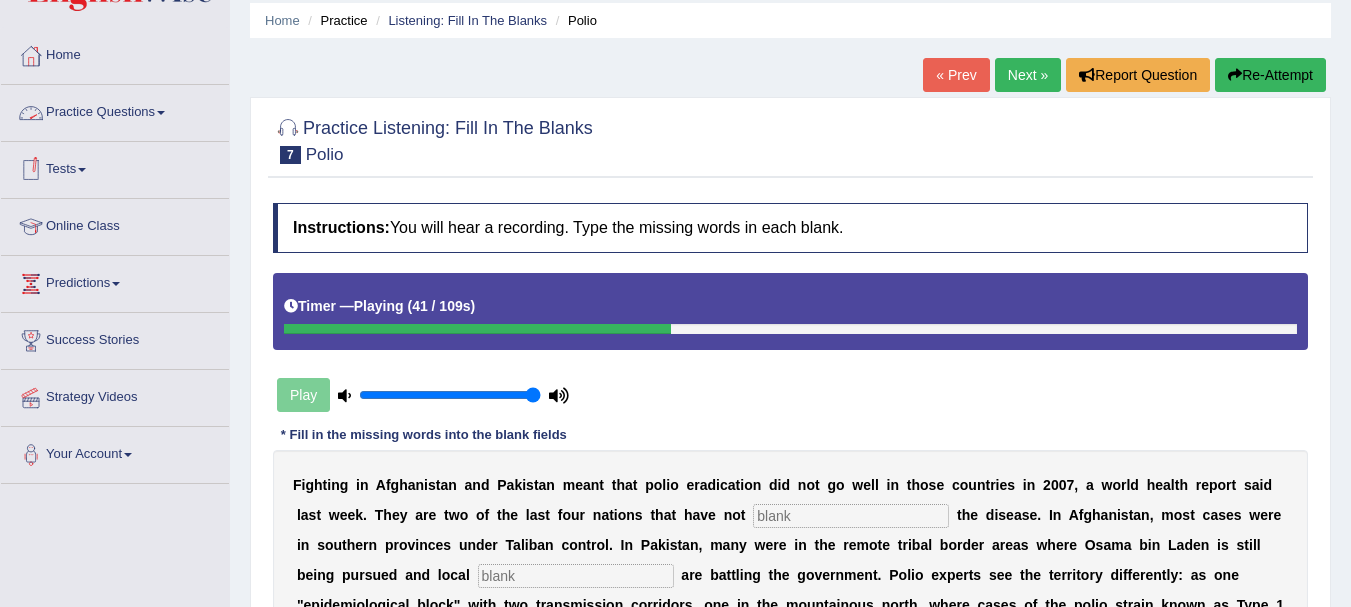 click at bounding box center [161, 113] 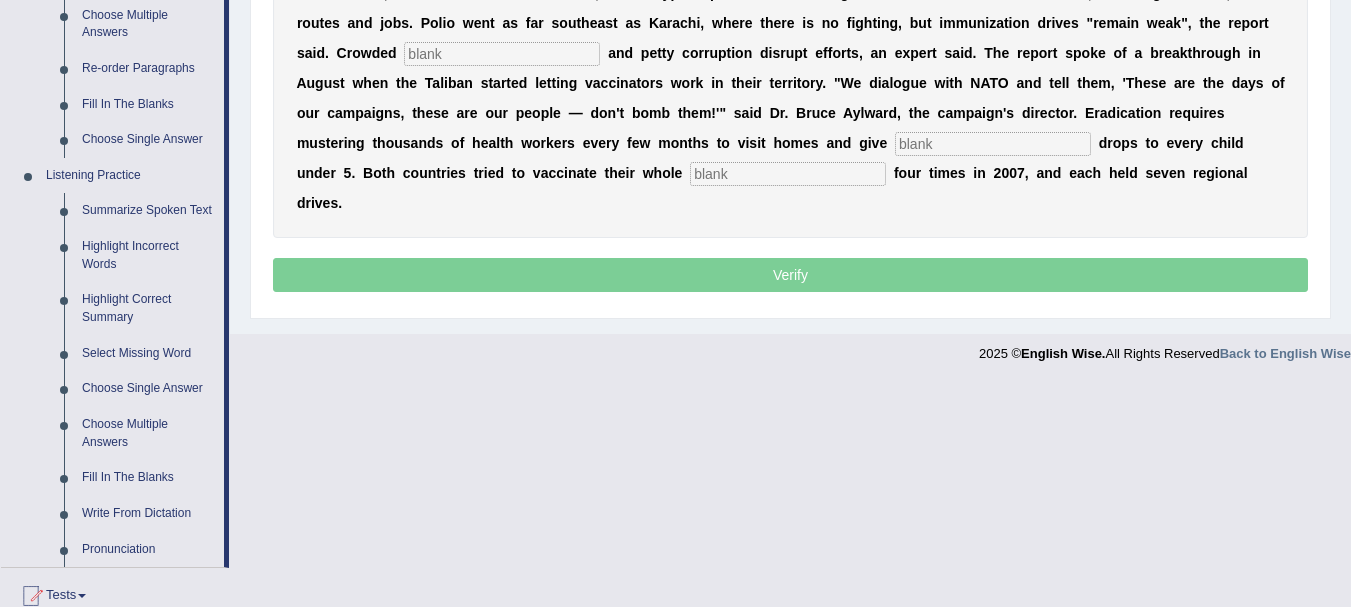 scroll, scrollTop: 715, scrollLeft: 0, axis: vertical 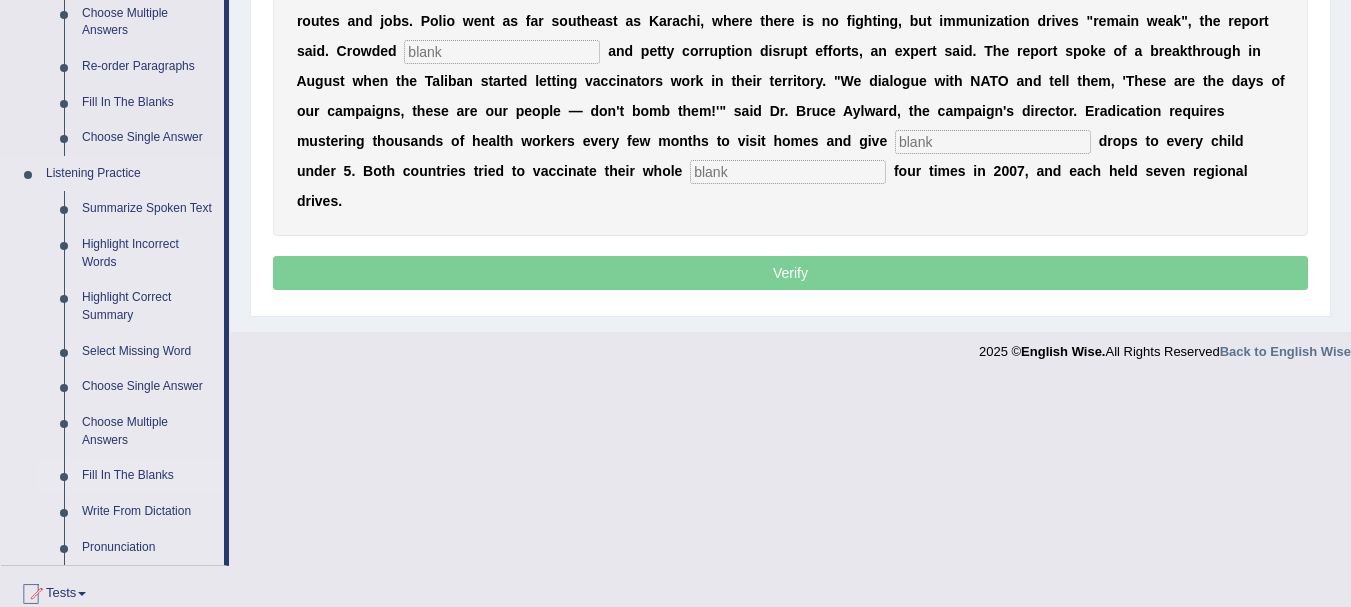 click on "Fill In The Blanks" at bounding box center (148, 476) 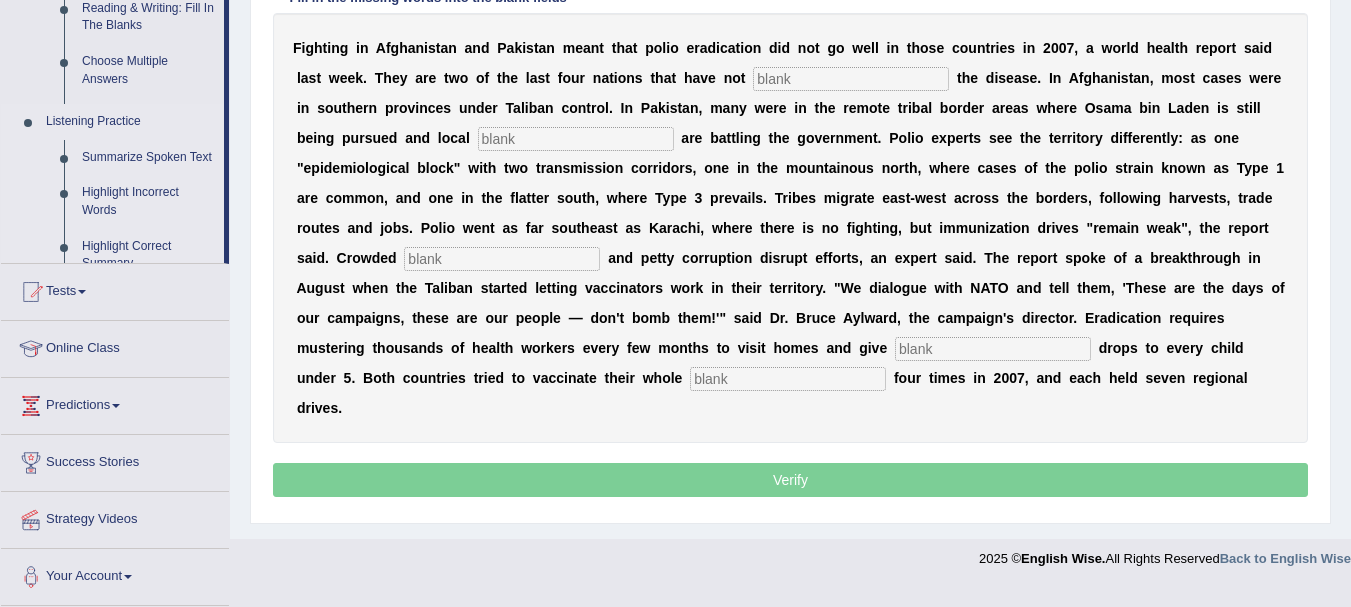 scroll, scrollTop: 490, scrollLeft: 0, axis: vertical 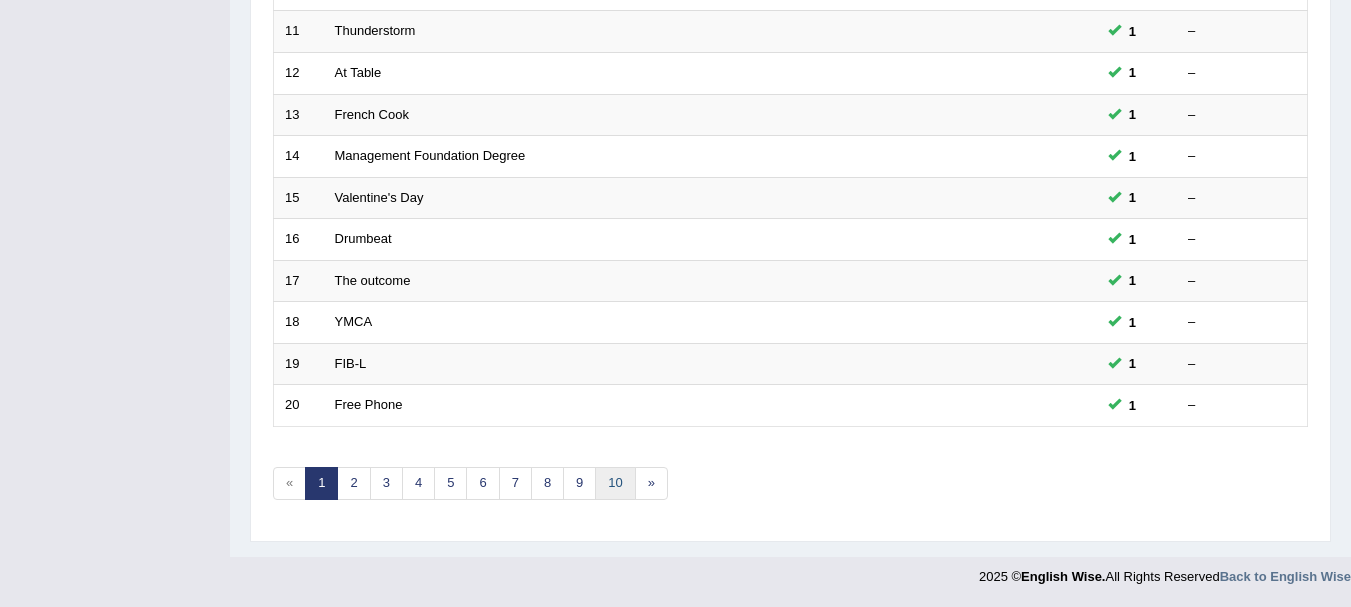 click on "10" at bounding box center (615, 483) 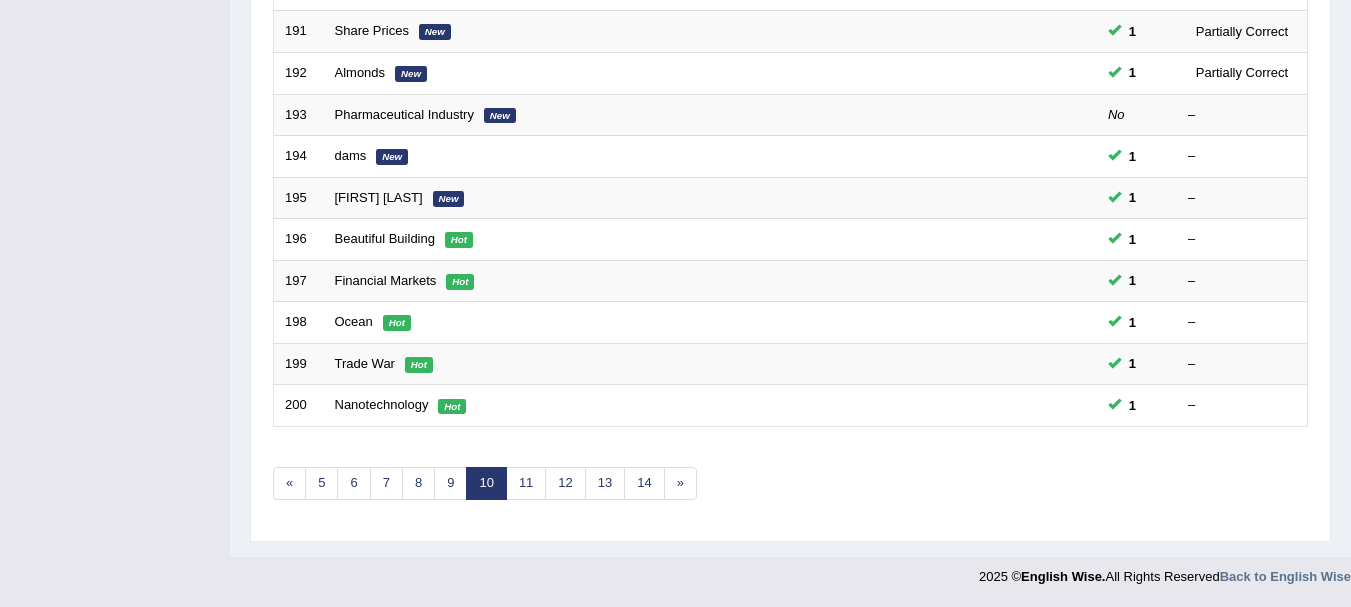 scroll, scrollTop: 717, scrollLeft: 0, axis: vertical 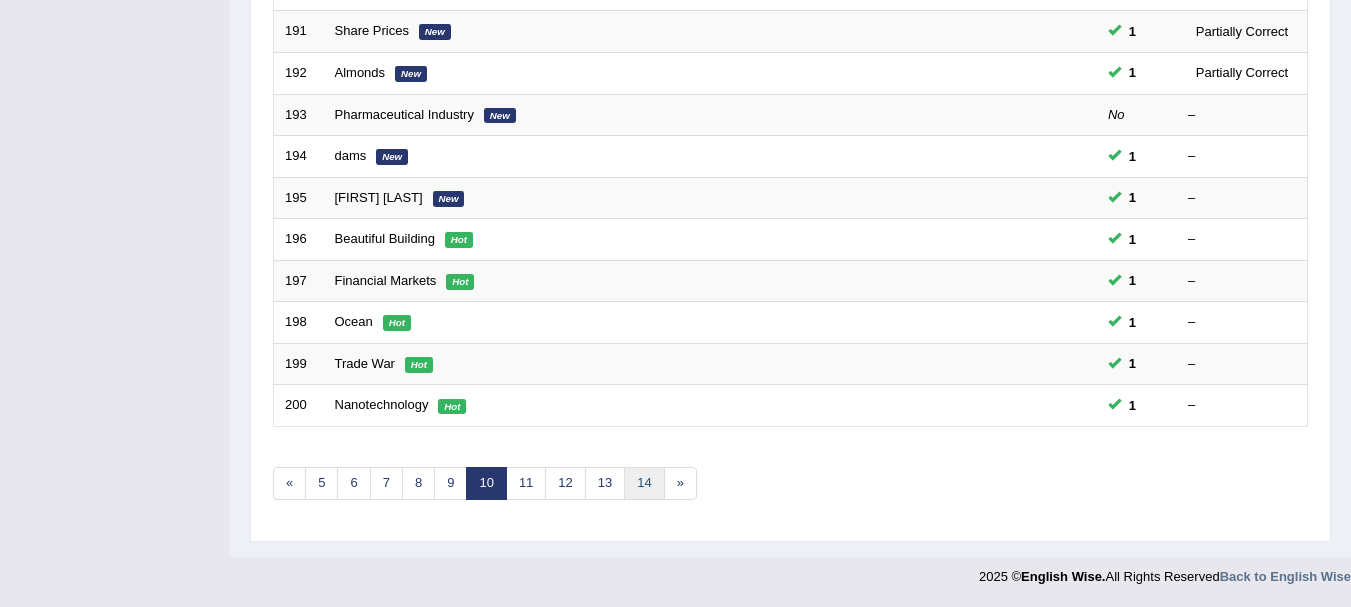 click on "14" at bounding box center [644, 483] 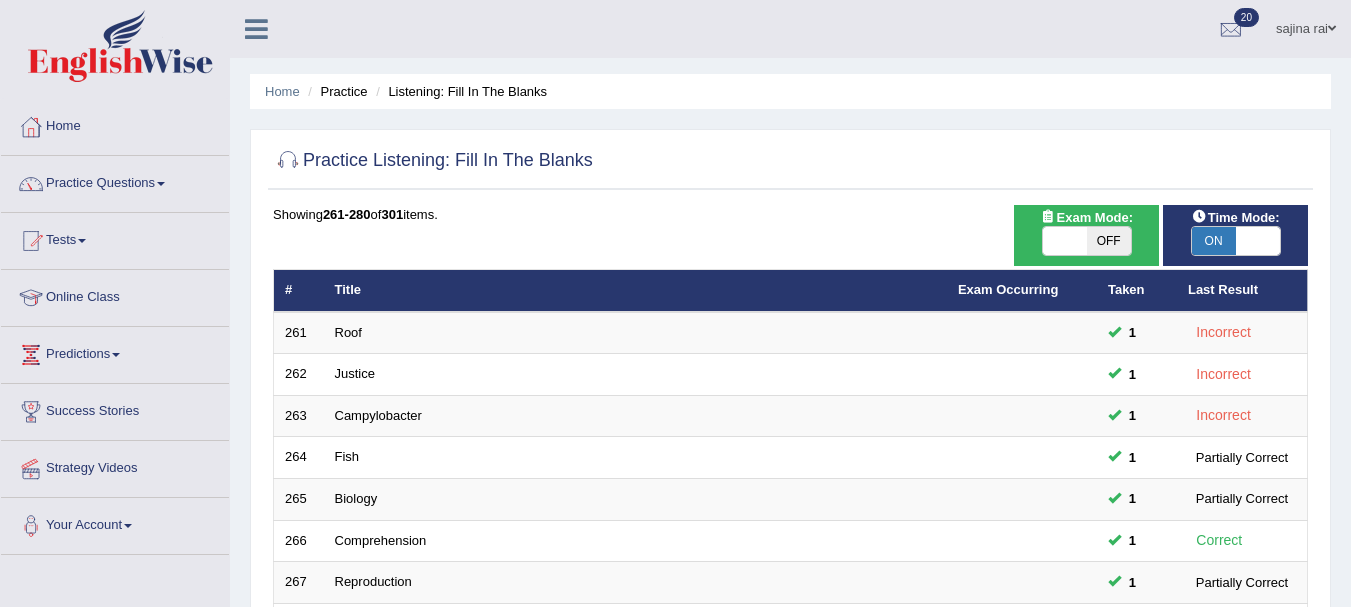 scroll, scrollTop: 0, scrollLeft: 0, axis: both 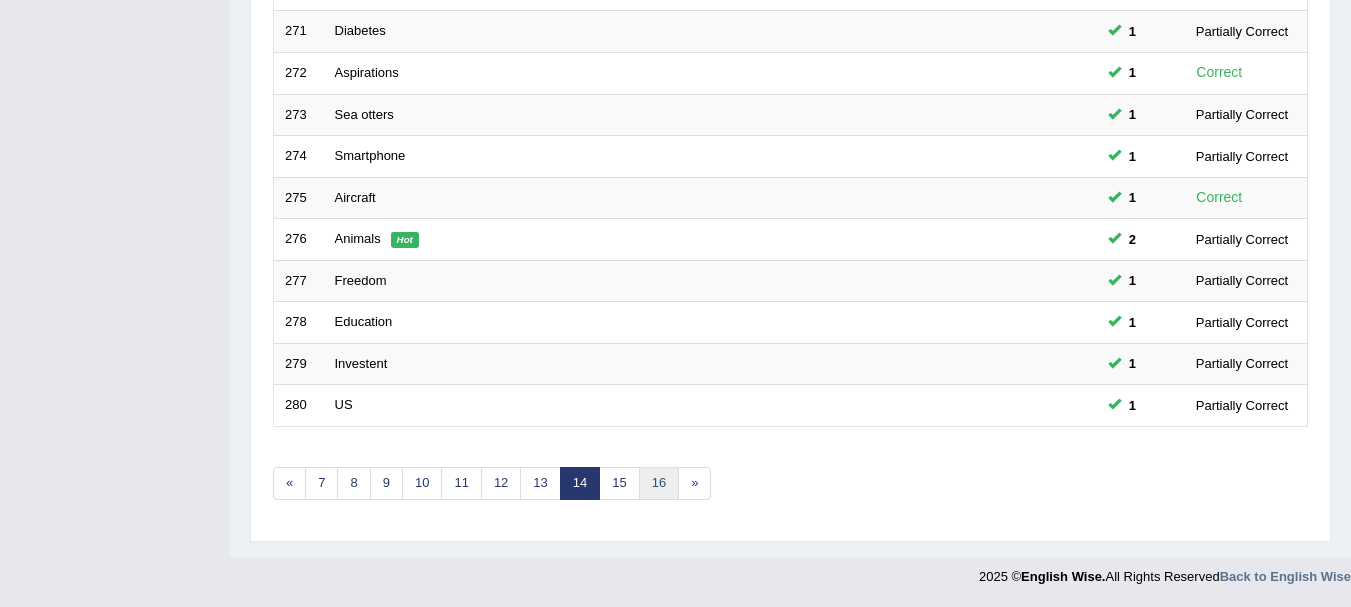 click on "16" at bounding box center (659, 483) 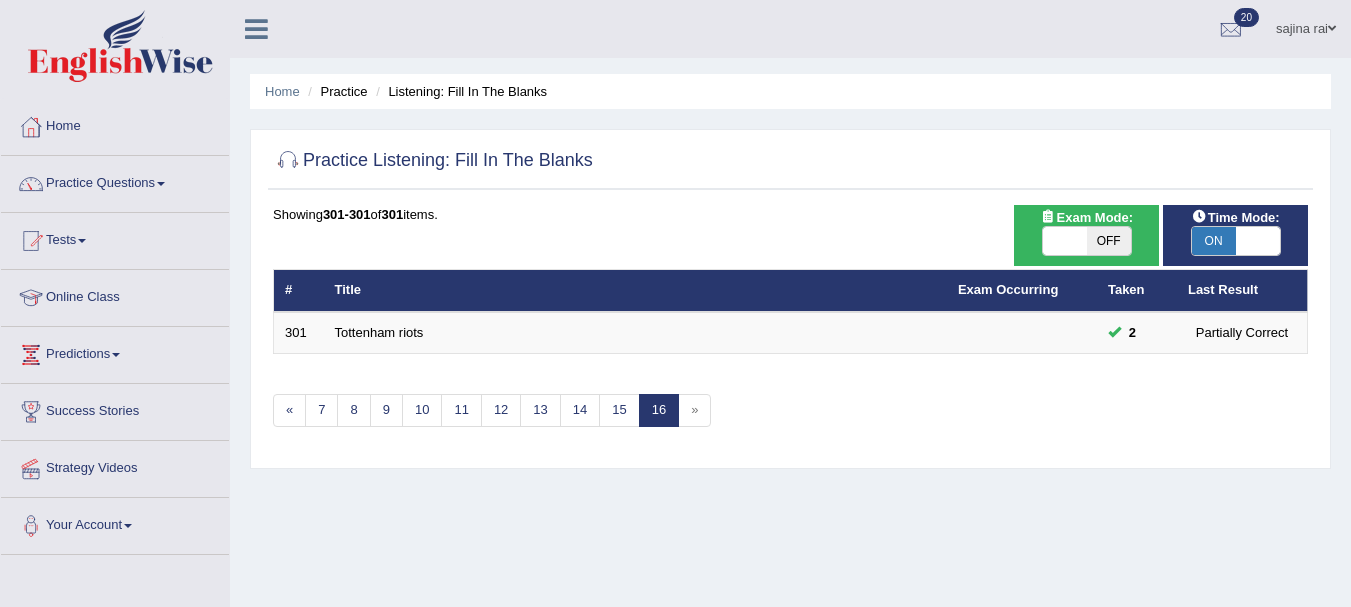 scroll, scrollTop: 0, scrollLeft: 0, axis: both 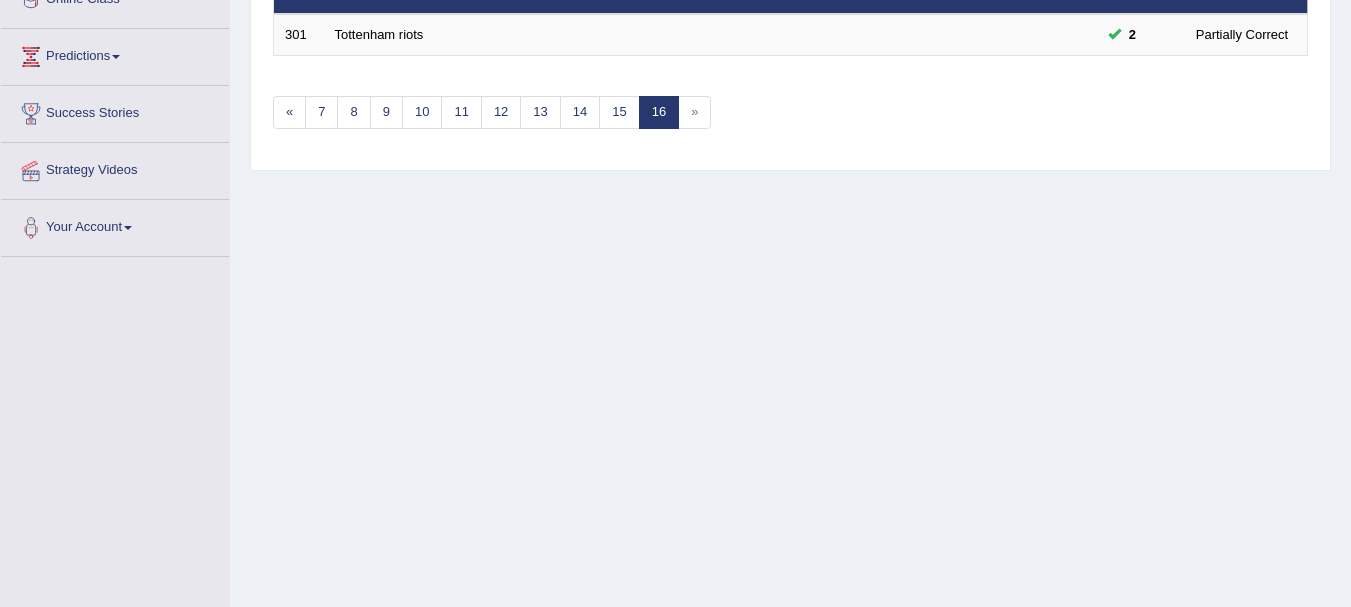 click on "»" at bounding box center [694, 112] 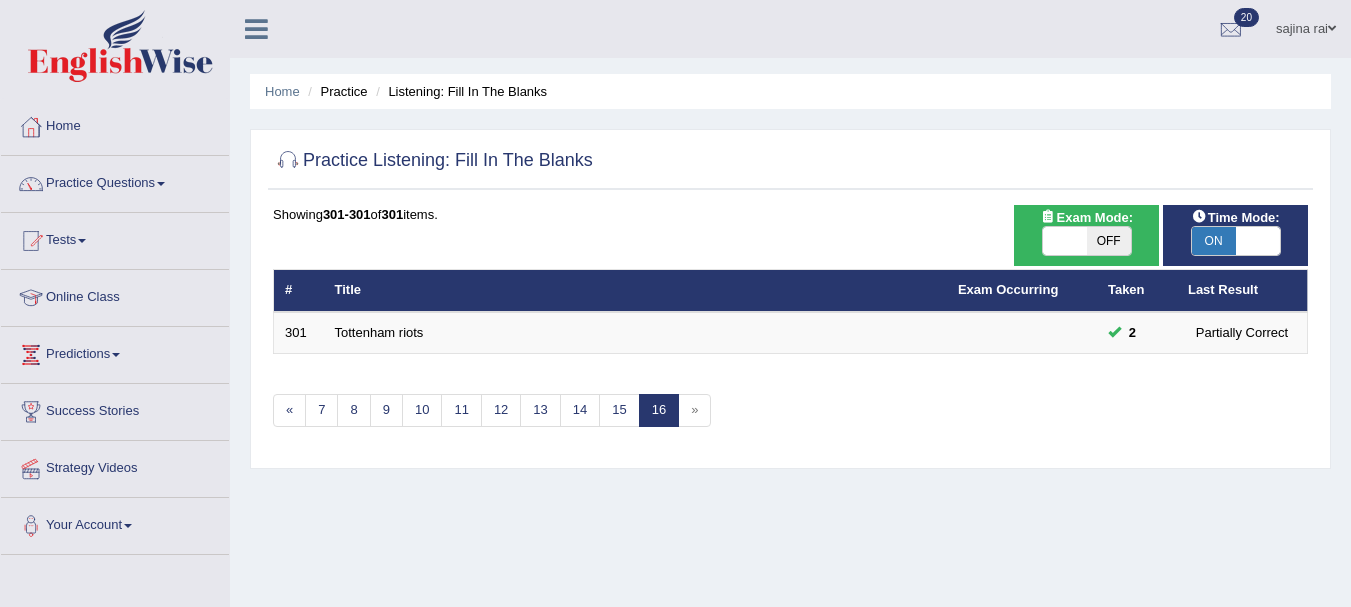 scroll, scrollTop: 0, scrollLeft: 0, axis: both 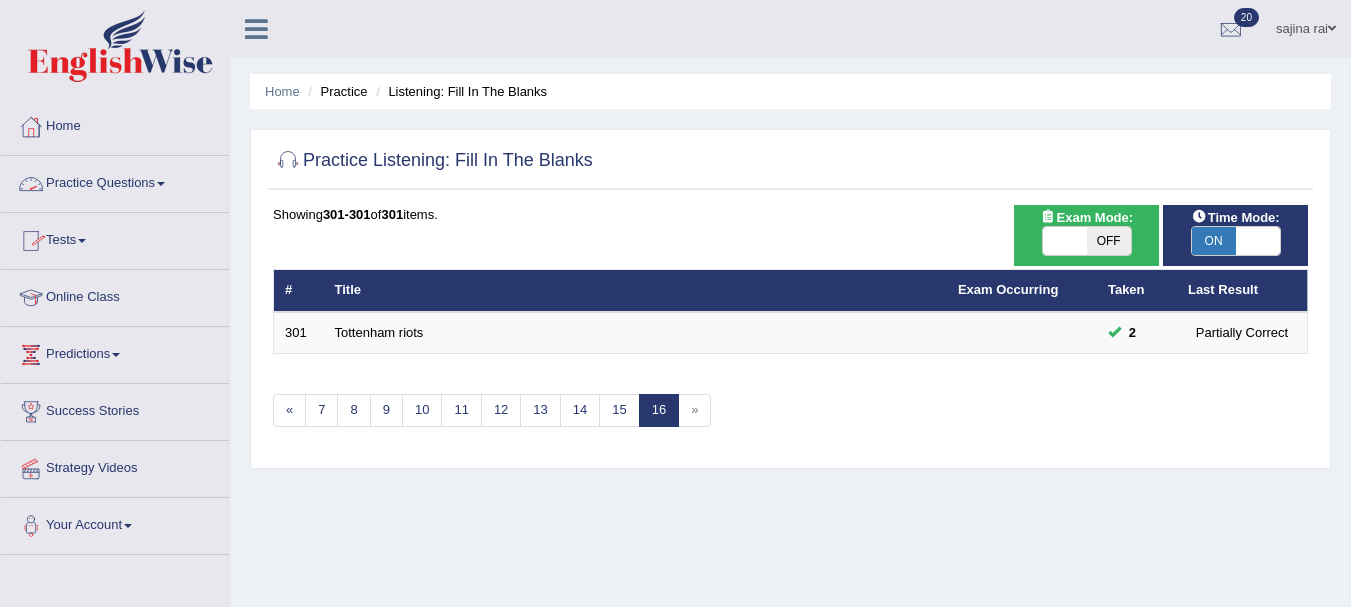 click on "Practice Questions" at bounding box center (115, 181) 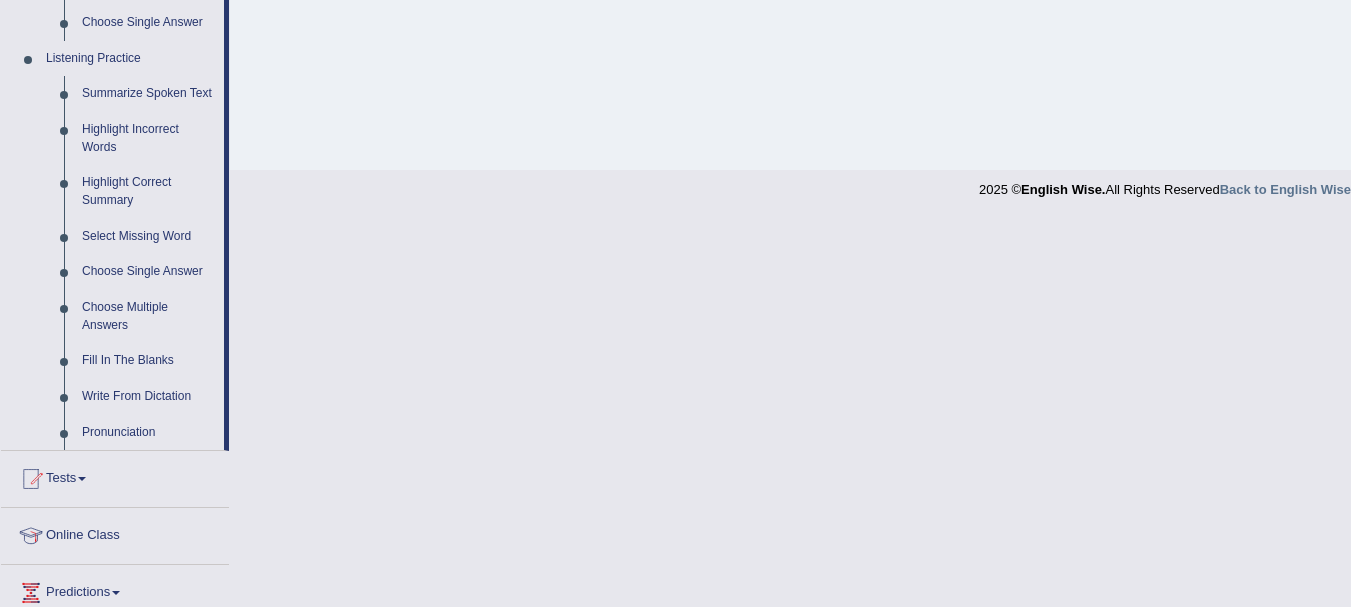 scroll, scrollTop: 838, scrollLeft: 0, axis: vertical 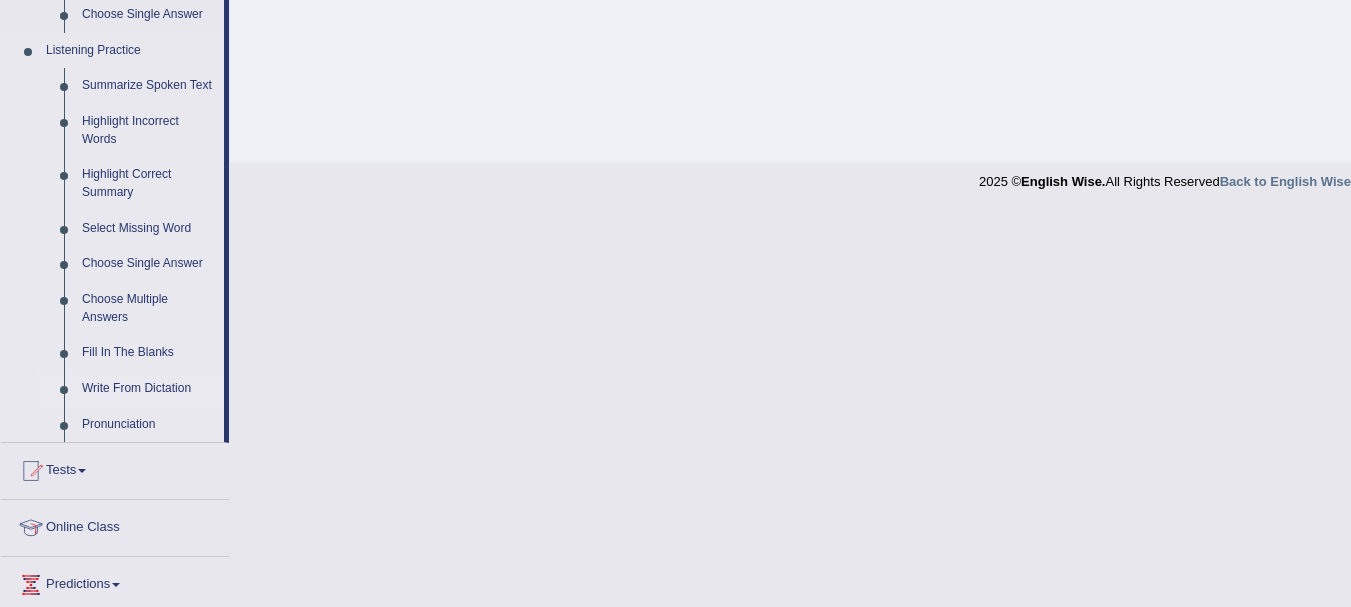 click on "Write From Dictation" at bounding box center (148, 389) 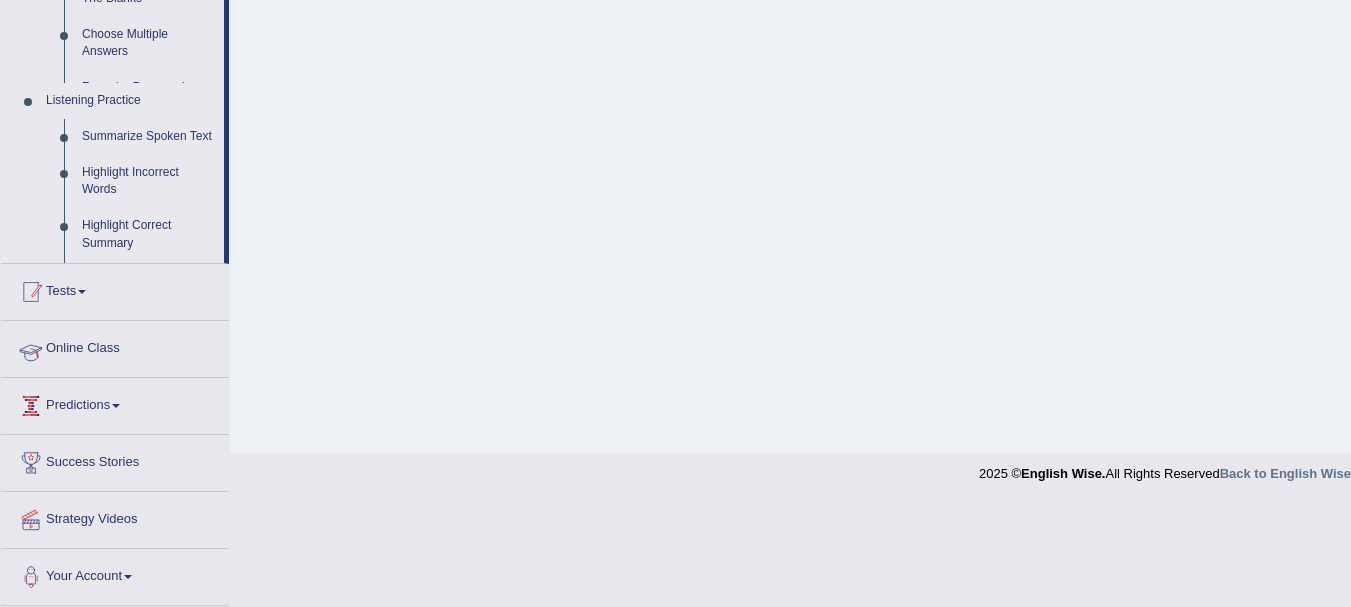 scroll, scrollTop: 443, scrollLeft: 0, axis: vertical 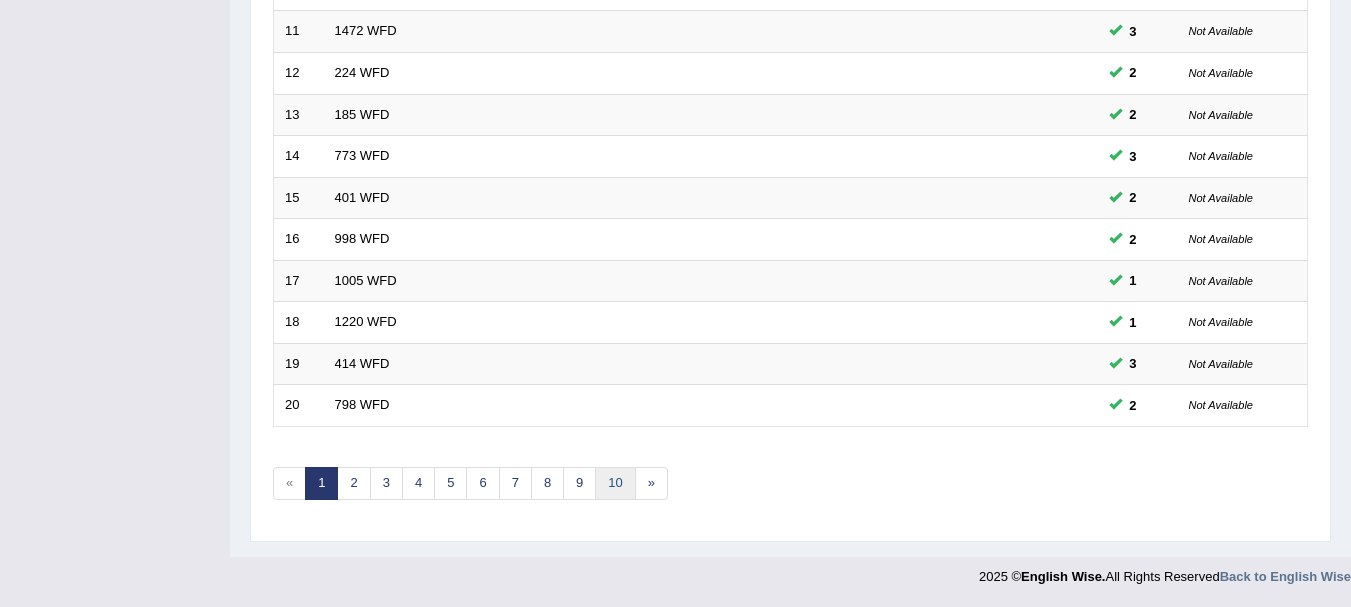 click on "Toggle navigation
Home
Practice Questions   Speaking Practice Read Aloud
Repeat Sentence
Describe Image
Re-tell Lecture
Answer Short Question
Summarize Group Discussion
Respond To A Situation
Writing Practice  Summarize Written Text
Write Essay
Reading Practice  Reading & Writing: Fill In The Blanks
Choose Multiple Answers
Re-order Paragraphs
Fill In The Blanks
Choose Single Answer
Listening Practice  Summarize Spoken Text
Highlight Incorrect Words
Highlight Correct Summary
Select Missing Word
Choose Single Answer
Choose Multiple Answers
Fill In The Blanks
Write From Dictation
Pronunciation
Tests
Take Mock Test" at bounding box center [675, -414] 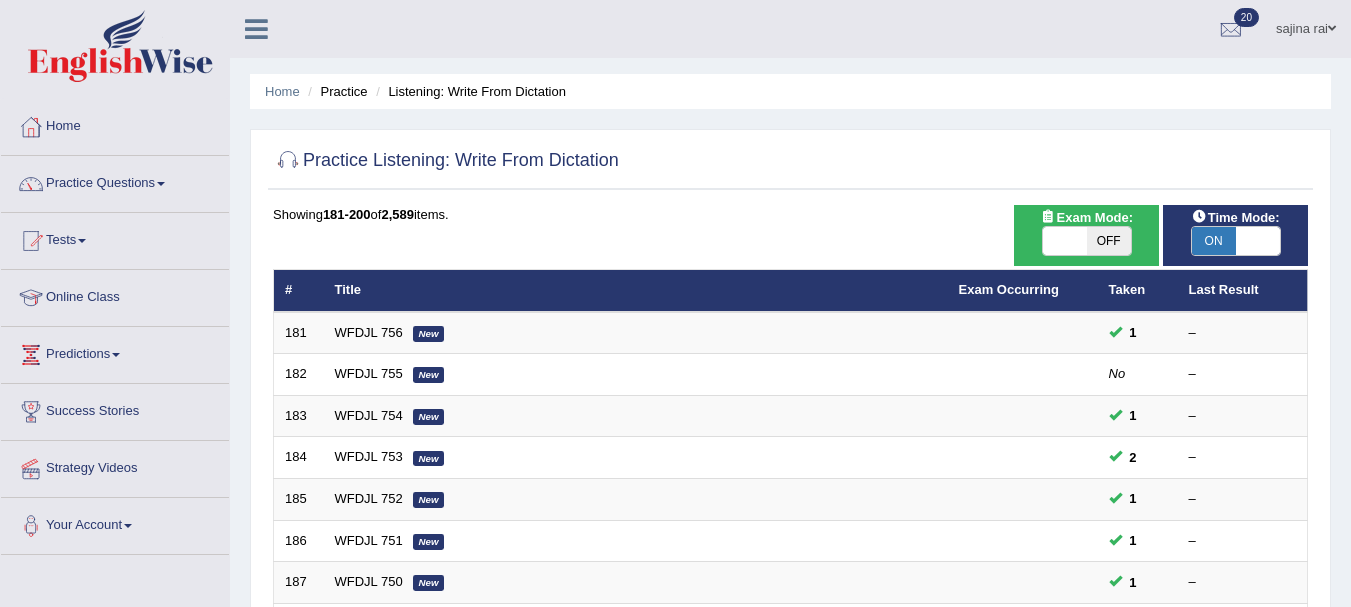 scroll, scrollTop: 0, scrollLeft: 0, axis: both 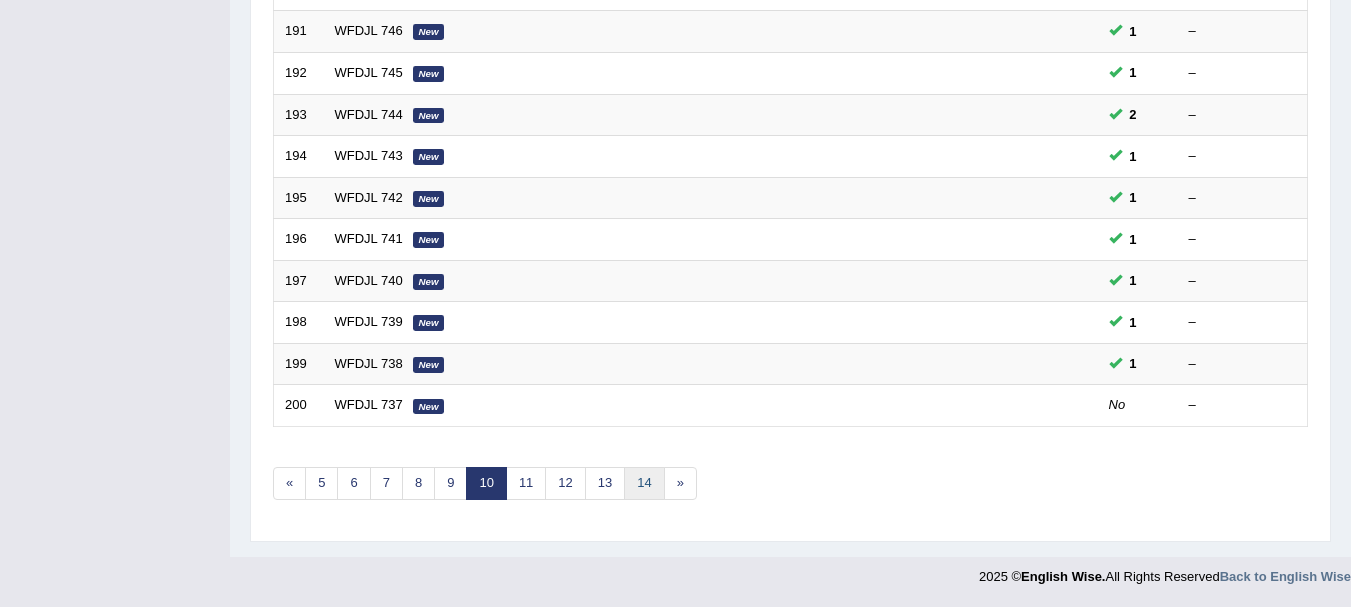 click on "14" at bounding box center [644, 483] 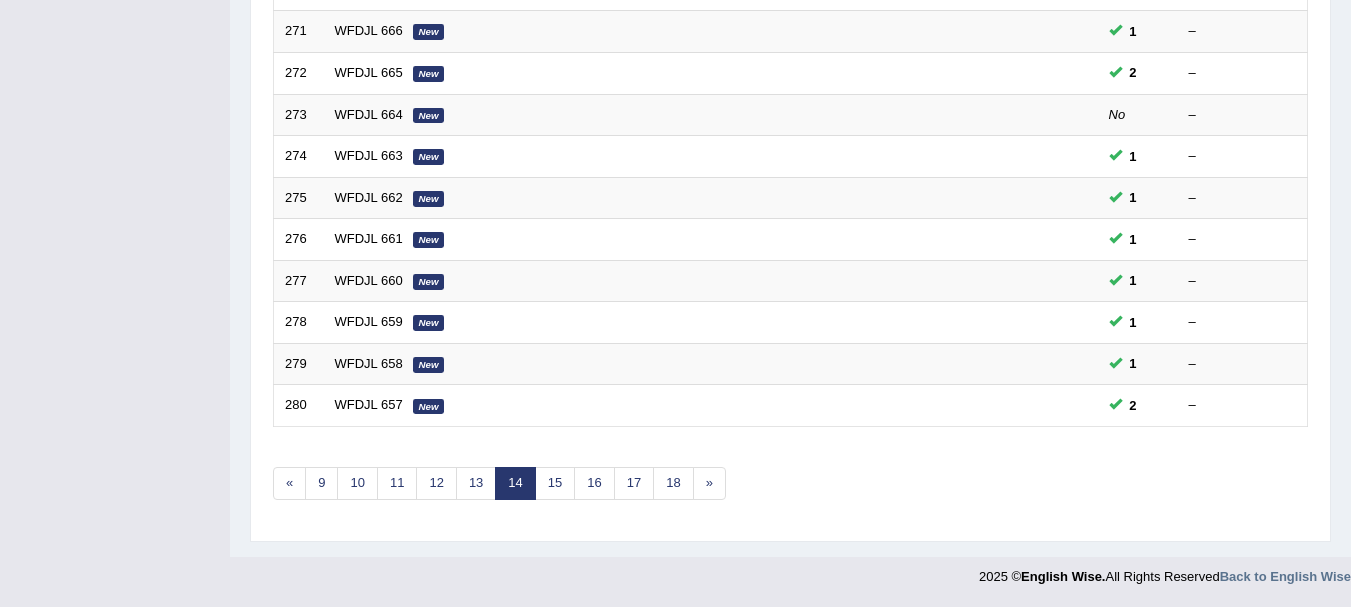 scroll, scrollTop: 717, scrollLeft: 0, axis: vertical 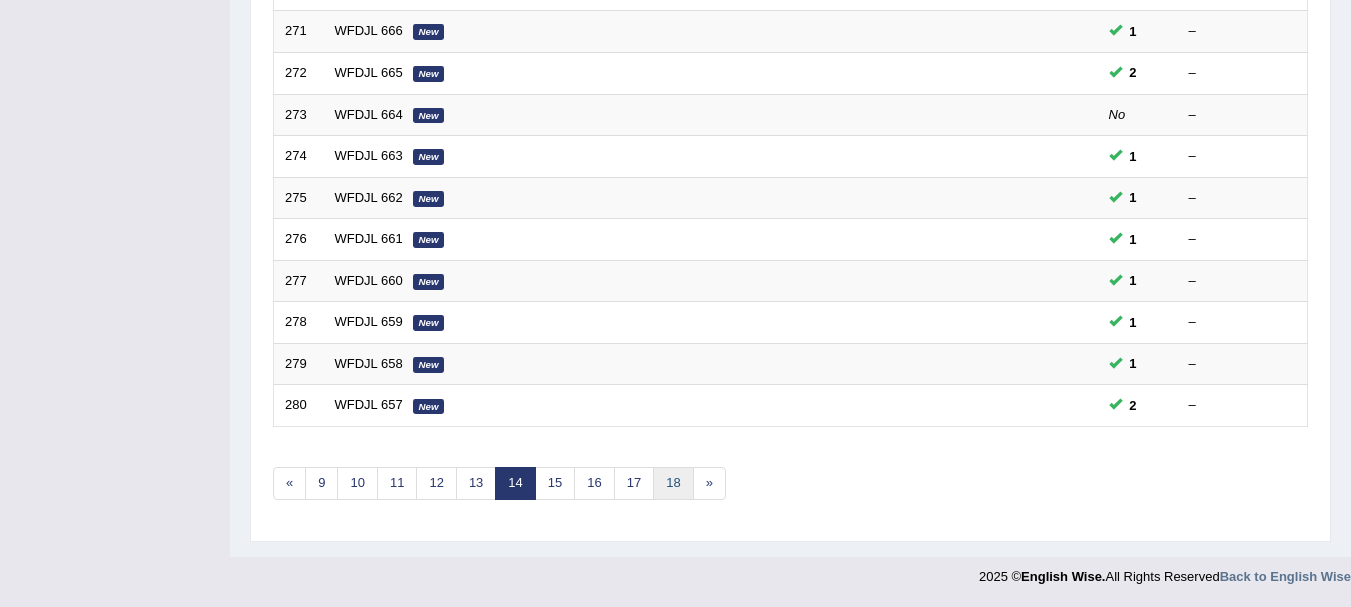 click on "18" at bounding box center [673, 483] 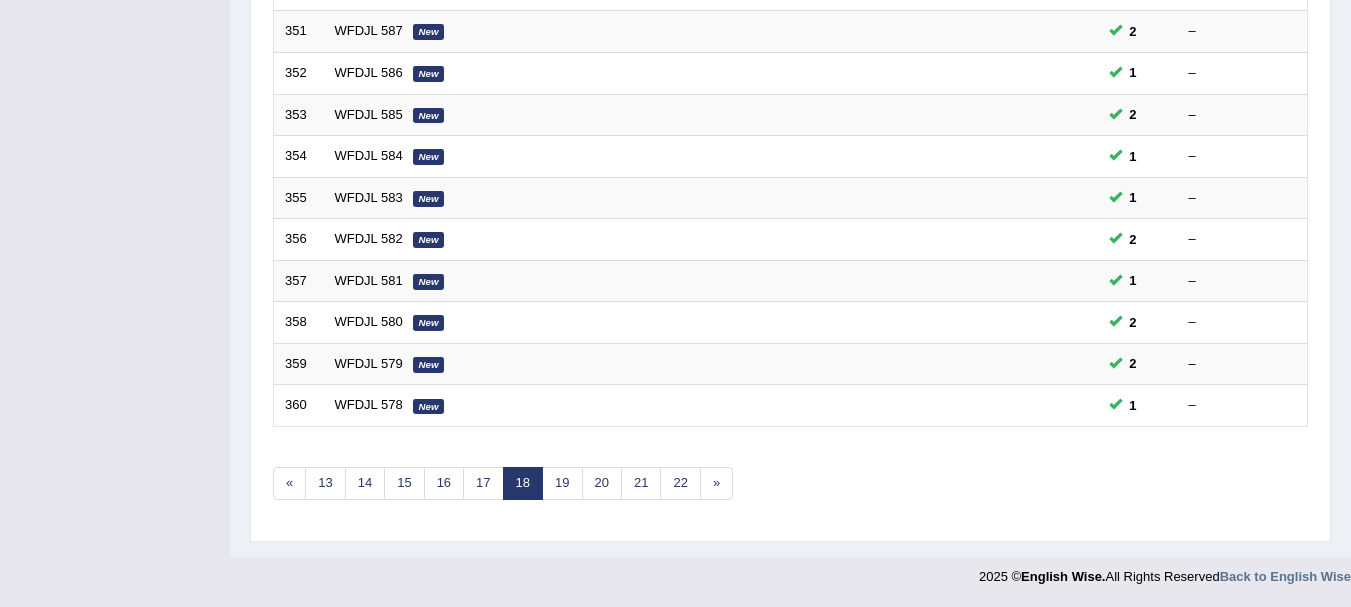 scroll, scrollTop: 717, scrollLeft: 0, axis: vertical 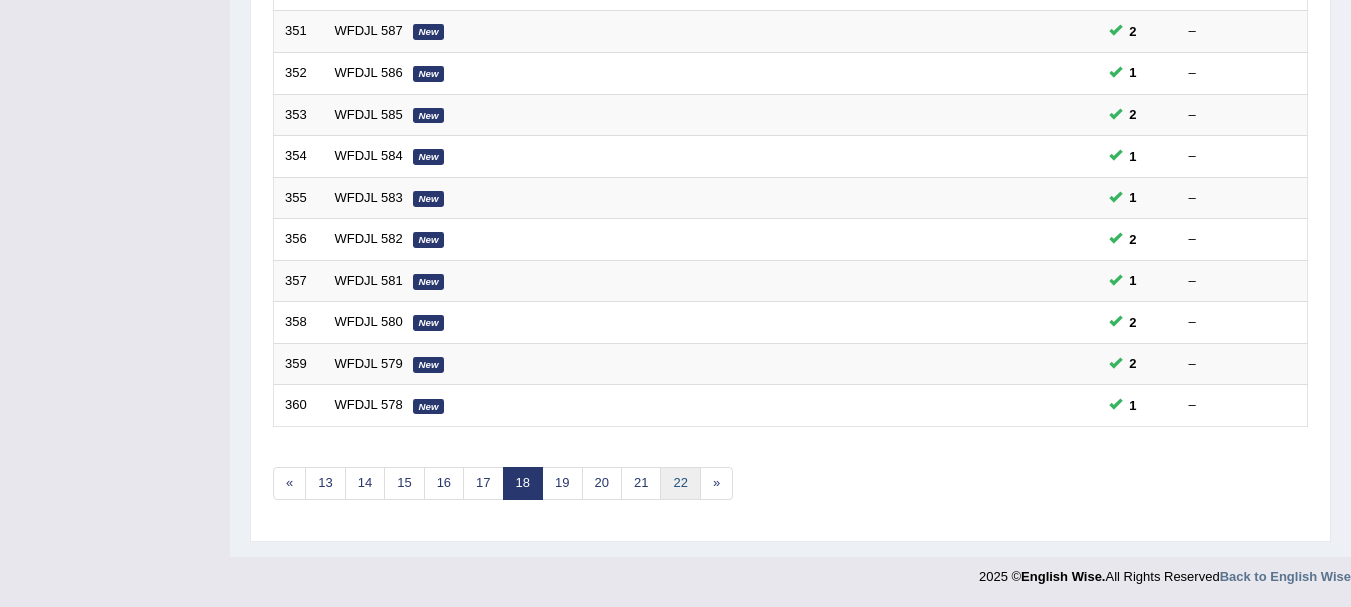 click on "22" at bounding box center (680, 483) 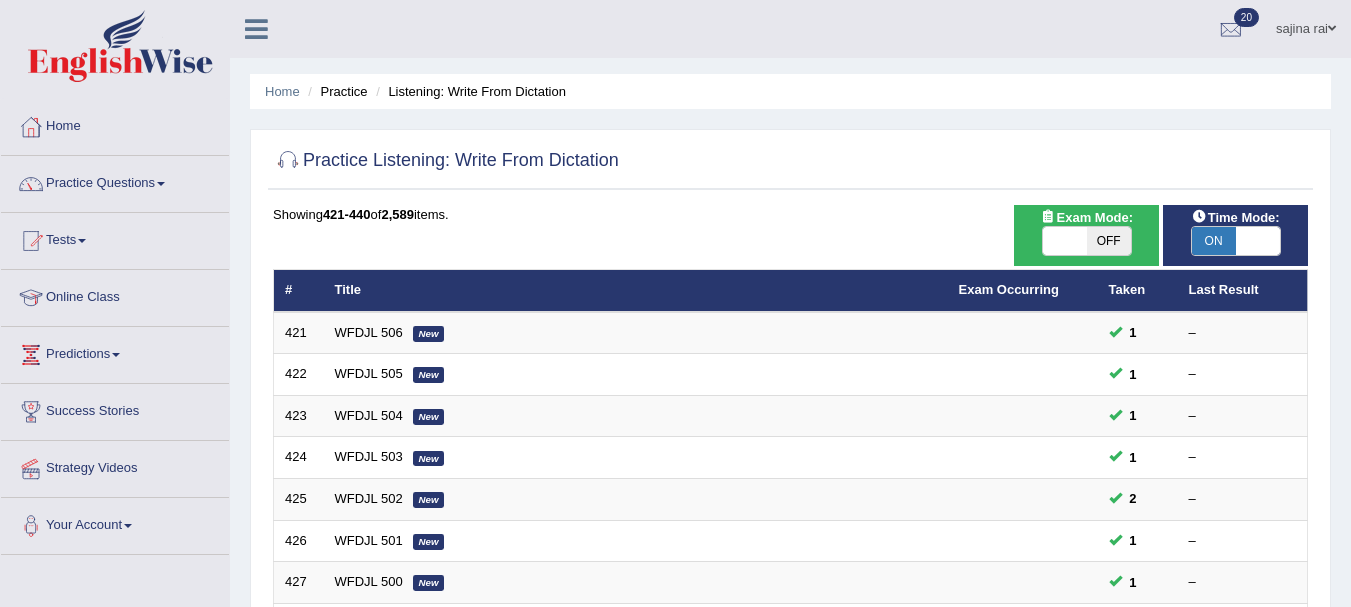 scroll, scrollTop: 0, scrollLeft: 0, axis: both 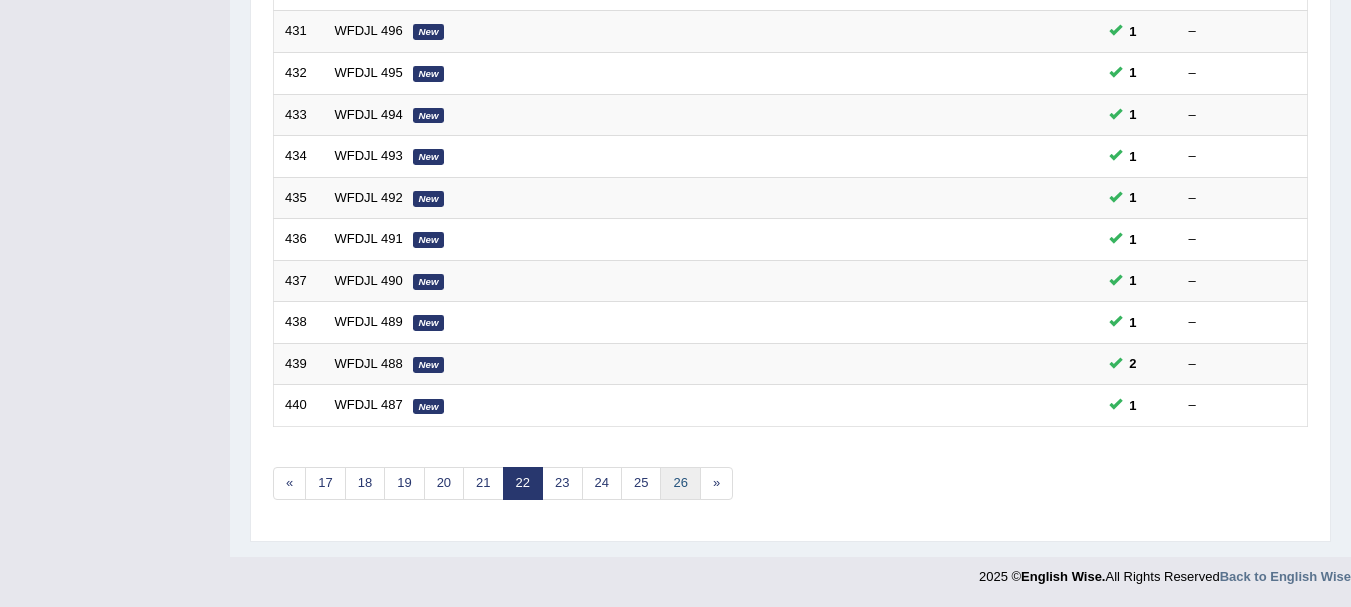 click on "26" at bounding box center (680, 483) 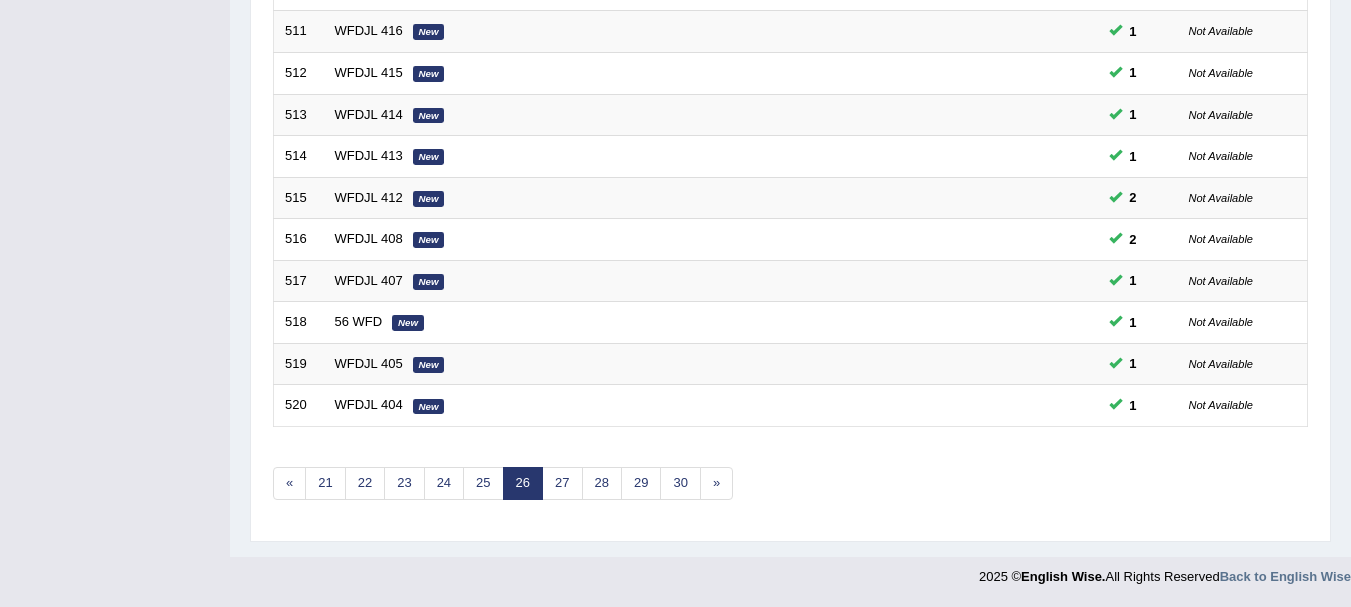 scroll, scrollTop: 717, scrollLeft: 0, axis: vertical 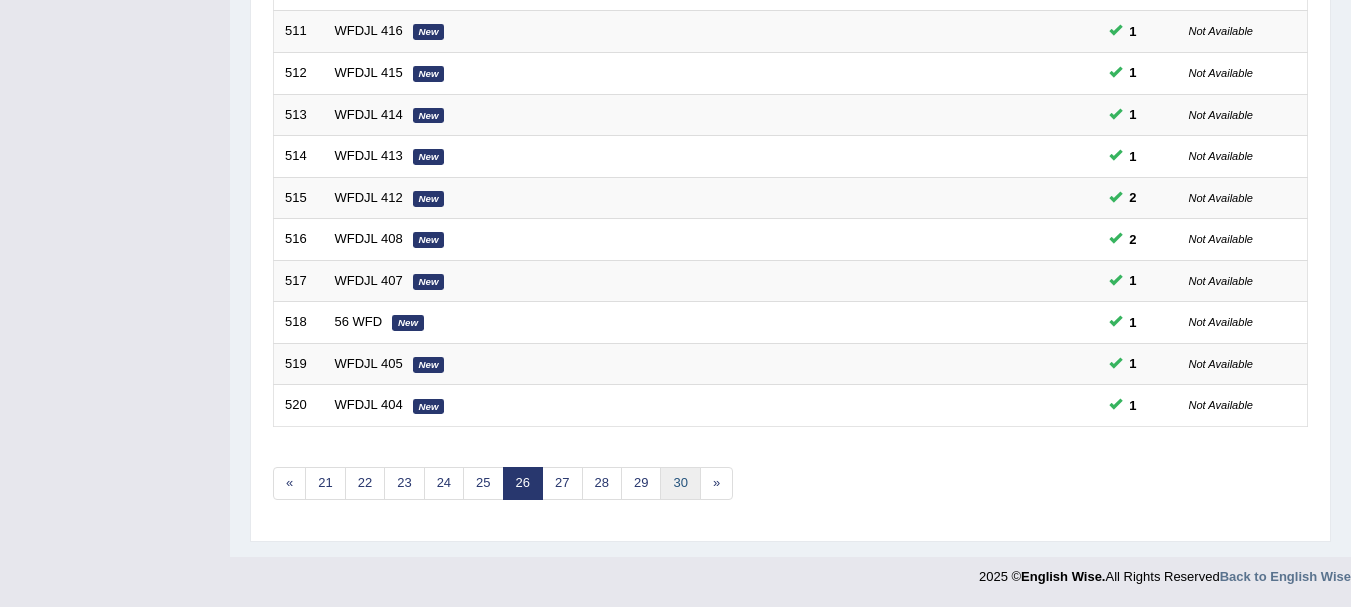 click on "30" at bounding box center (680, 483) 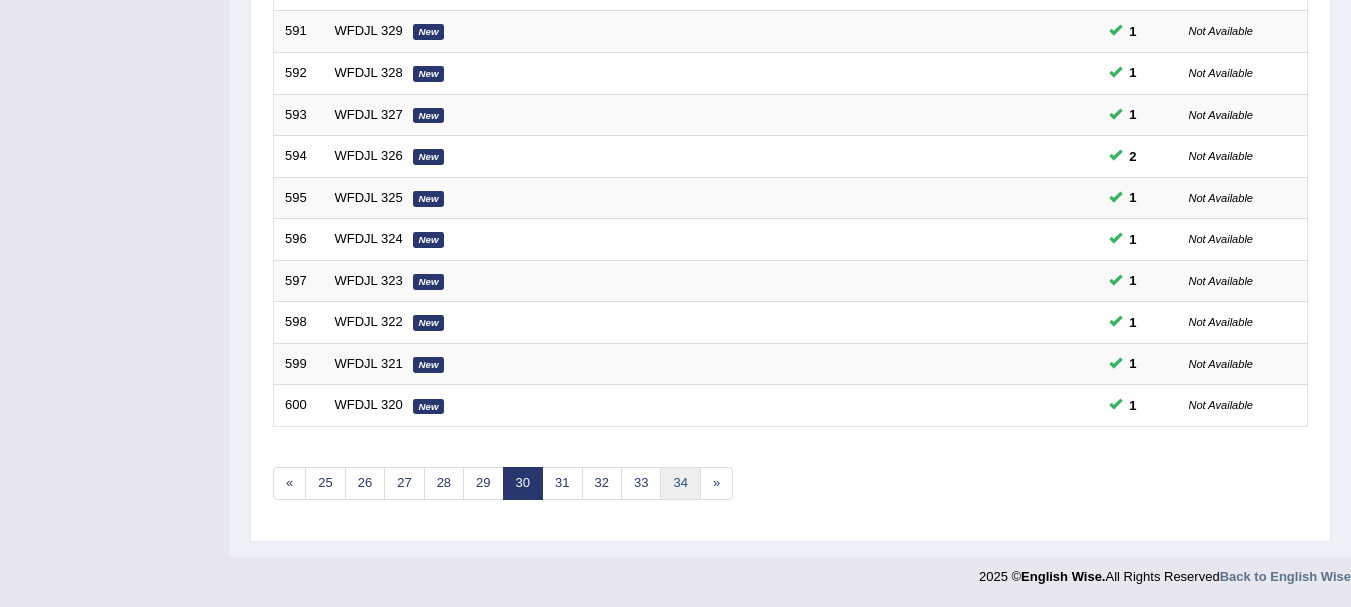 scroll, scrollTop: 717, scrollLeft: 0, axis: vertical 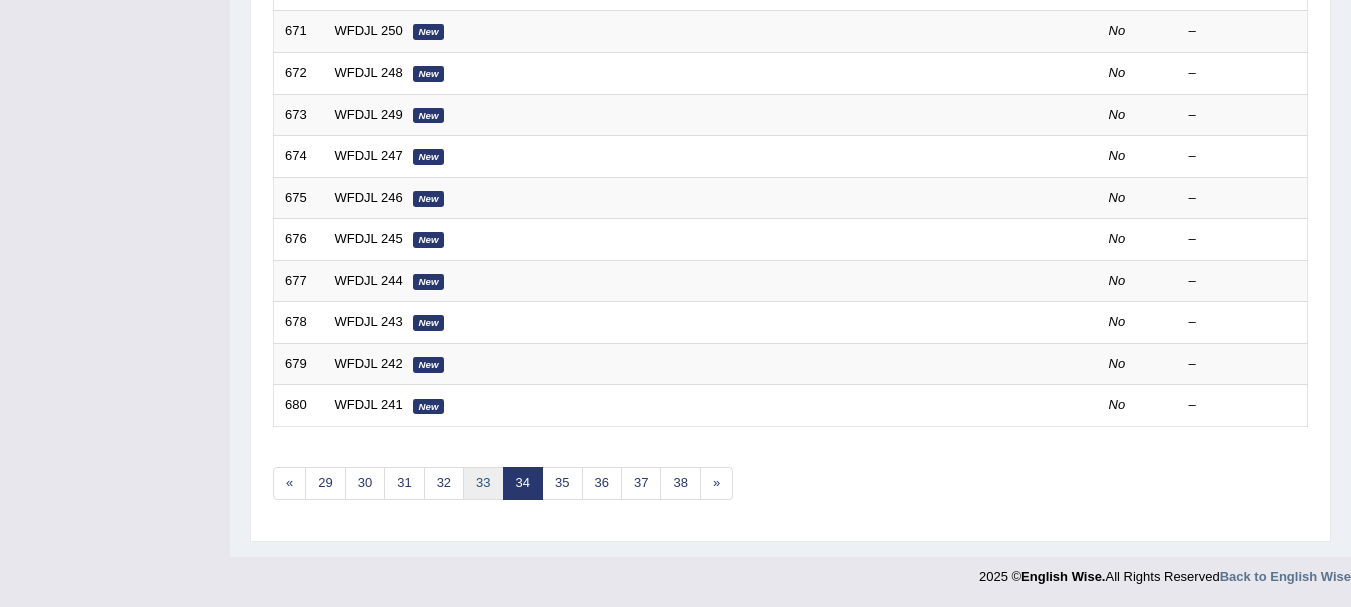 click on "33" at bounding box center (483, 483) 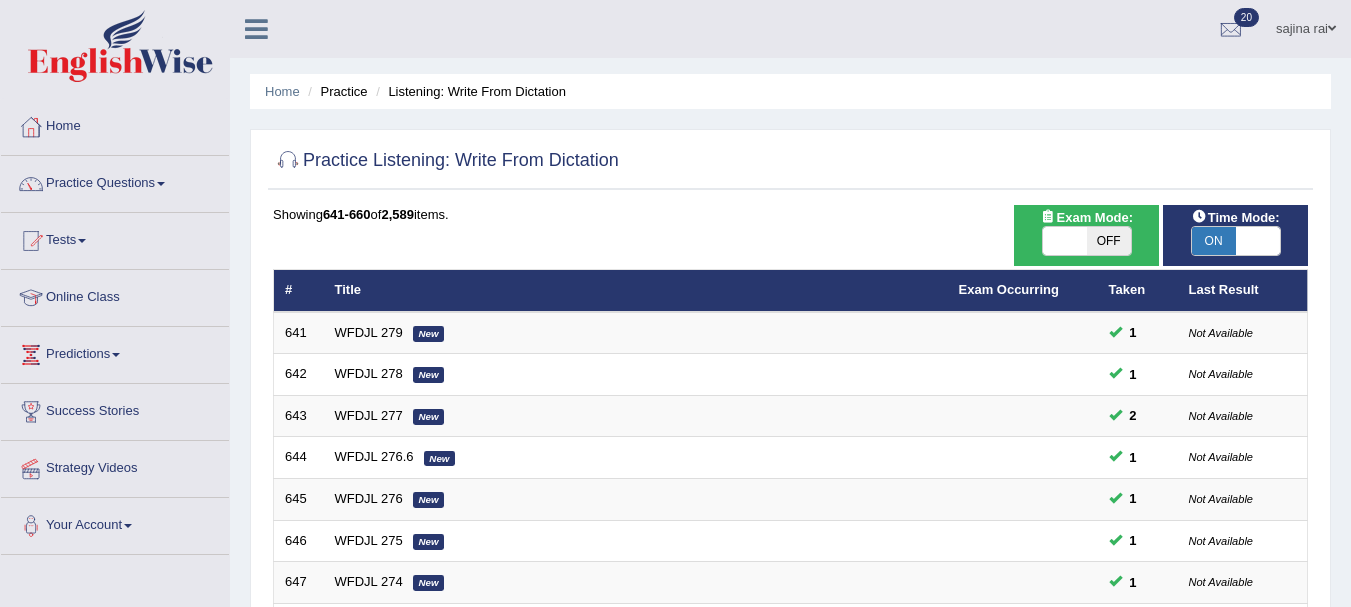 scroll, scrollTop: 0, scrollLeft: 0, axis: both 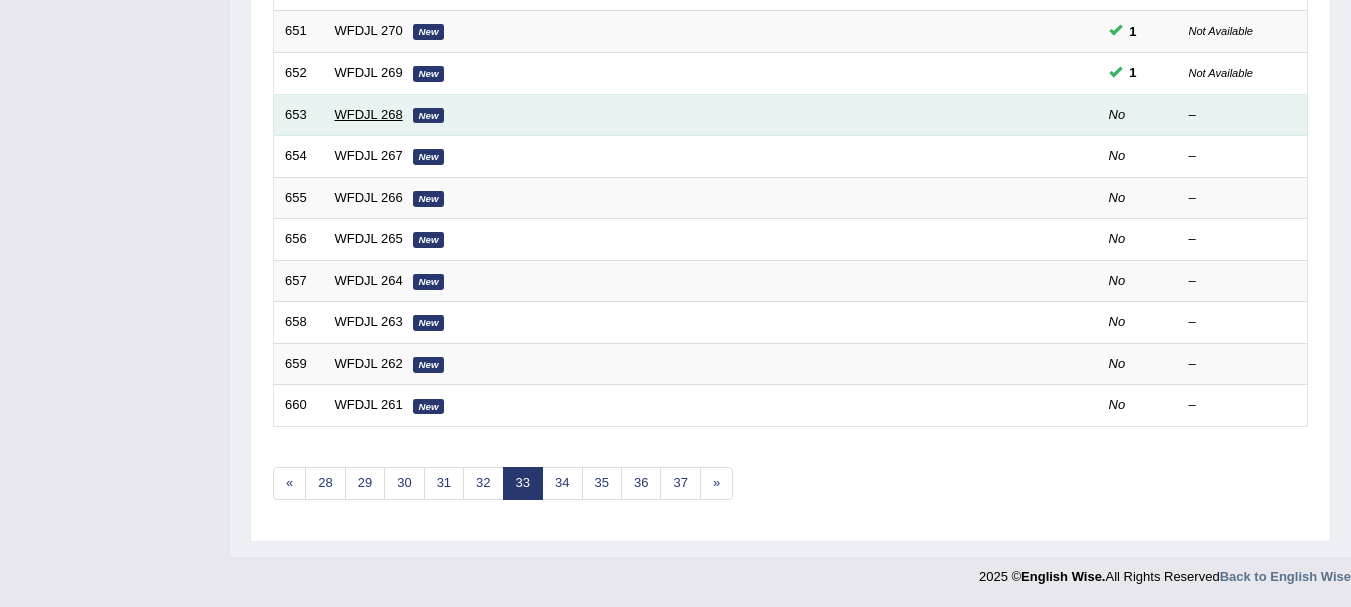 click on "WFDJL 268" at bounding box center (369, 114) 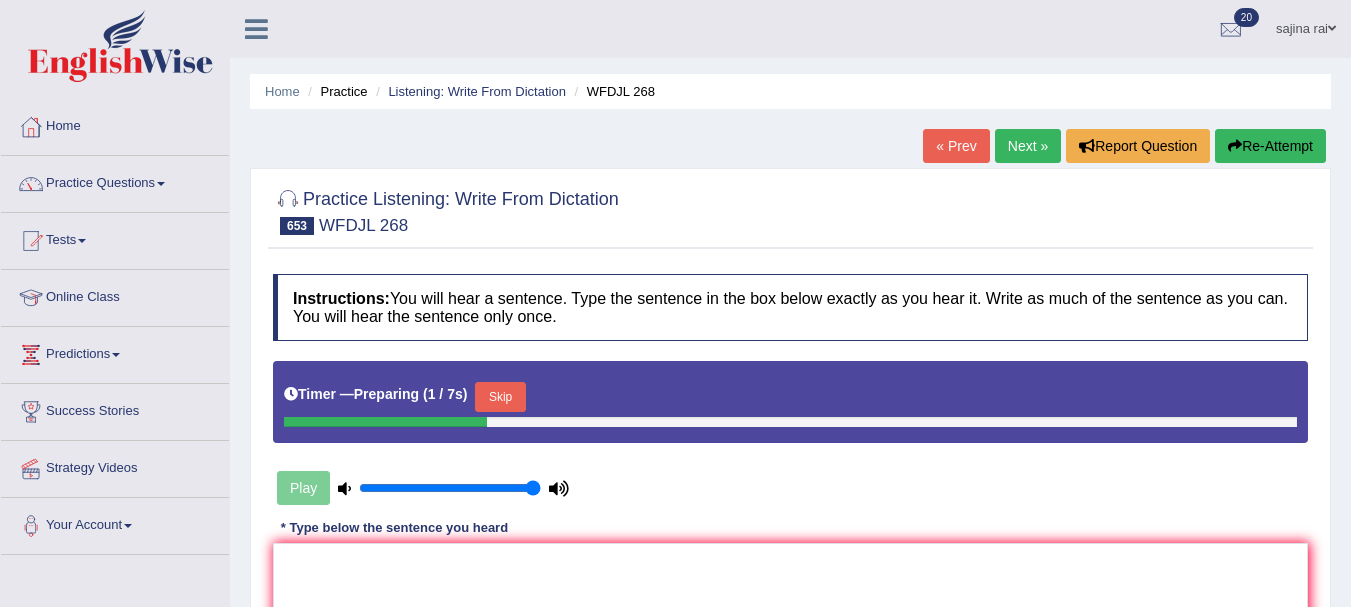 scroll, scrollTop: 0, scrollLeft: 0, axis: both 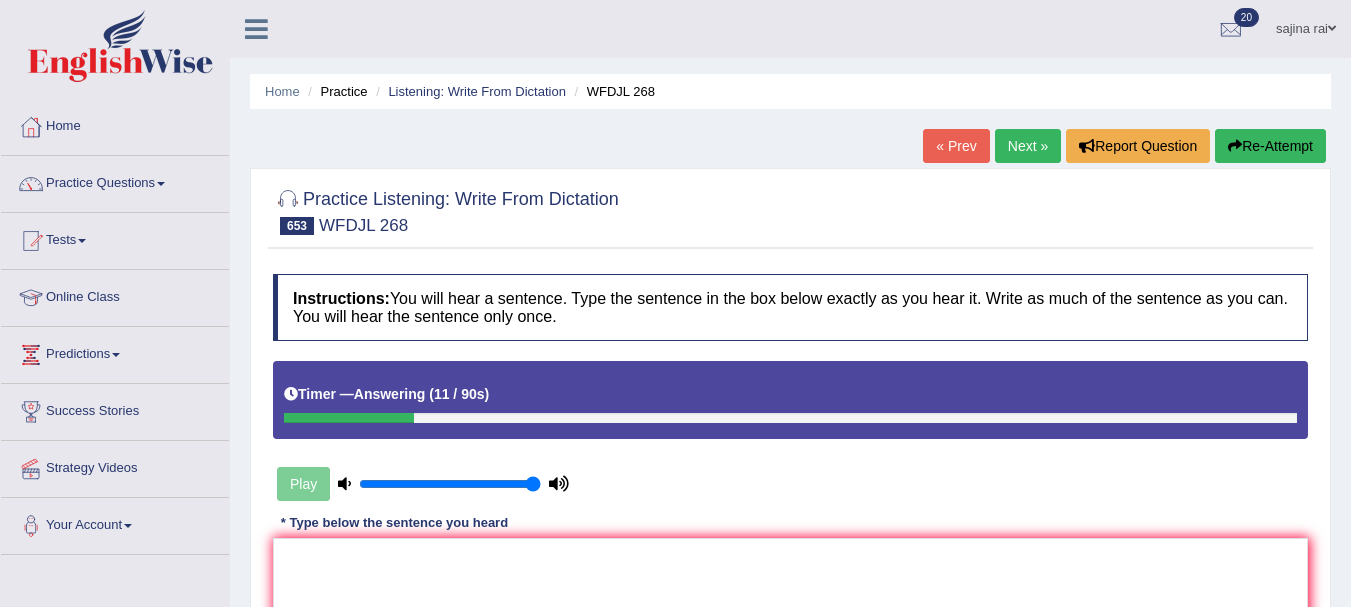 click on "Re-Attempt" at bounding box center [1270, 146] 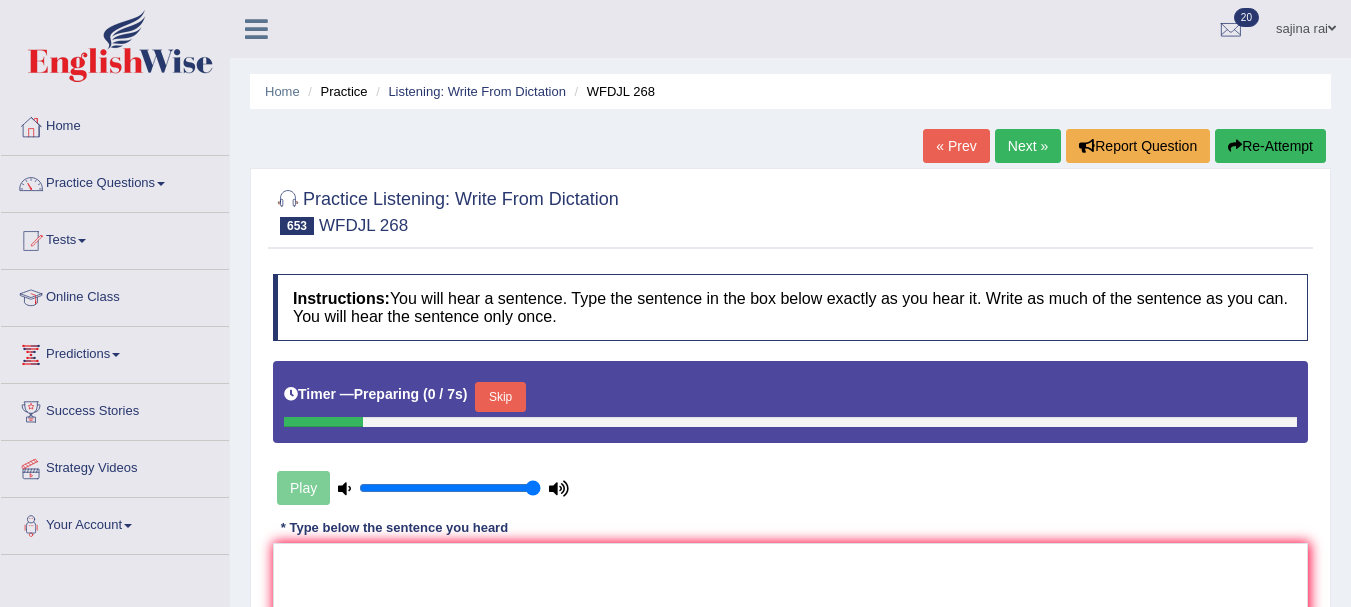 scroll, scrollTop: 0, scrollLeft: 0, axis: both 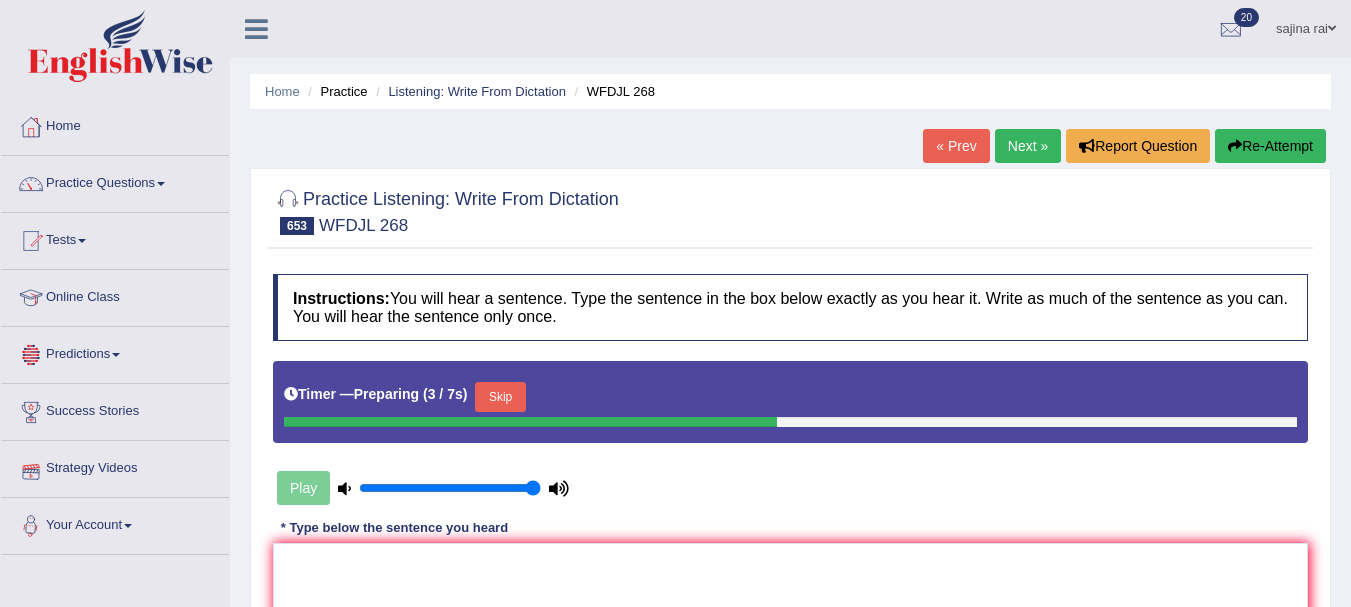 click on "Skip" at bounding box center (500, 397) 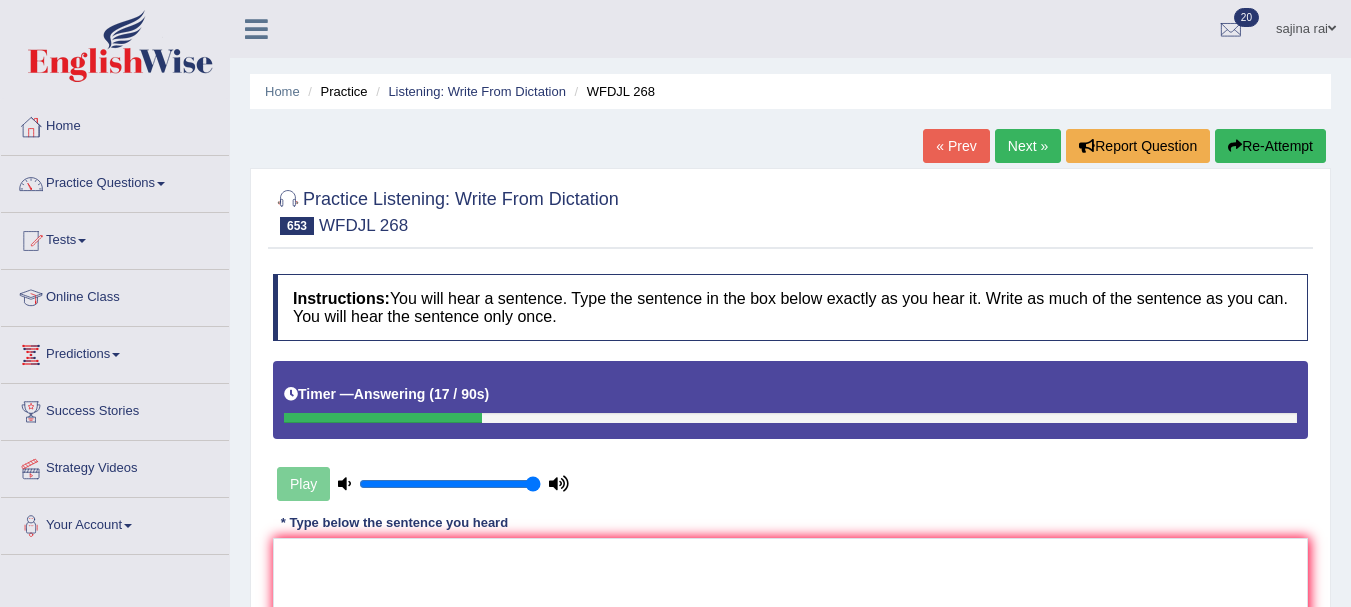 click on "Re-Attempt" at bounding box center (1270, 146) 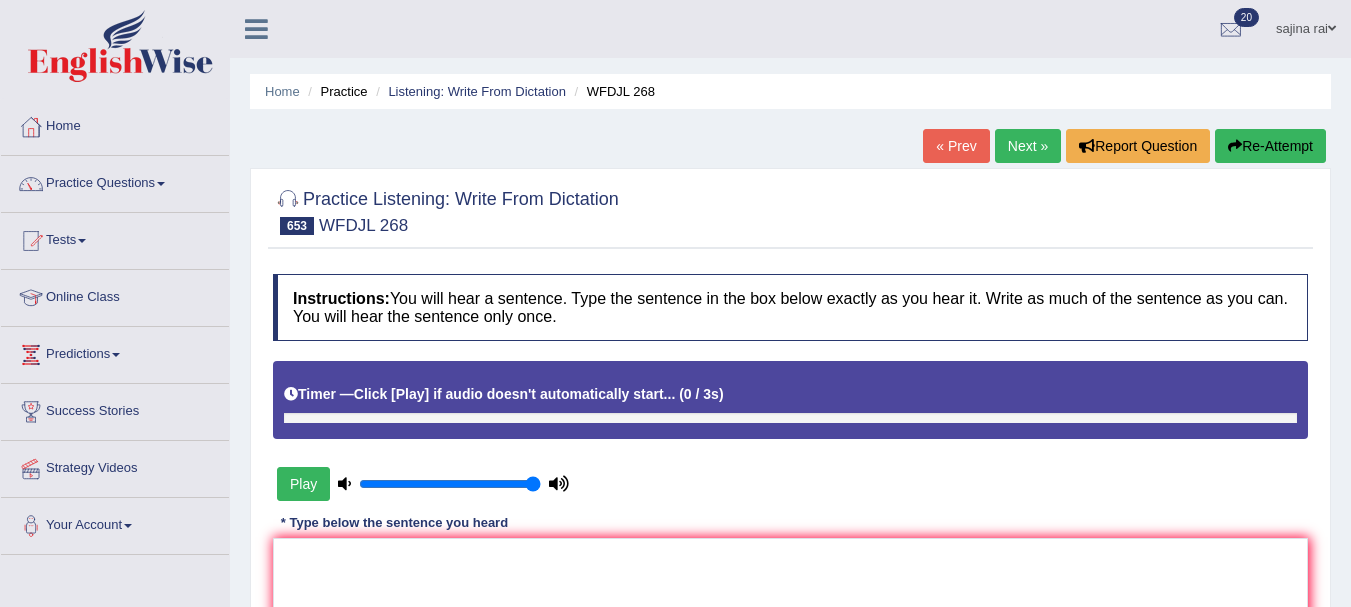 scroll, scrollTop: 0, scrollLeft: 0, axis: both 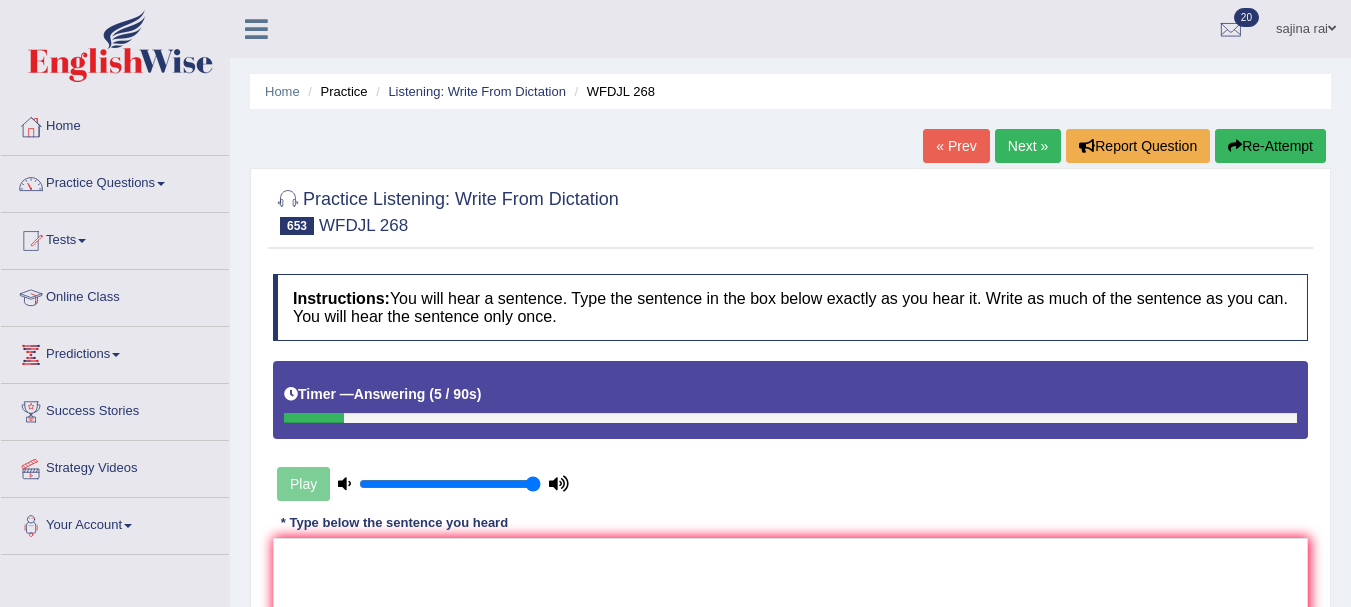 click on "Next »" at bounding box center [1028, 146] 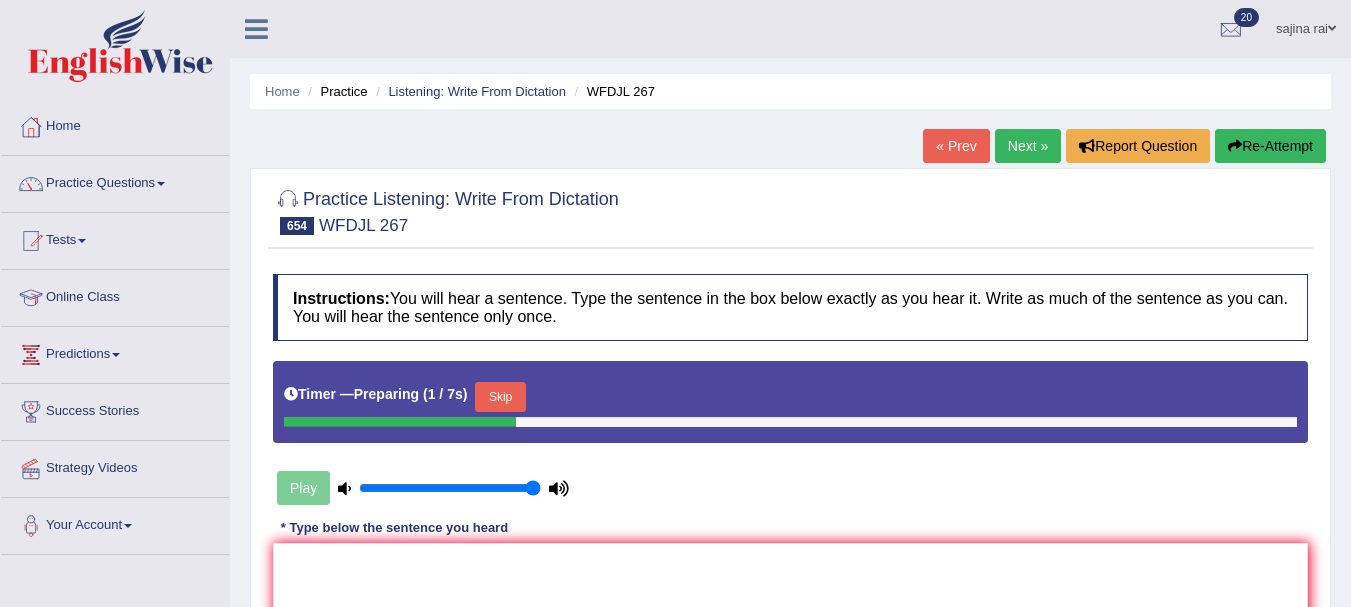 scroll, scrollTop: 0, scrollLeft: 0, axis: both 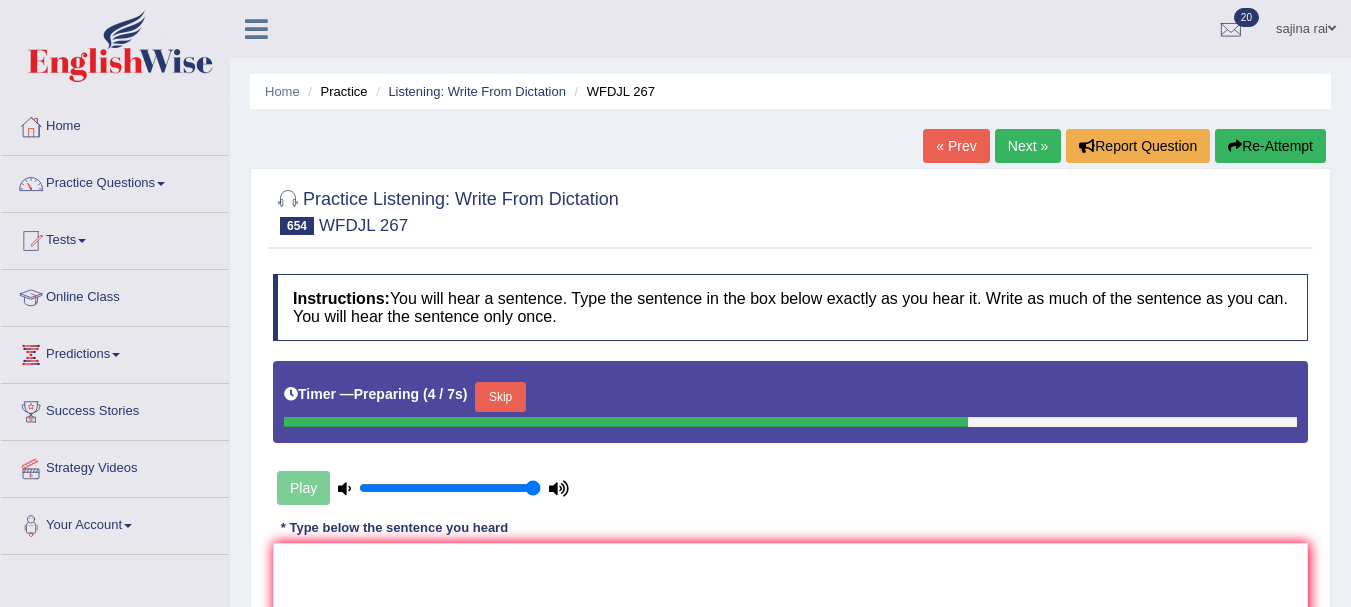click on "Skip" at bounding box center (500, 397) 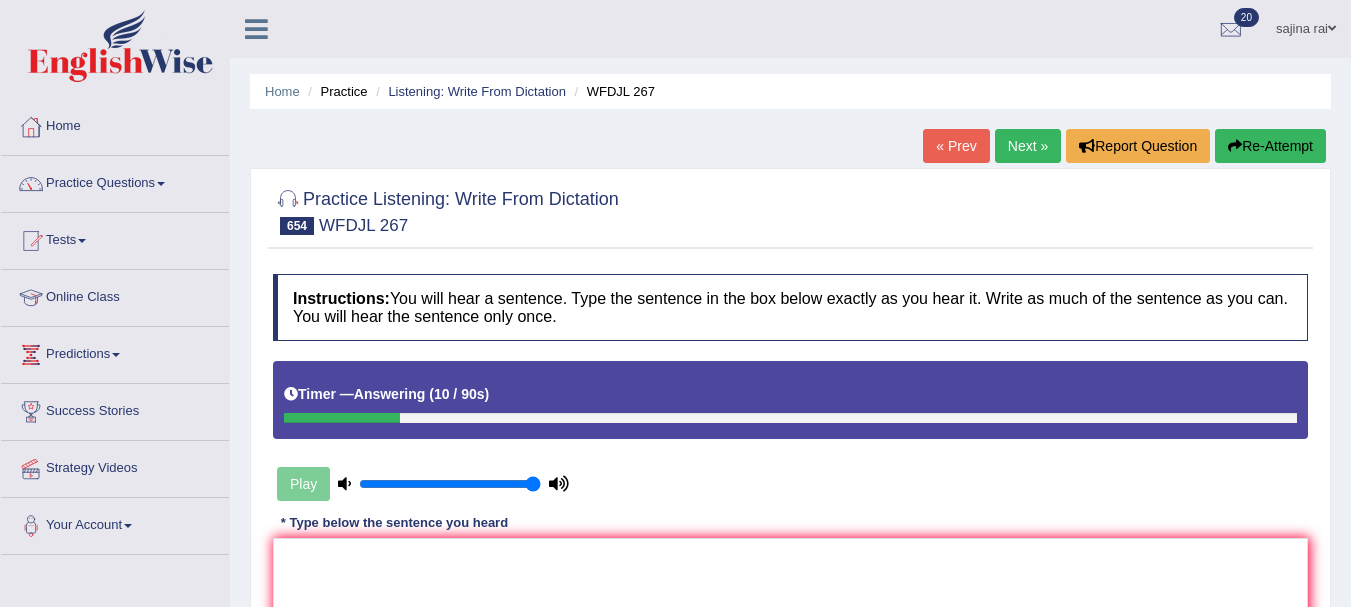click on "Re-Attempt" at bounding box center (1270, 146) 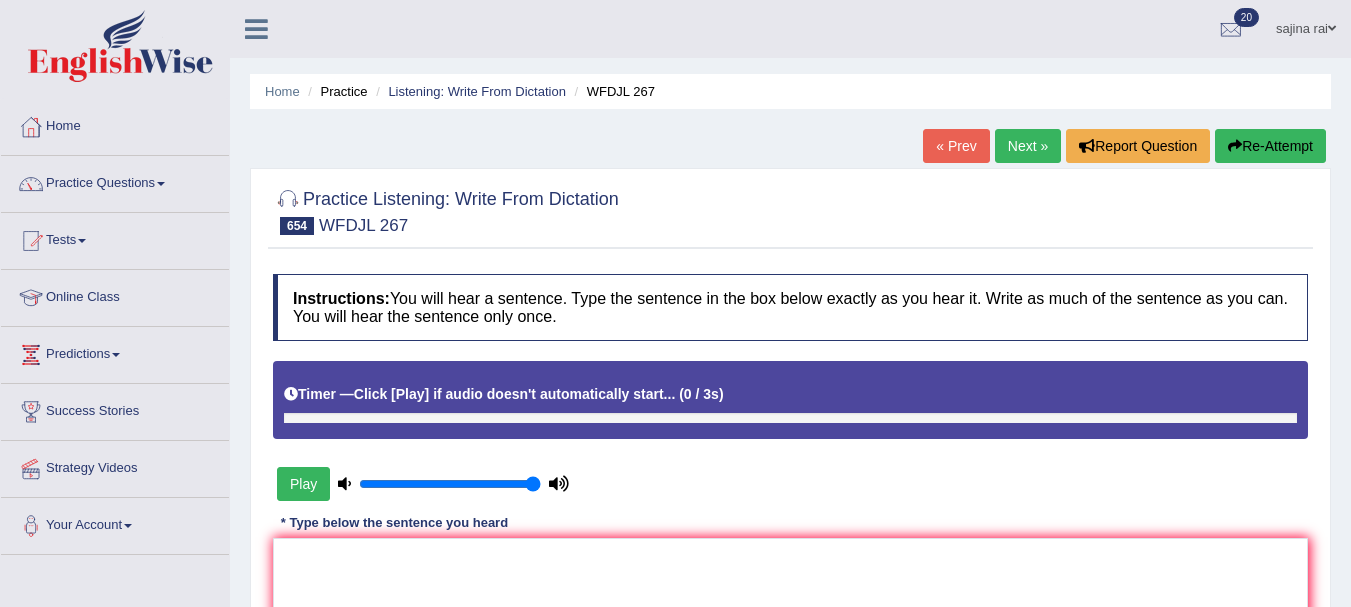 scroll, scrollTop: 0, scrollLeft: 0, axis: both 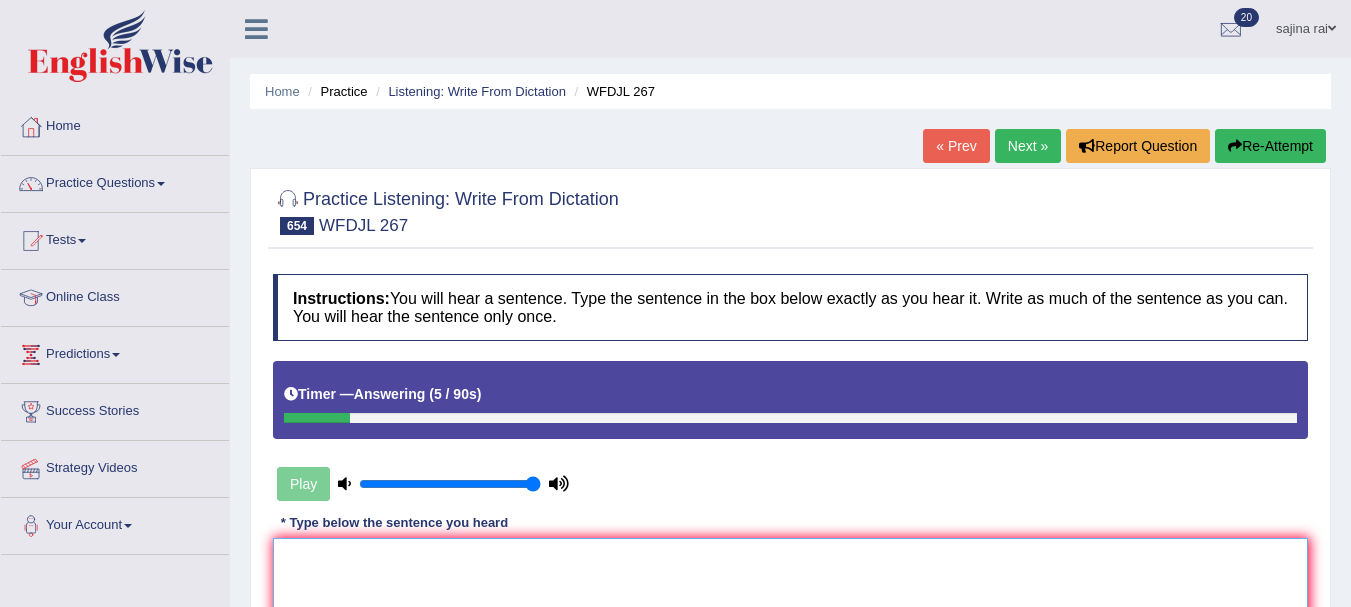 click at bounding box center (790, 635) 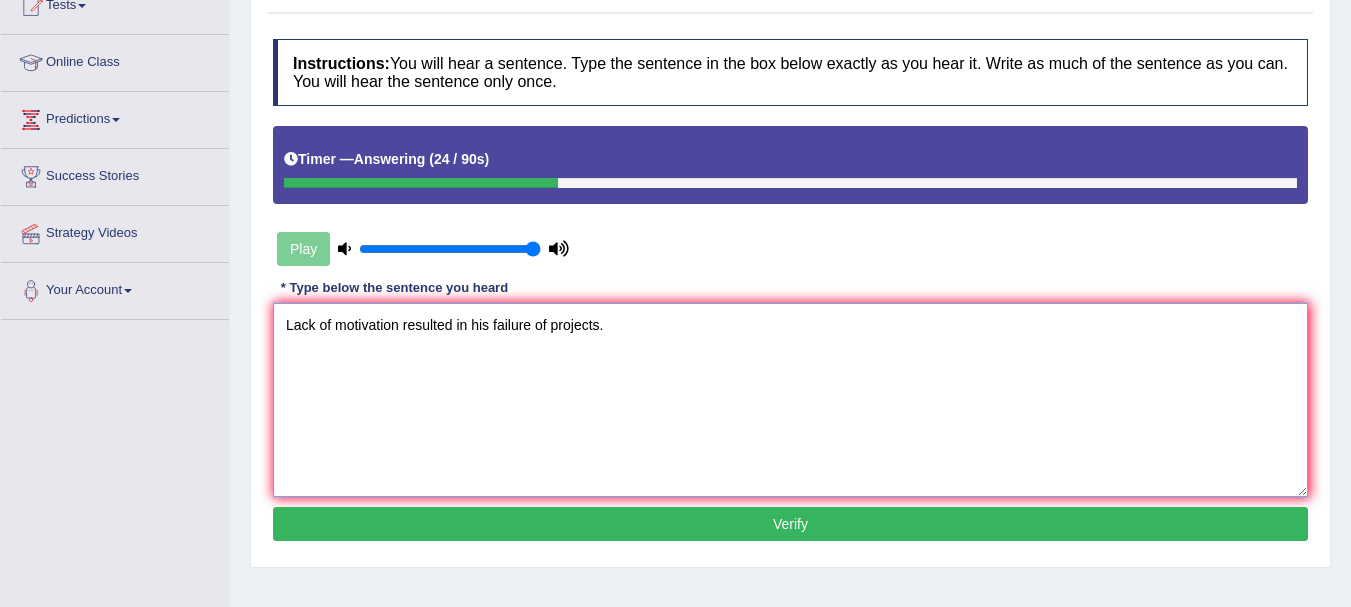scroll, scrollTop: 248, scrollLeft: 0, axis: vertical 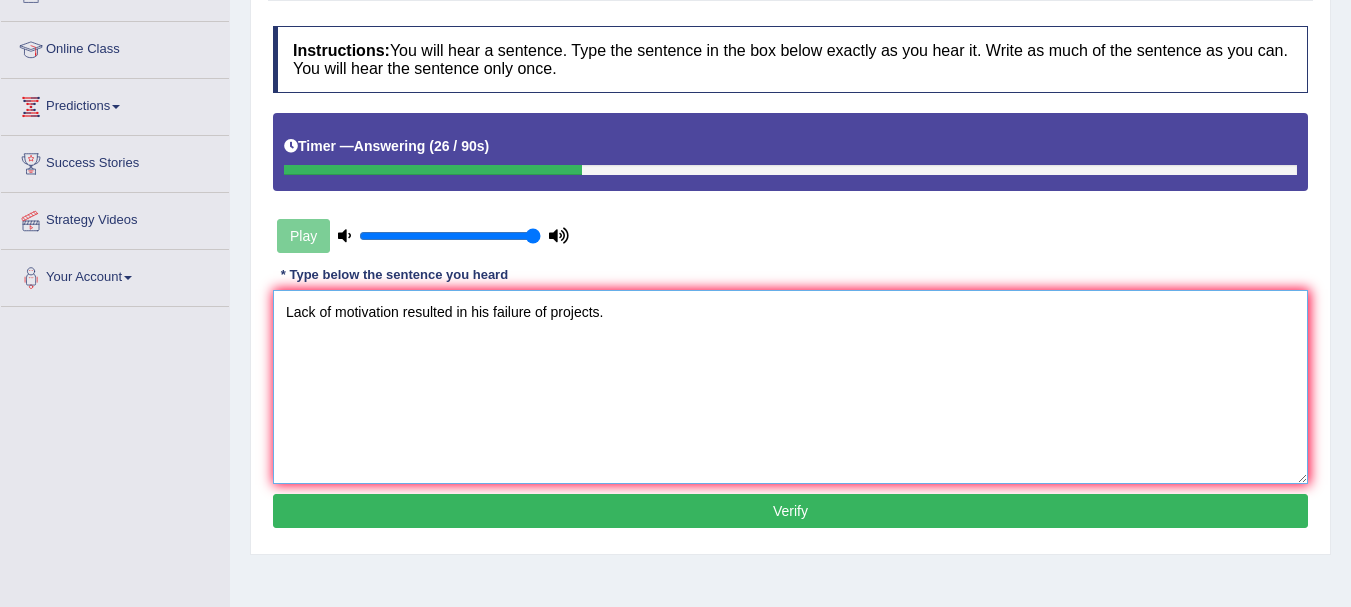 click on "Lack of motivation resulted in his failure of projects." at bounding box center [790, 387] 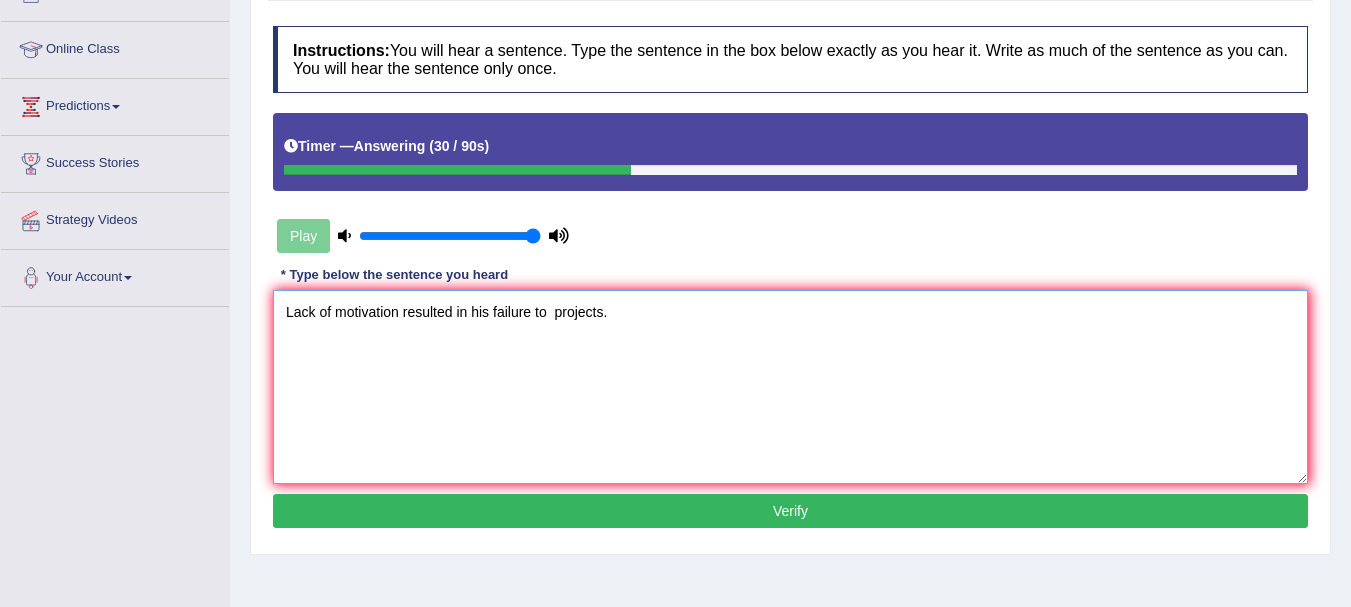 type on "Lack of motivation resulted in his failure to  projects." 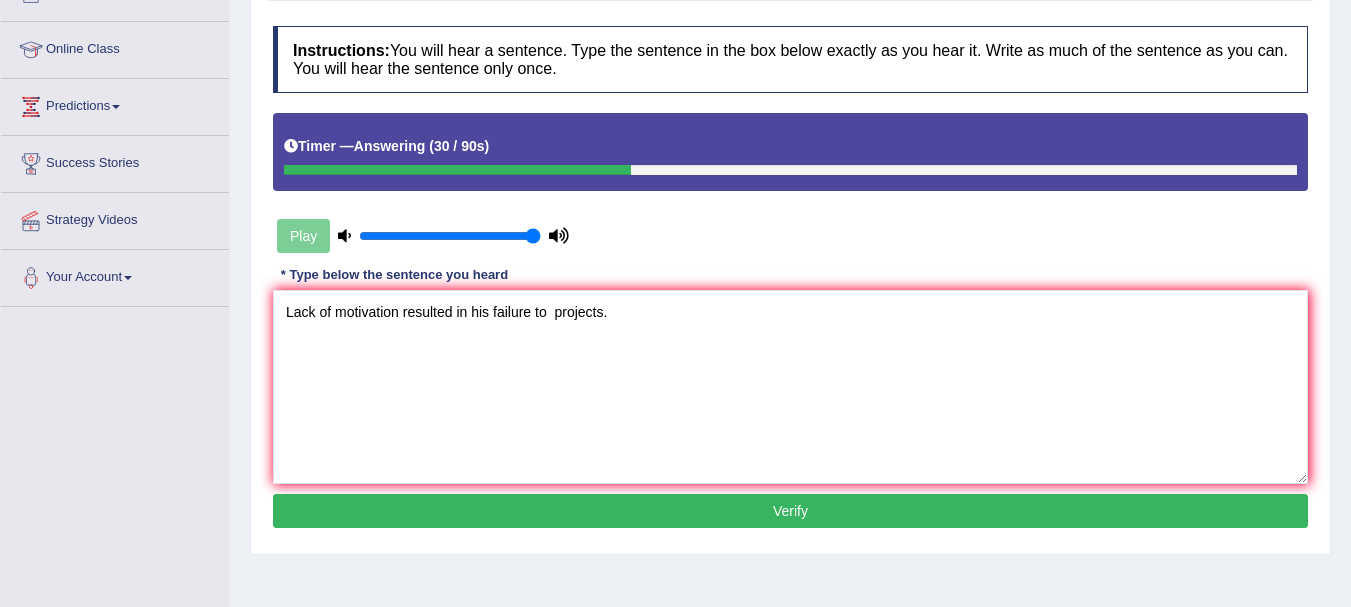 click on "Verify" at bounding box center [790, 511] 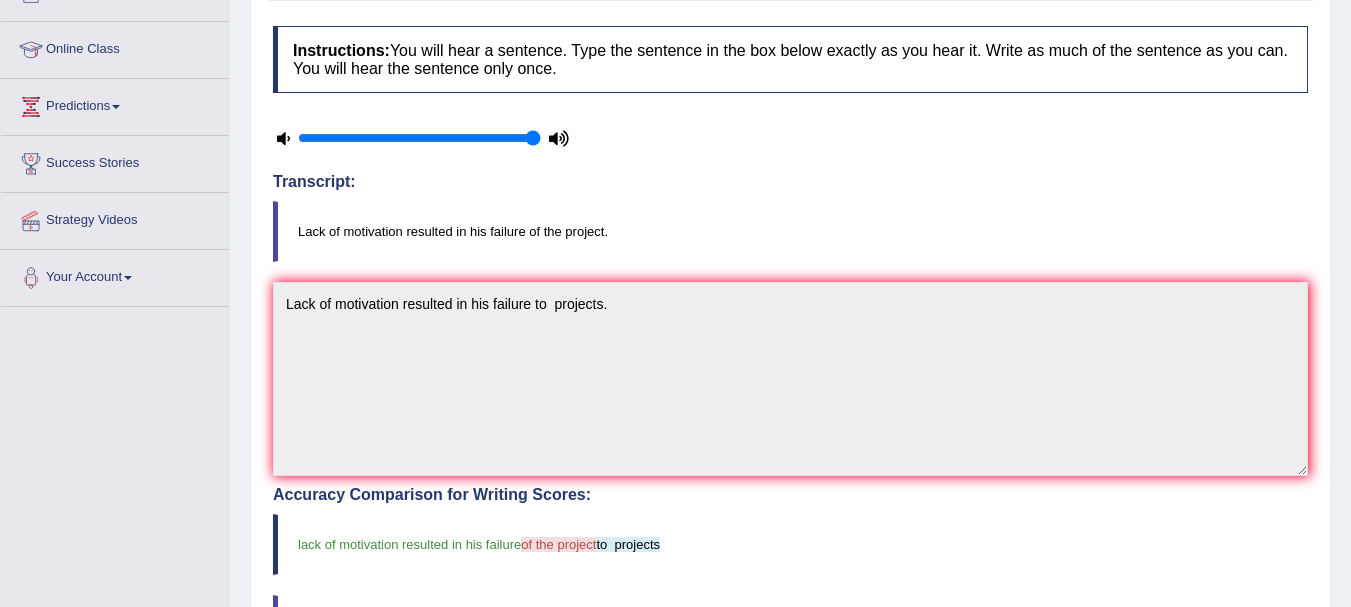scroll, scrollTop: 0, scrollLeft: 0, axis: both 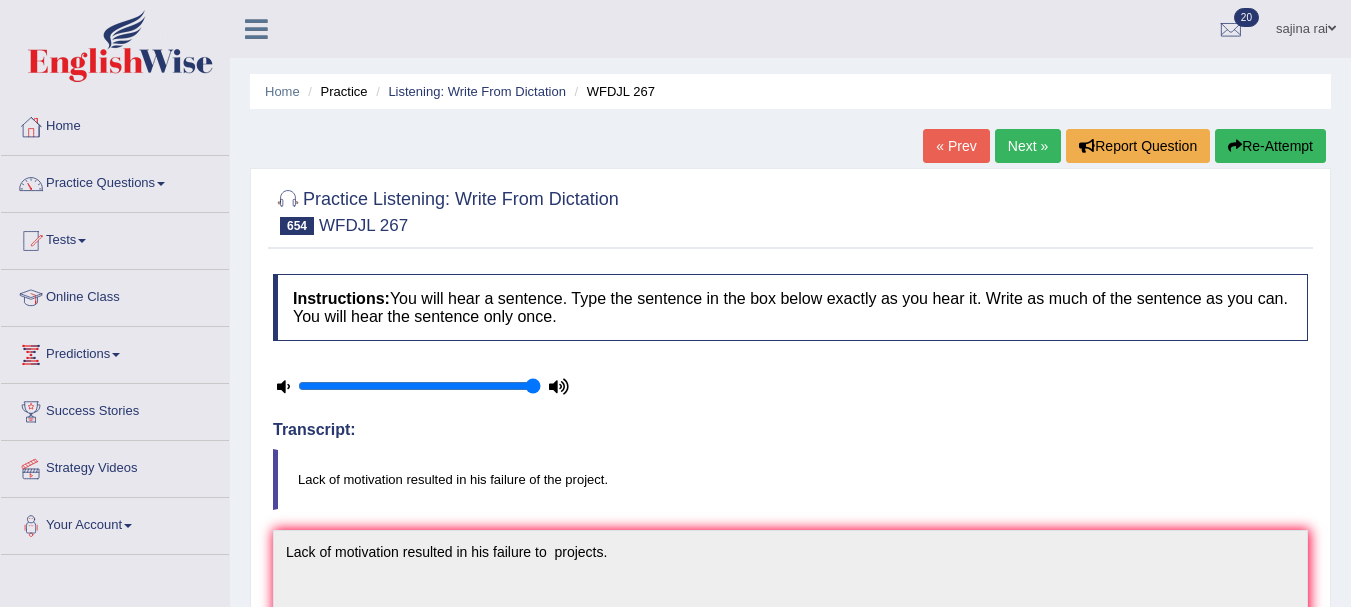click on "Next »" at bounding box center [1028, 146] 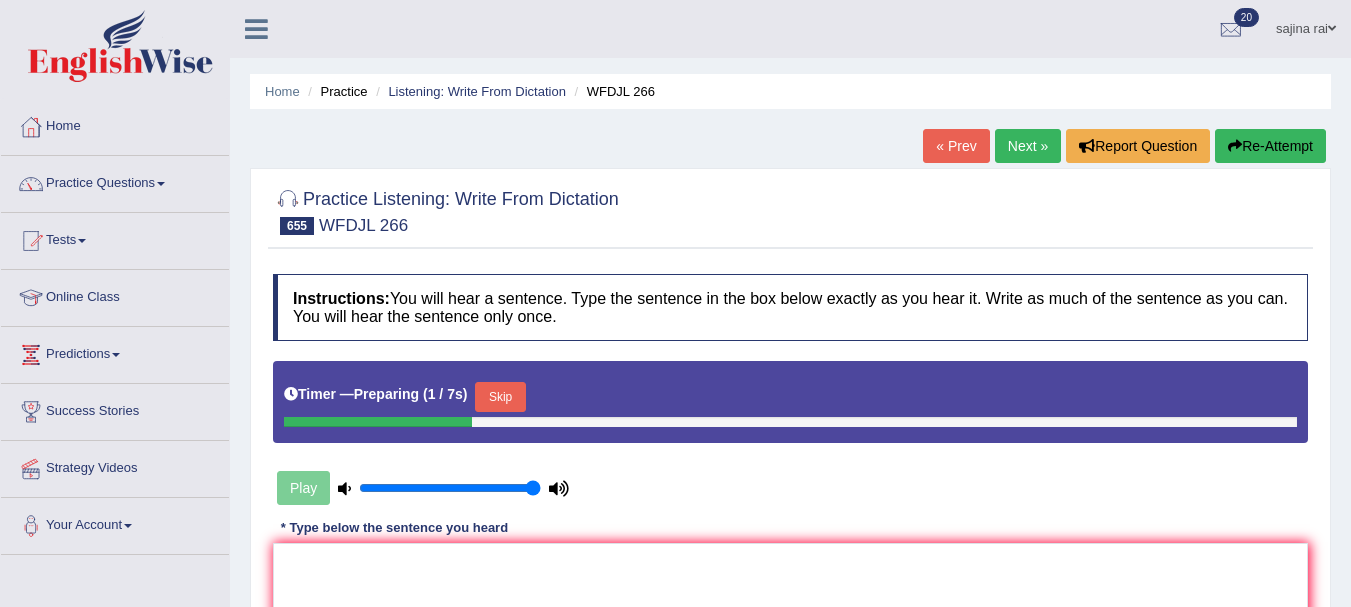 scroll, scrollTop: 0, scrollLeft: 0, axis: both 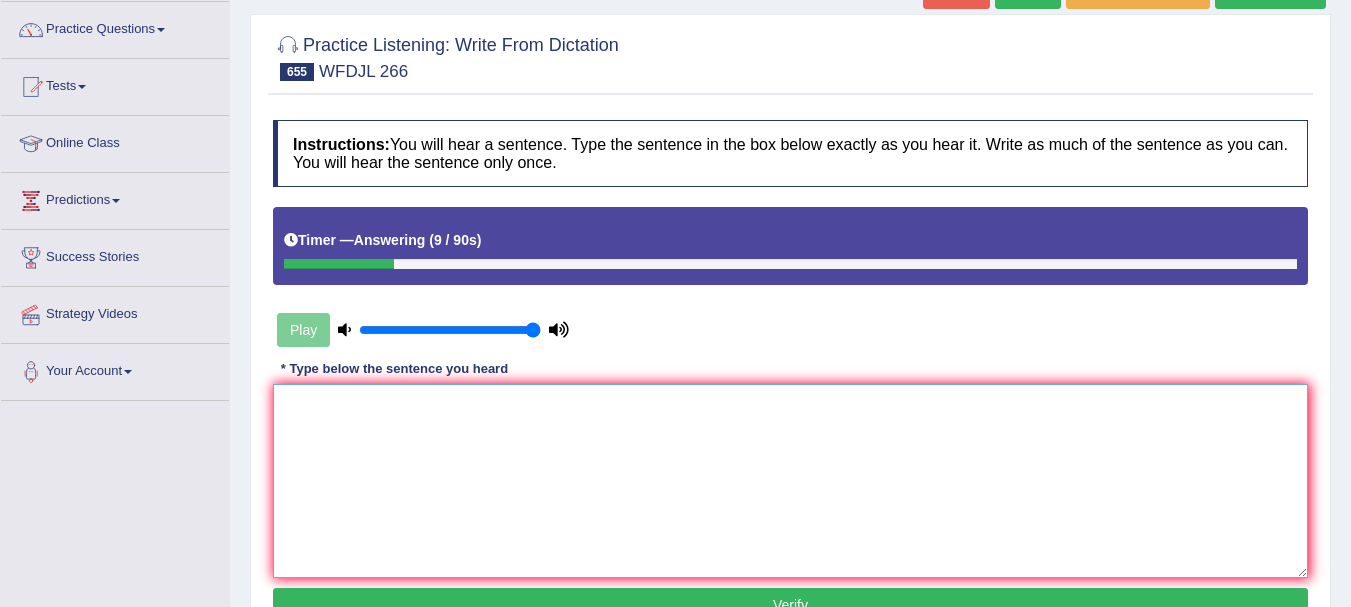 click at bounding box center (790, 481) 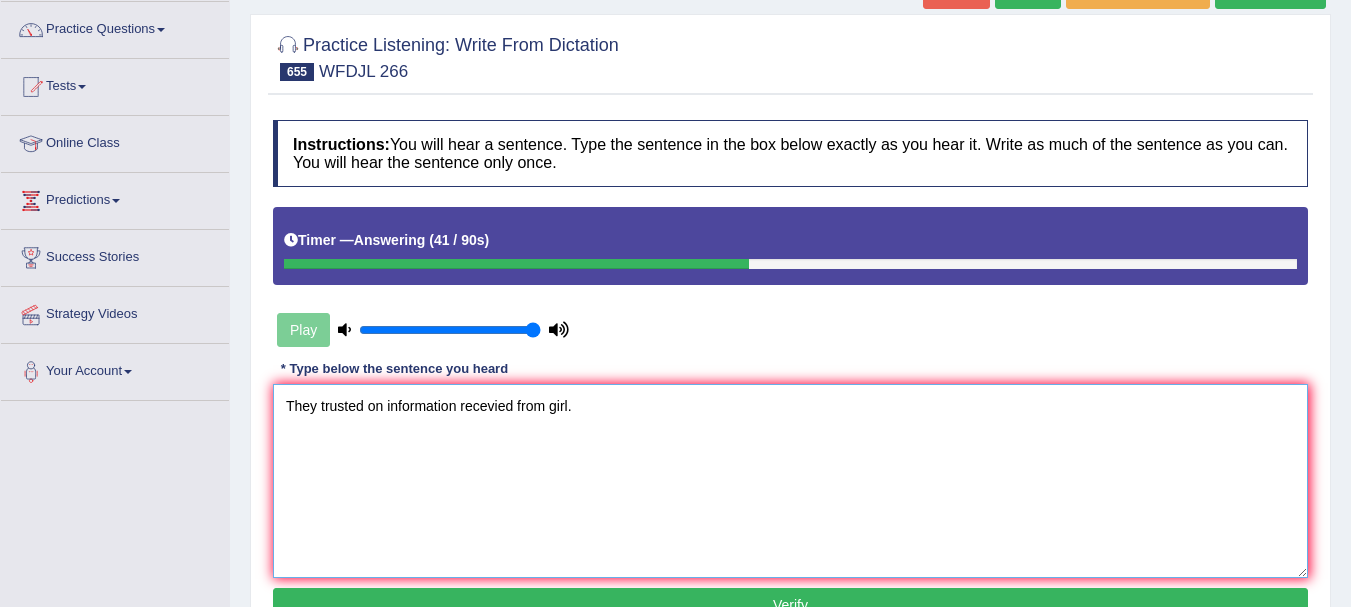 click on "They trusted on information recevied from girl." at bounding box center (790, 481) 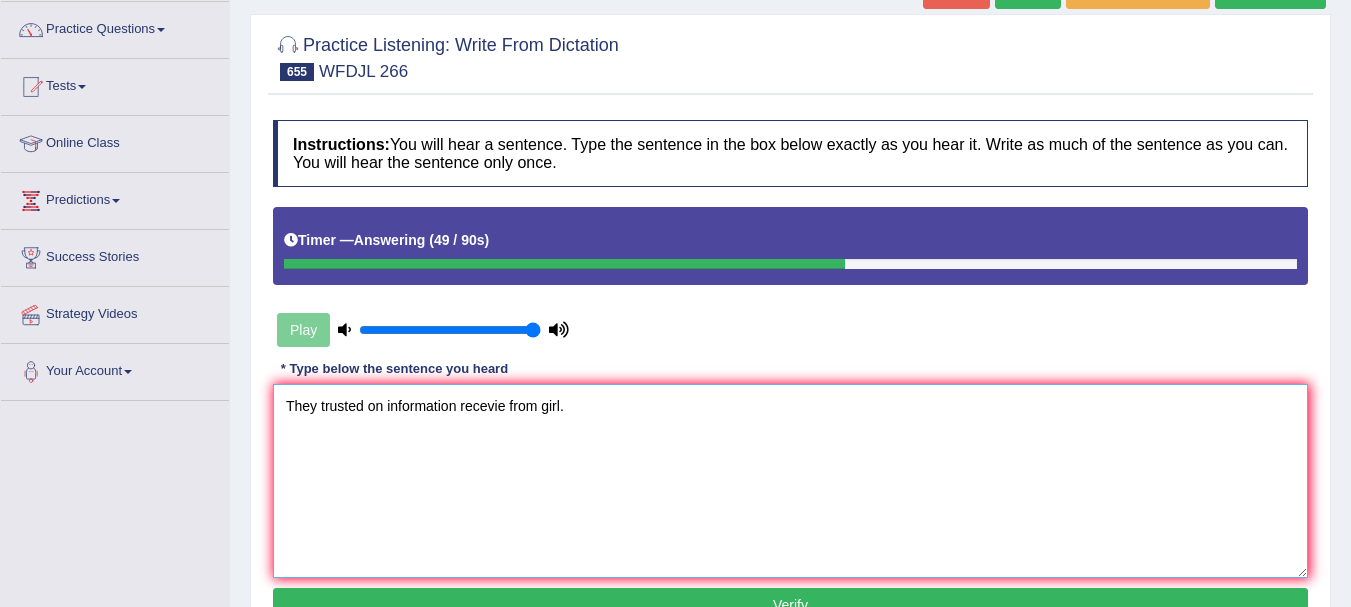 type on "They trusted on information recevie from girl." 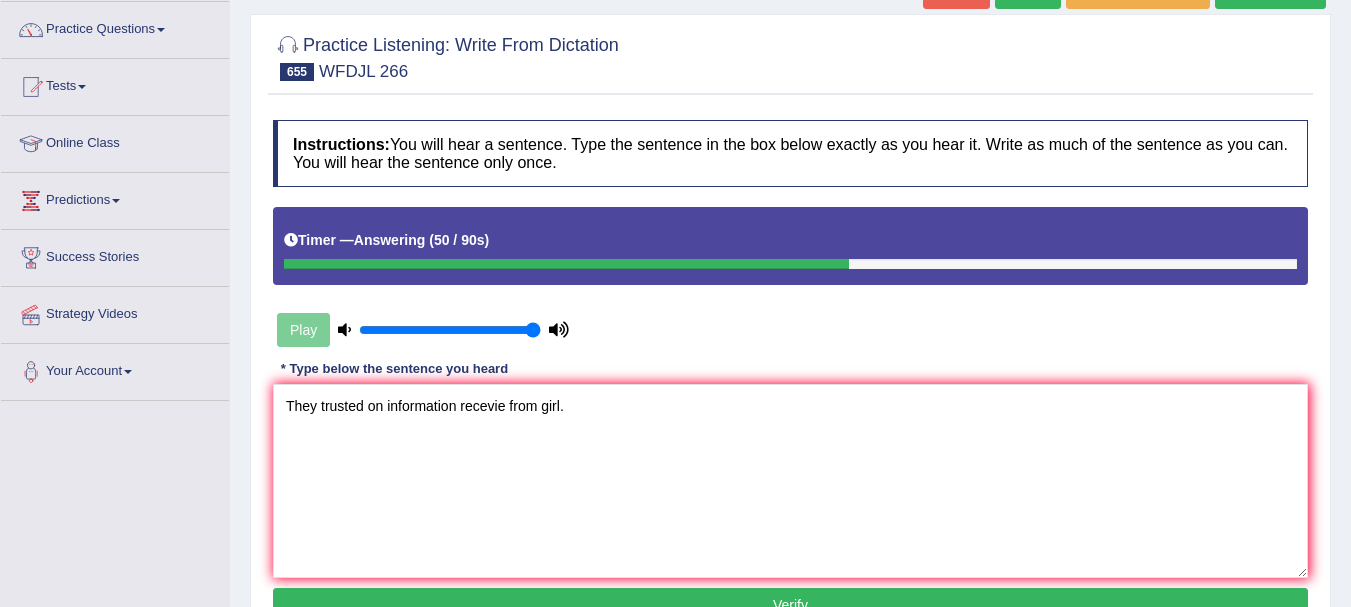 click on "Instructions:  You will hear a sentence. Type the sentence in the box below exactly as you hear it. Write as much of the sentence as you can. You will hear the sentence only once.
Timer —  Answering   ( 50 / 90s ) Play Transcript: They trust in the information received from the girl. * Type below the sentence you heard They trusted on information recevie from girl. Accuracy Comparison for Writing Scores:
Red:  Missed Words
Green:  Correct Words
Blue:  Added/Mistyped Words
Accuracy:   Punctuation at the end  You wrote first capital letter A.I. Engine Result:  Processing... Verify" at bounding box center [790, 374] 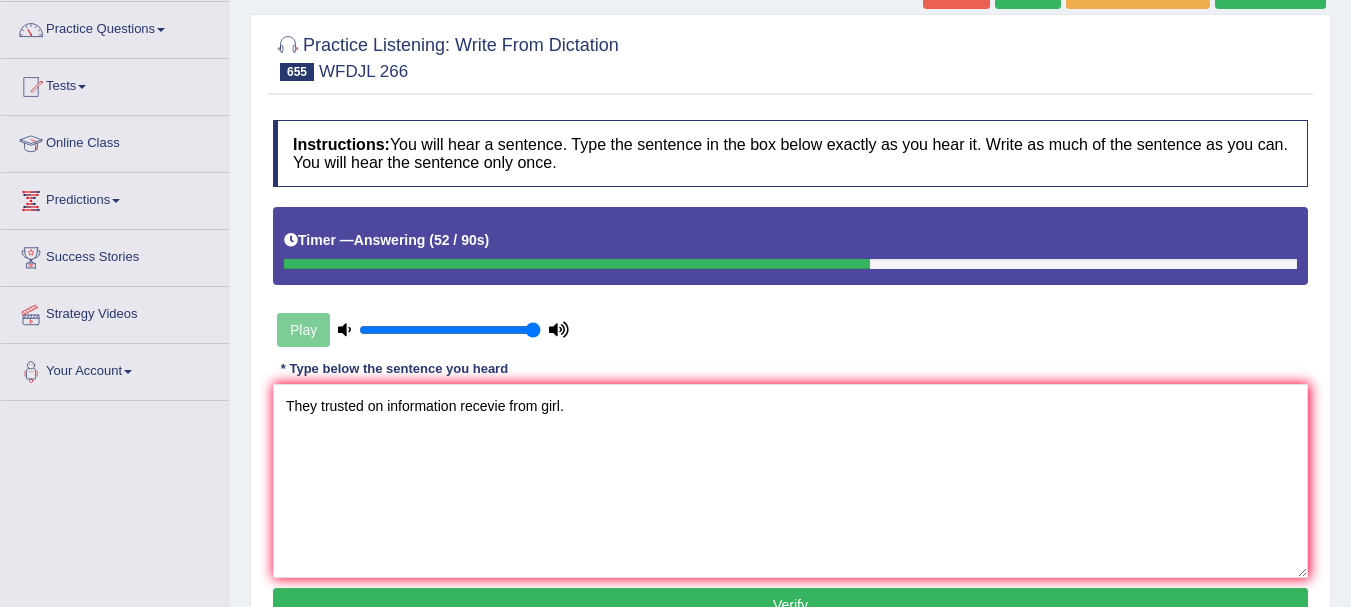 click on "Verify" at bounding box center (790, 605) 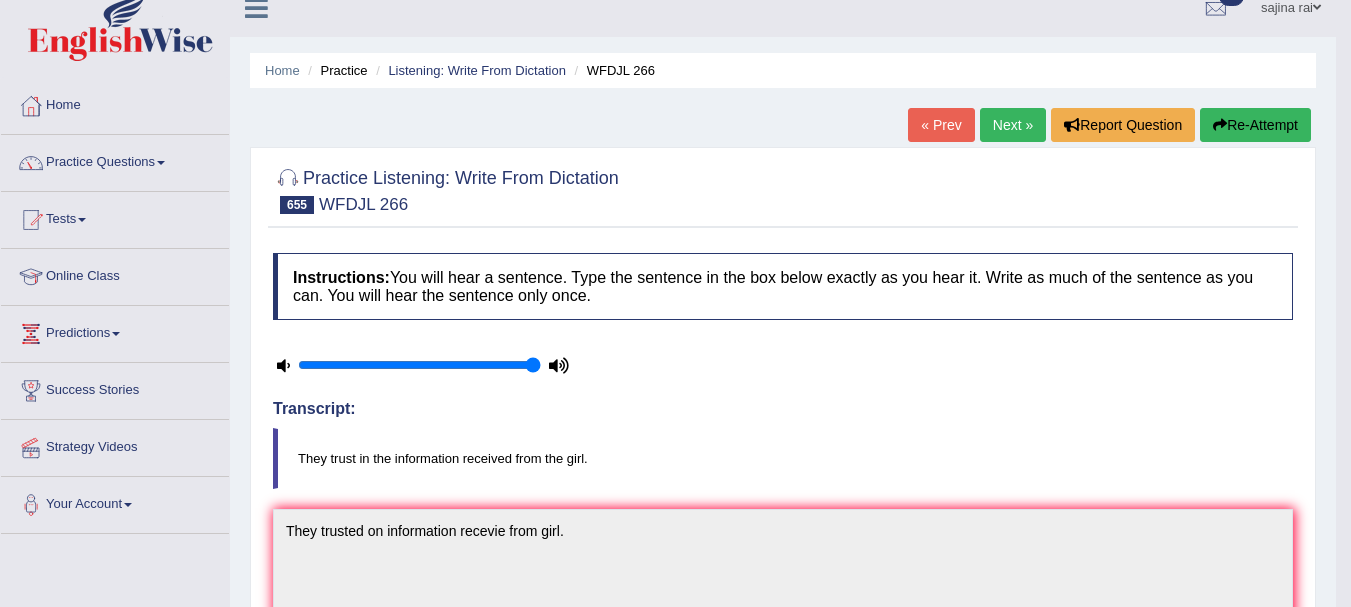 scroll, scrollTop: 0, scrollLeft: 0, axis: both 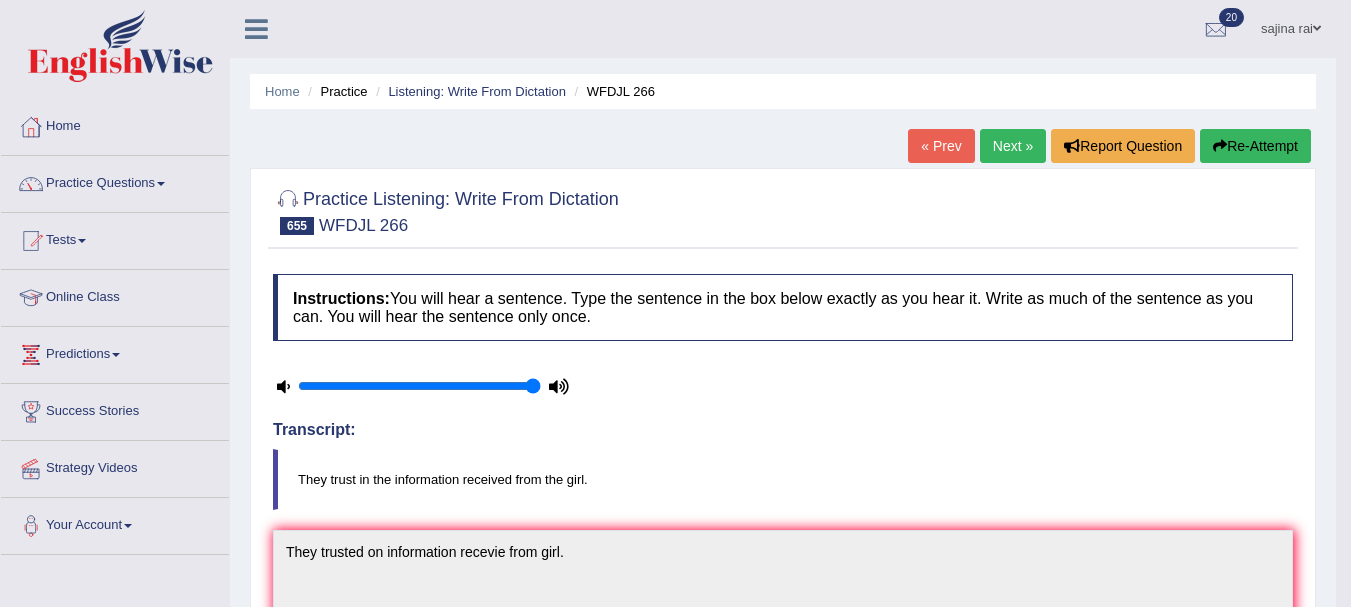 click on "Next »" at bounding box center [1013, 146] 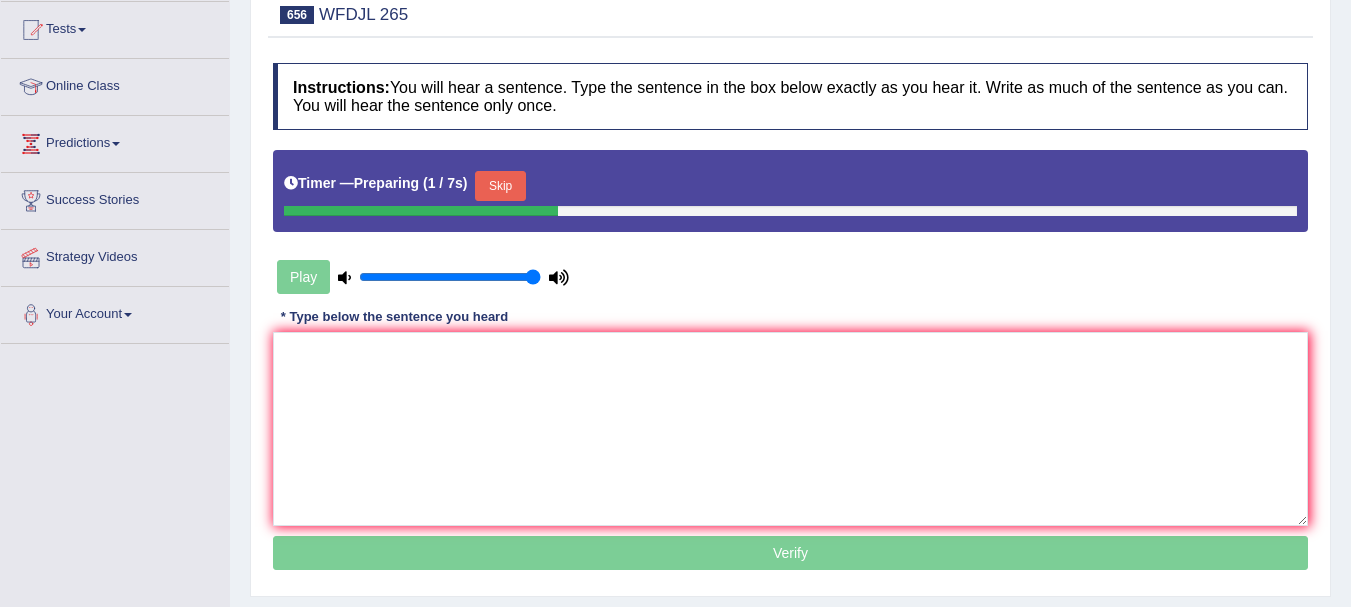 scroll, scrollTop: 211, scrollLeft: 0, axis: vertical 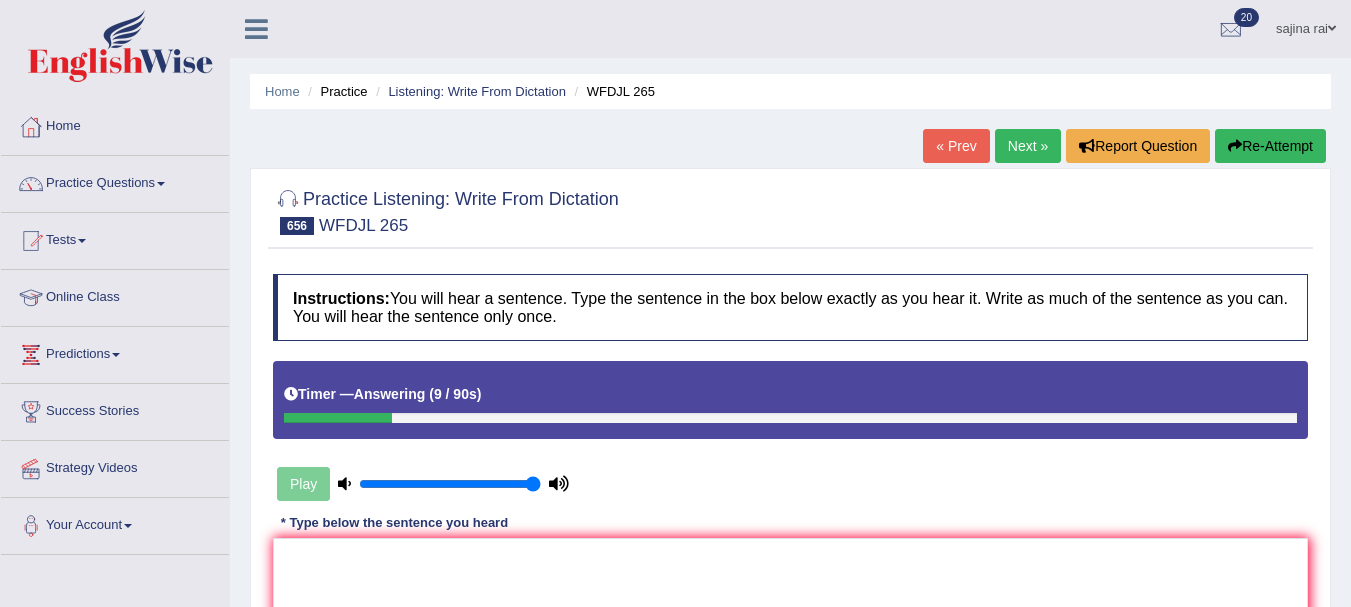 click on "Re-Attempt" at bounding box center [1270, 146] 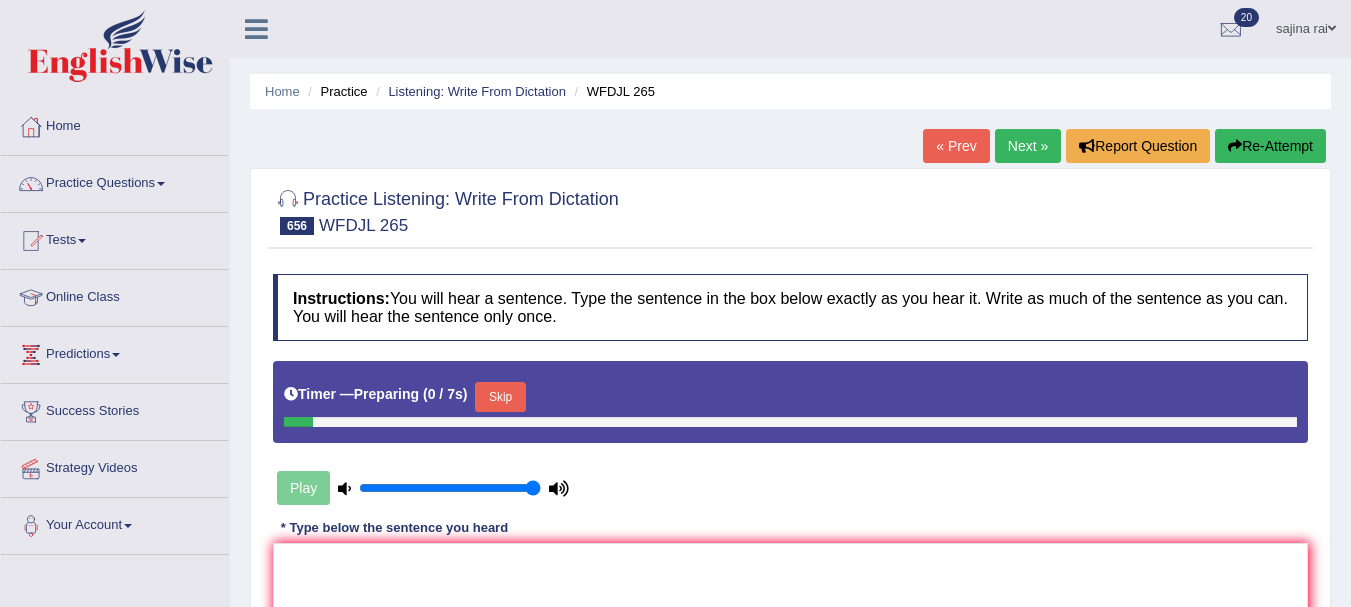 scroll, scrollTop: 0, scrollLeft: 0, axis: both 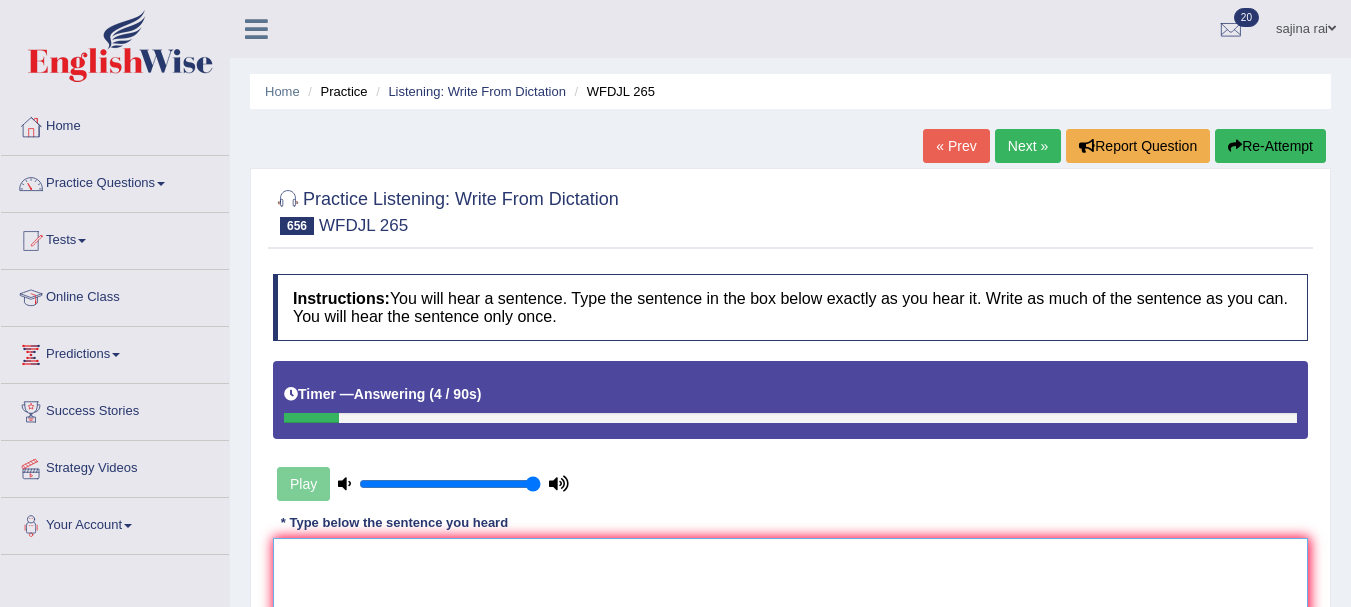 click at bounding box center [790, 635] 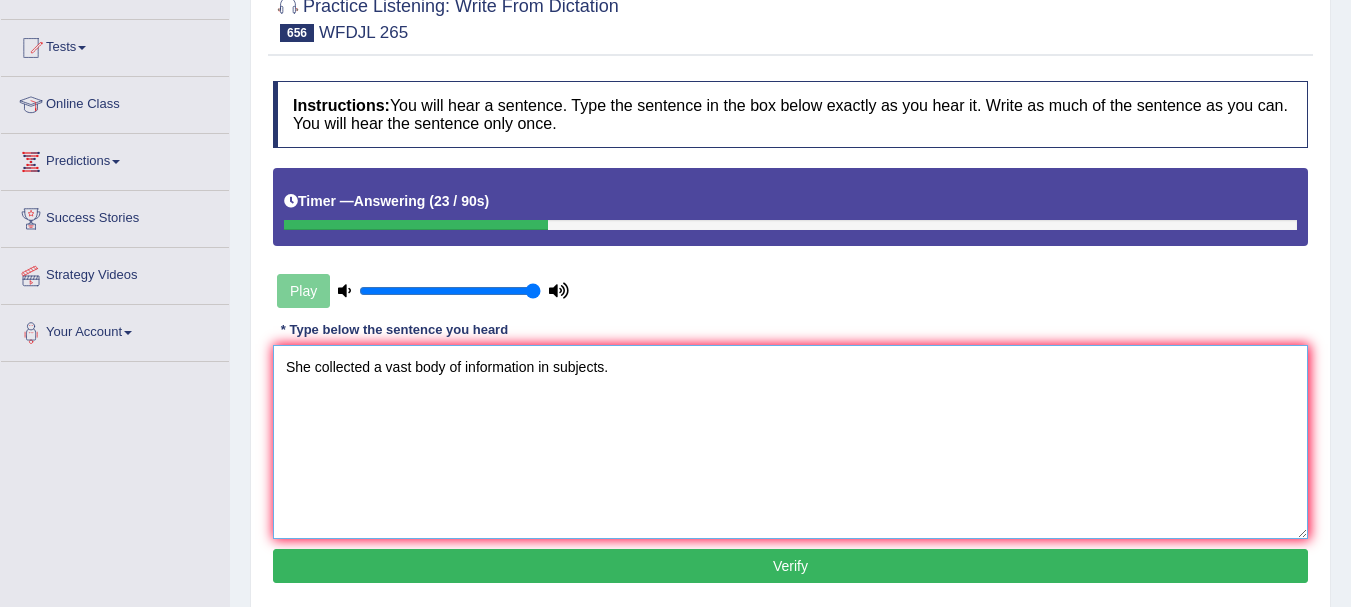 scroll, scrollTop: 210, scrollLeft: 0, axis: vertical 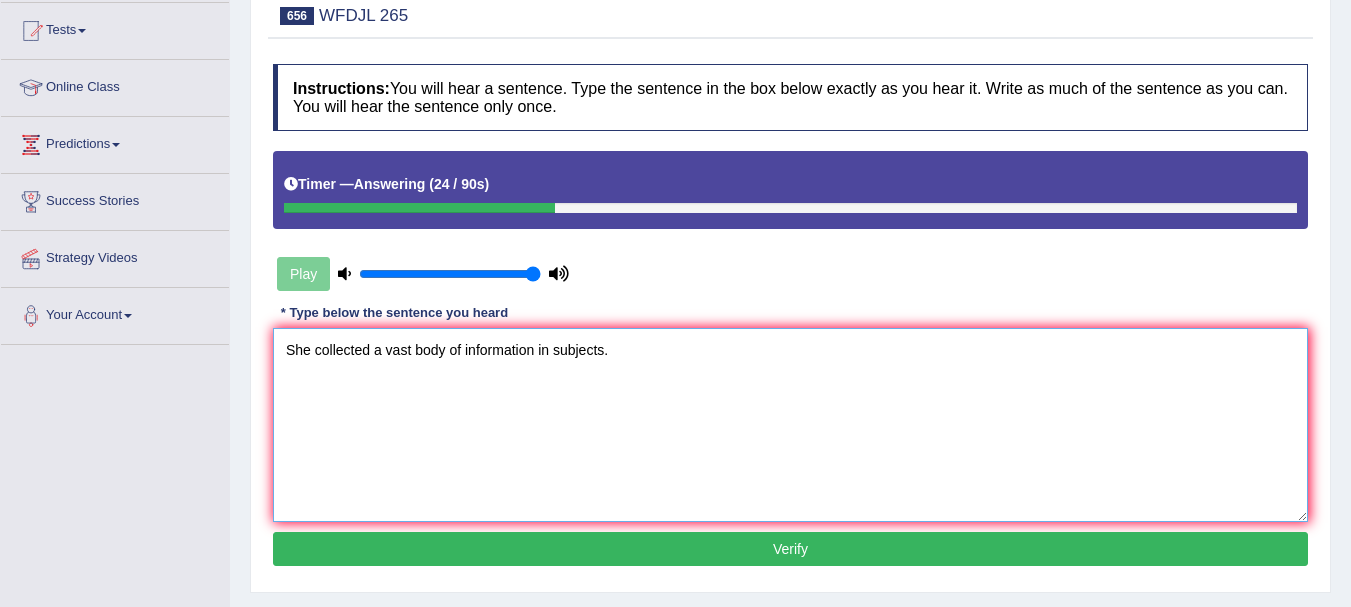 type on "She collected a vast body of information in subjects." 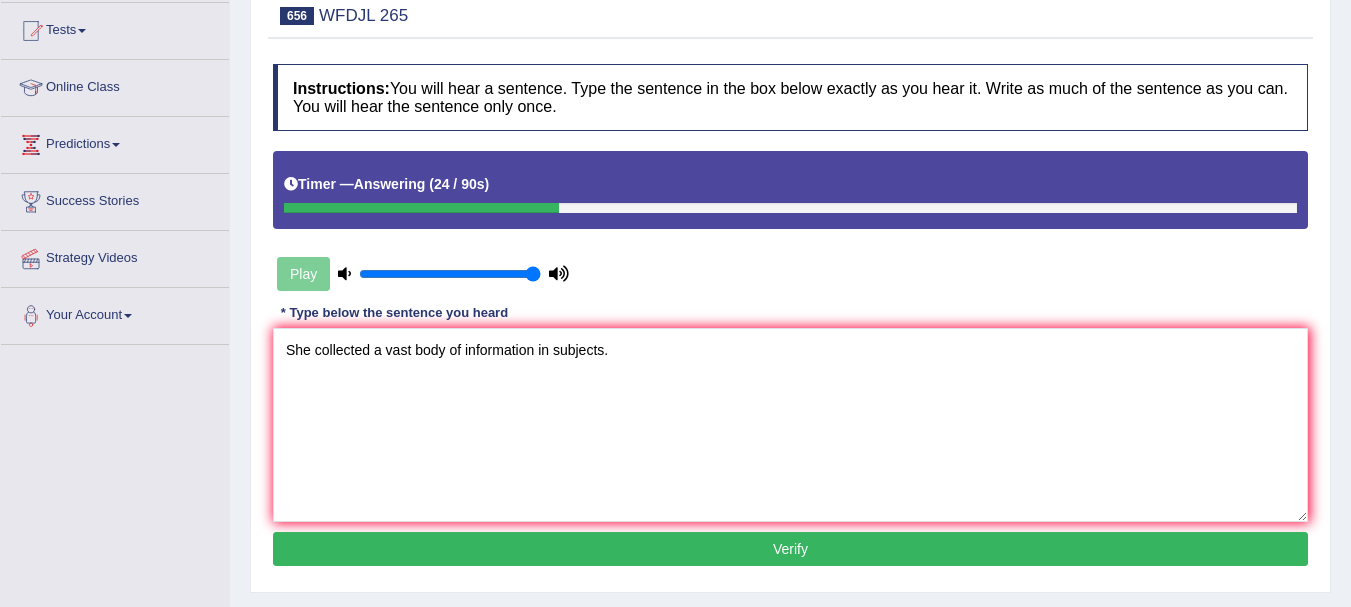 click on "Verify" at bounding box center [790, 549] 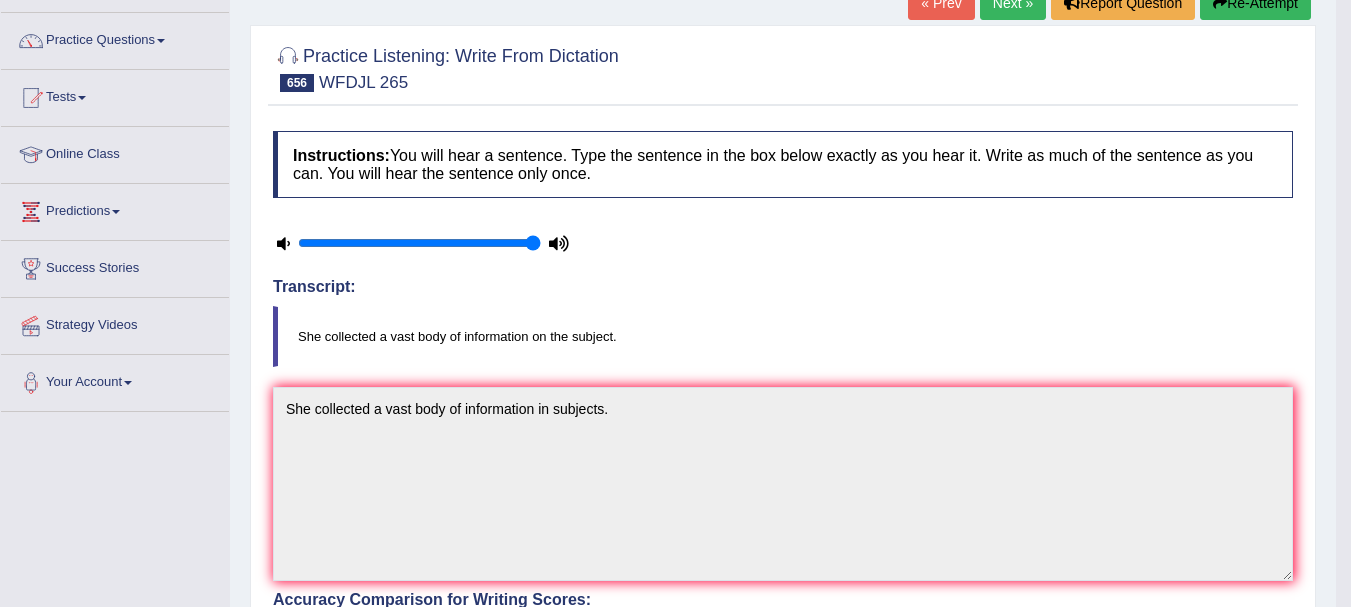 scroll, scrollTop: 0, scrollLeft: 0, axis: both 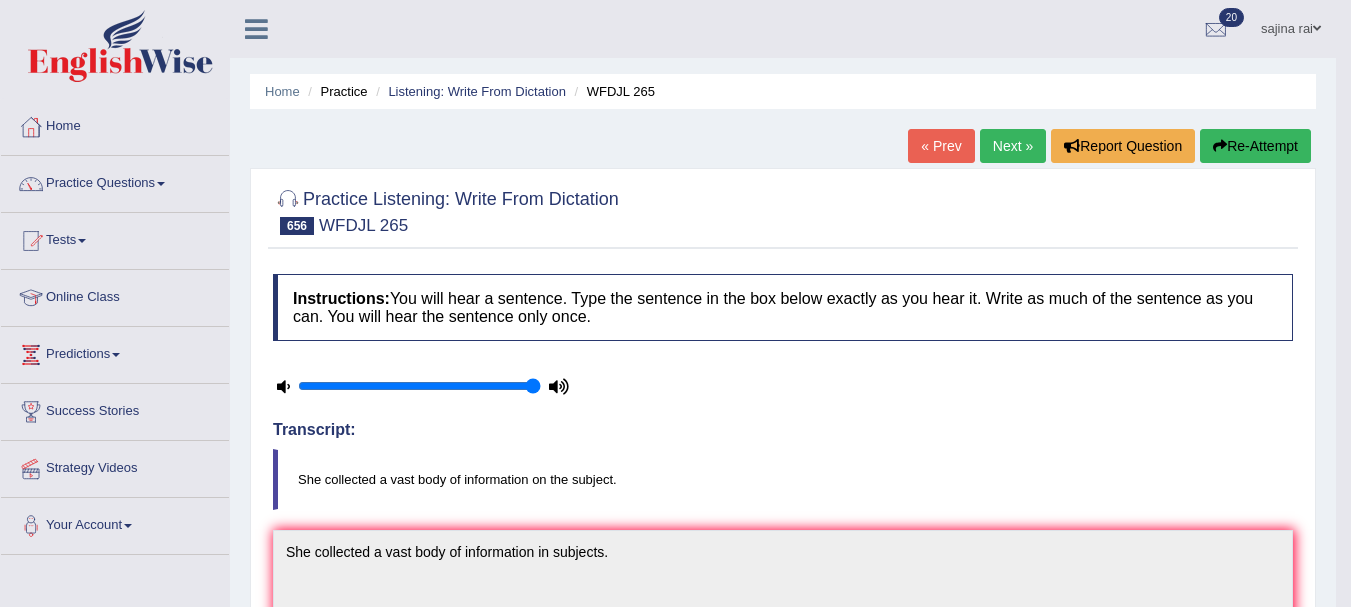 click on "Next »" at bounding box center [1013, 146] 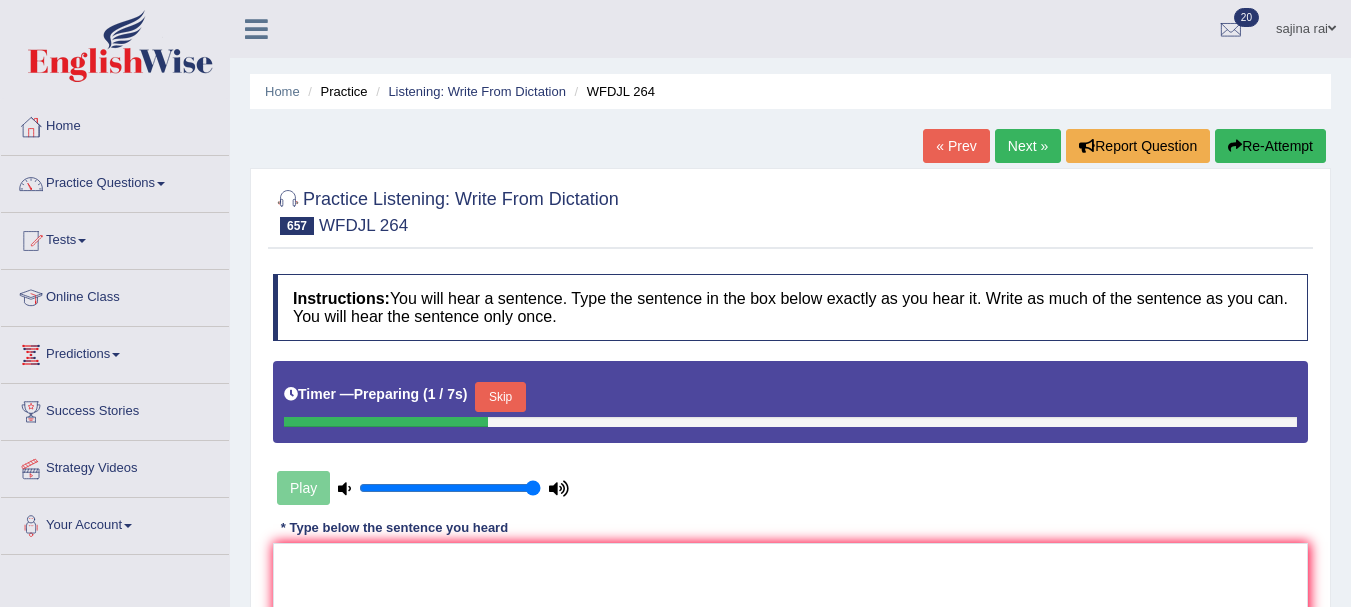 scroll, scrollTop: 0, scrollLeft: 0, axis: both 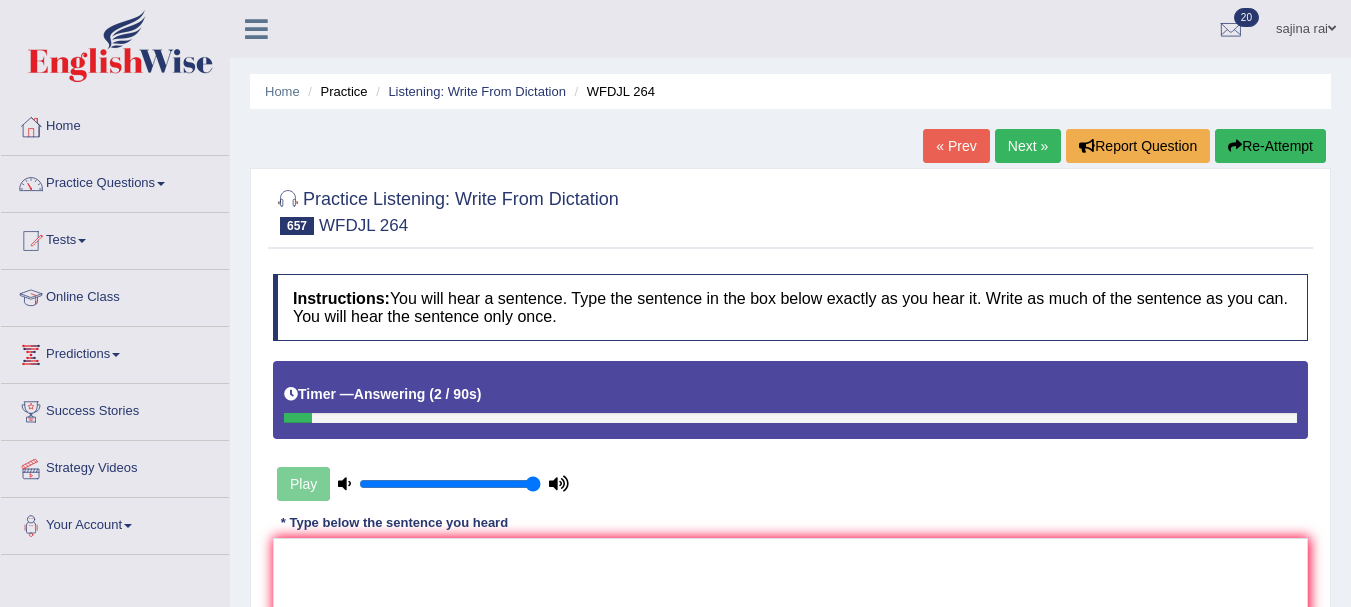 click on "Re-Attempt" at bounding box center (1270, 146) 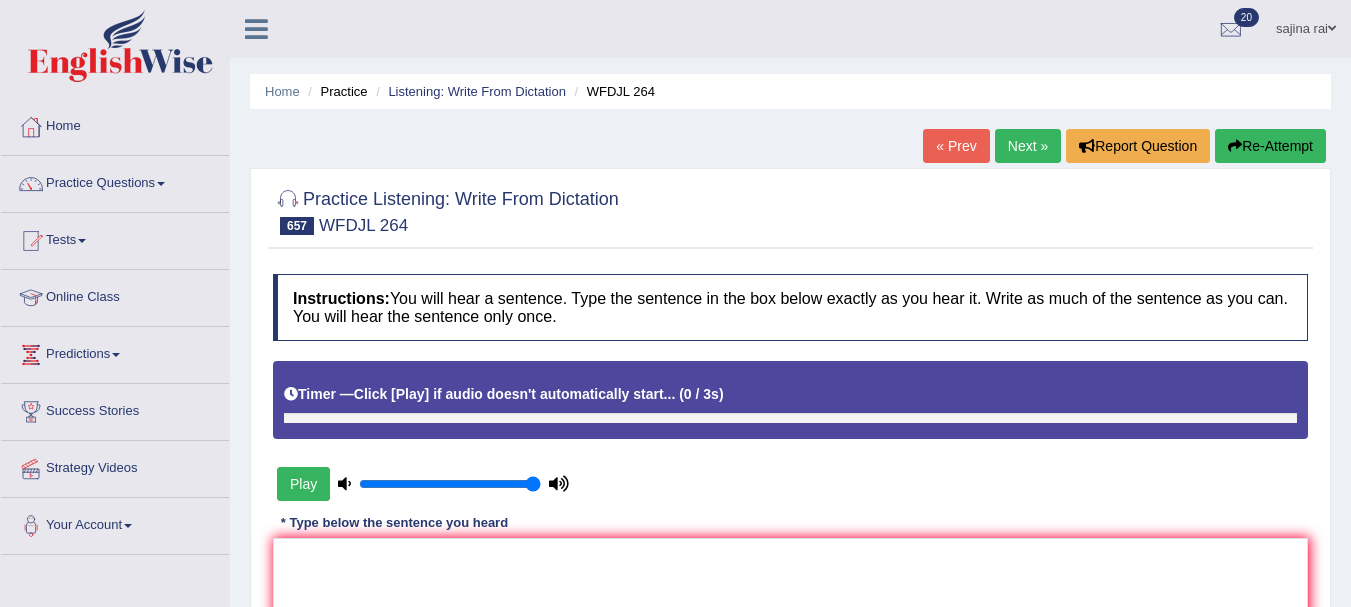 scroll, scrollTop: 0, scrollLeft: 0, axis: both 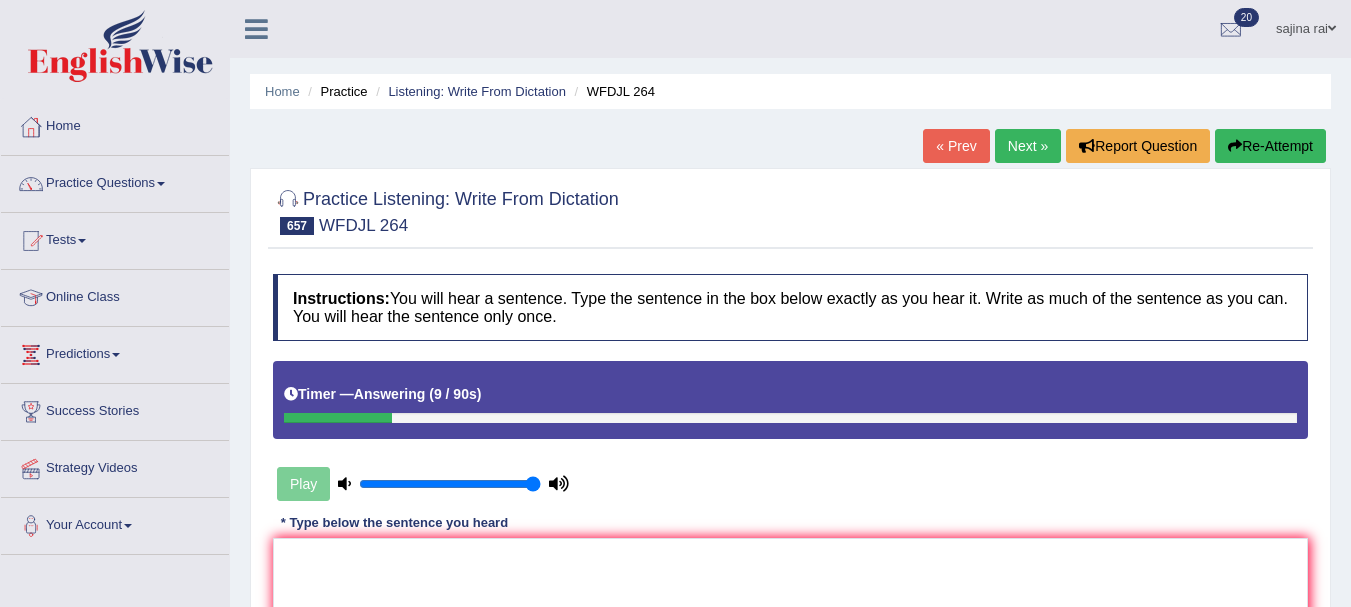 click on "Re-Attempt" at bounding box center (1270, 146) 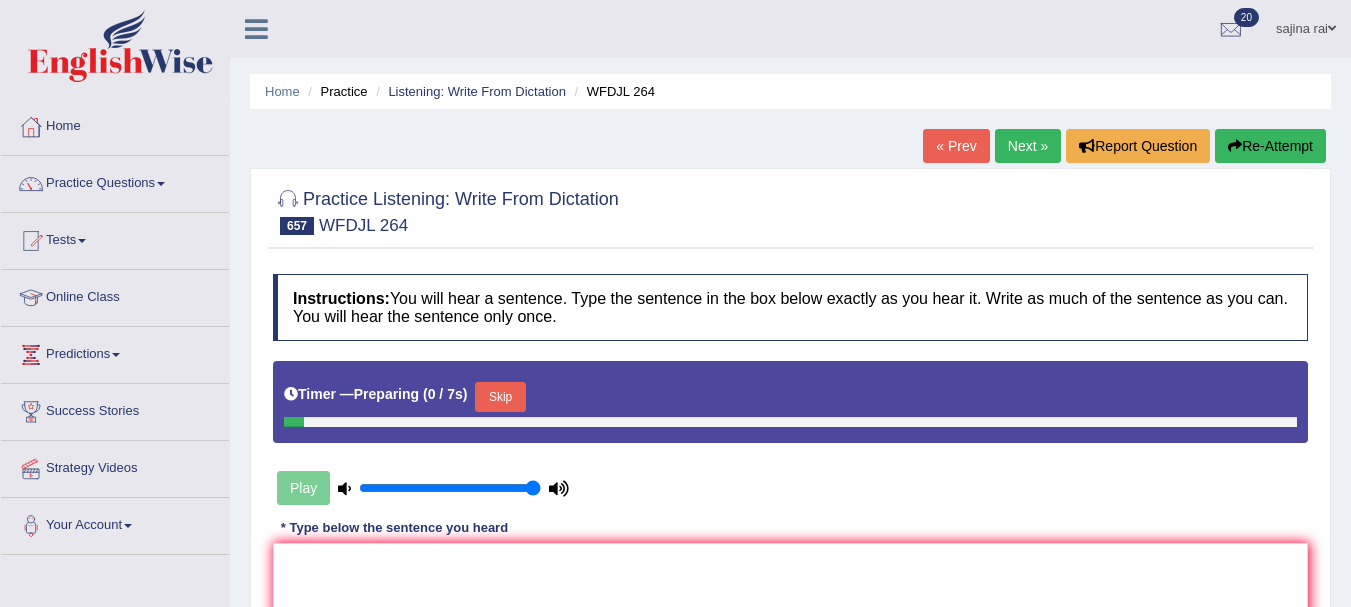 scroll, scrollTop: 0, scrollLeft: 0, axis: both 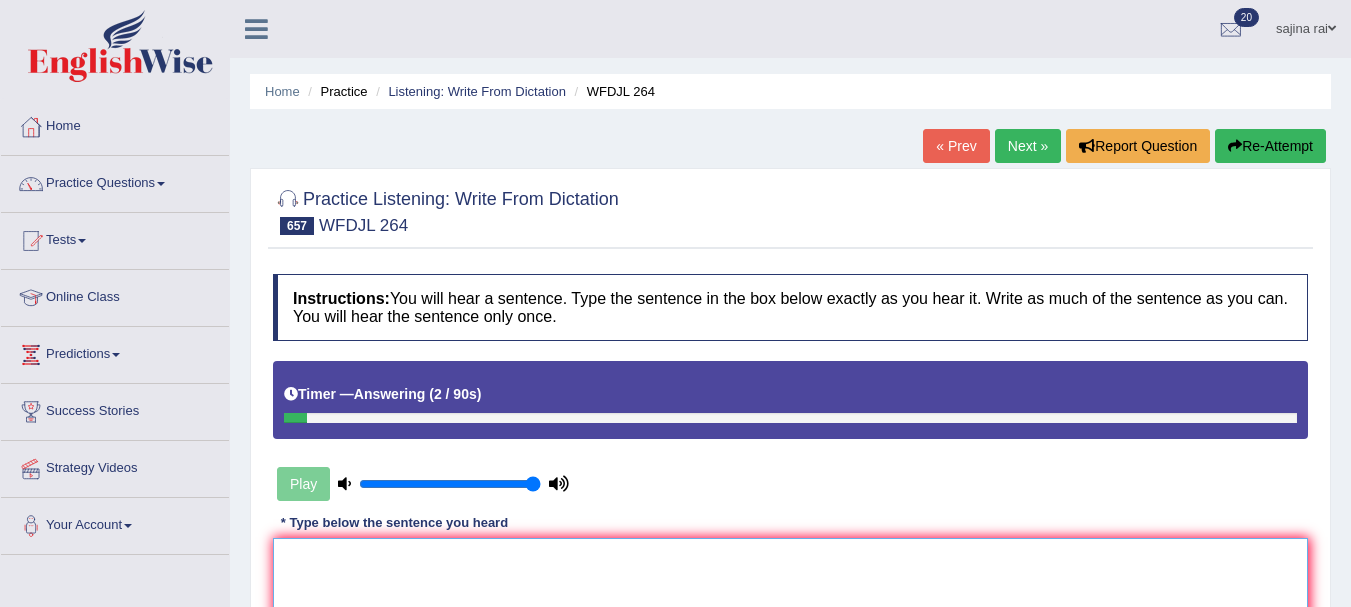 click at bounding box center (790, 635) 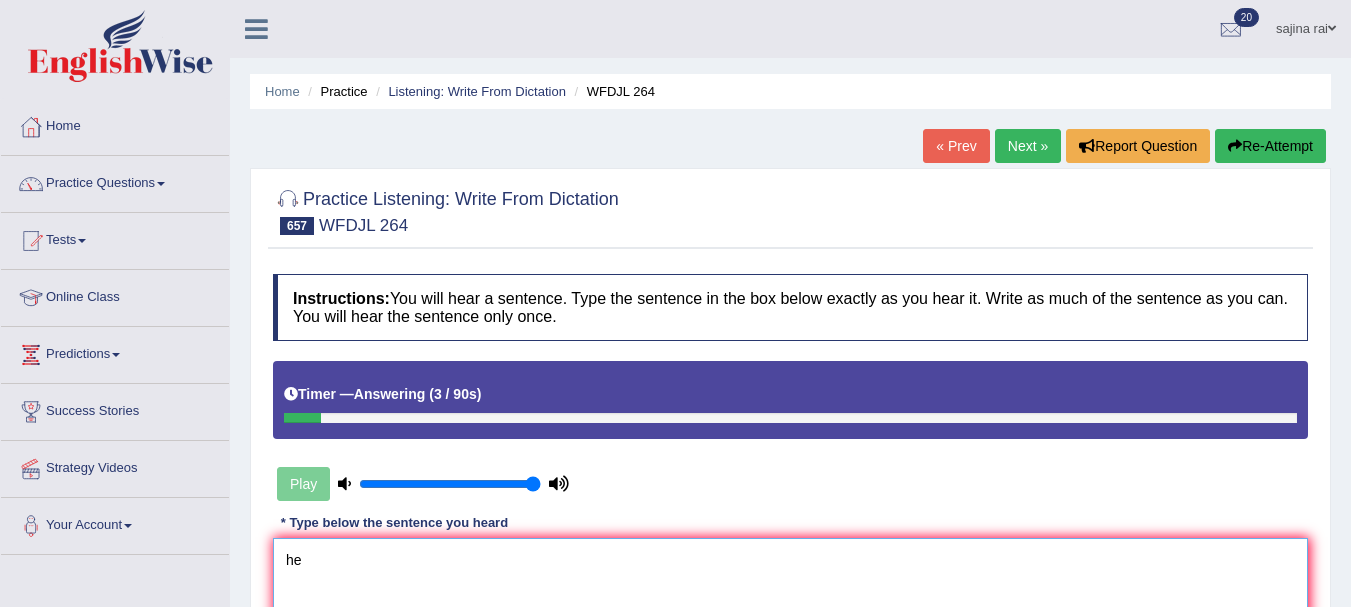 type on "h" 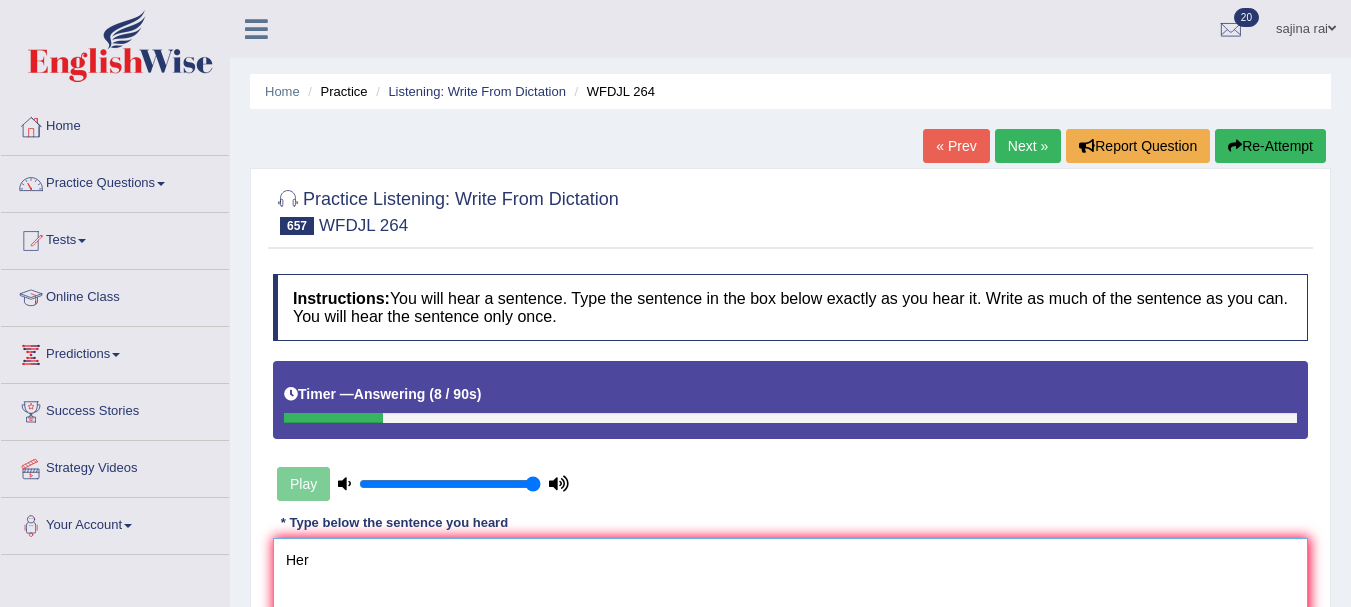 type on "Her" 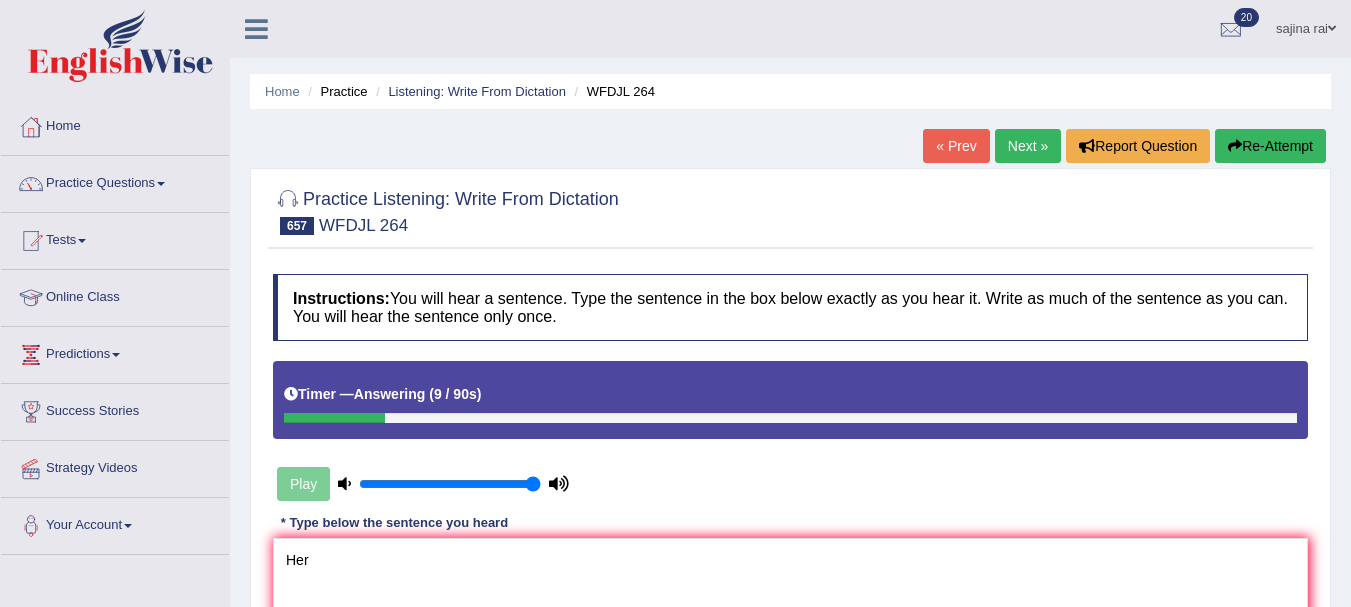 click on "Re-Attempt" at bounding box center (1270, 146) 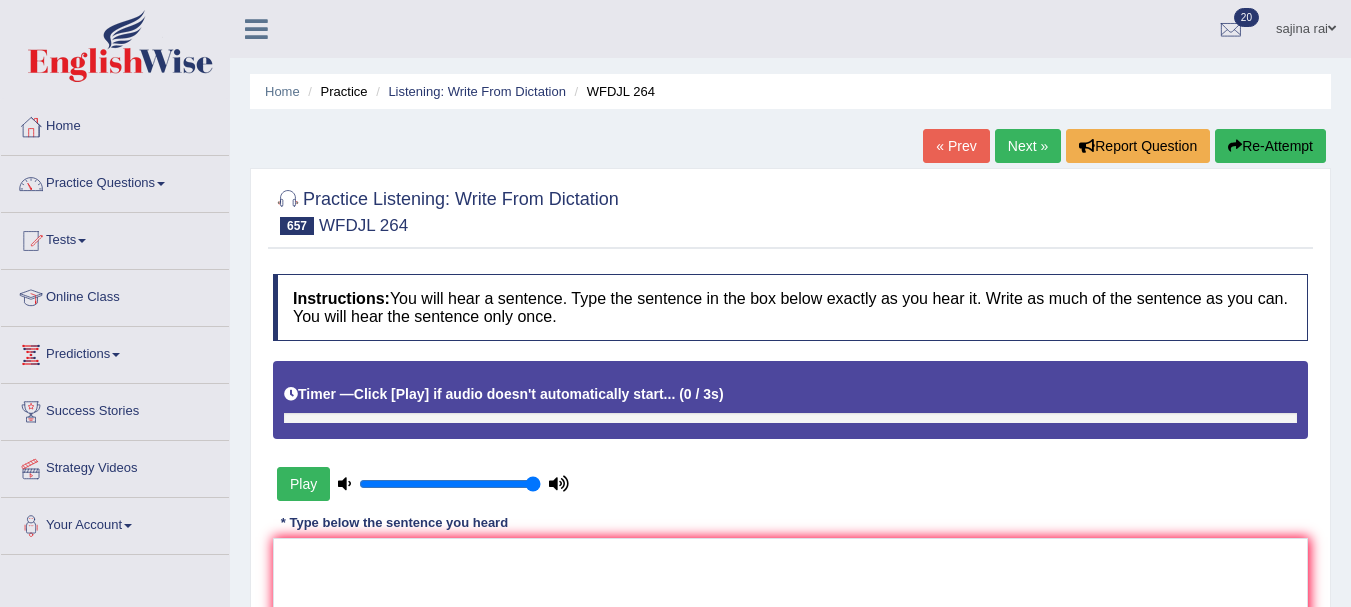 scroll, scrollTop: 0, scrollLeft: 0, axis: both 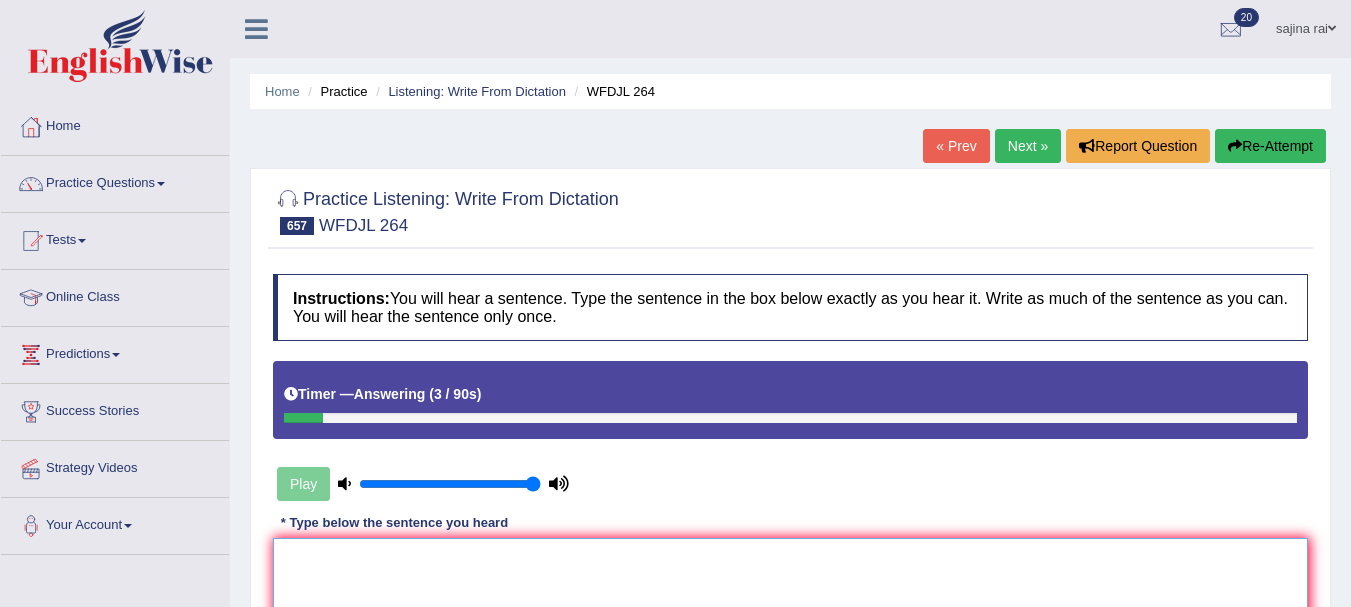 click at bounding box center [790, 635] 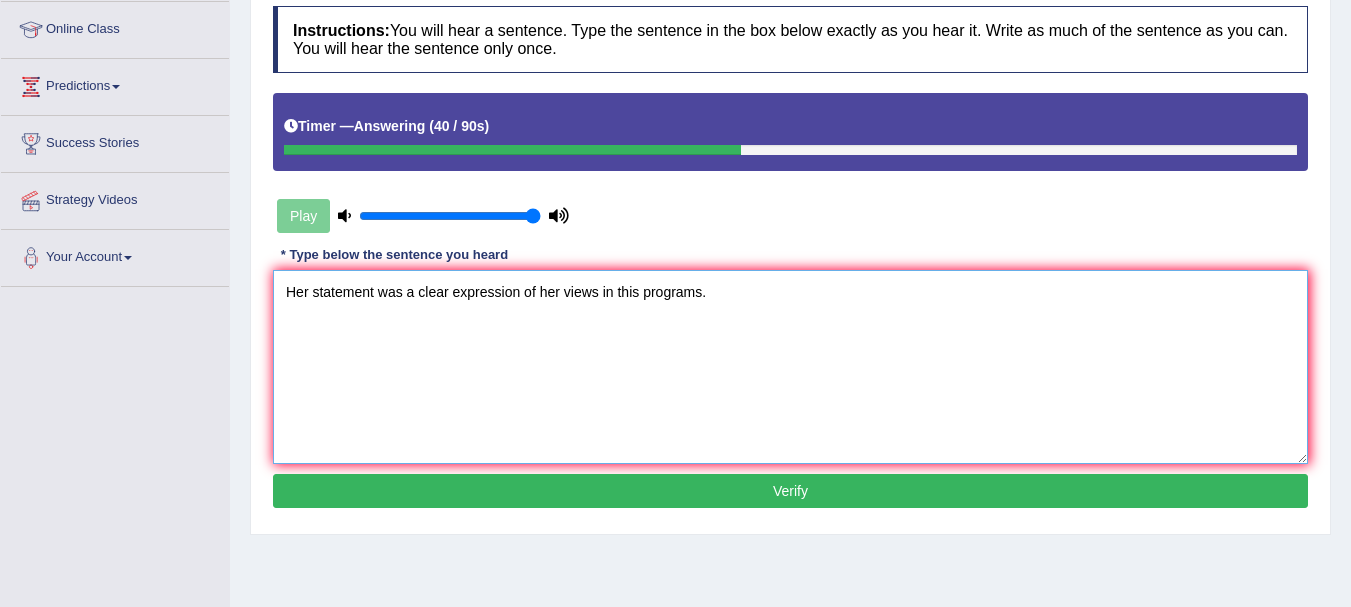 scroll, scrollTop: 270, scrollLeft: 0, axis: vertical 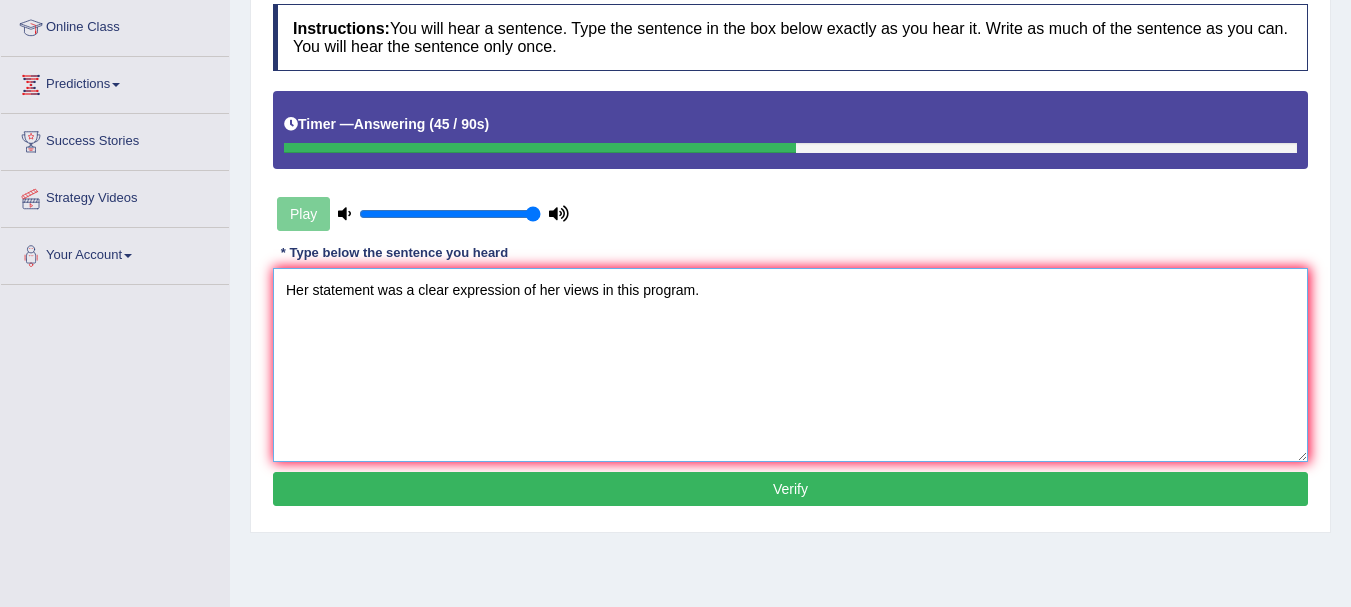 type on "Her statement was a clear expression of her views in this program." 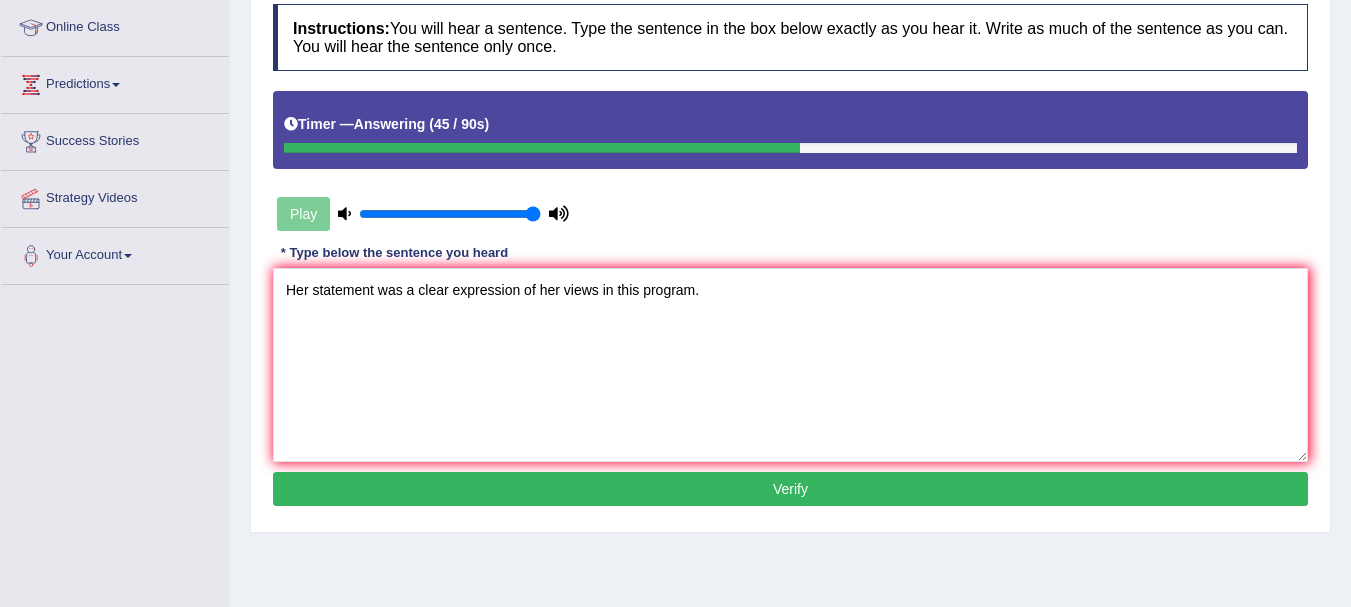 click on "Verify" at bounding box center (790, 489) 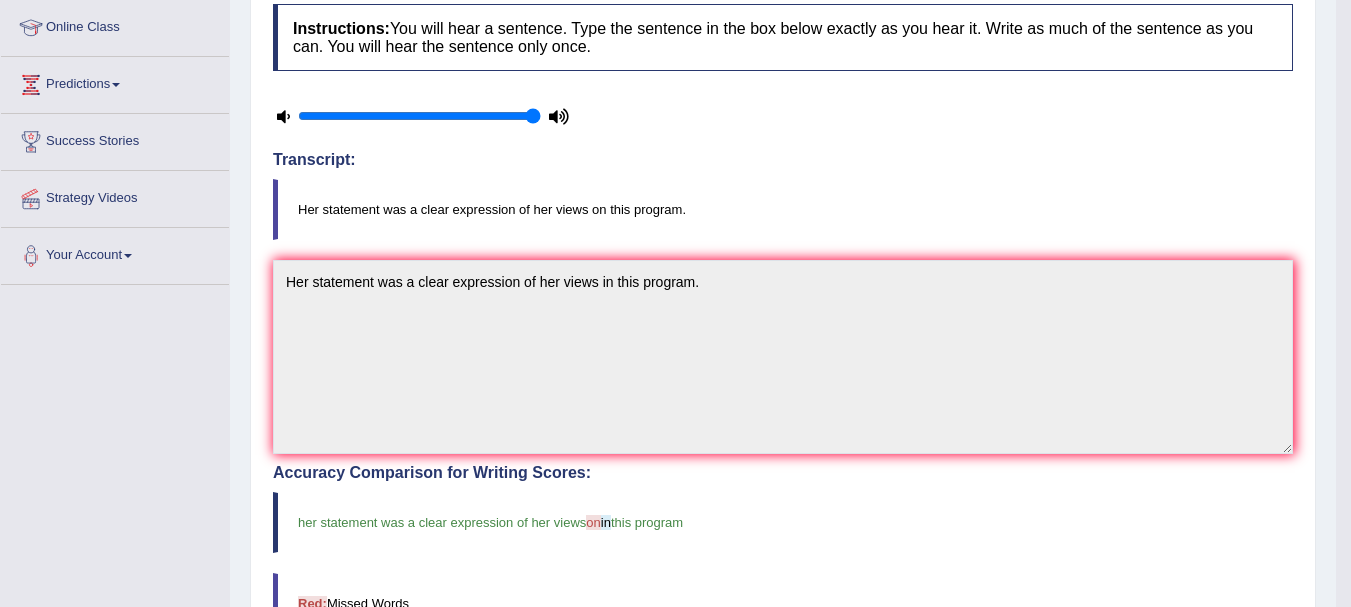 scroll, scrollTop: 0, scrollLeft: 0, axis: both 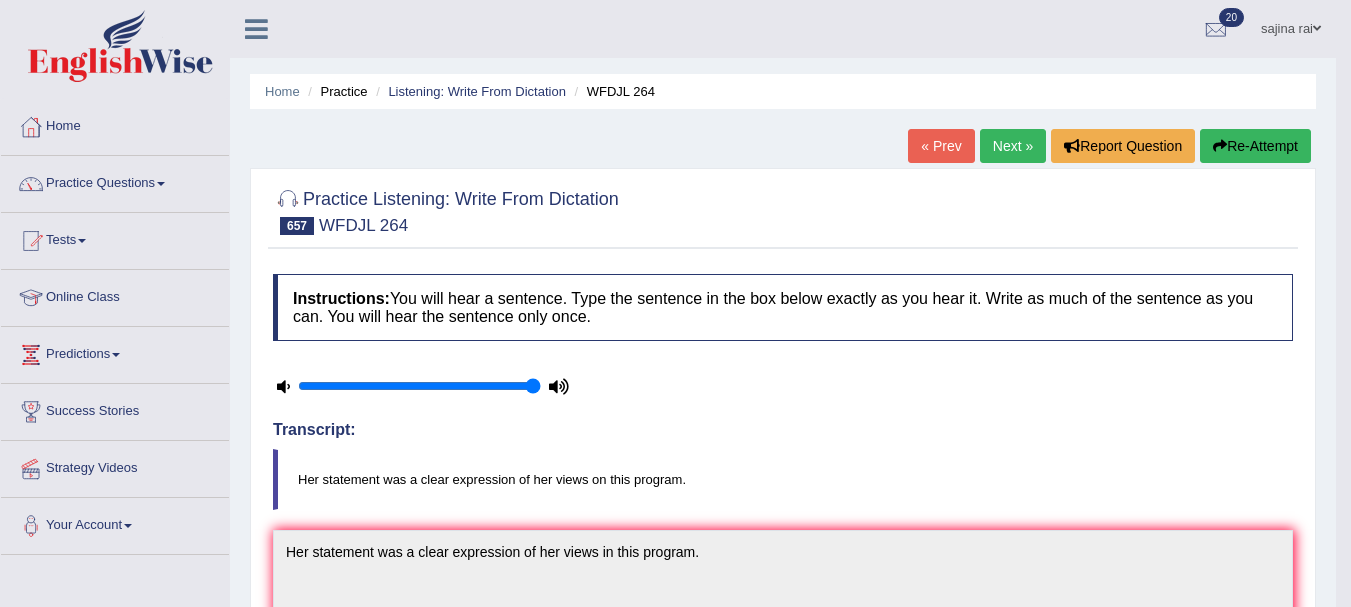 click on "Next »" at bounding box center [1013, 146] 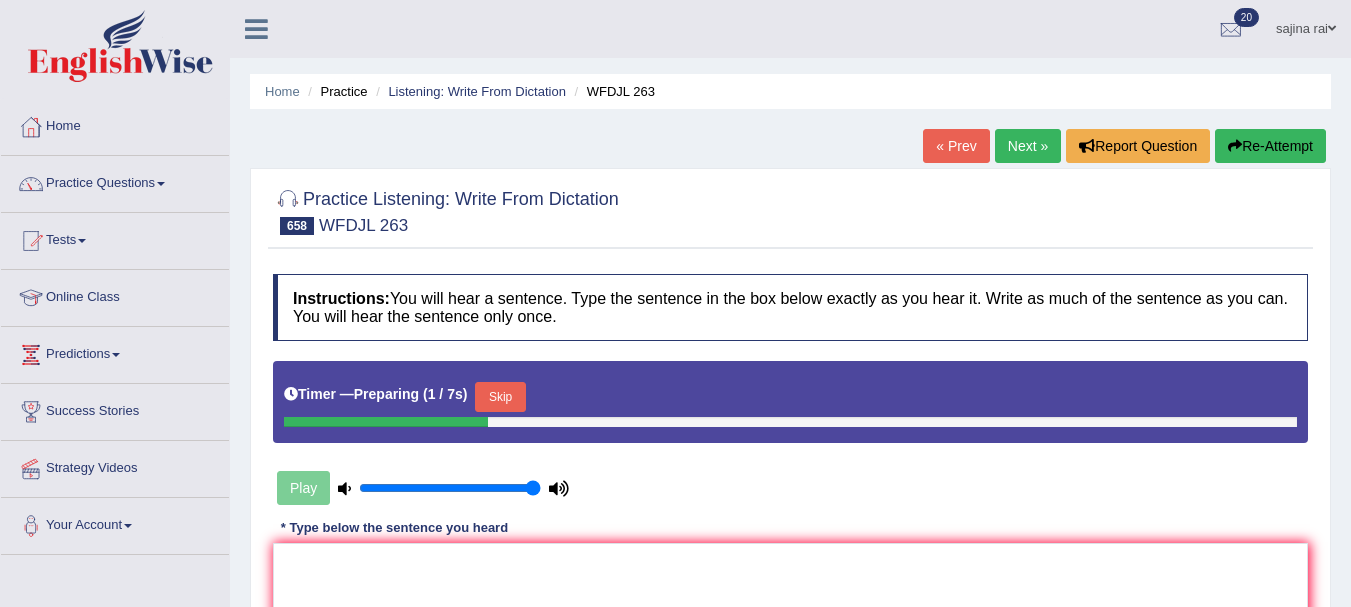 scroll, scrollTop: 0, scrollLeft: 0, axis: both 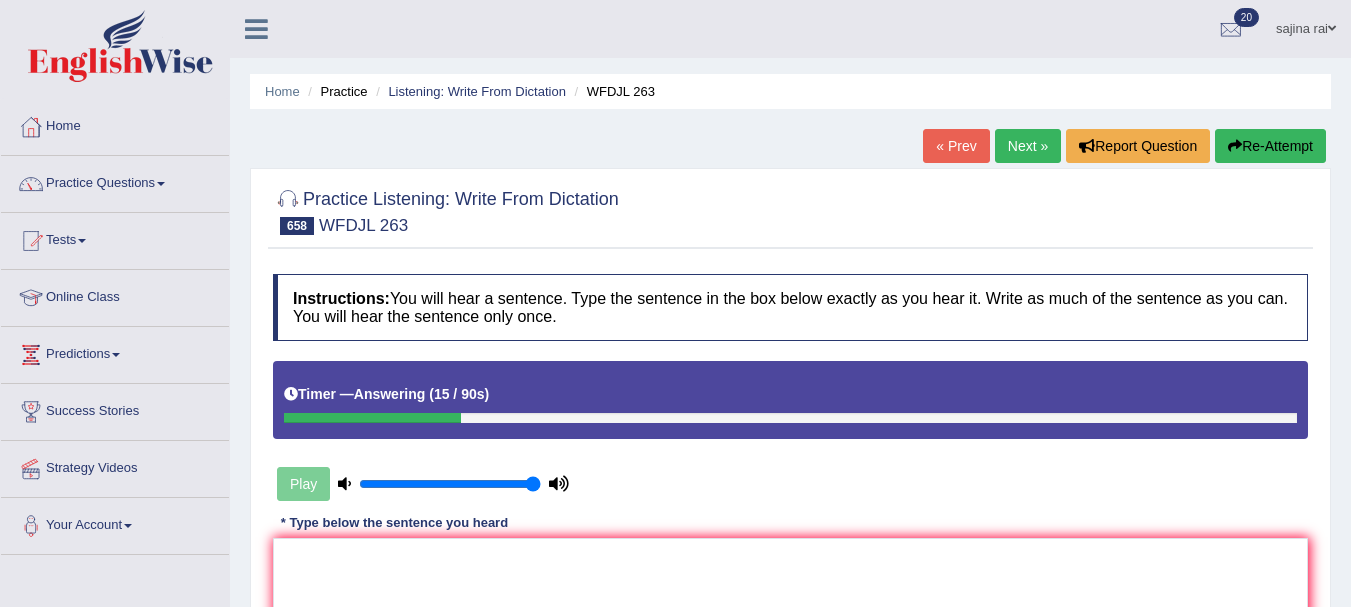 click on "Re-Attempt" at bounding box center [1270, 146] 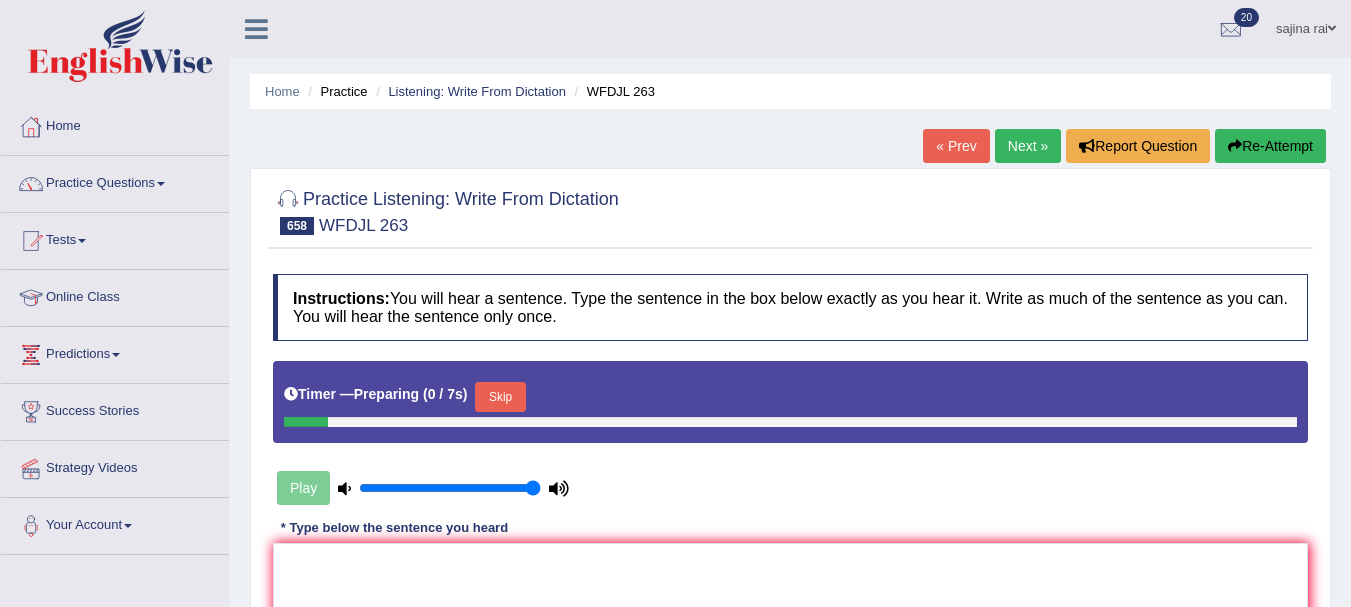 scroll, scrollTop: 0, scrollLeft: 0, axis: both 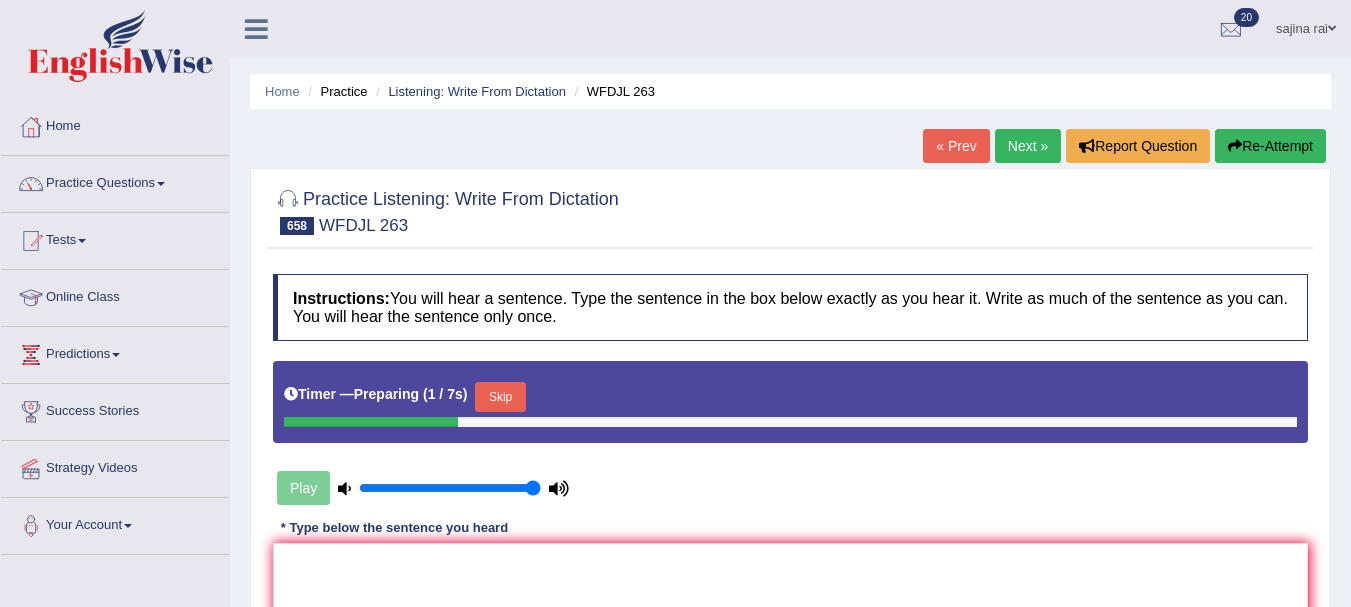 click on "Skip" at bounding box center [500, 397] 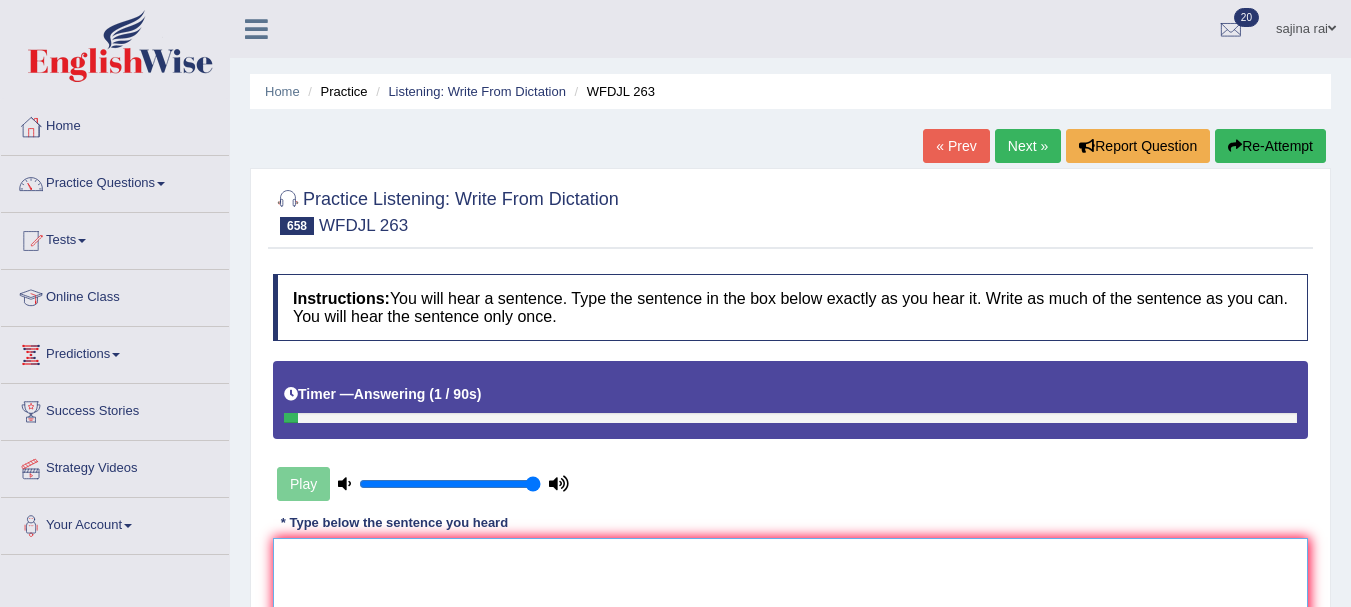 click at bounding box center (790, 635) 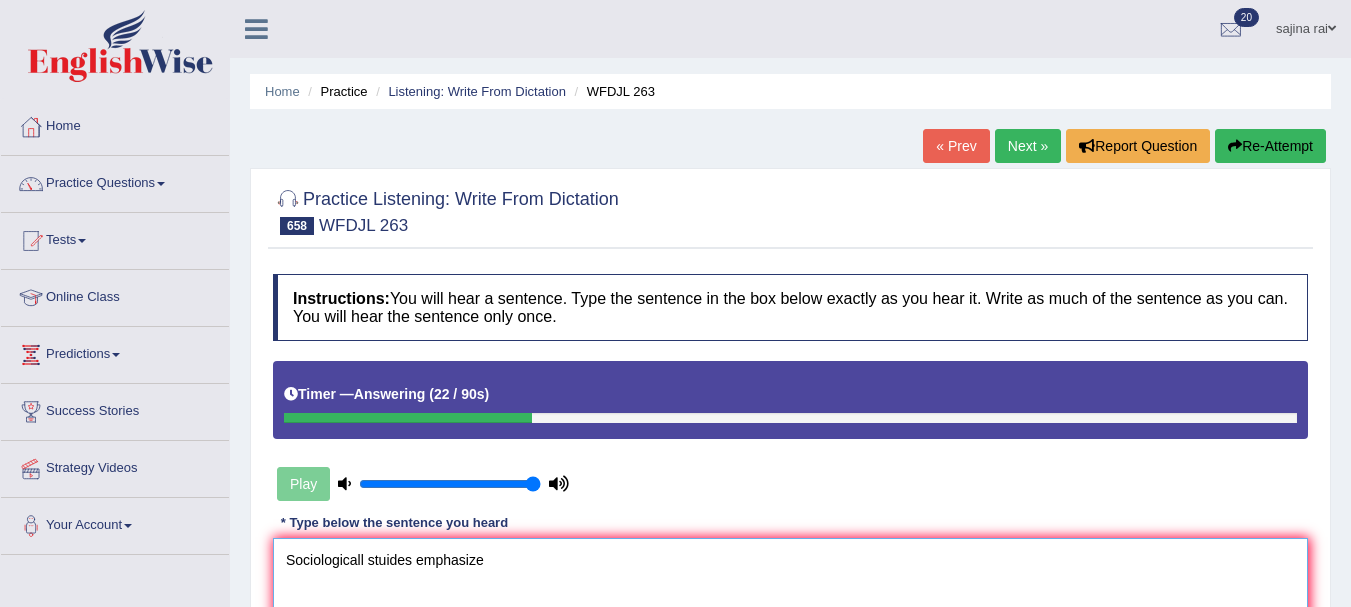 click on "Sociologicall stuides emphasize" at bounding box center (790, 635) 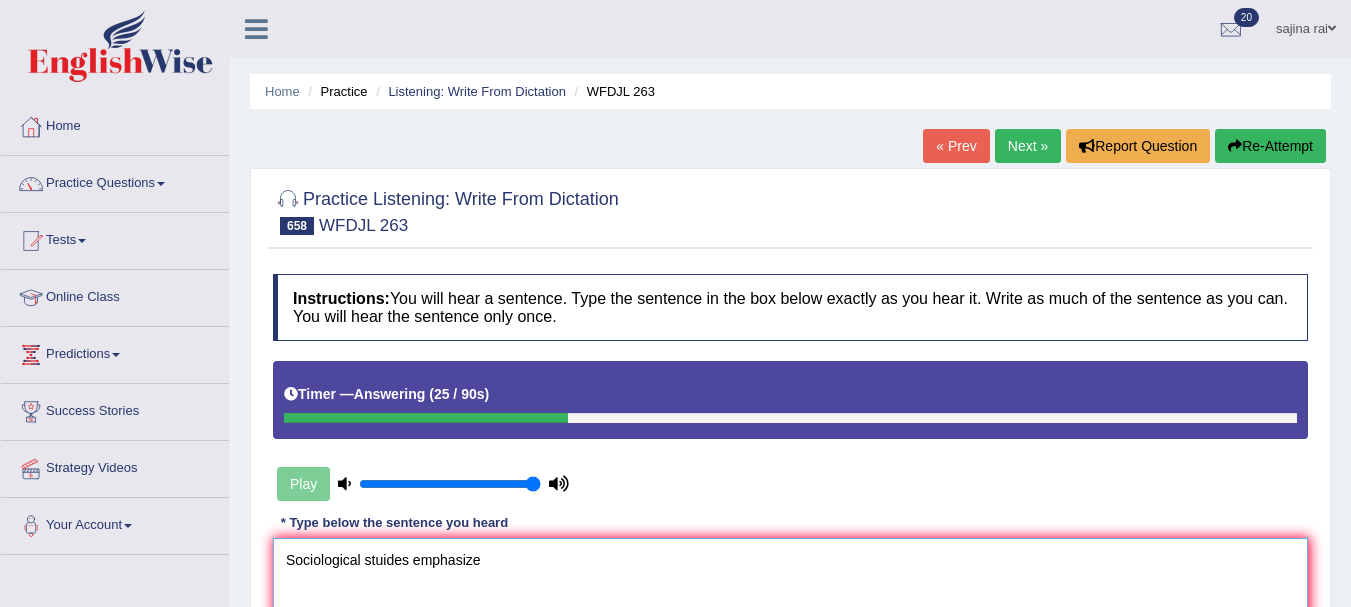 click on "Sociological stuides emphasize" at bounding box center [790, 635] 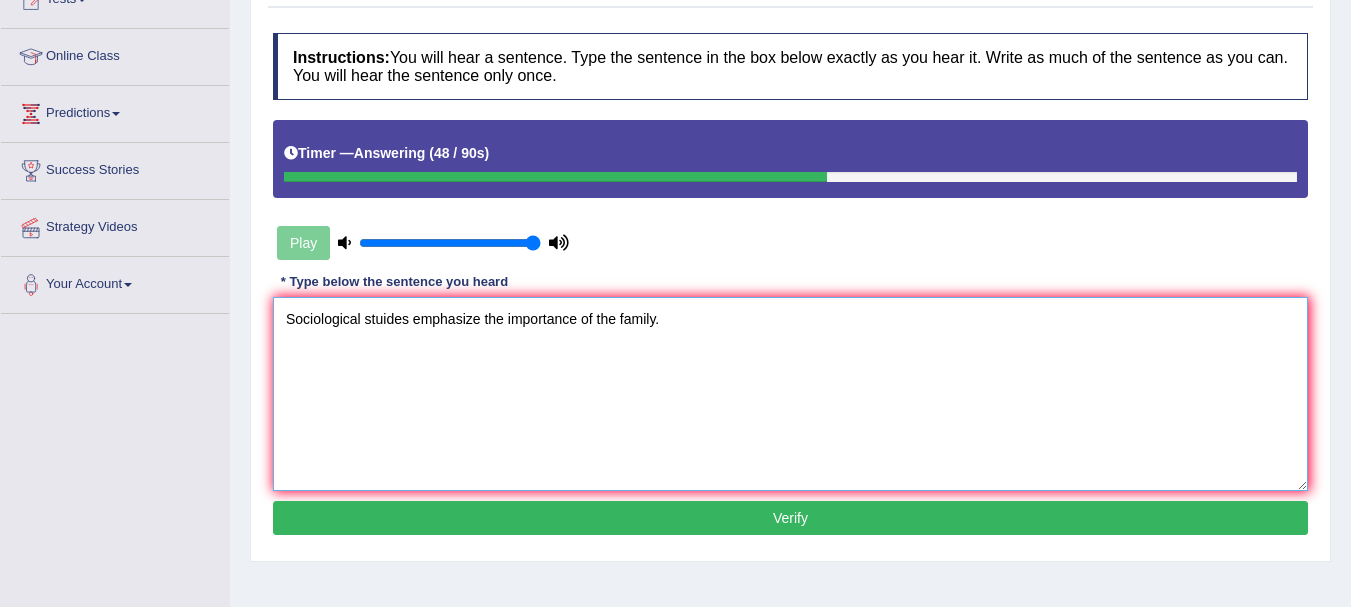 scroll, scrollTop: 248, scrollLeft: 0, axis: vertical 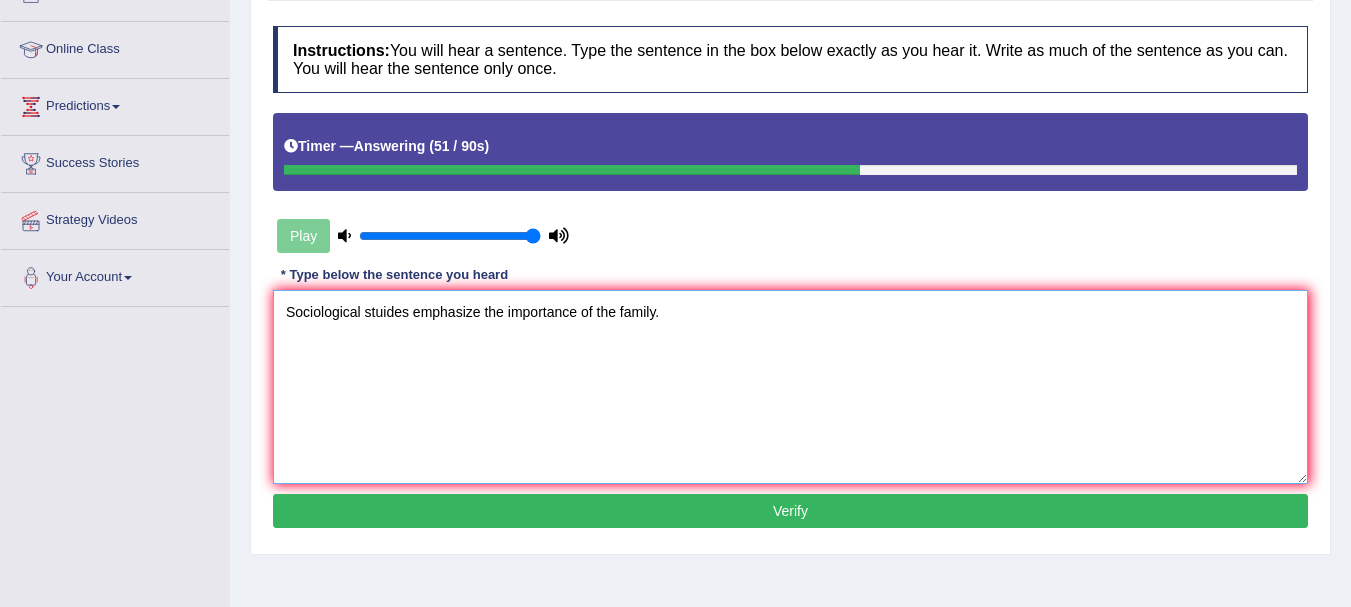 type on "Sociological stuides emphasize the importance of the family." 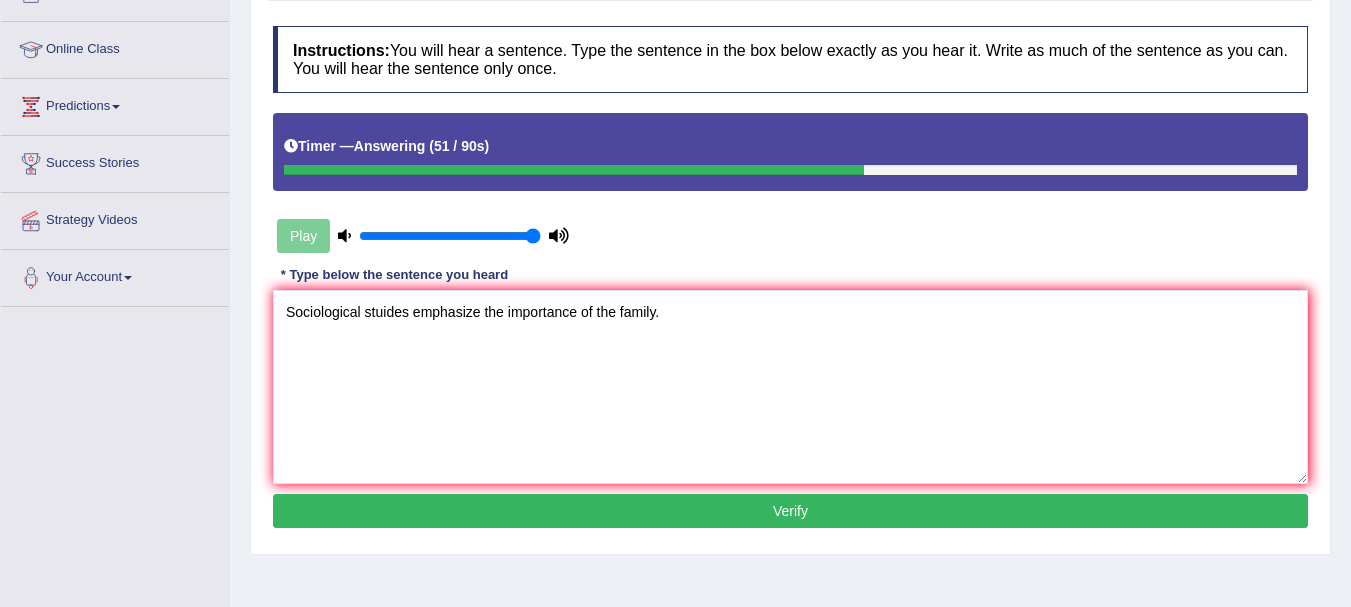 click on "Verify" at bounding box center (790, 511) 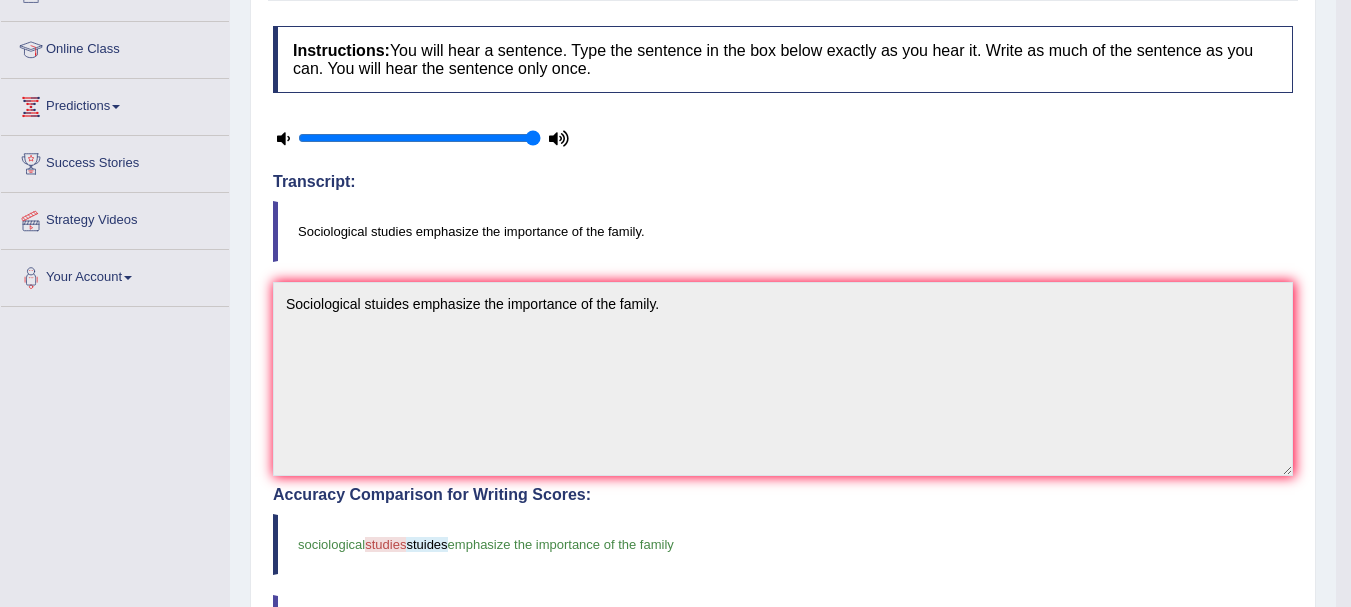scroll, scrollTop: 46, scrollLeft: 0, axis: vertical 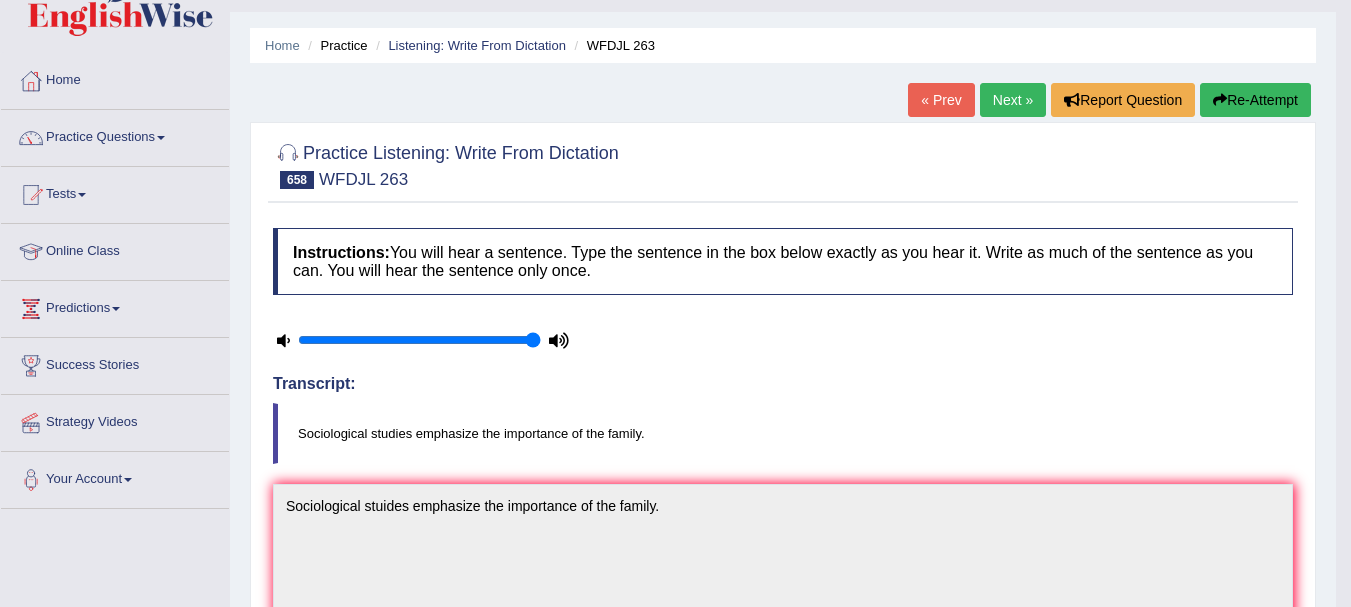 click on "Next »" at bounding box center (1013, 100) 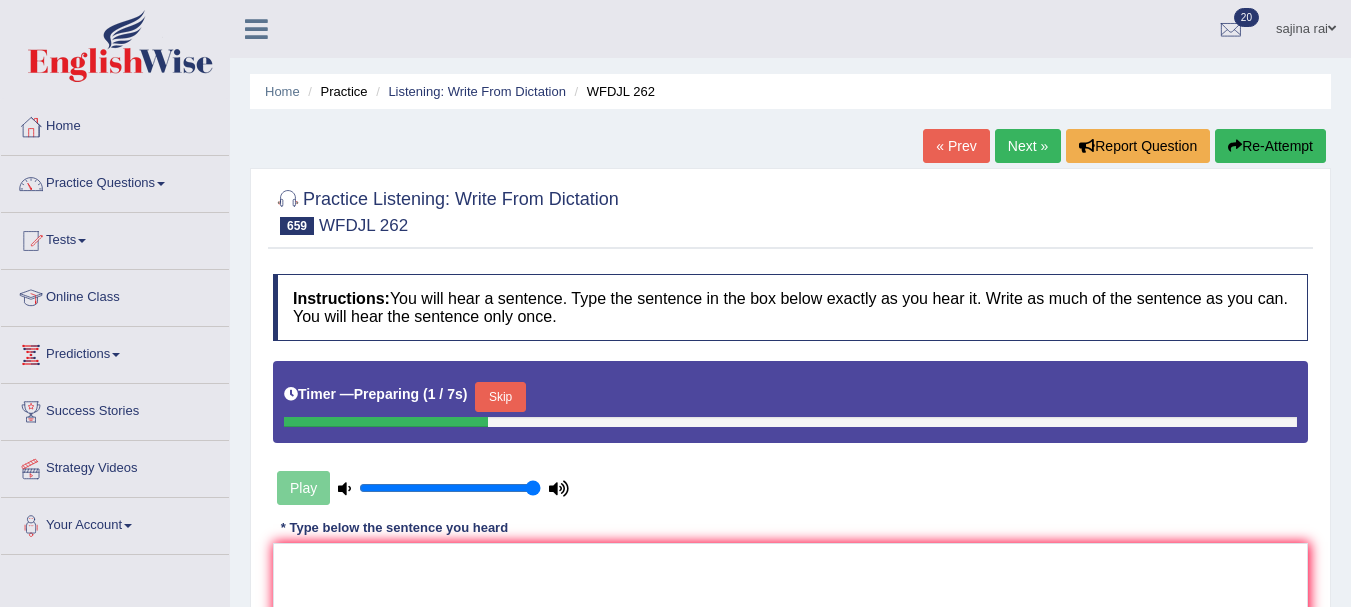 scroll, scrollTop: 0, scrollLeft: 0, axis: both 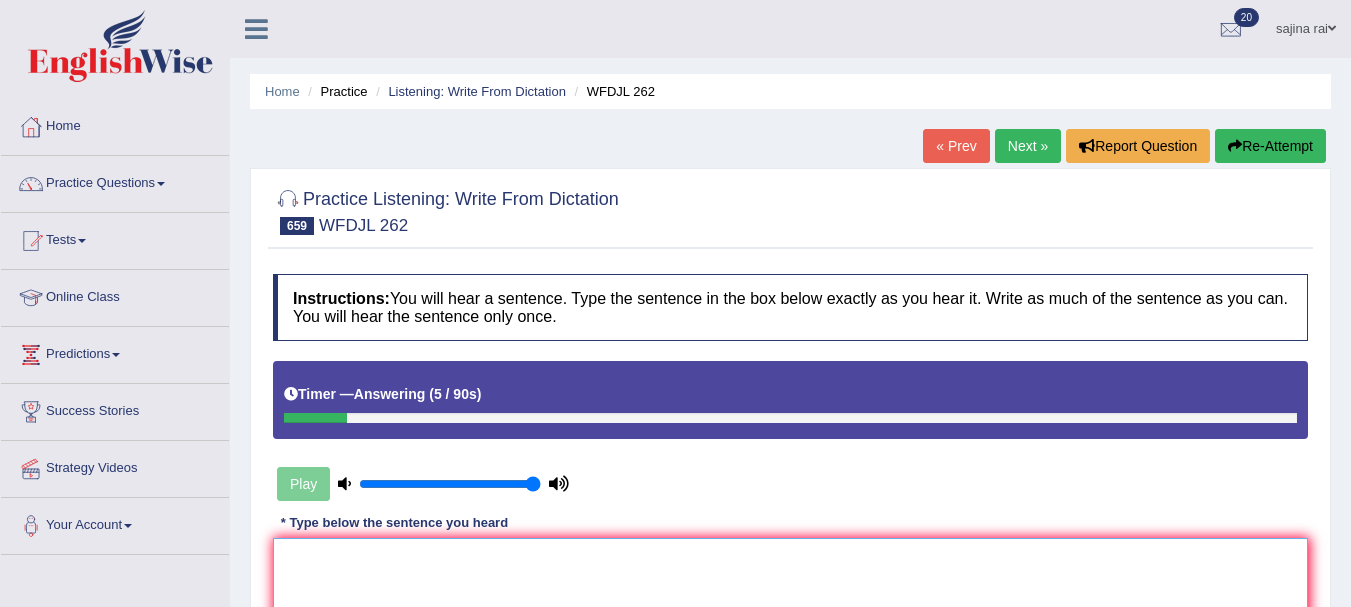 click at bounding box center (790, 635) 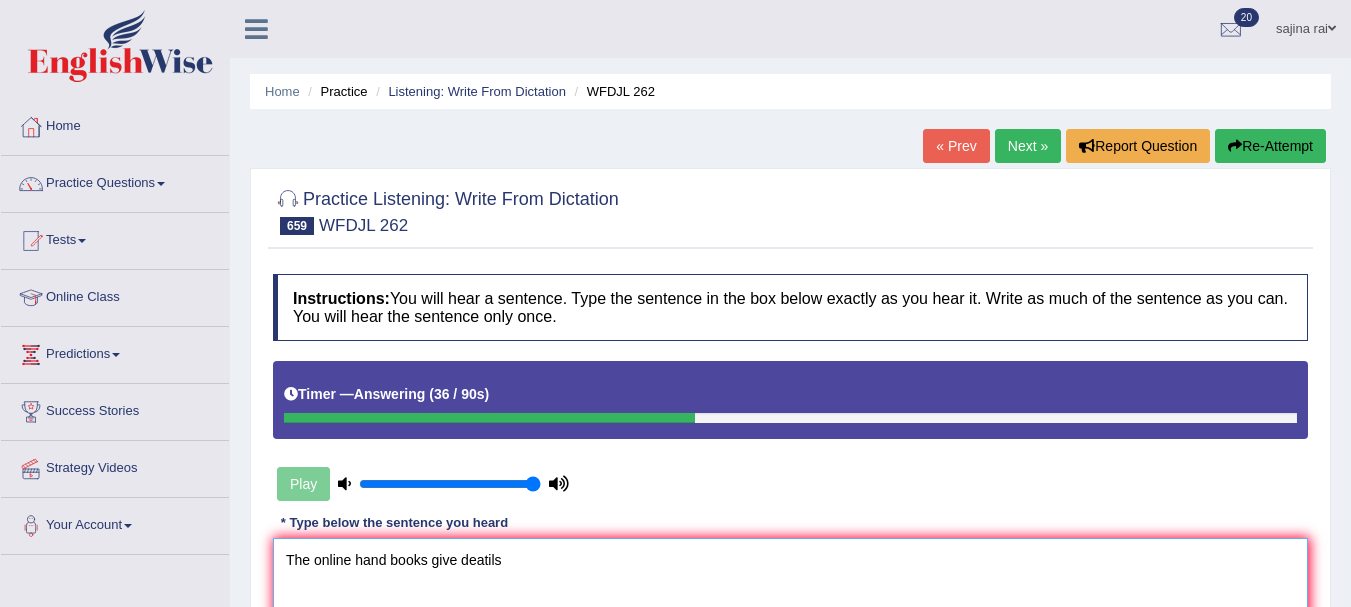 type on "The online hand books give deatils" 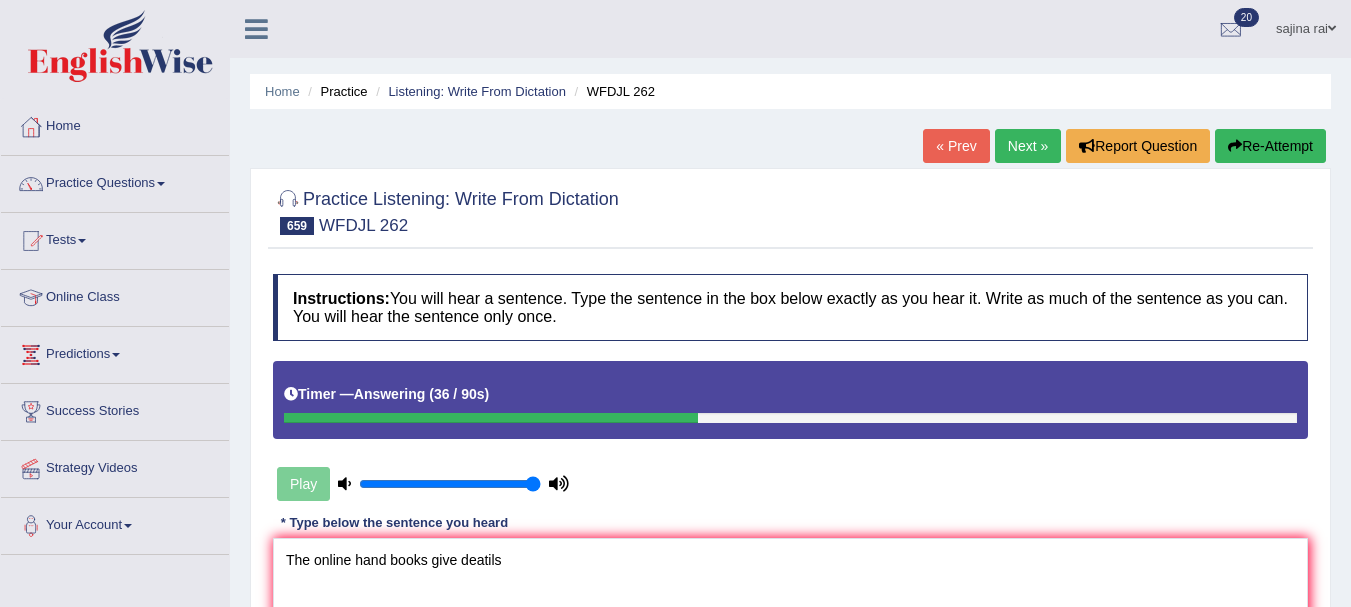 click on "Re-Attempt" at bounding box center (1270, 146) 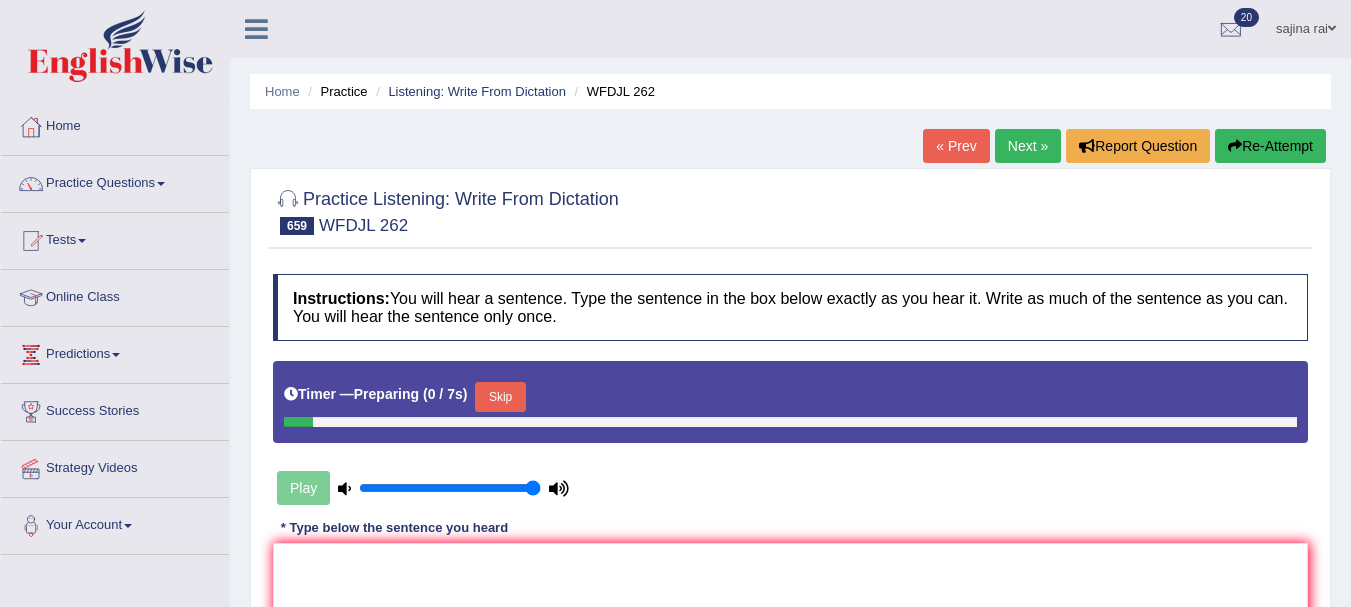 scroll, scrollTop: 0, scrollLeft: 0, axis: both 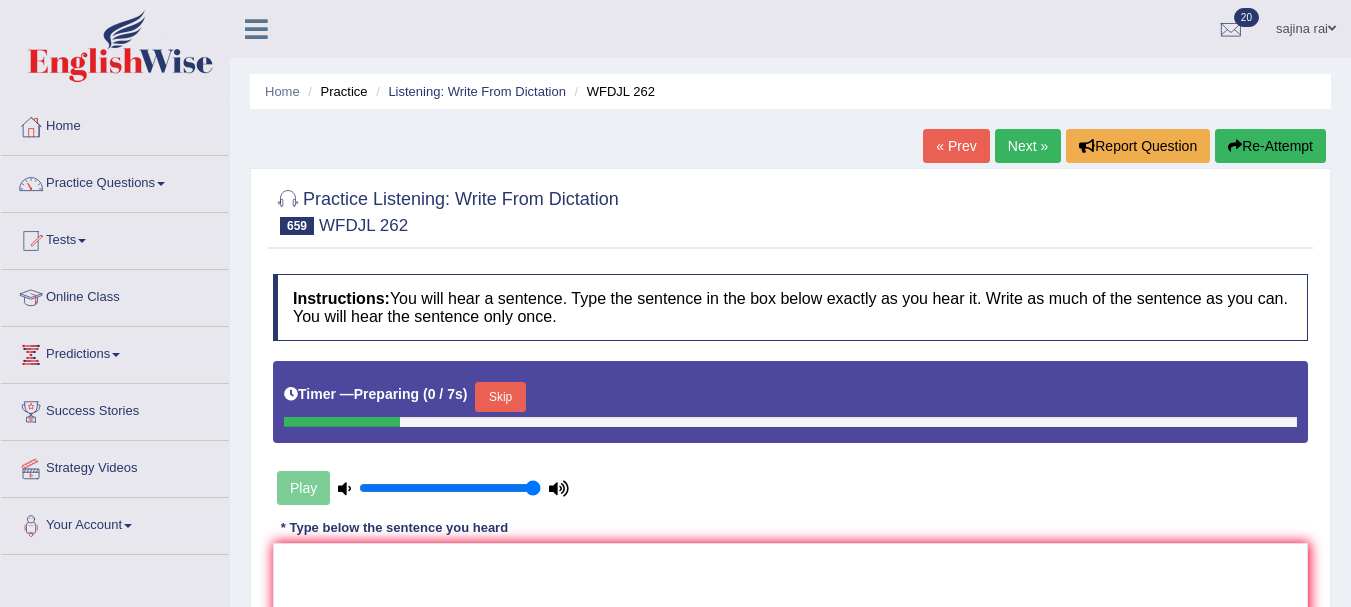 click on "Skip" at bounding box center (500, 397) 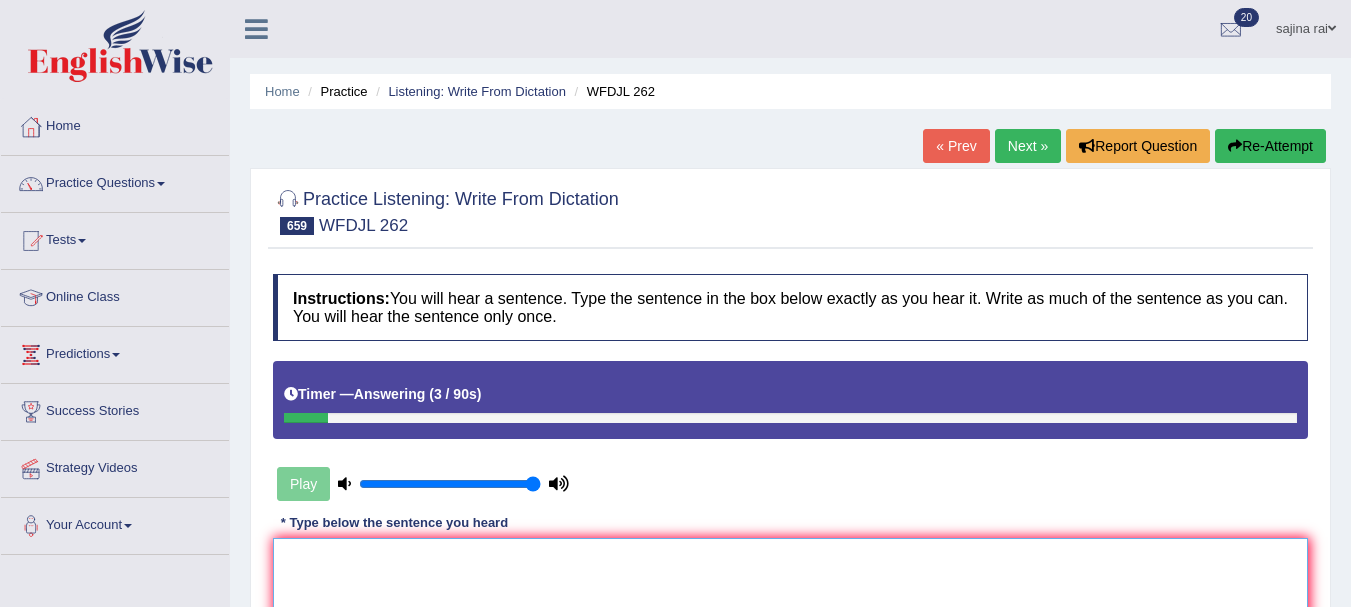 click at bounding box center [790, 635] 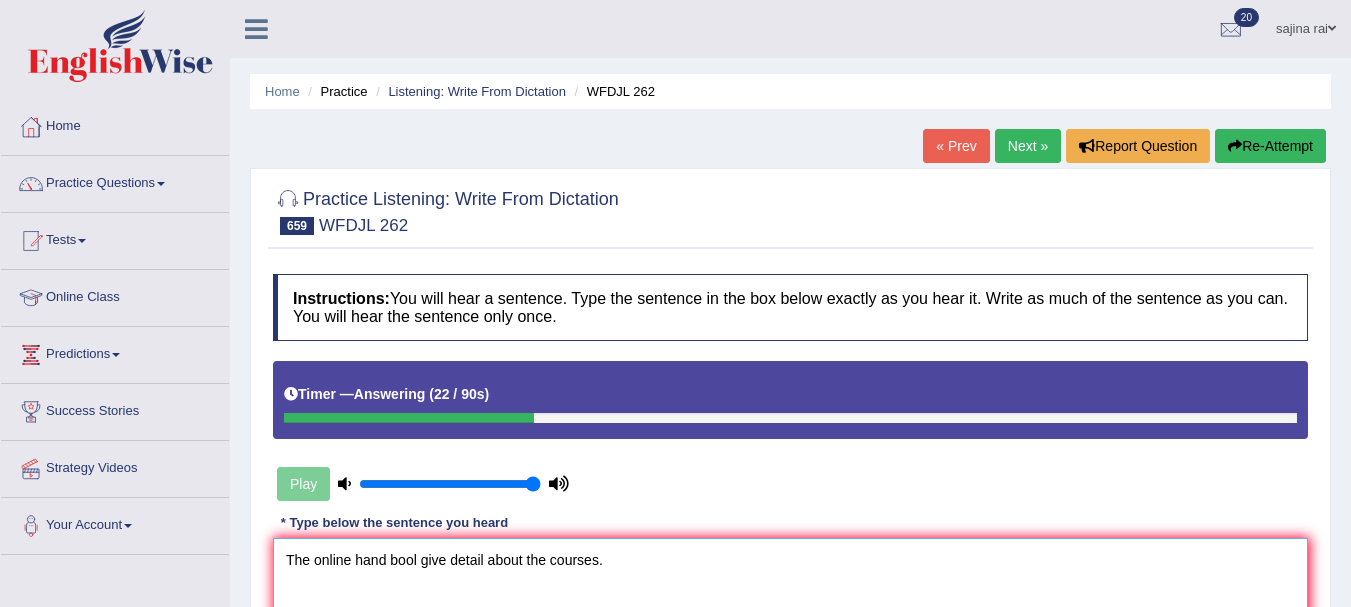 click on "The online hand bool give detail about the courses." at bounding box center (790, 635) 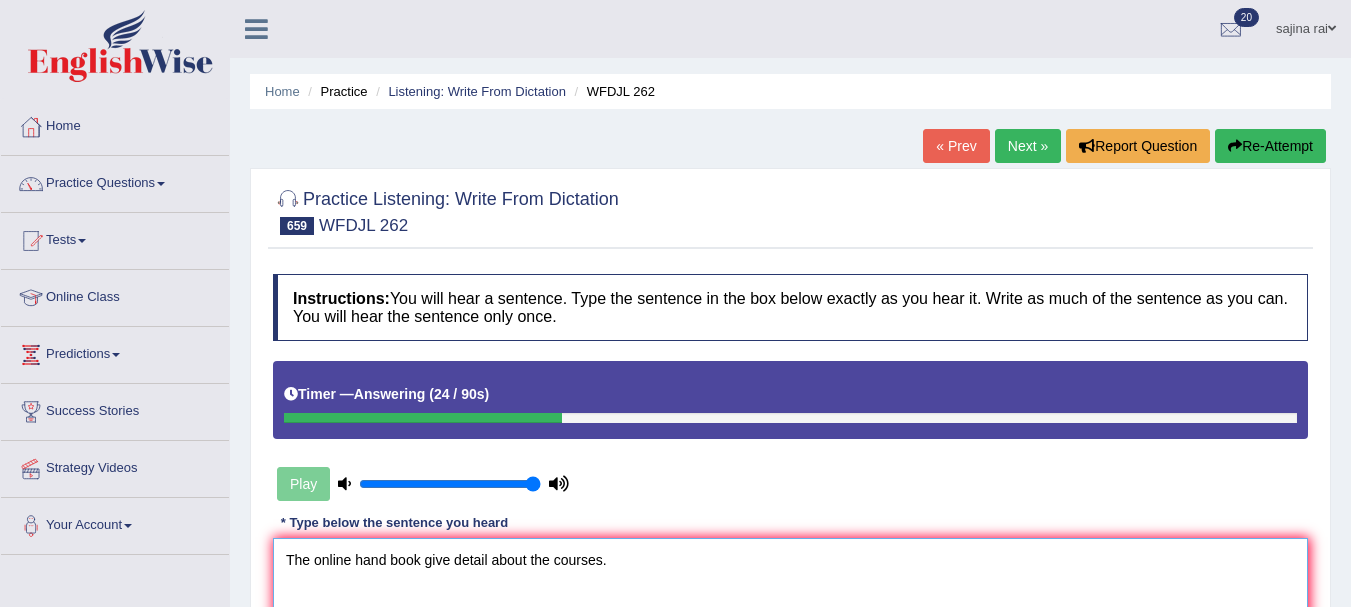 click on "The online hand book give detail about the courses." at bounding box center [790, 635] 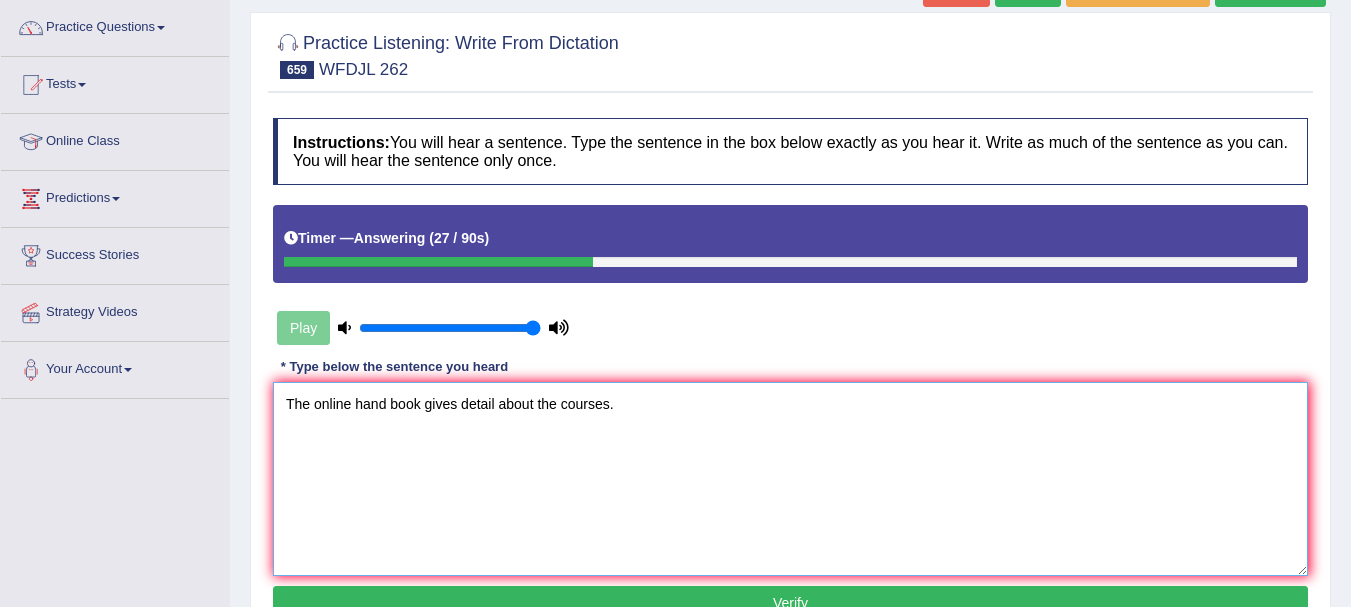 scroll, scrollTop: 165, scrollLeft: 0, axis: vertical 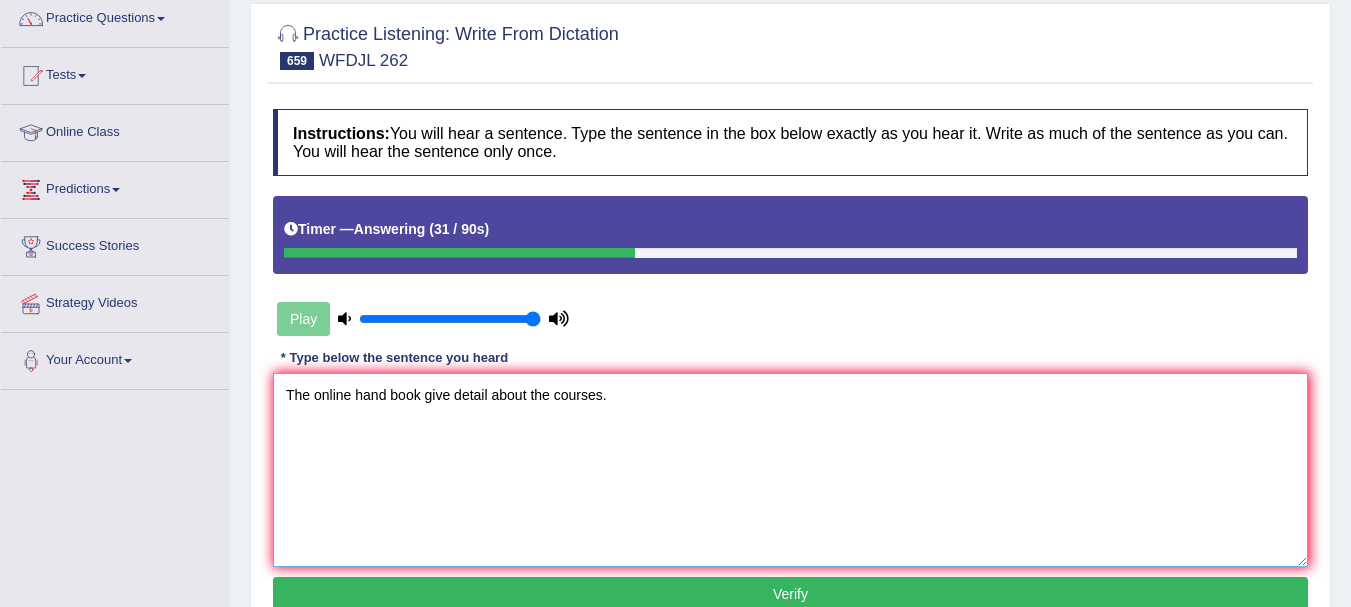 click on "The online hand book give detail about the courses." at bounding box center [790, 470] 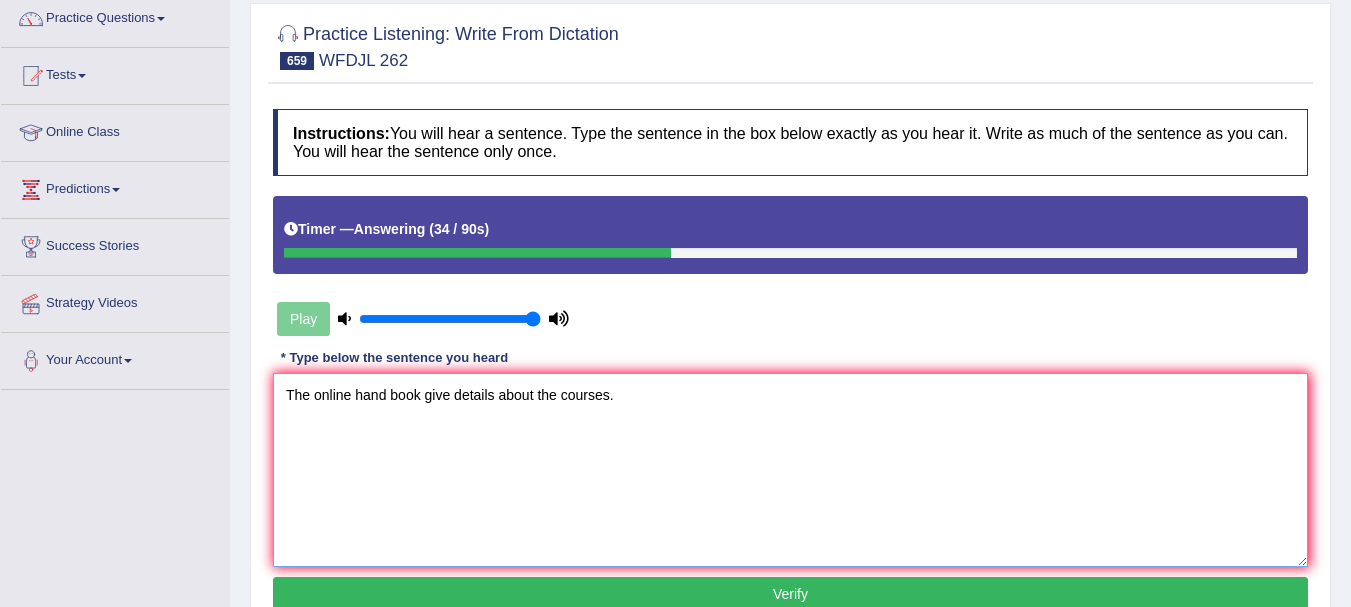 click on "The online hand book give details about the courses." at bounding box center (790, 470) 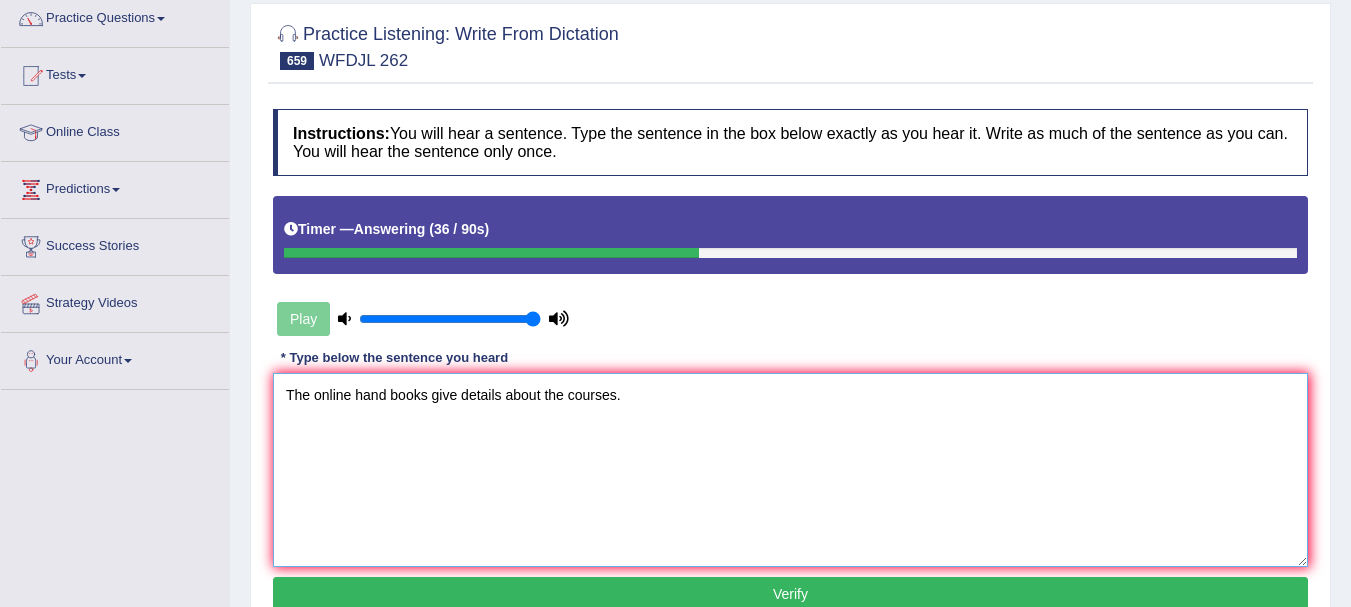 type on "The online hand books give details about the courses." 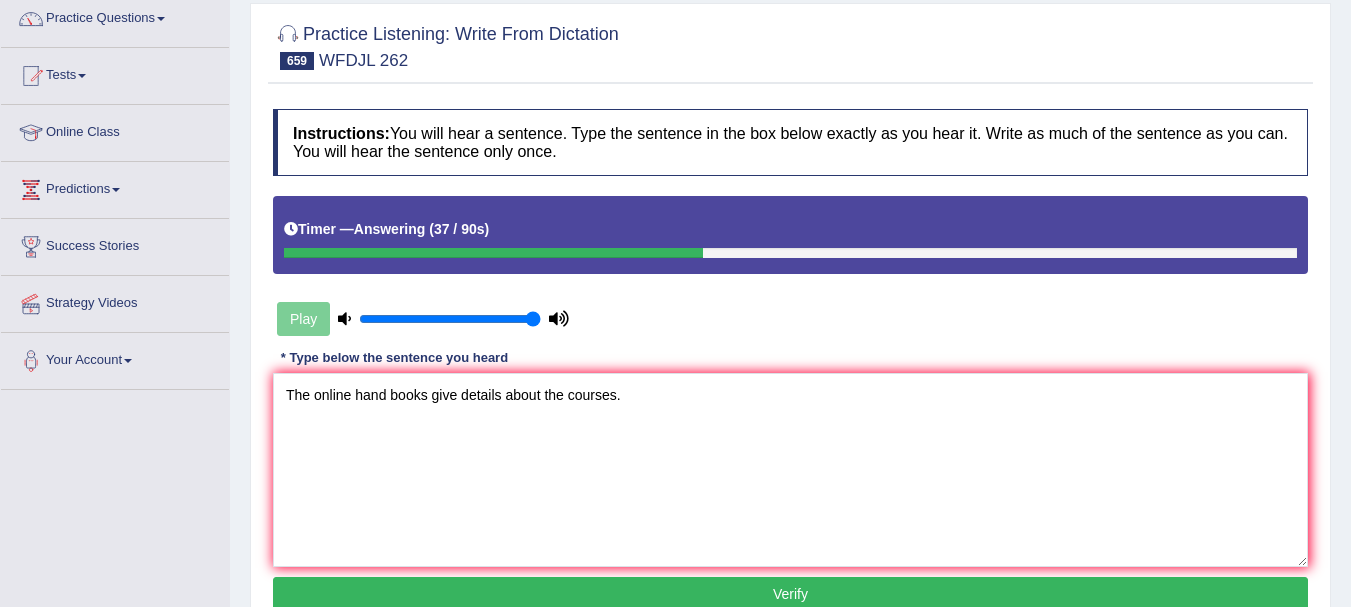 click on "Verify" at bounding box center [790, 594] 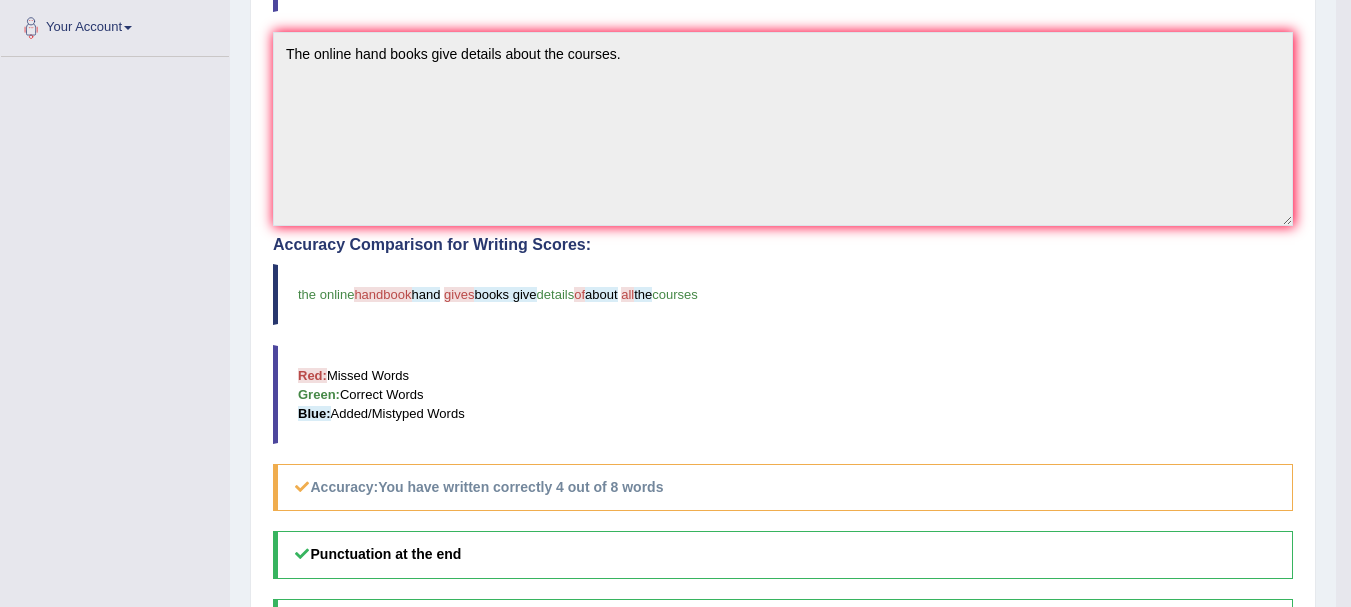 scroll, scrollTop: 0, scrollLeft: 0, axis: both 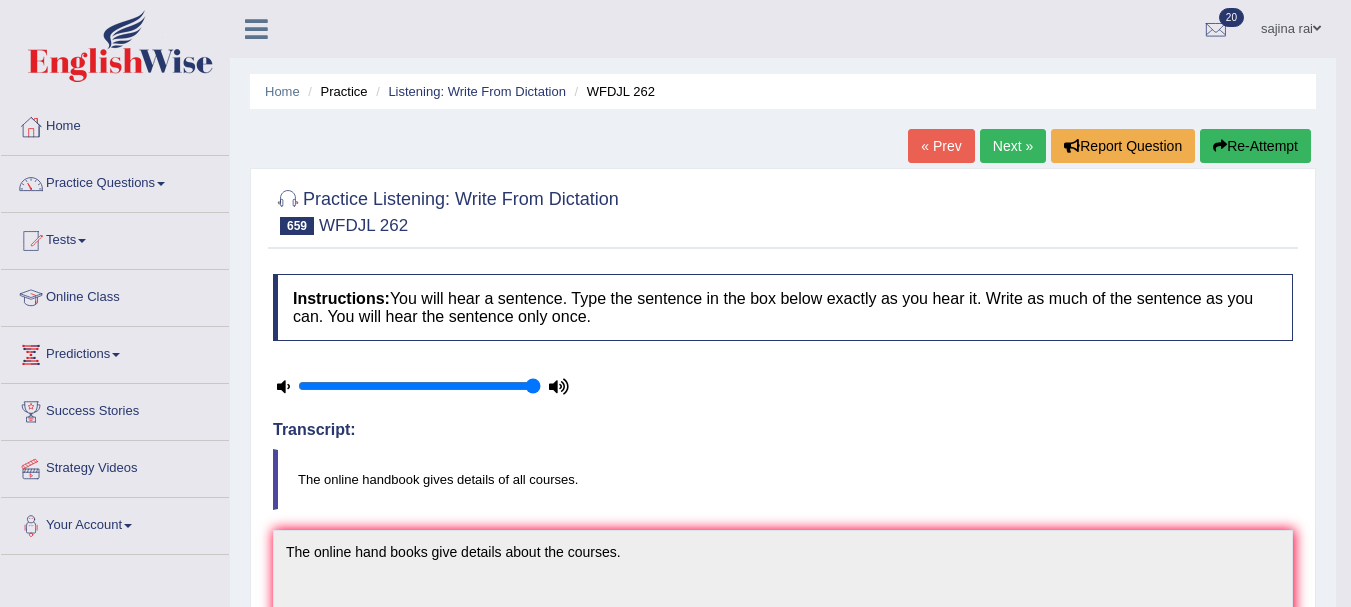 click on "Next »" at bounding box center (1013, 146) 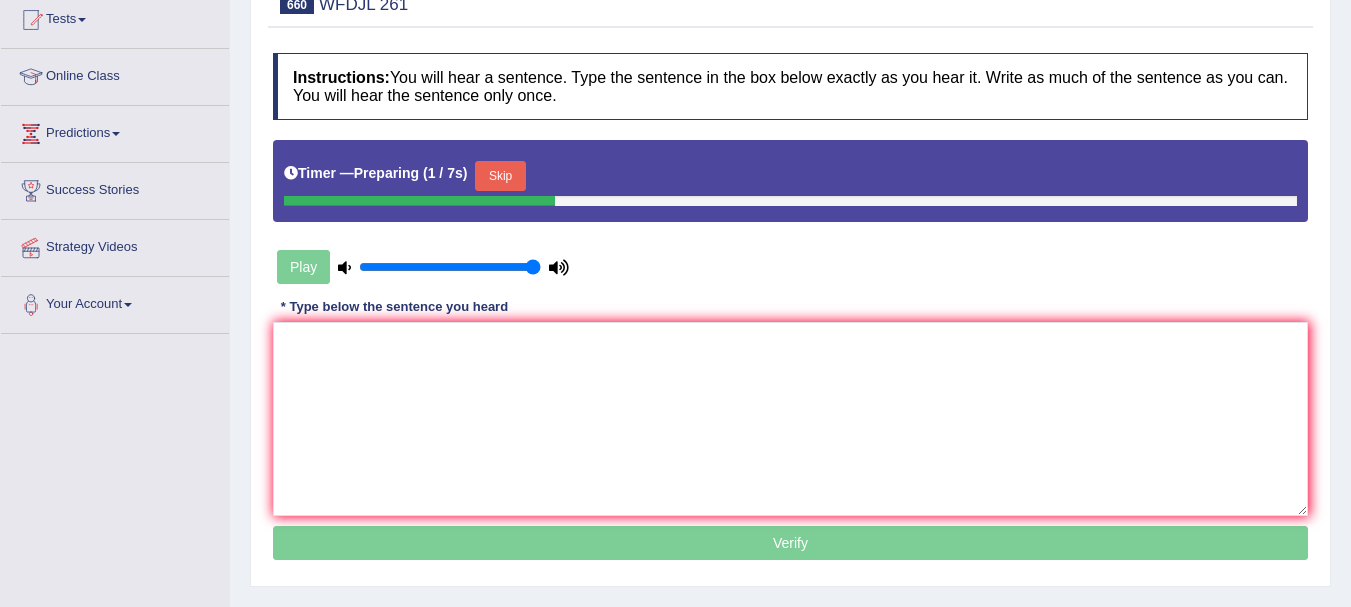 scroll, scrollTop: 221, scrollLeft: 0, axis: vertical 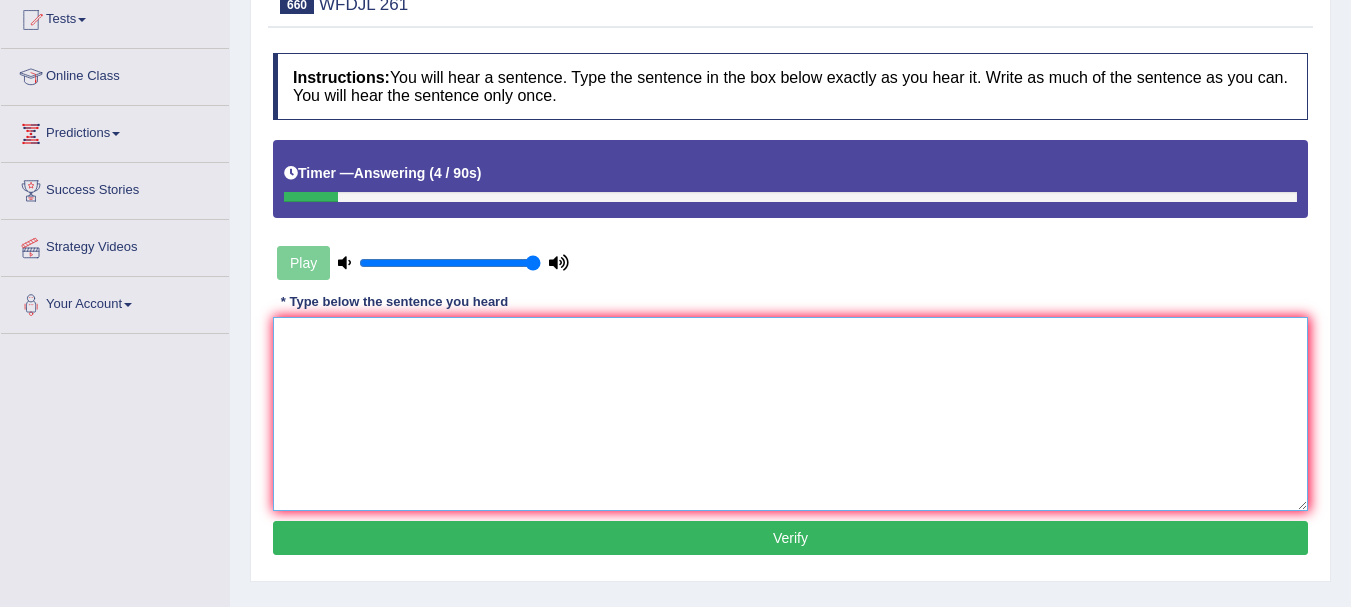 click at bounding box center [790, 414] 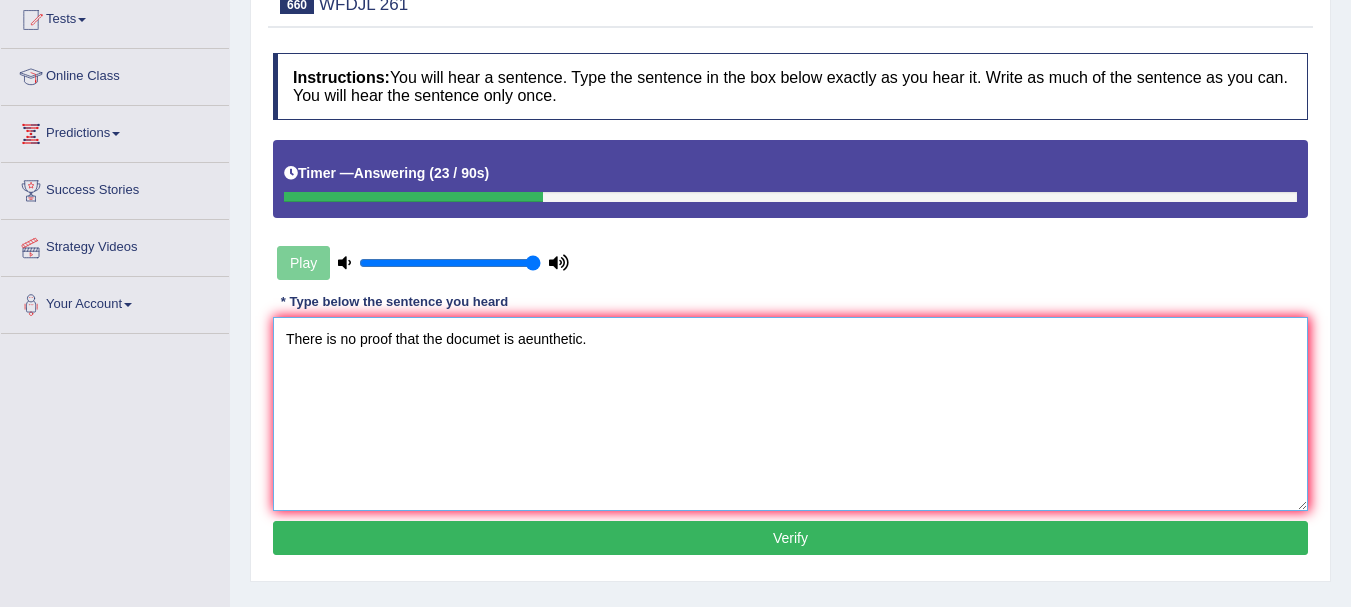 click on "There is no proof that the documet is aeunthetic." at bounding box center [790, 414] 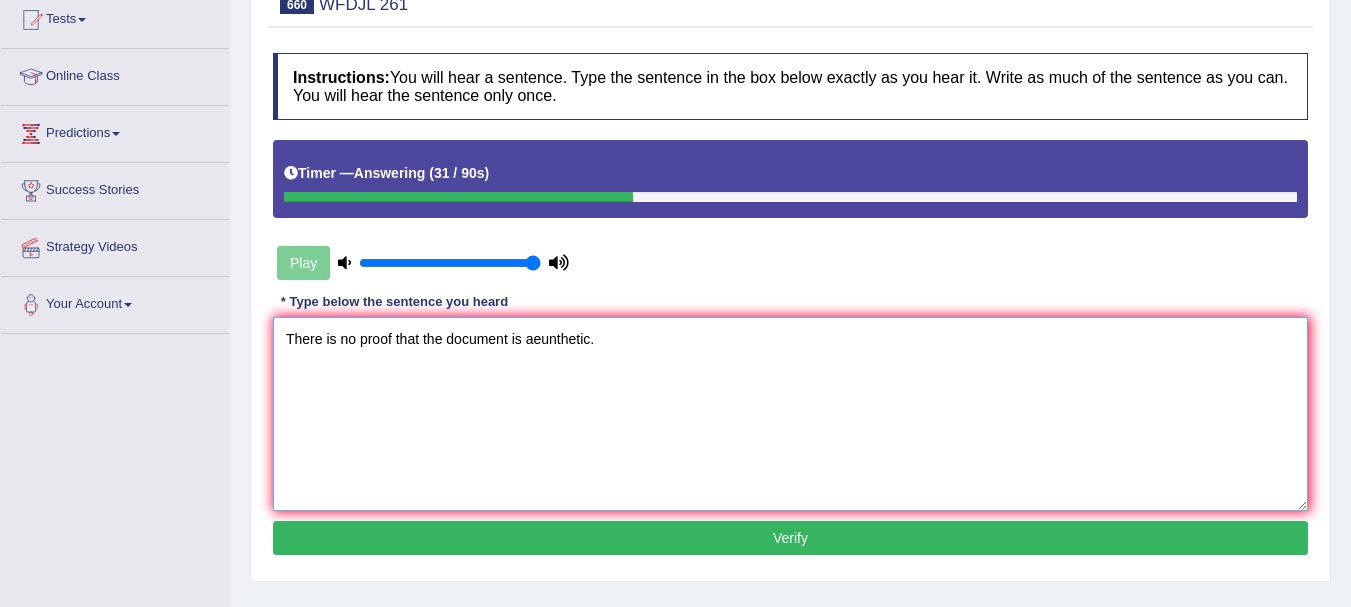 click on "There is no proof that the document is aeunthetic." at bounding box center [790, 414] 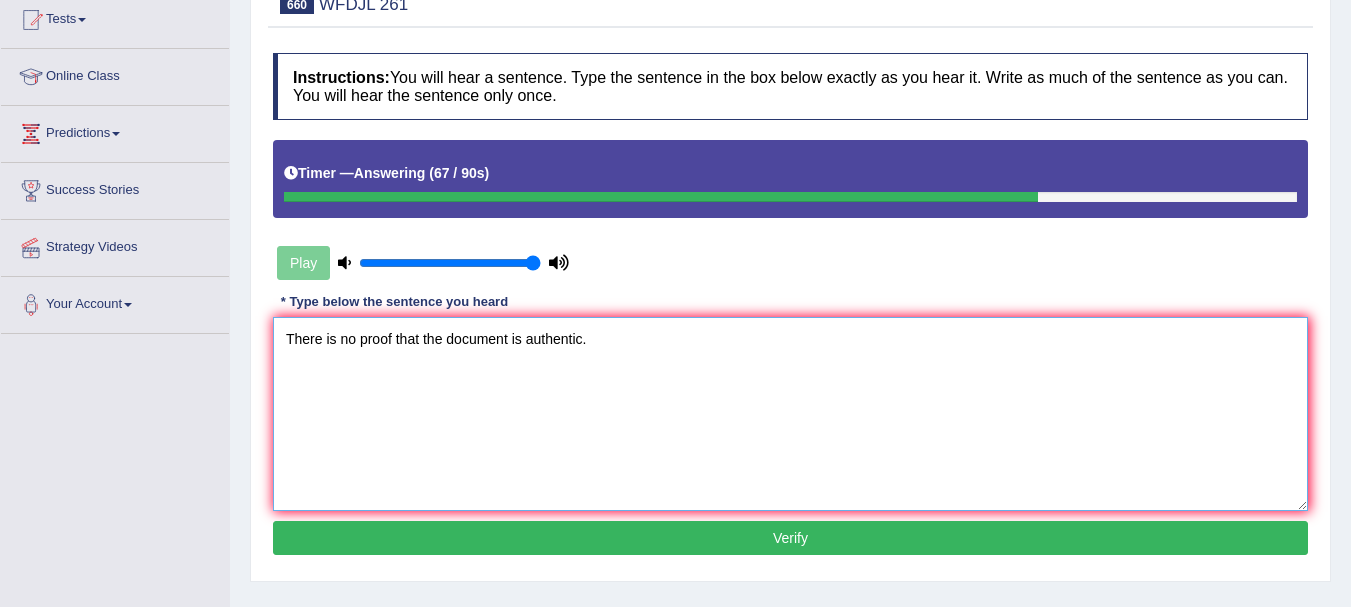 type on "There is no proof that the document is authentic." 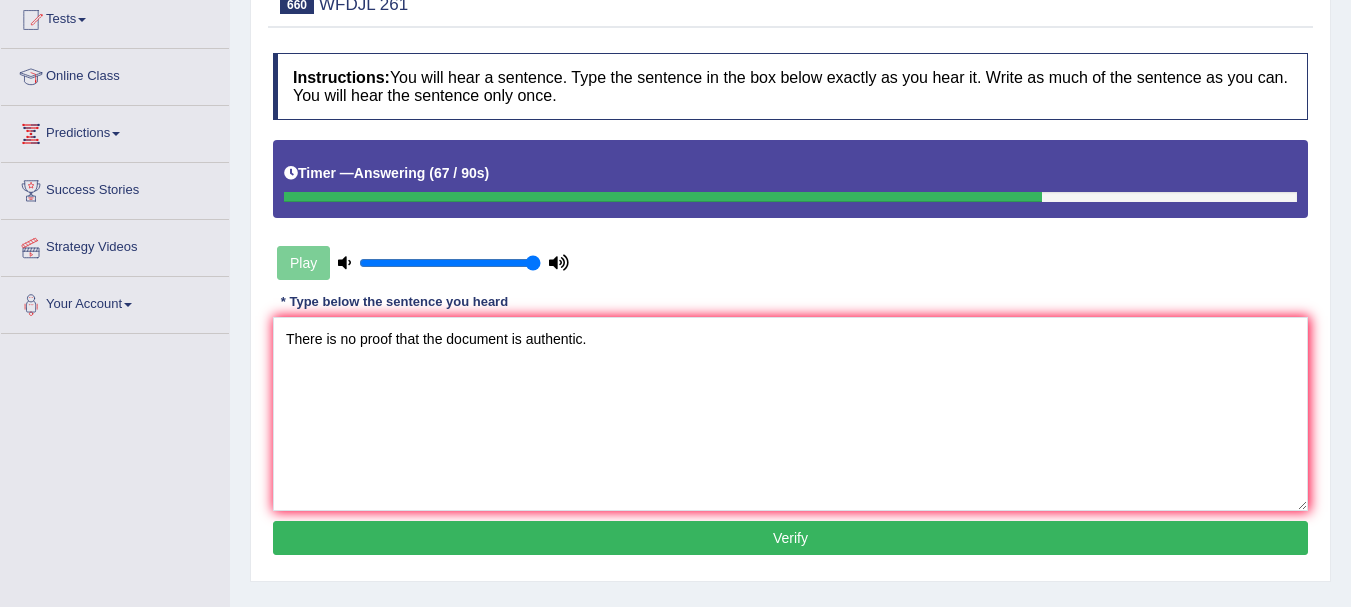click on "Verify" at bounding box center [790, 538] 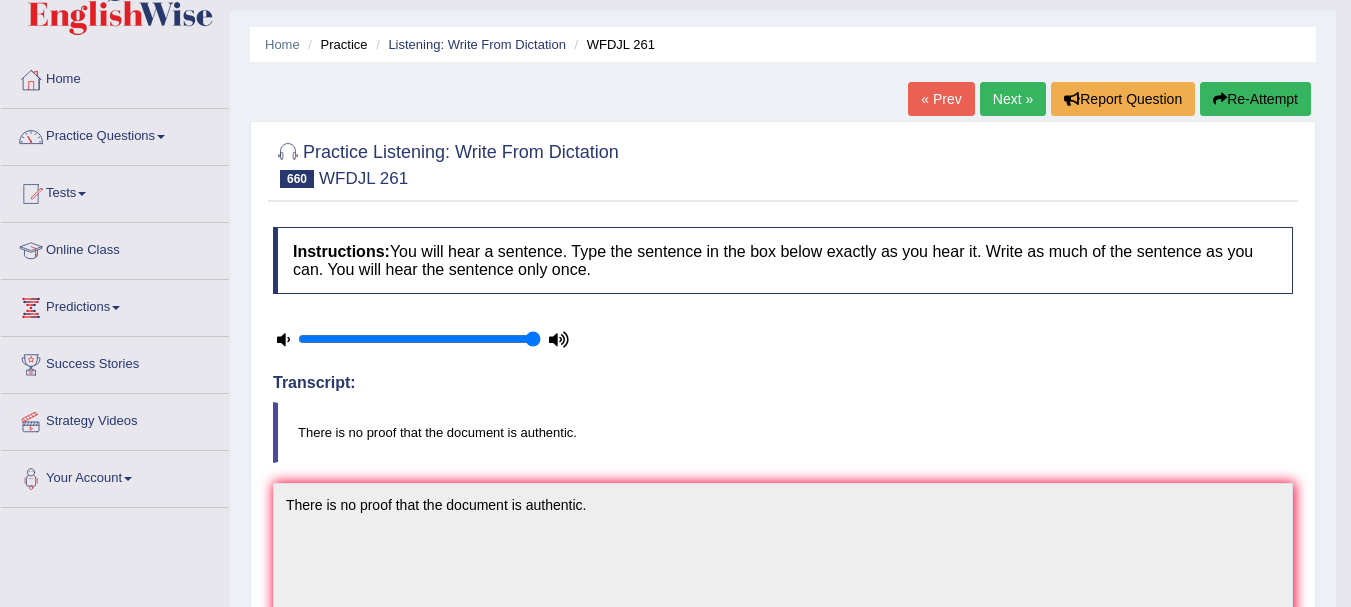 scroll, scrollTop: 45, scrollLeft: 0, axis: vertical 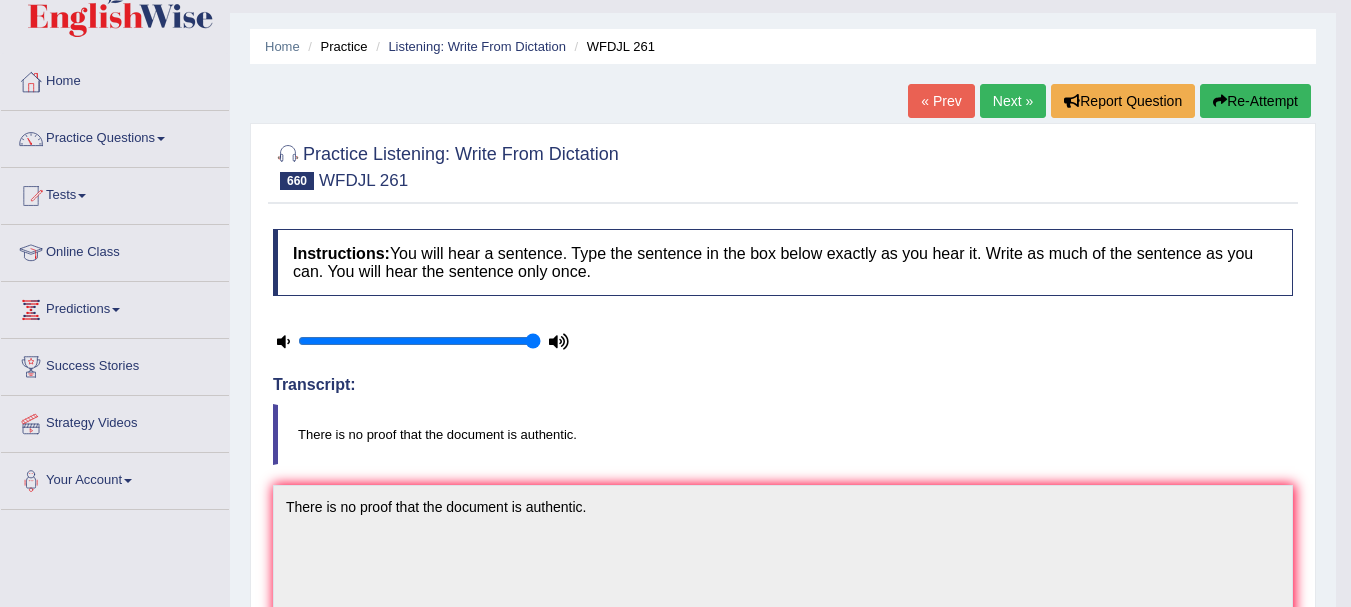 click on "Next »" at bounding box center [1013, 101] 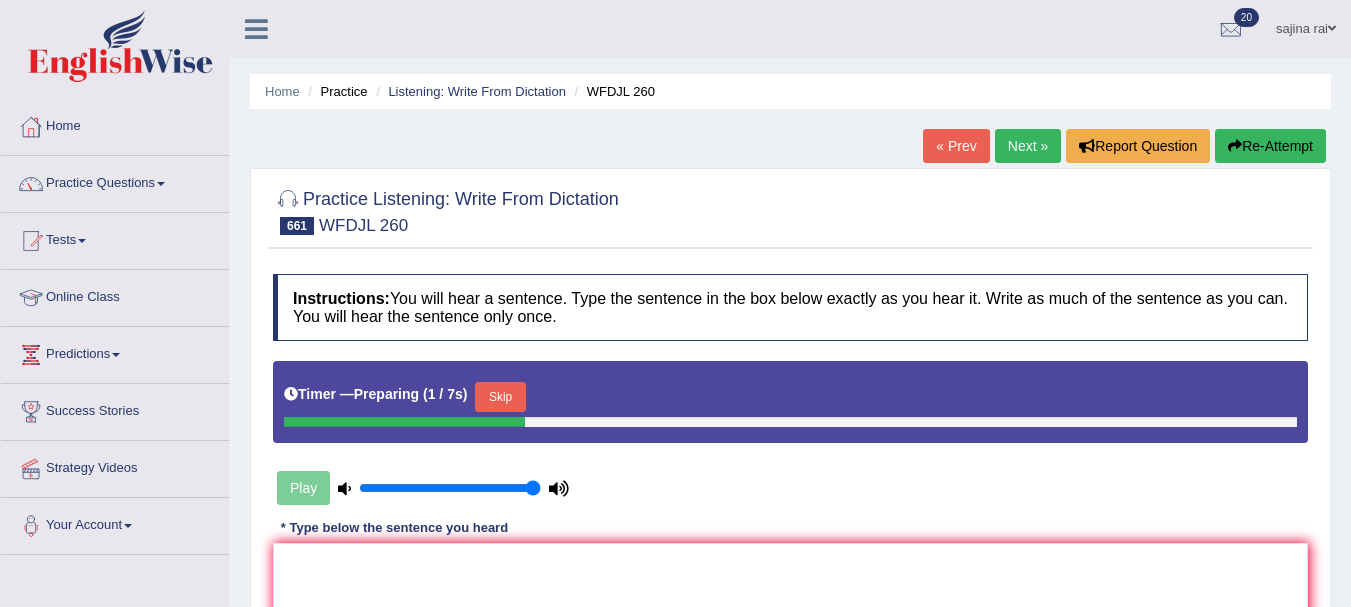 scroll, scrollTop: 0, scrollLeft: 0, axis: both 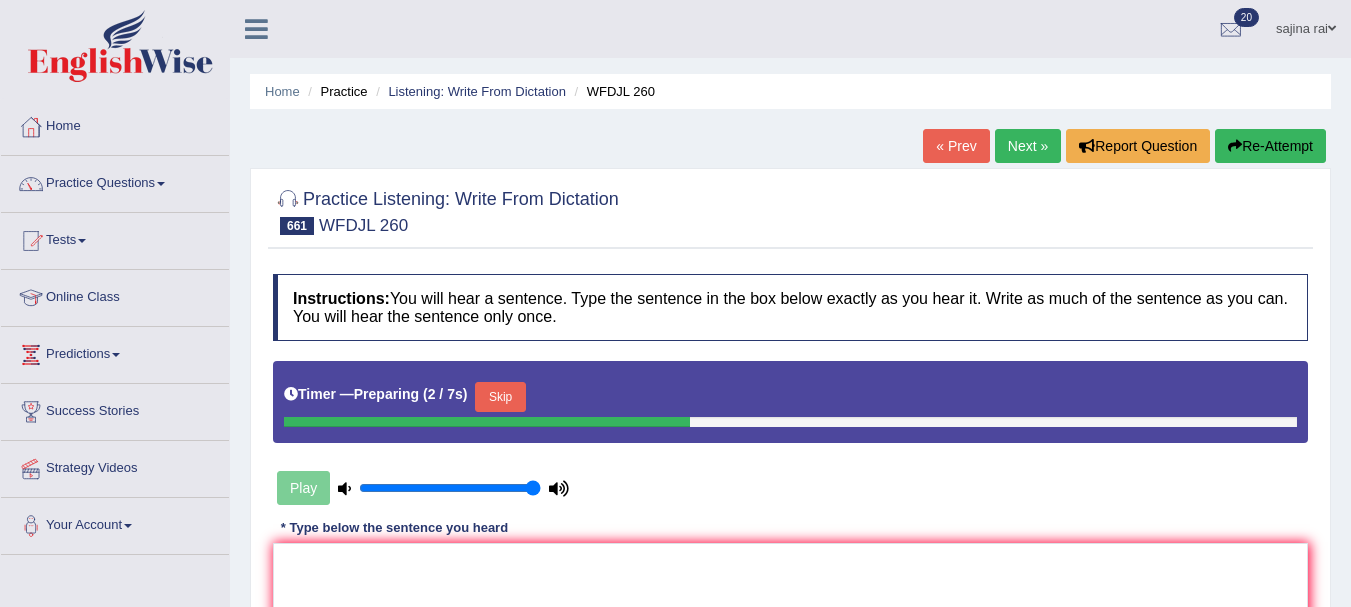 click on "Skip" at bounding box center [500, 397] 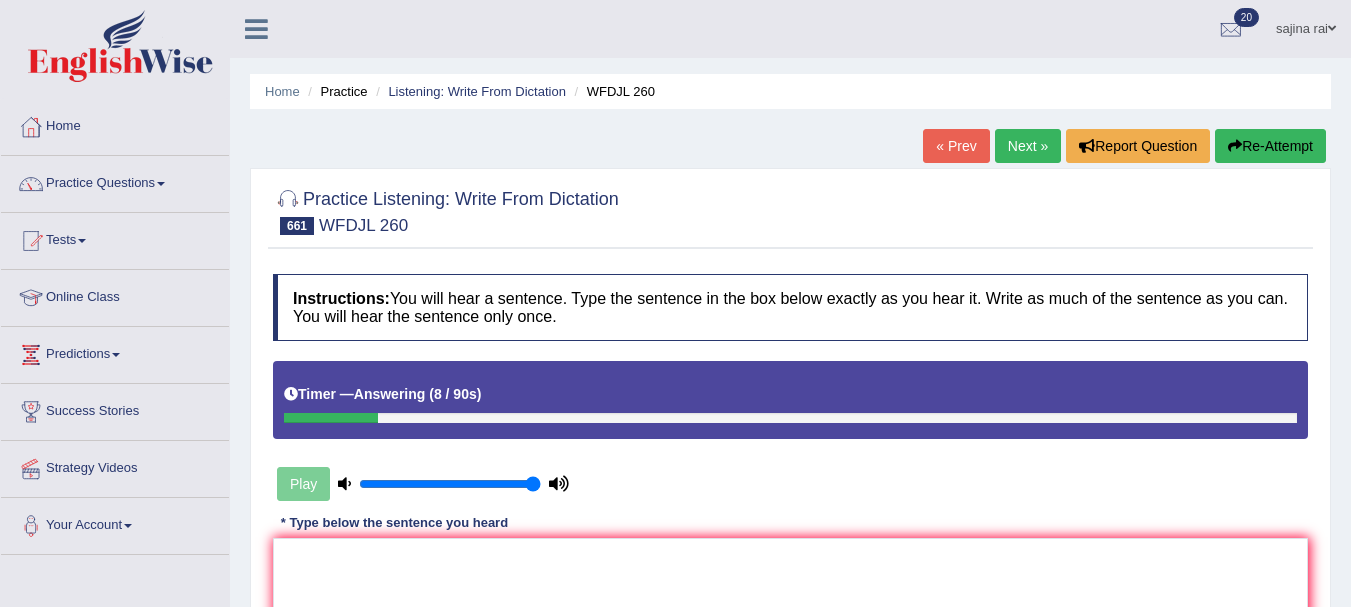 click on "Re-Attempt" at bounding box center [1270, 146] 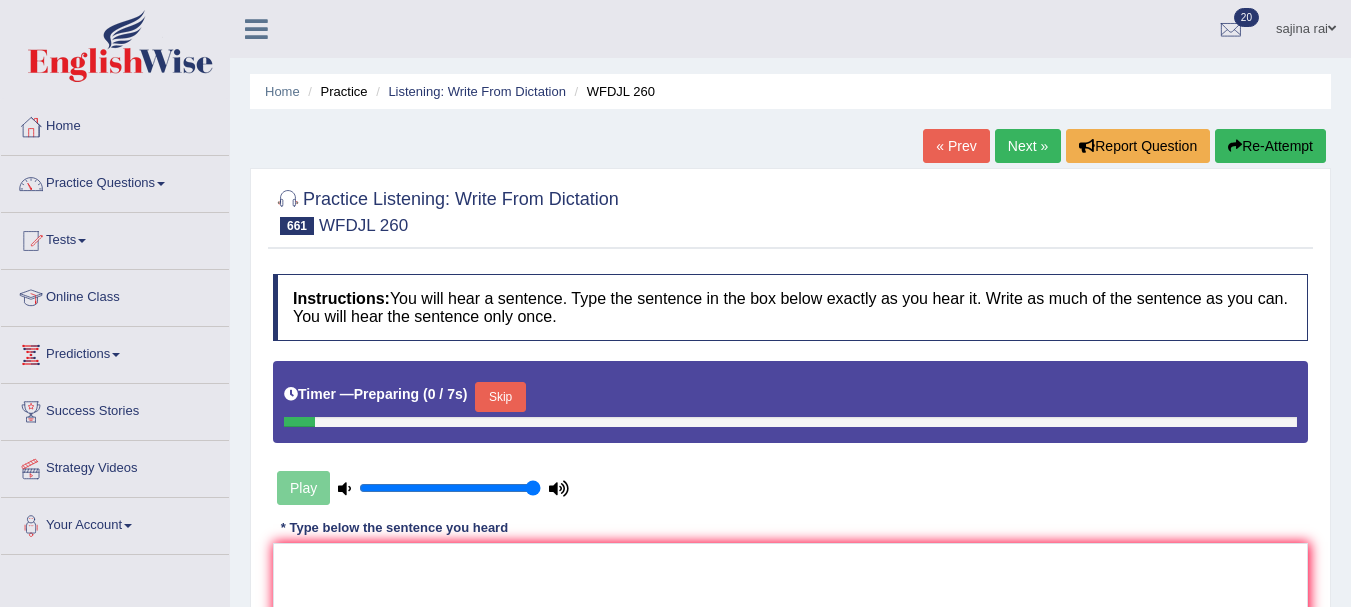 scroll, scrollTop: 0, scrollLeft: 0, axis: both 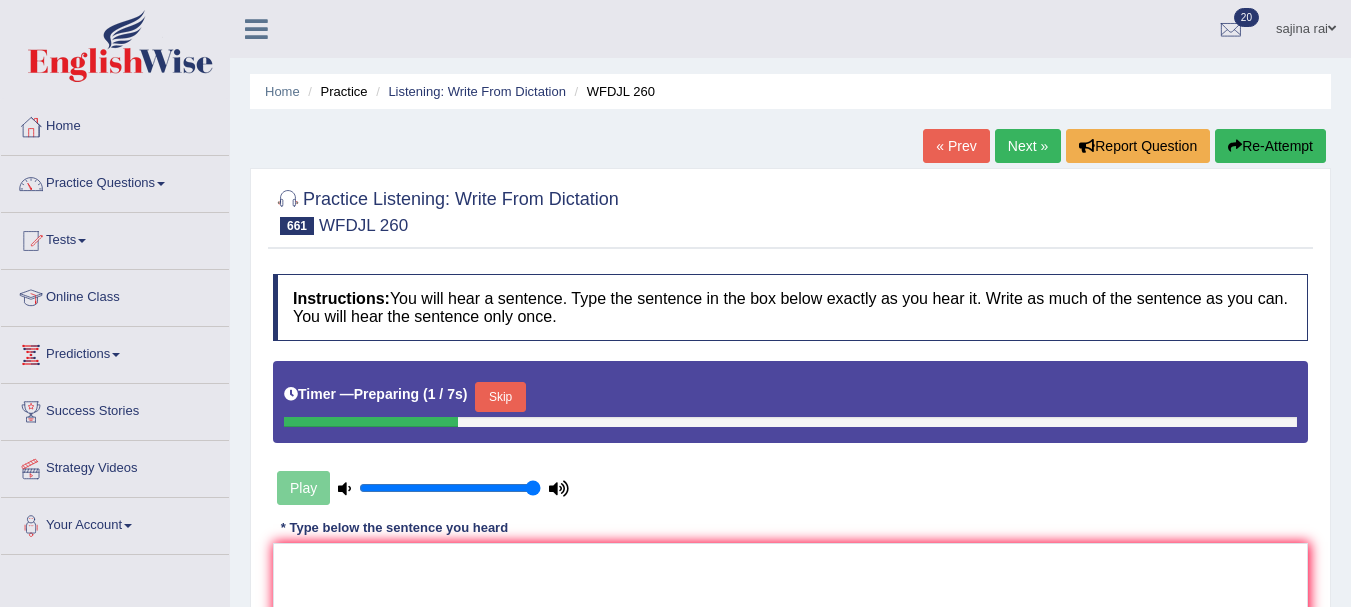 click on "Skip" at bounding box center (500, 397) 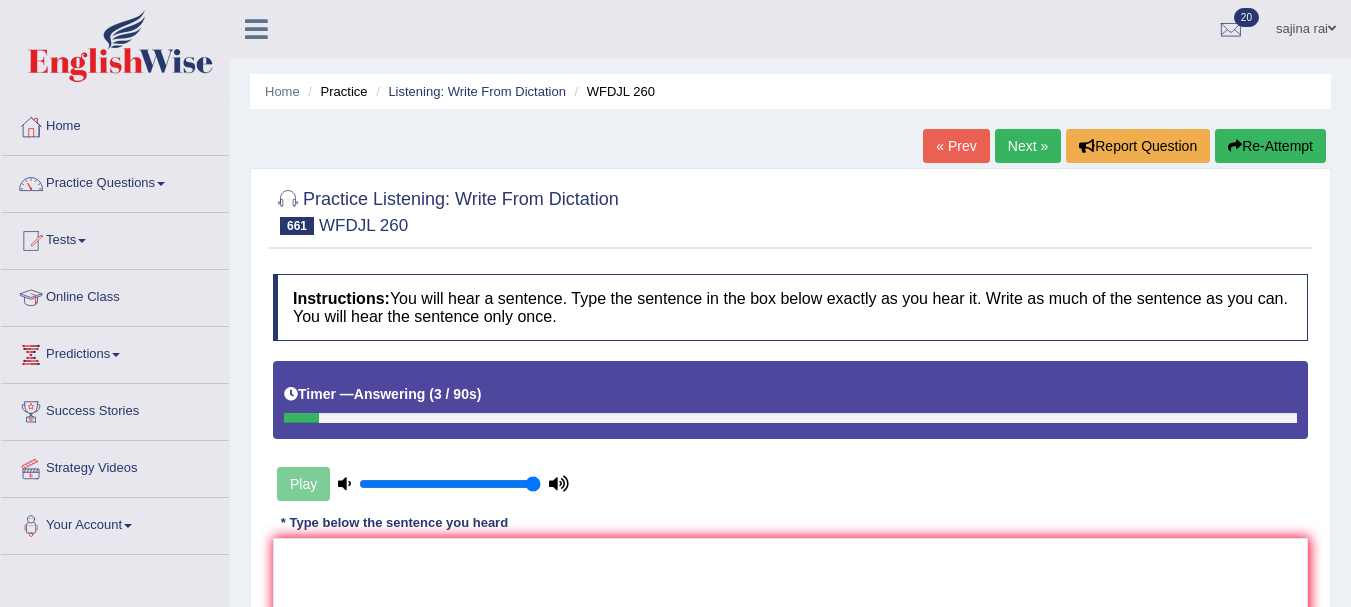 click on "Re-Attempt" at bounding box center [1270, 146] 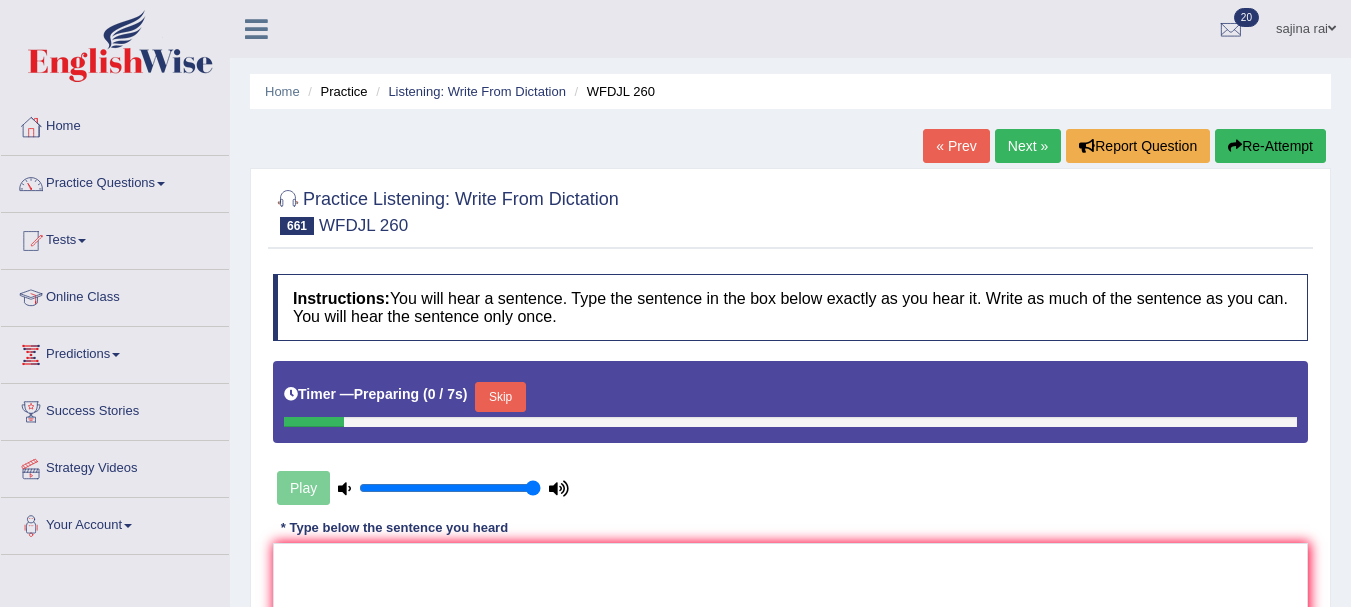 scroll, scrollTop: 0, scrollLeft: 0, axis: both 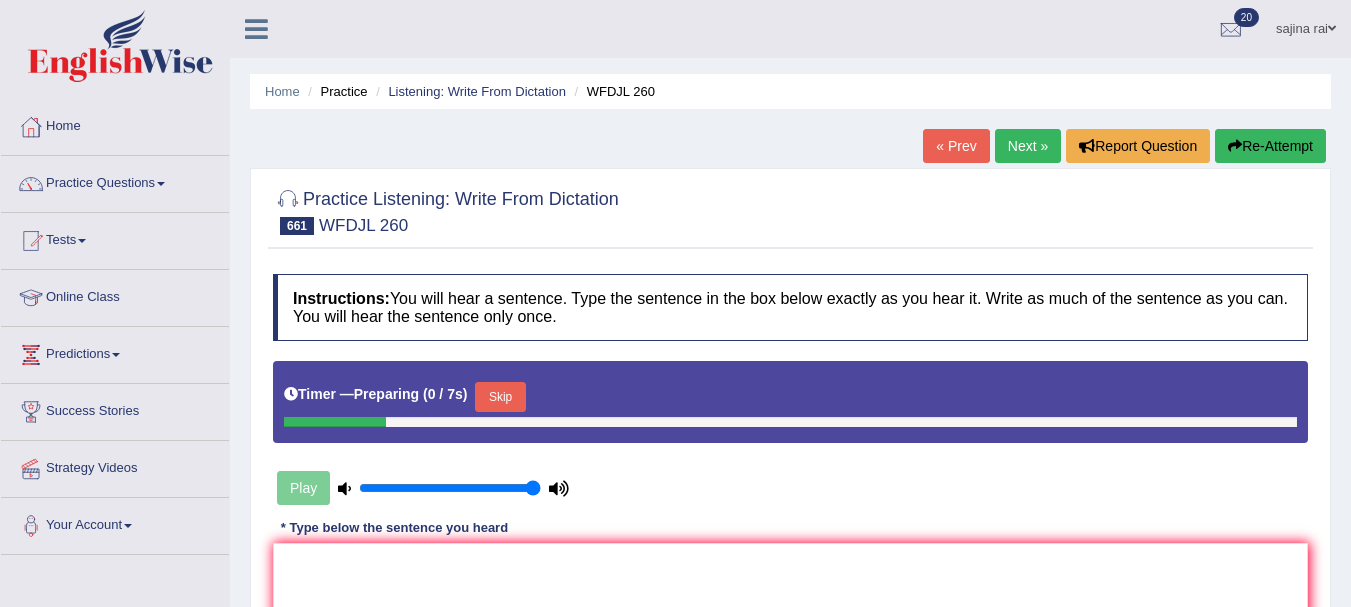 click on "Skip" at bounding box center [500, 397] 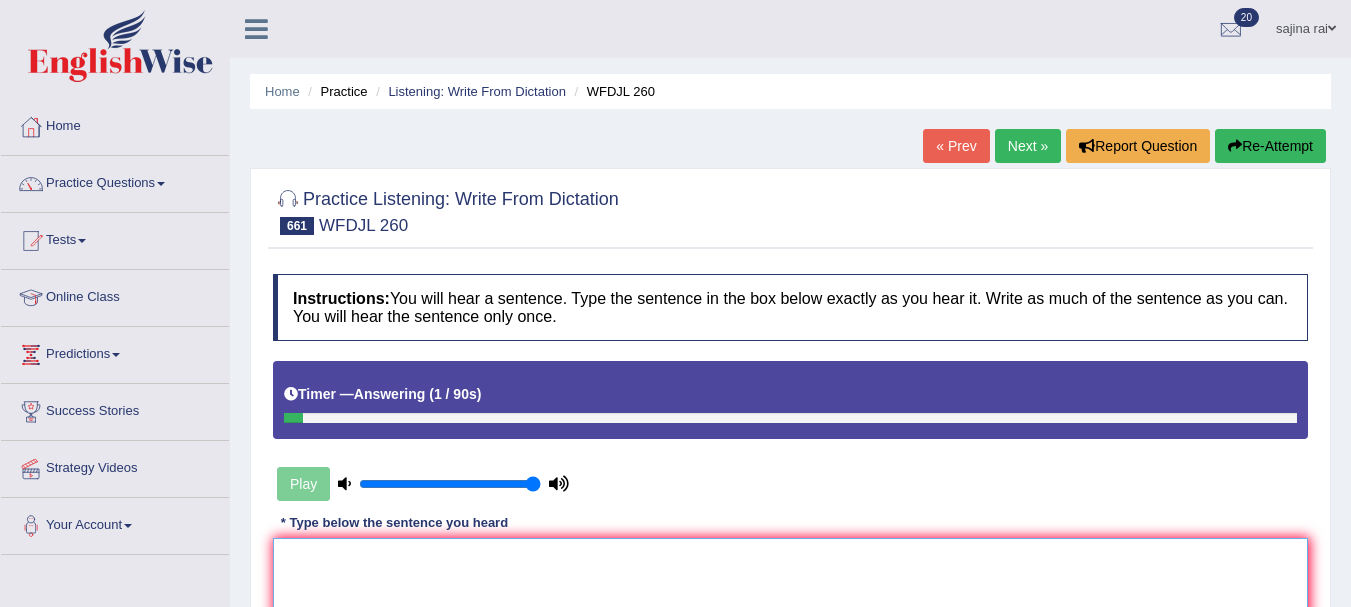click at bounding box center [790, 635] 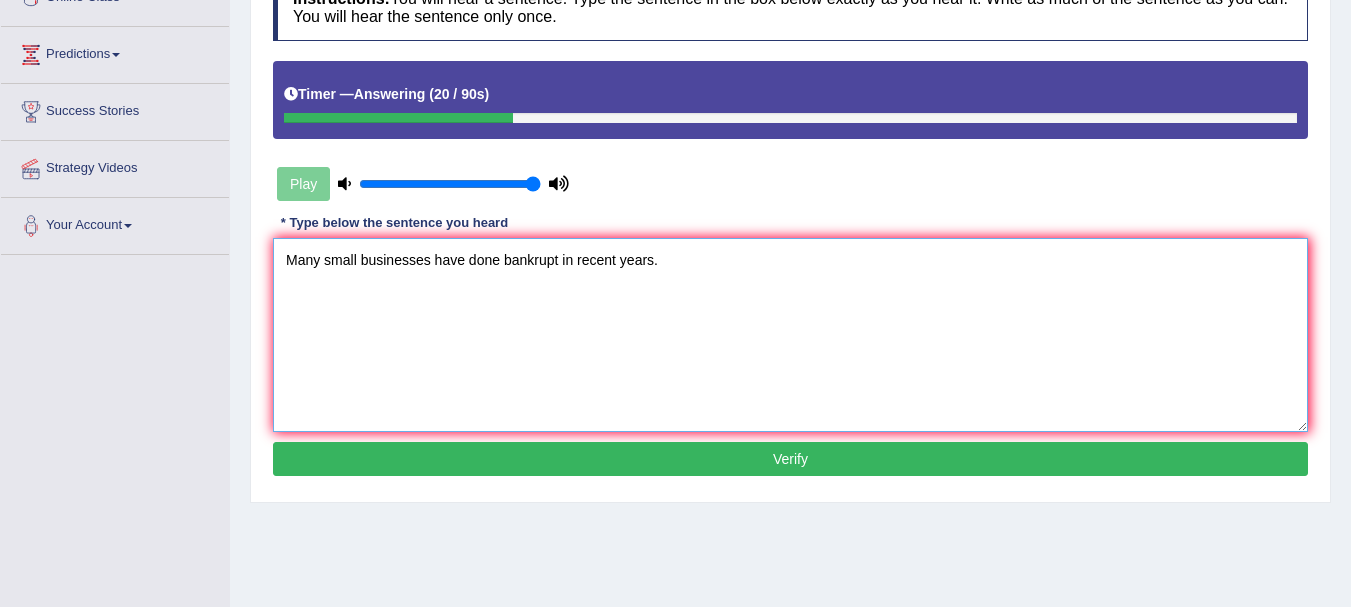 scroll, scrollTop: 303, scrollLeft: 0, axis: vertical 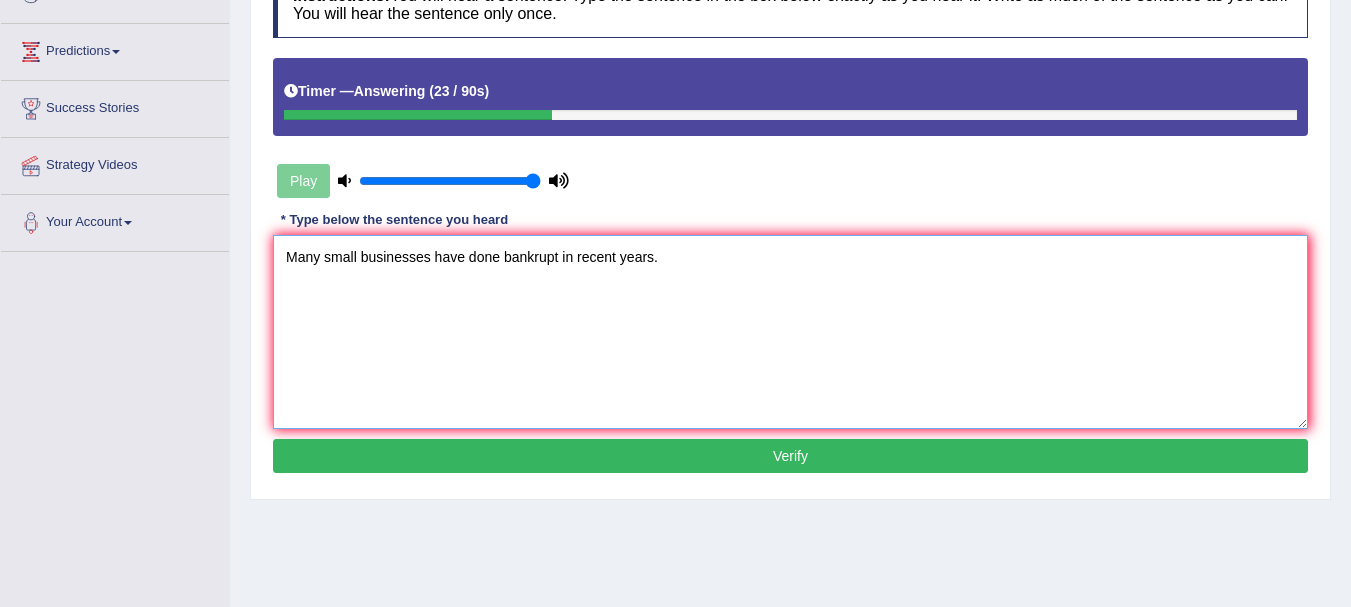 click on "Many small businesses have done bankrupt in recent years." at bounding box center (790, 332) 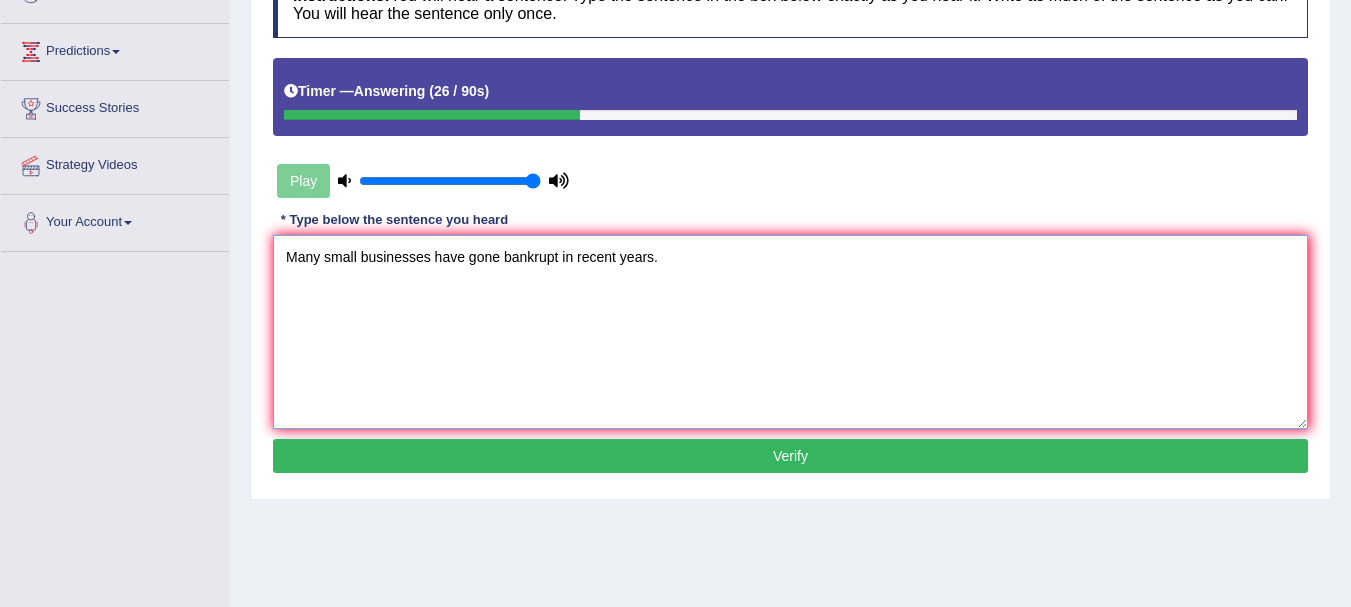 type on "Many small businesses have gone bankrupt in recent years." 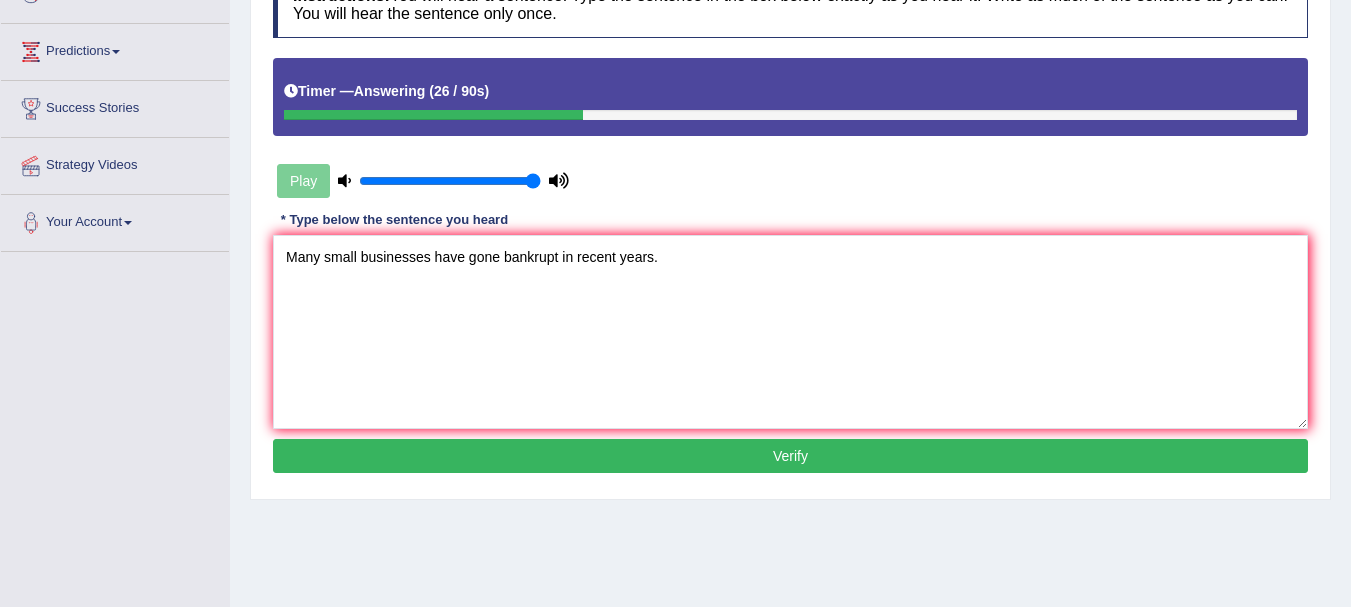 click on "Verify" at bounding box center [790, 456] 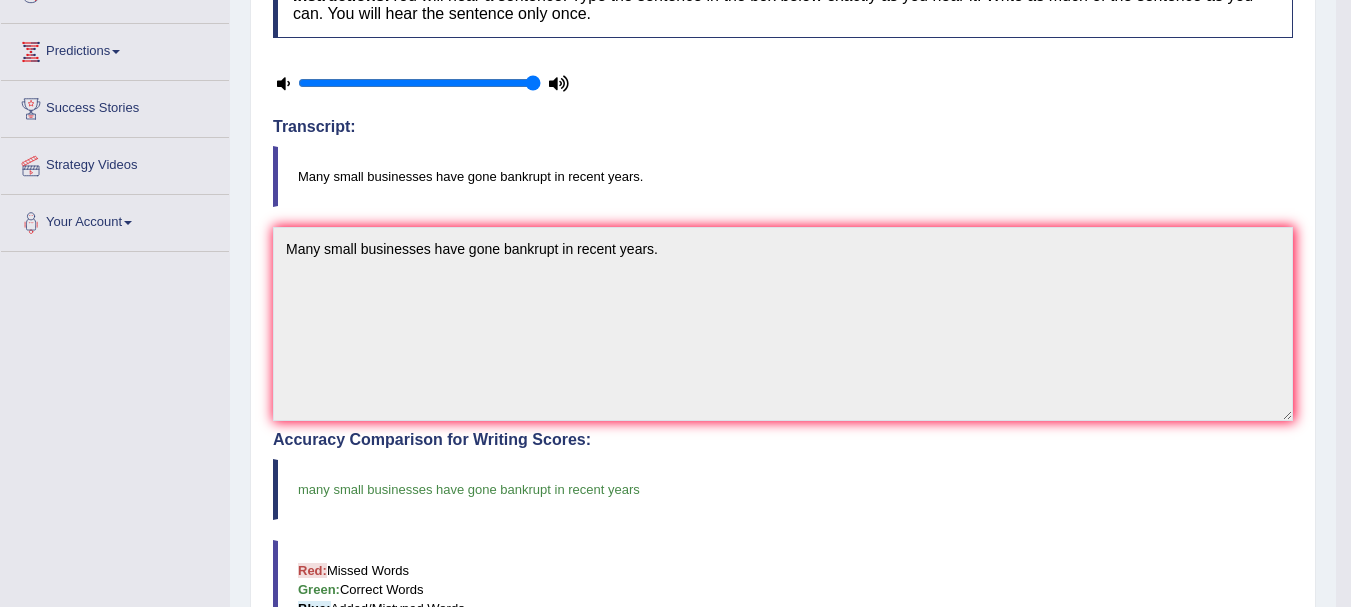 scroll, scrollTop: 0, scrollLeft: 0, axis: both 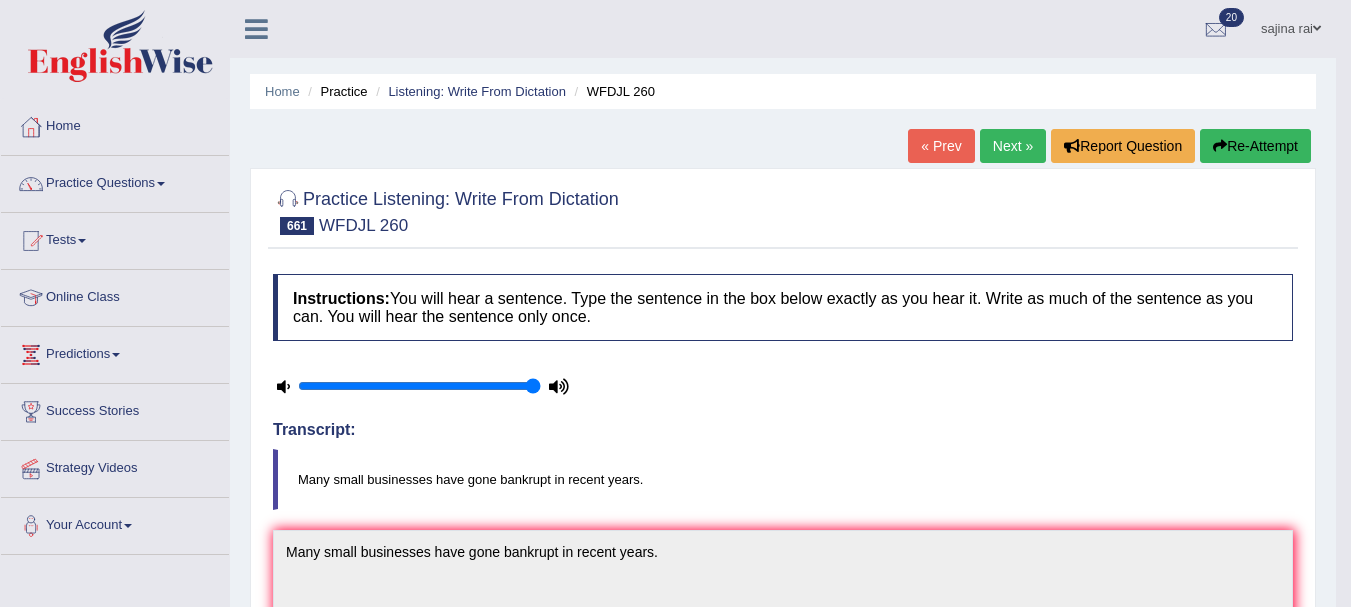 click on "Next »" at bounding box center (1013, 146) 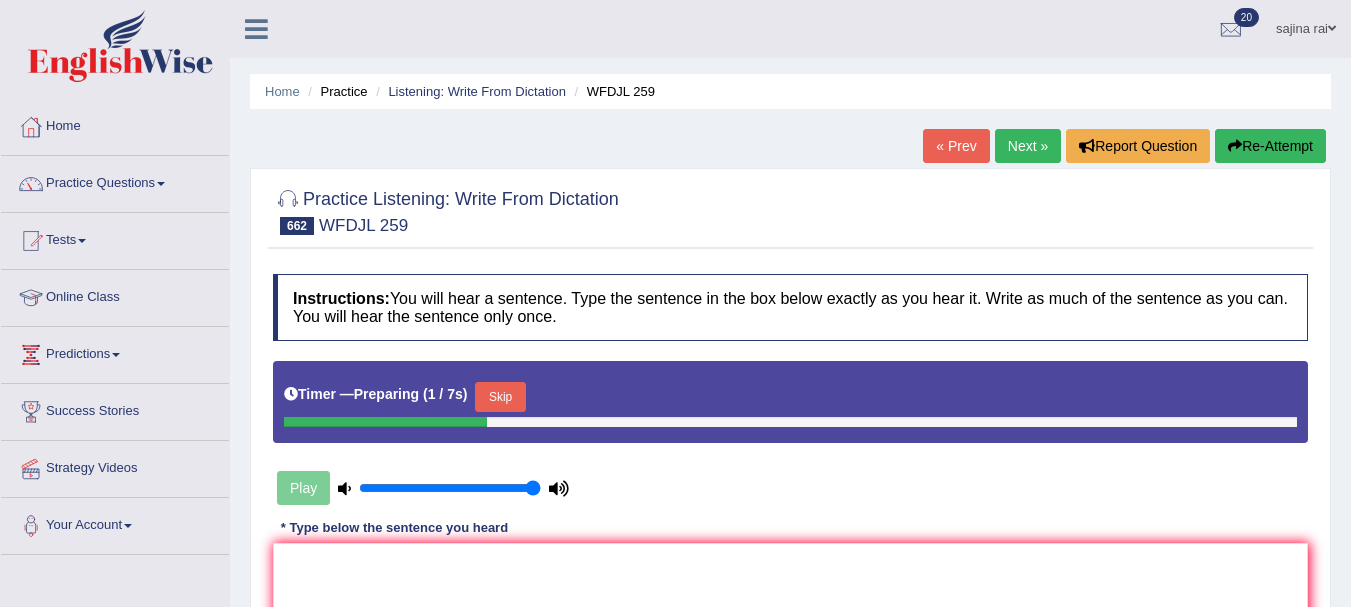 scroll, scrollTop: 0, scrollLeft: 0, axis: both 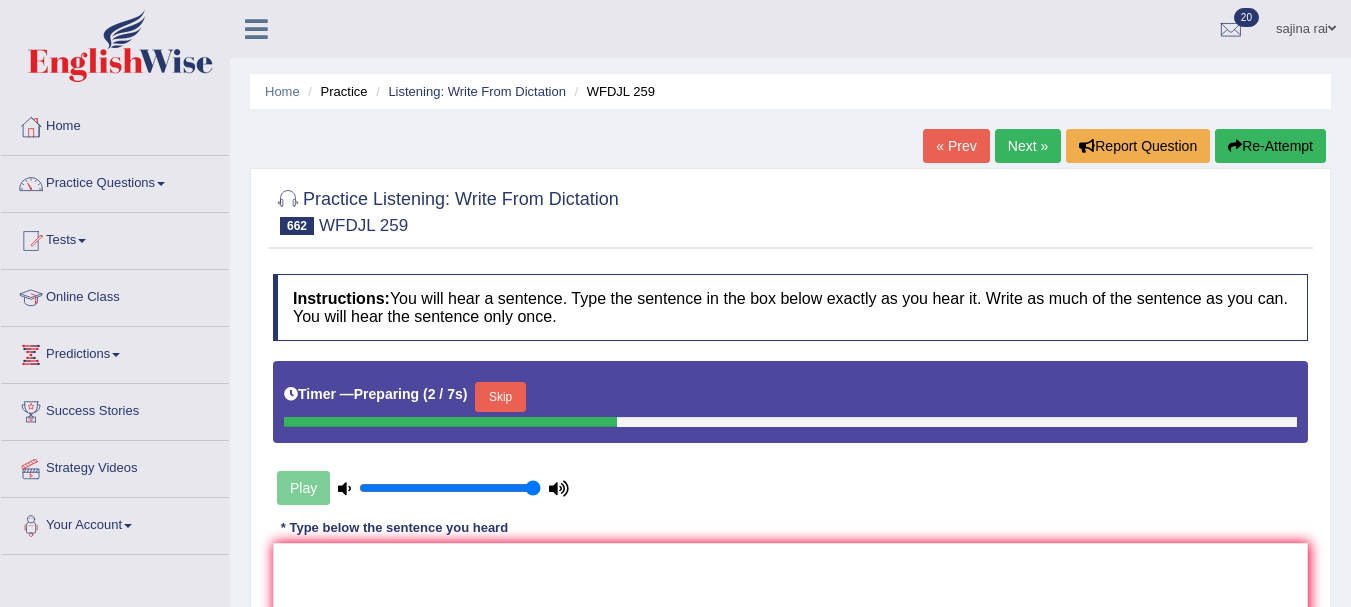 click on "Skip" at bounding box center (500, 397) 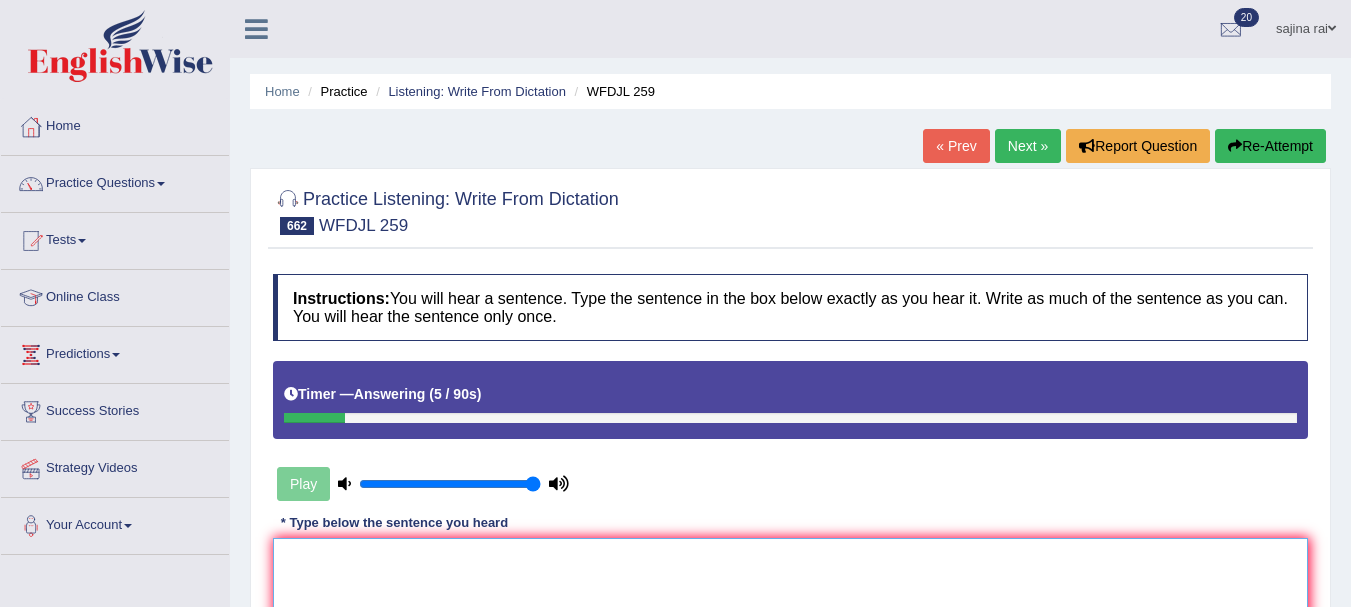 click at bounding box center [790, 635] 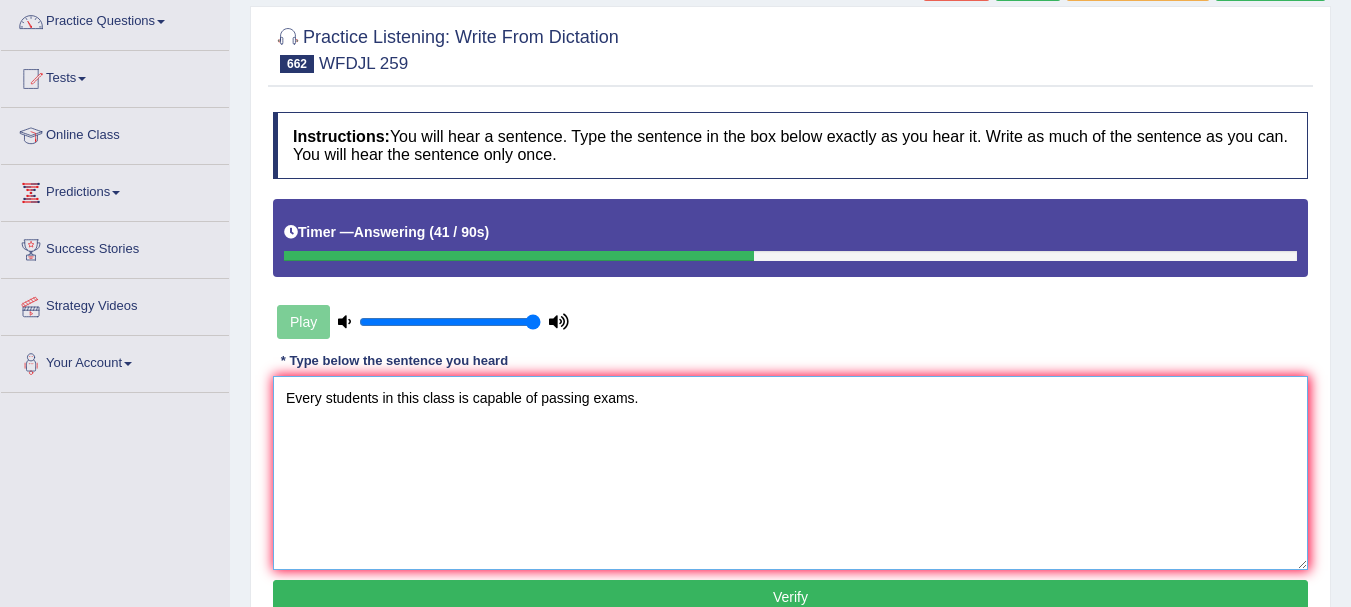 scroll, scrollTop: 164, scrollLeft: 0, axis: vertical 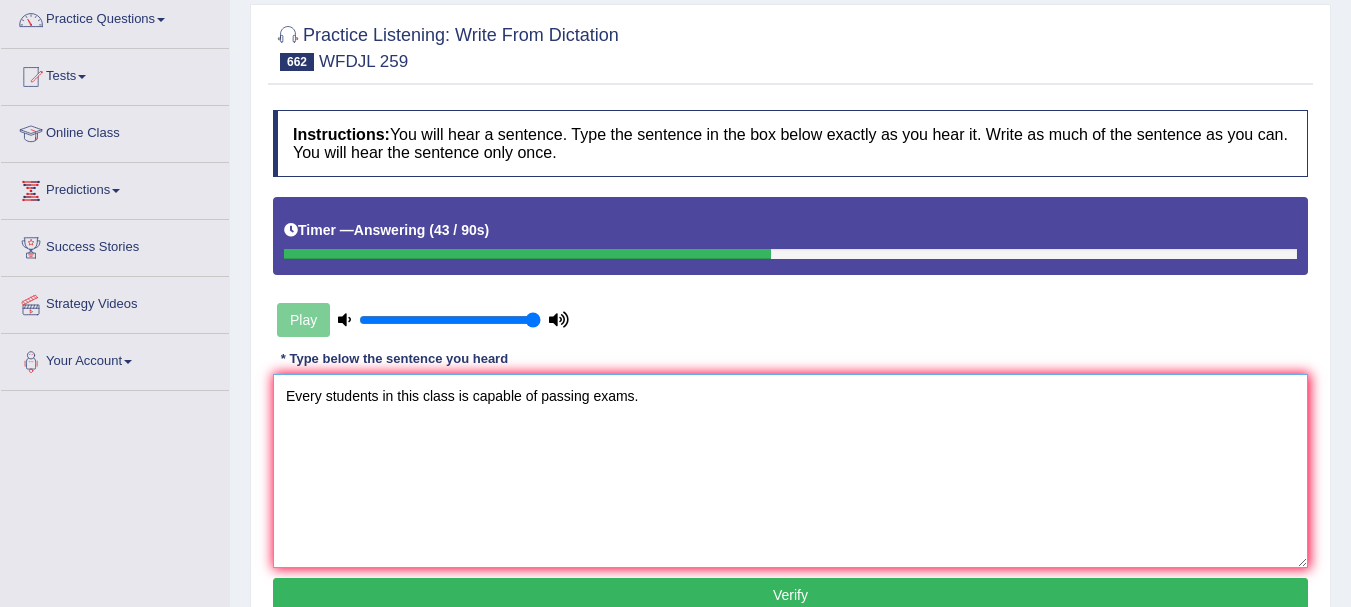 click on "Every students in this class is capable of passing exams." at bounding box center [790, 471] 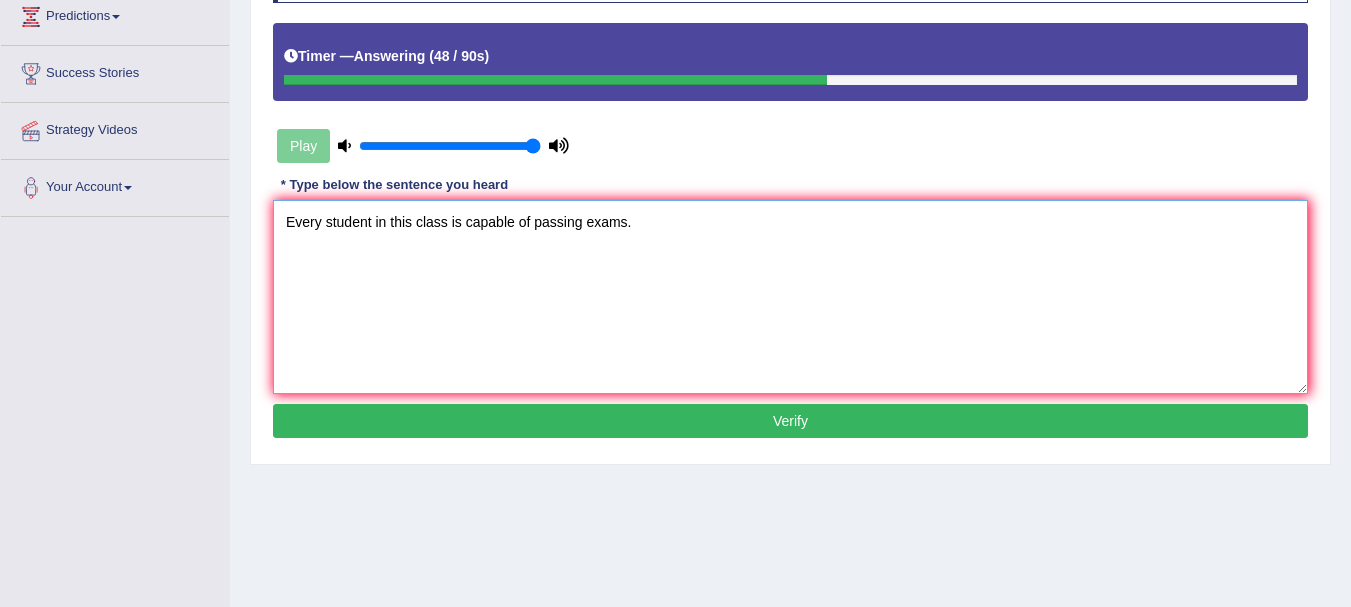 scroll, scrollTop: 346, scrollLeft: 0, axis: vertical 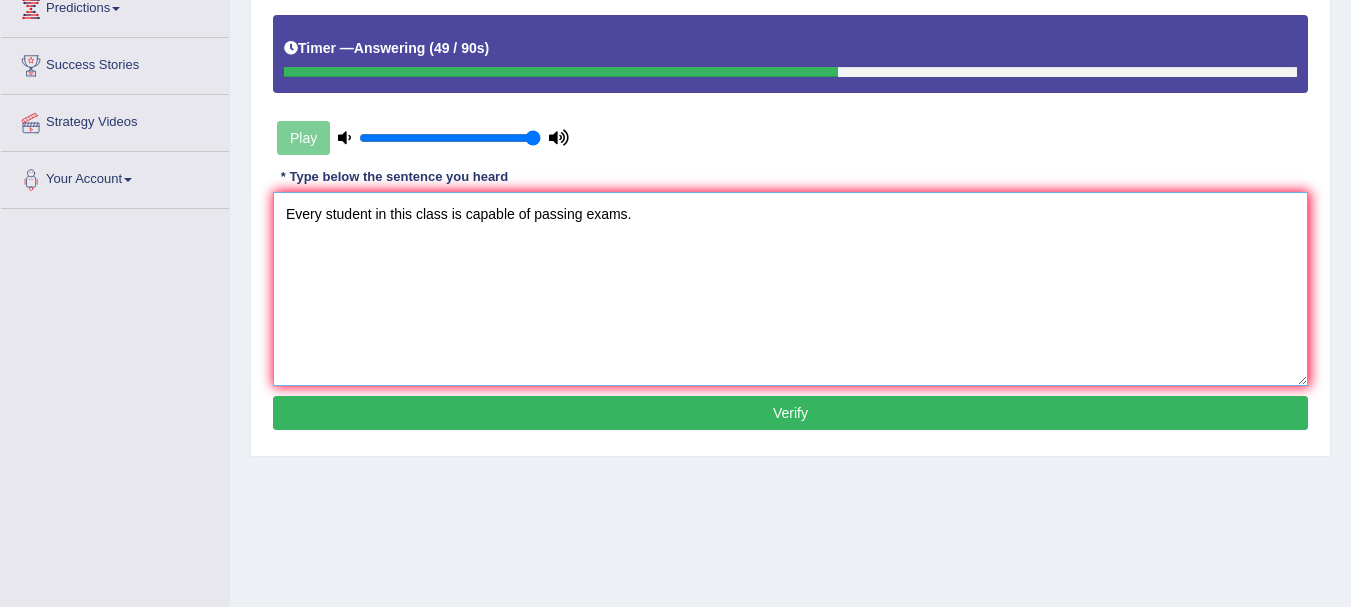 type on "Every student in this class is capable of passing exams." 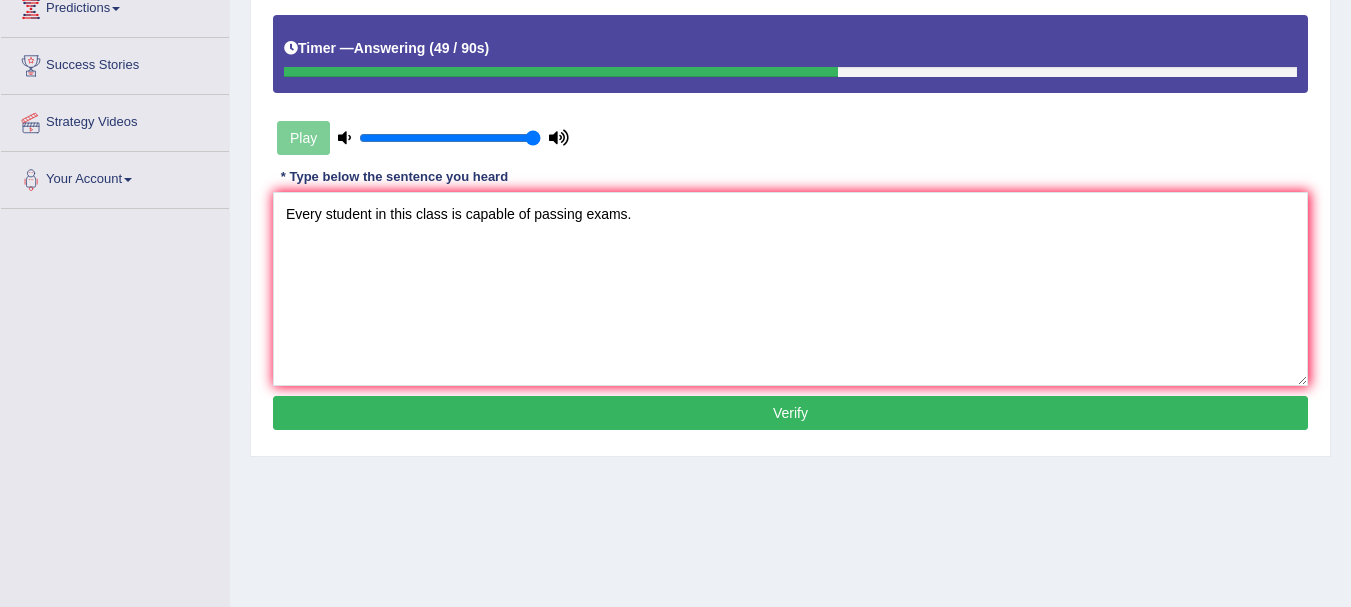 click on "Verify" at bounding box center (790, 413) 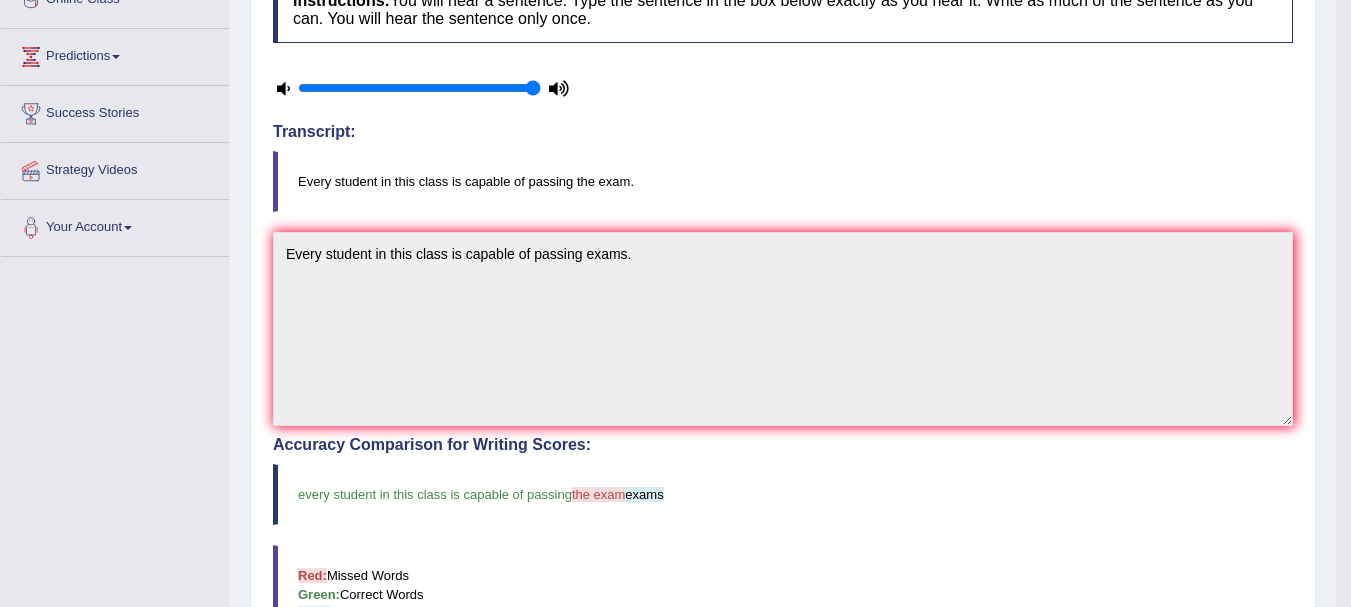 scroll, scrollTop: 89, scrollLeft: 0, axis: vertical 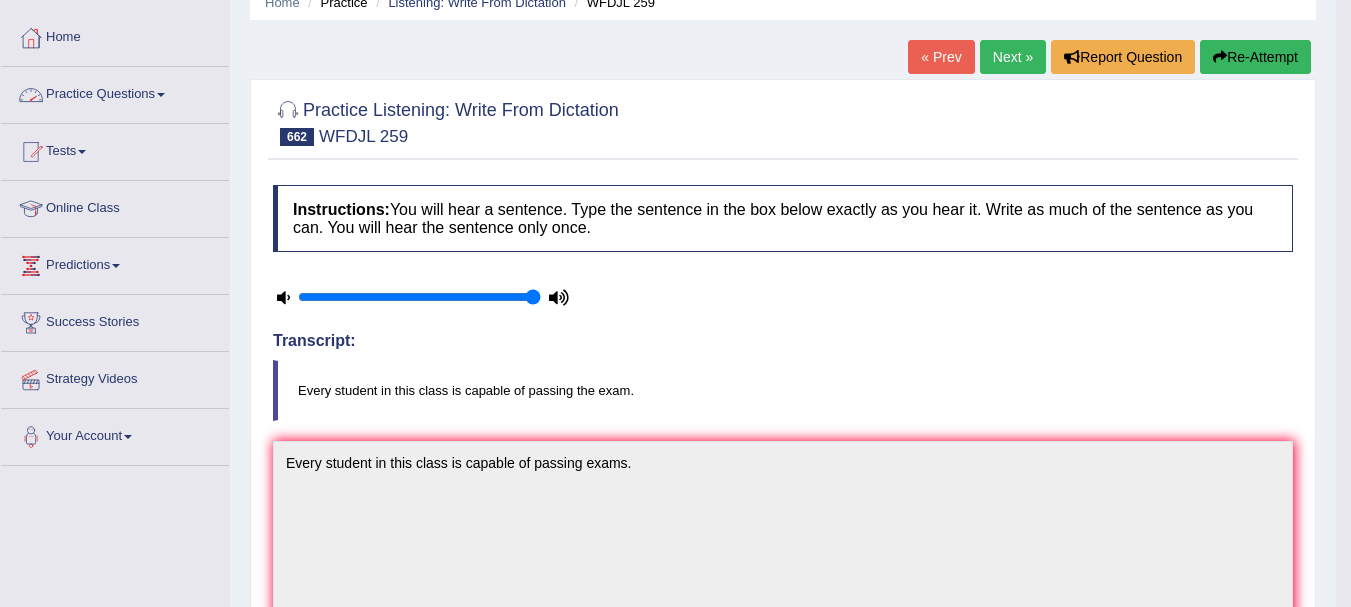 click on "Practice Questions" at bounding box center (115, 92) 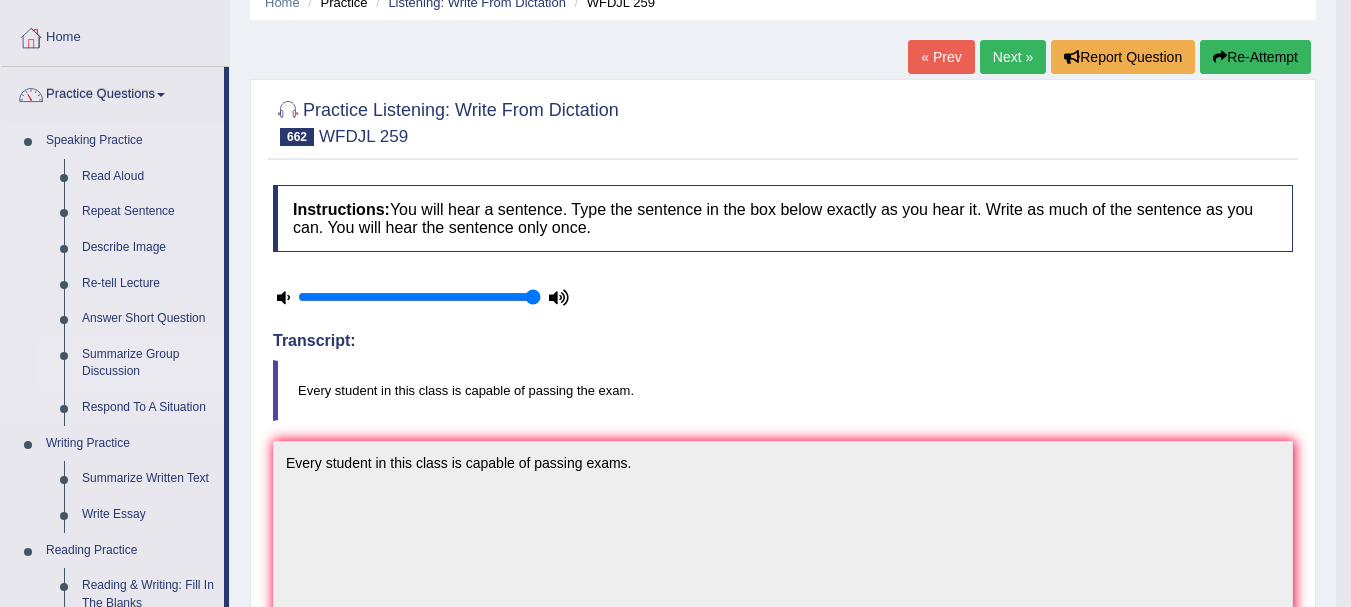 click on "Summarize Group Discussion" at bounding box center (148, 363) 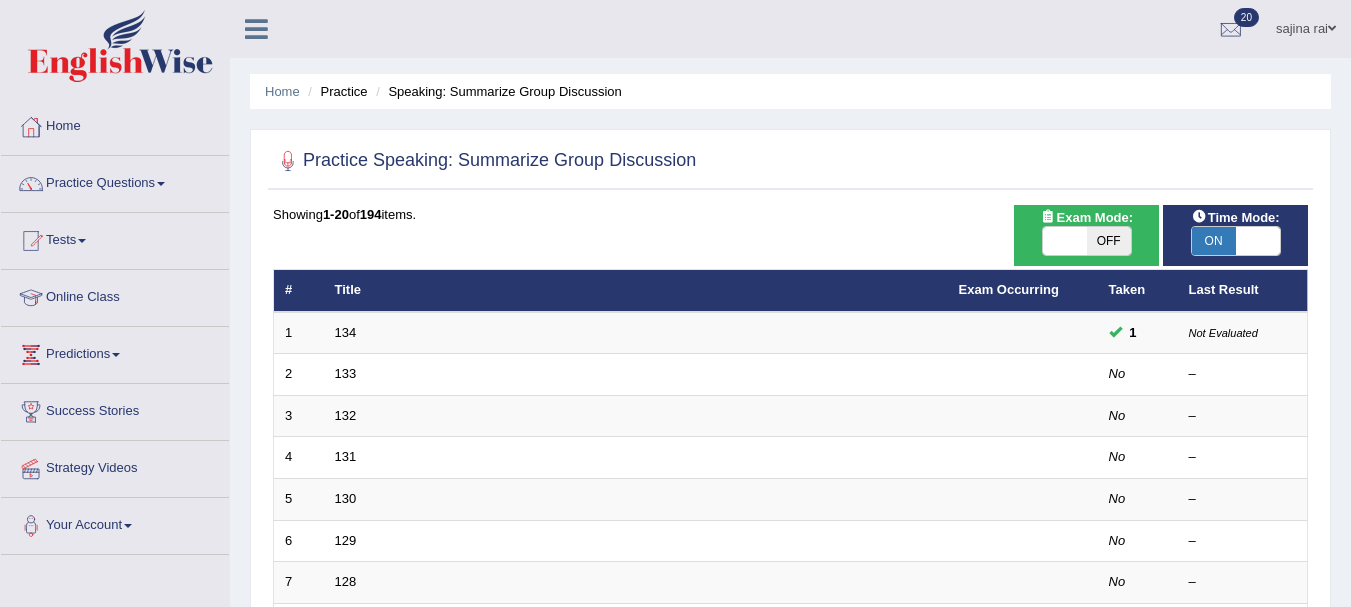 scroll, scrollTop: 0, scrollLeft: 0, axis: both 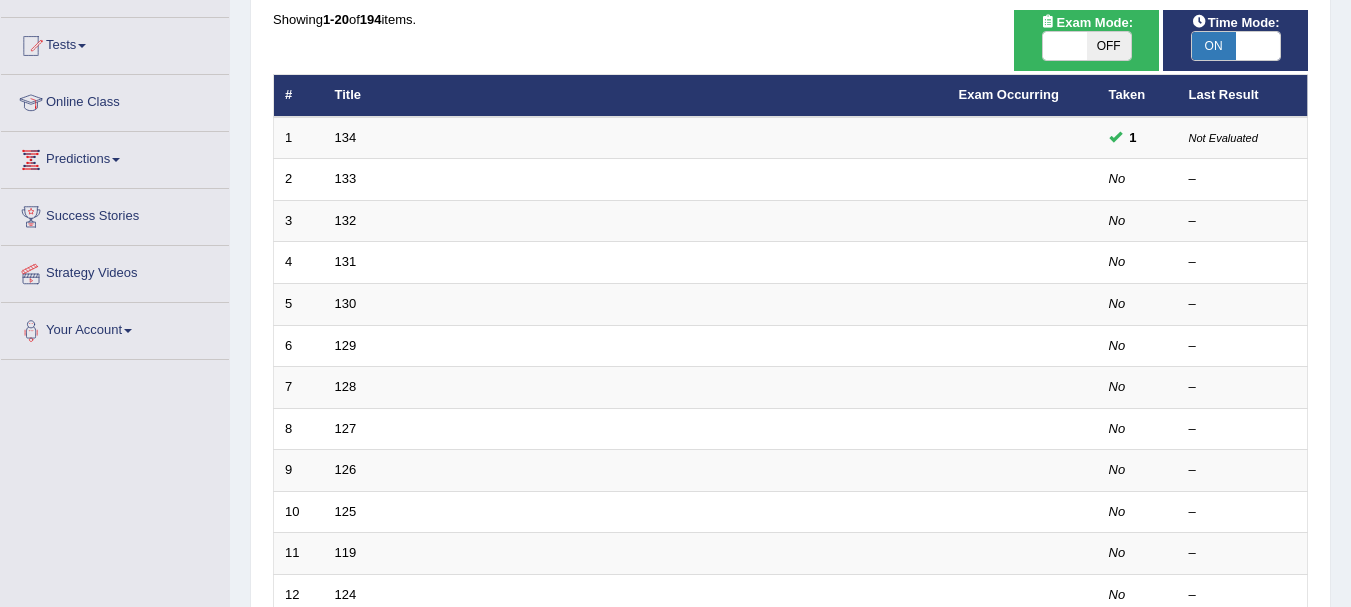 drag, startPoint x: 1357, startPoint y: 239, endPoint x: 1347, endPoint y: 322, distance: 83.60024 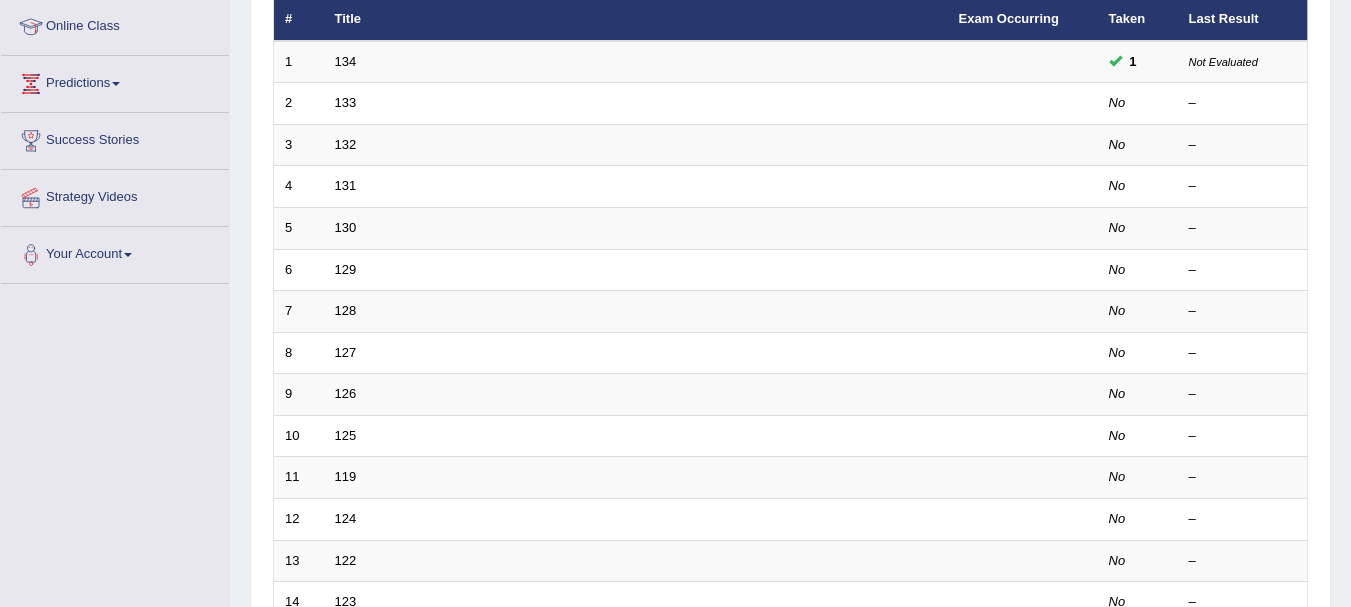 scroll, scrollTop: 269, scrollLeft: 0, axis: vertical 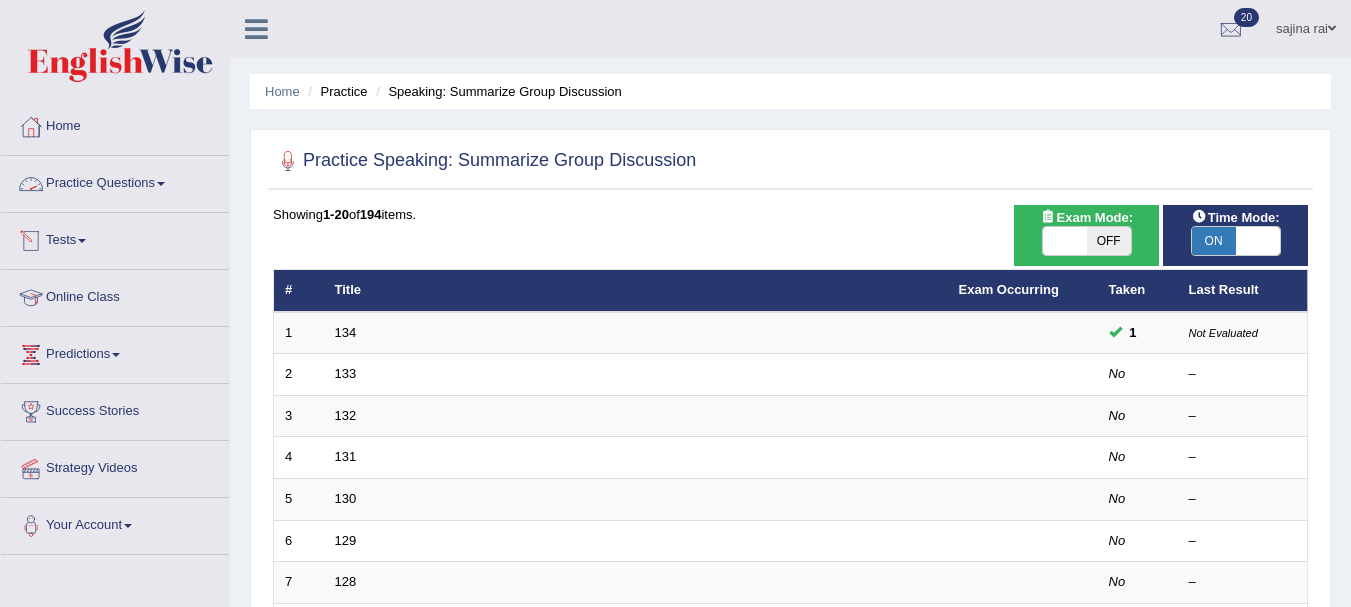 click on "Practice Questions" at bounding box center [115, 181] 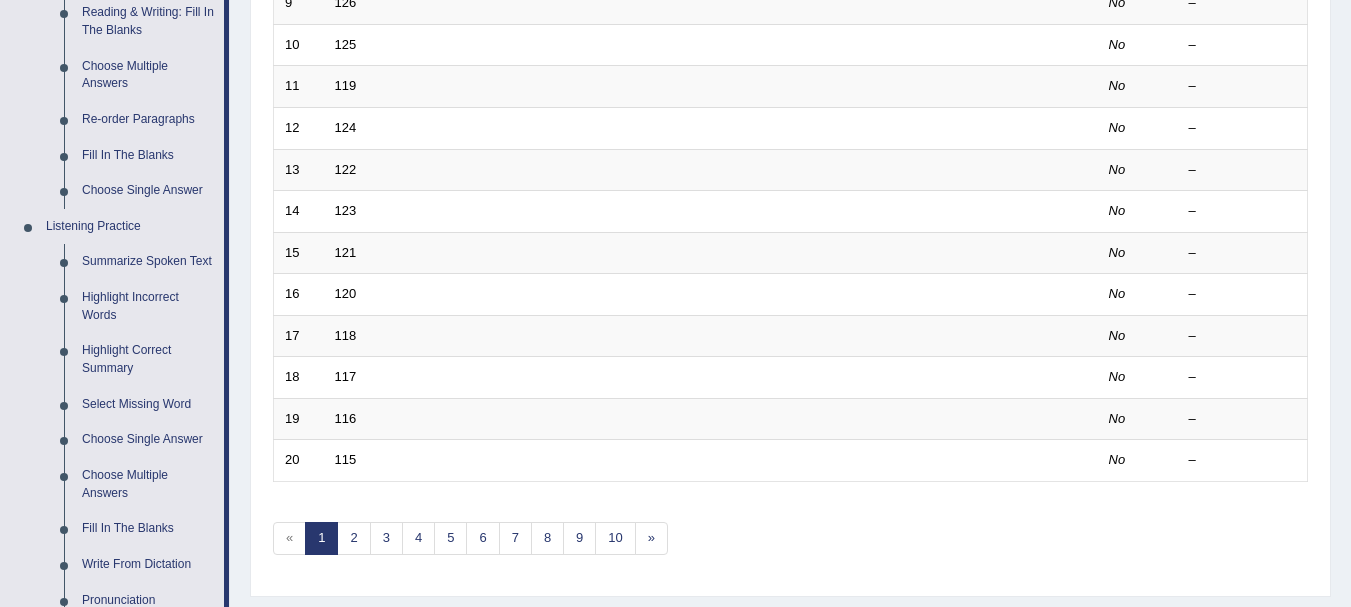 scroll, scrollTop: 710, scrollLeft: 0, axis: vertical 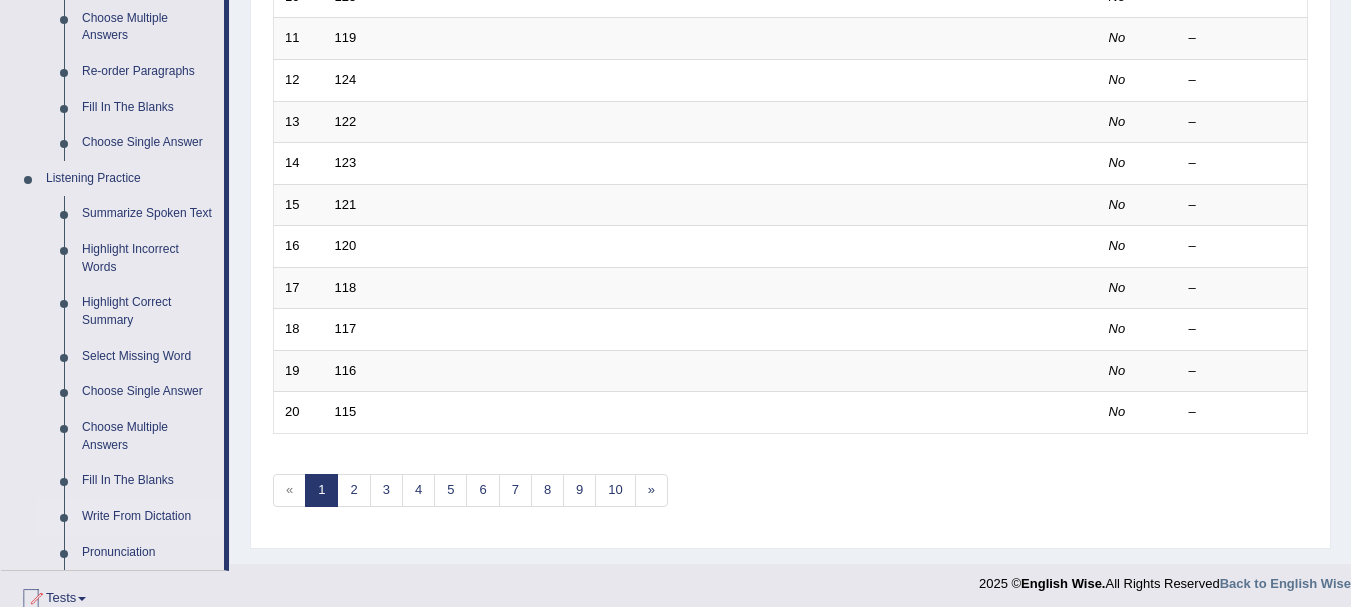 click on "Write From Dictation" at bounding box center [148, 517] 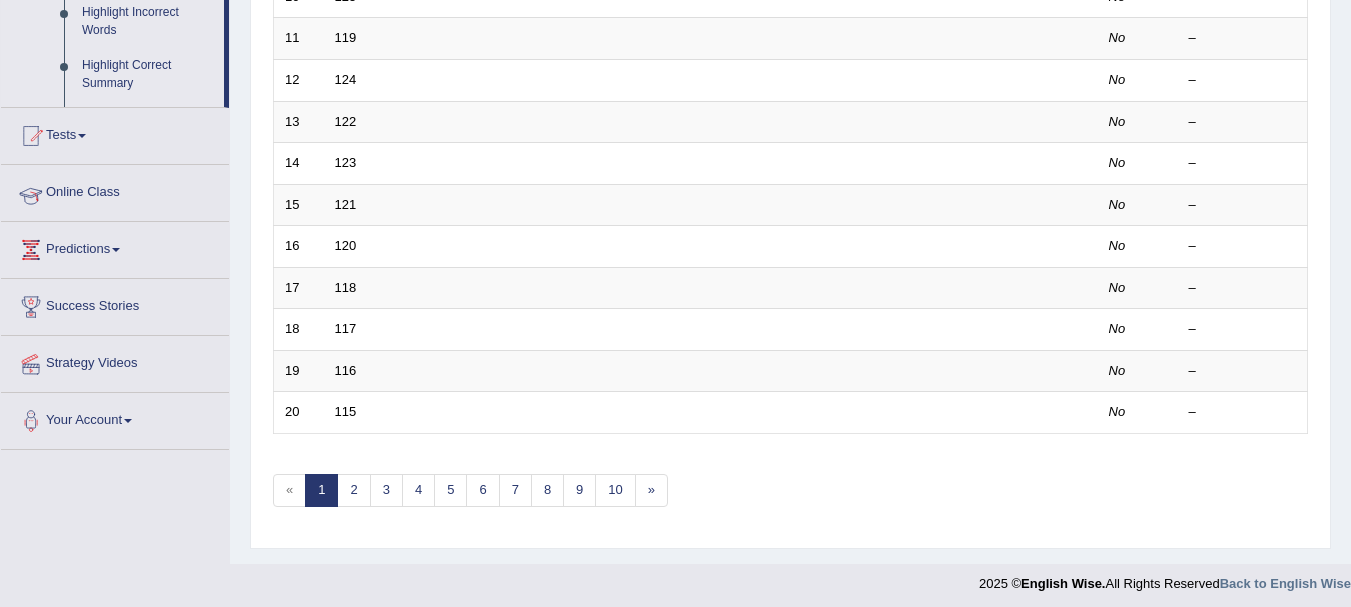 scroll, scrollTop: 254, scrollLeft: 0, axis: vertical 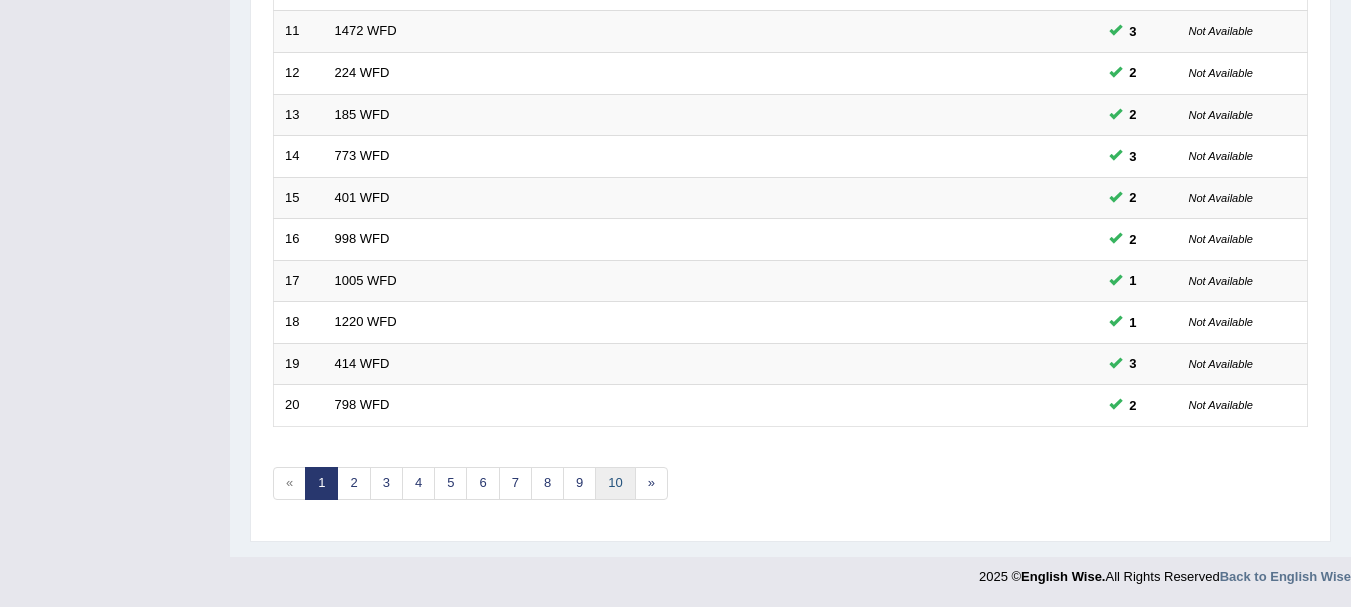click on "10" at bounding box center [615, 483] 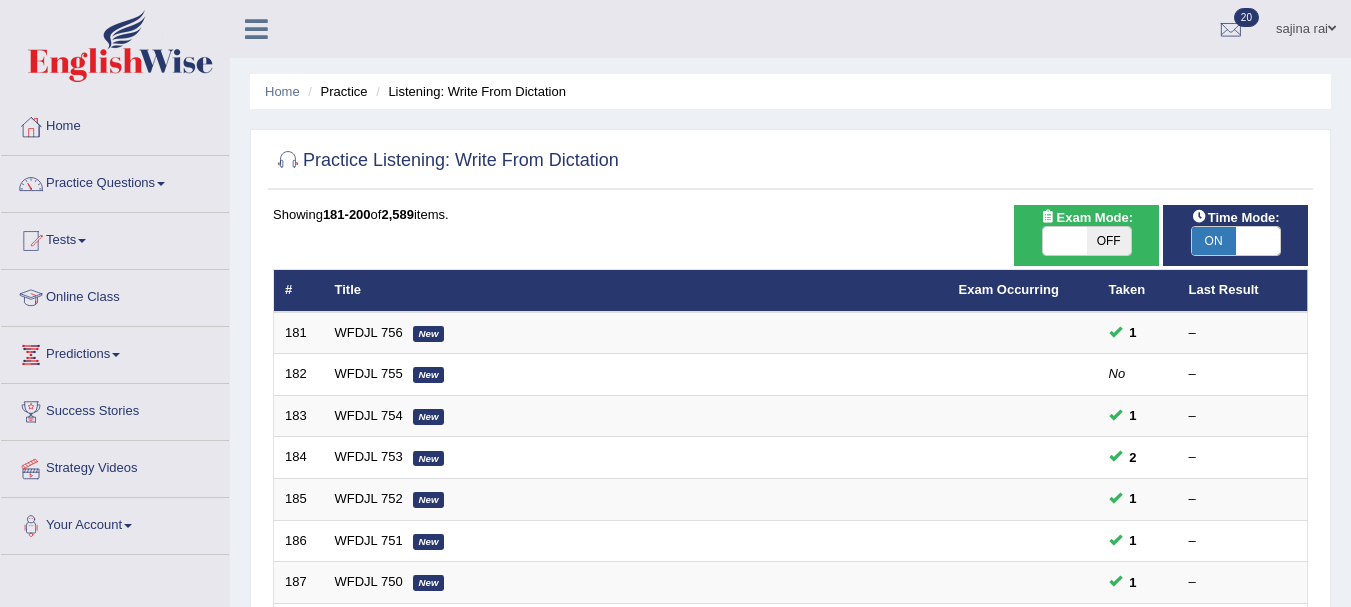 scroll, scrollTop: 0, scrollLeft: 0, axis: both 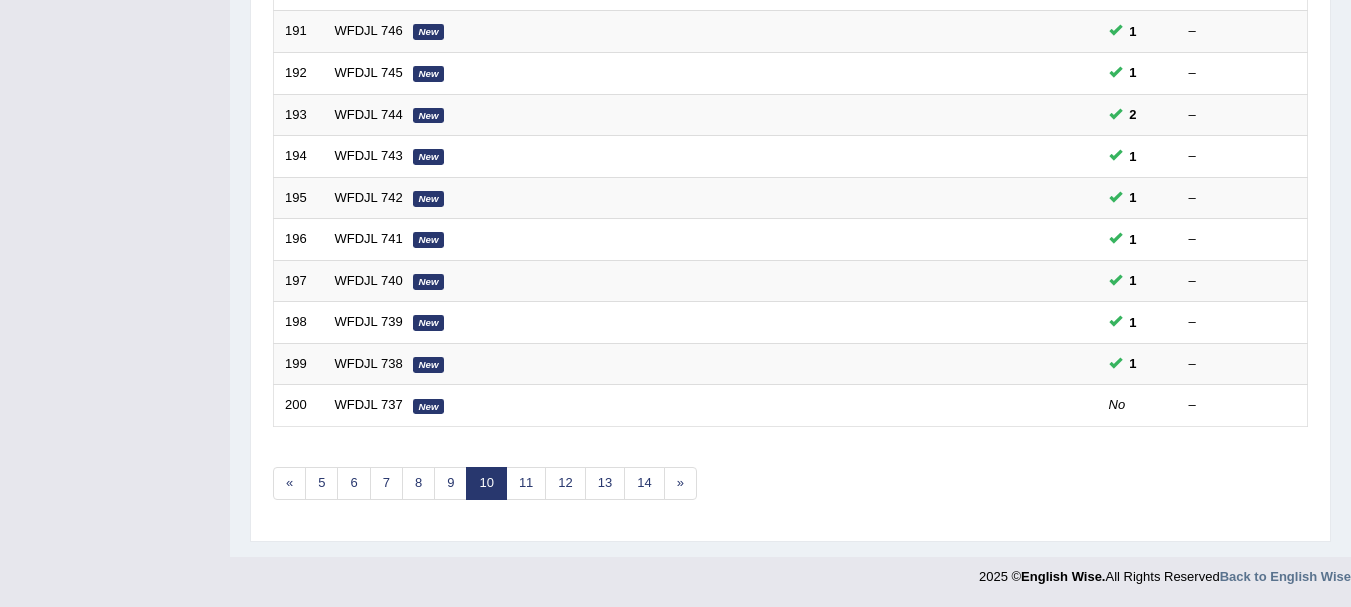 drag, startPoint x: 0, startPoint y: 0, endPoint x: 1344, endPoint y: 633, distance: 1485.606 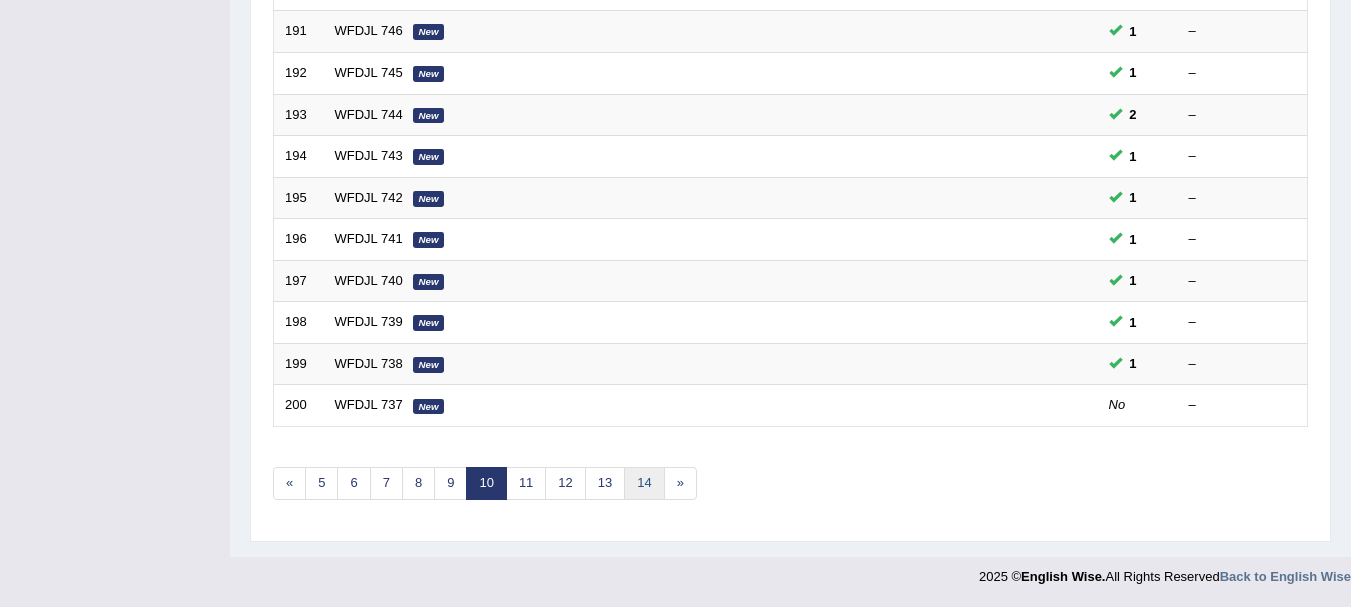 click on "14" at bounding box center (644, 483) 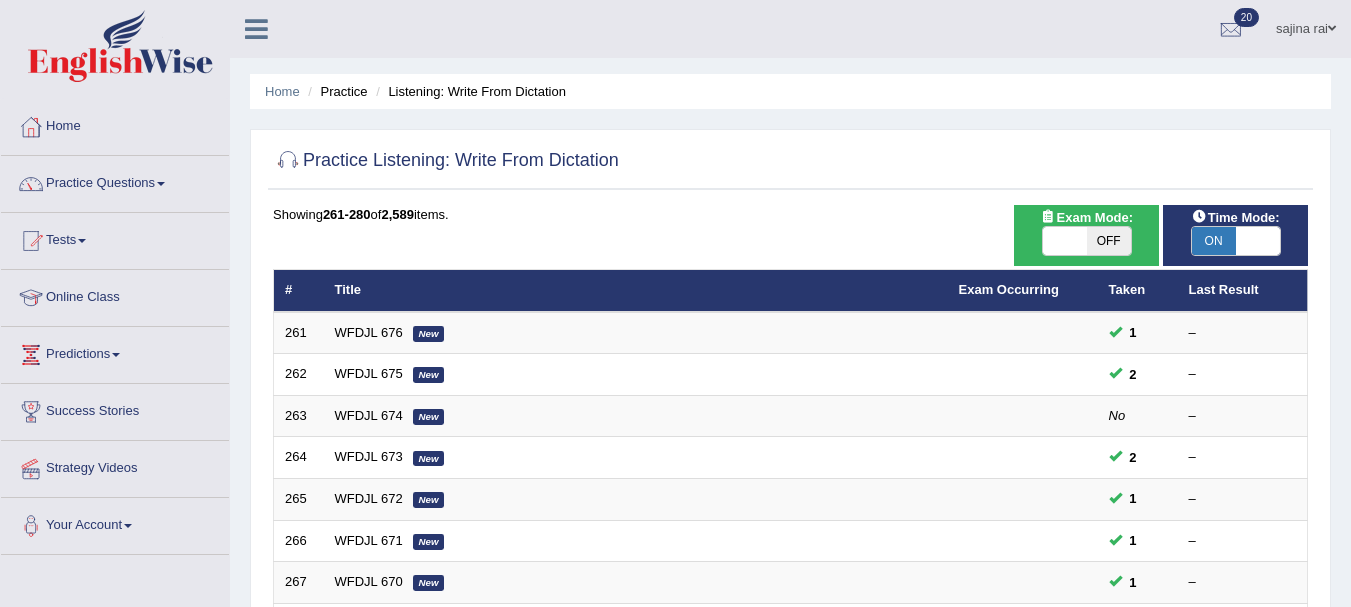 scroll, scrollTop: 0, scrollLeft: 0, axis: both 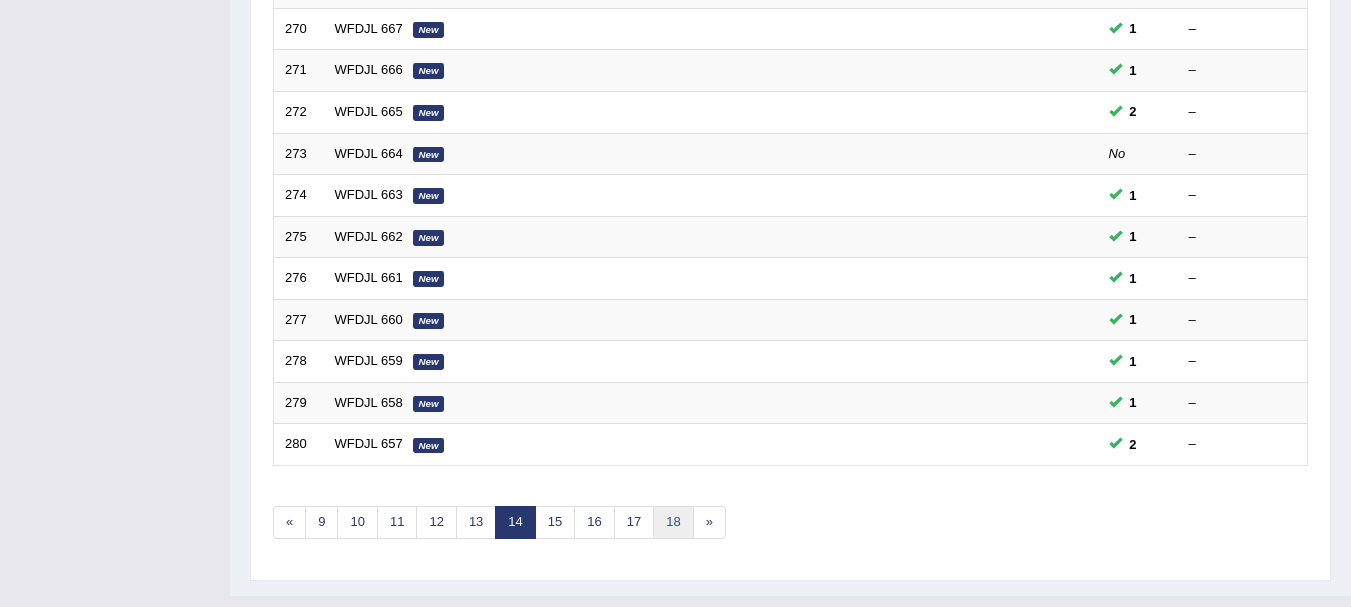 click on "18" at bounding box center (673, 522) 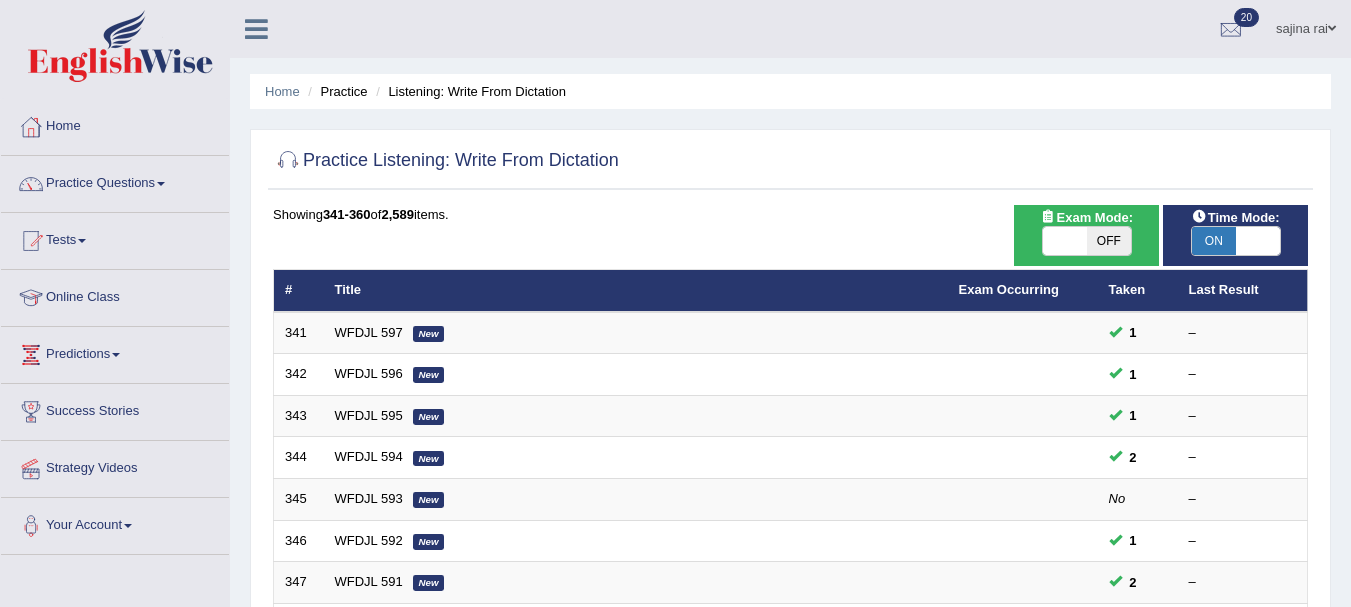 scroll, scrollTop: 0, scrollLeft: 0, axis: both 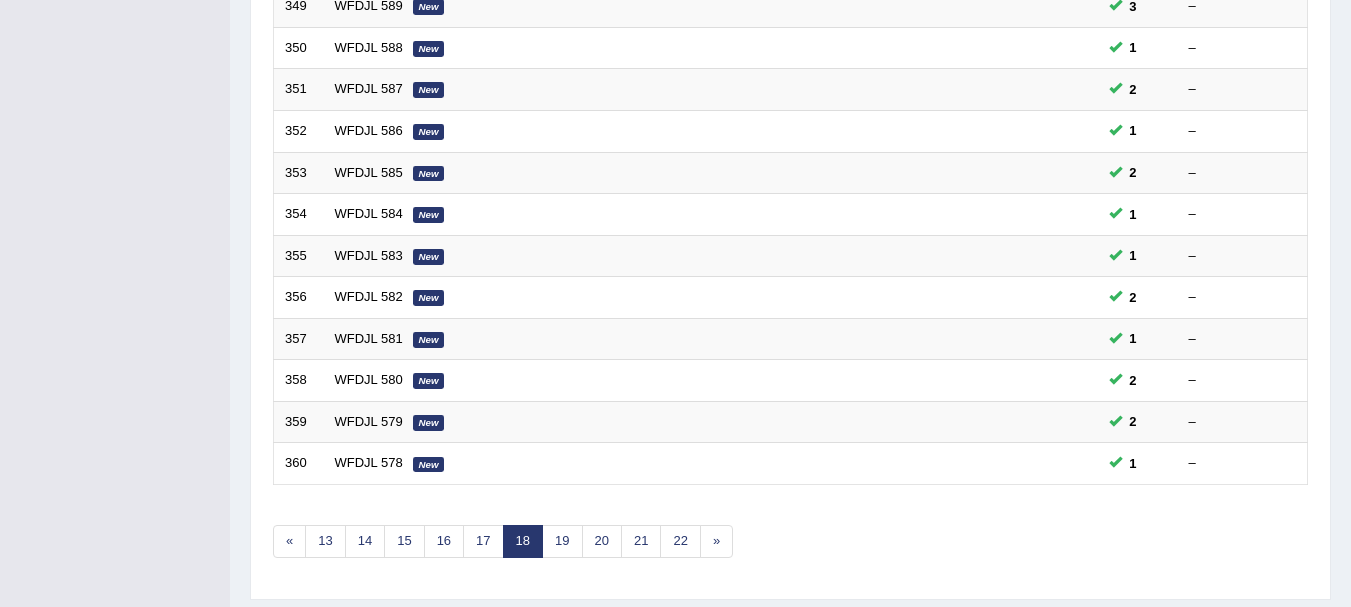 drag, startPoint x: 0, startPoint y: 0, endPoint x: 869, endPoint y: 467, distance: 986.53436 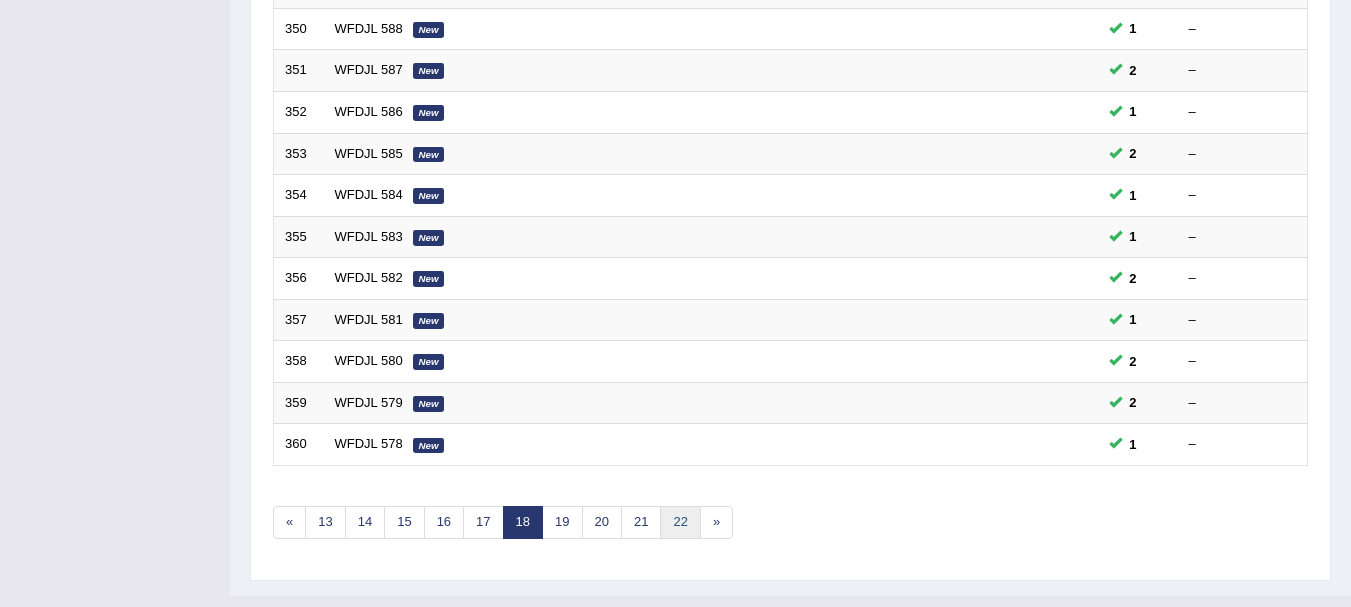 click on "22" at bounding box center (680, 522) 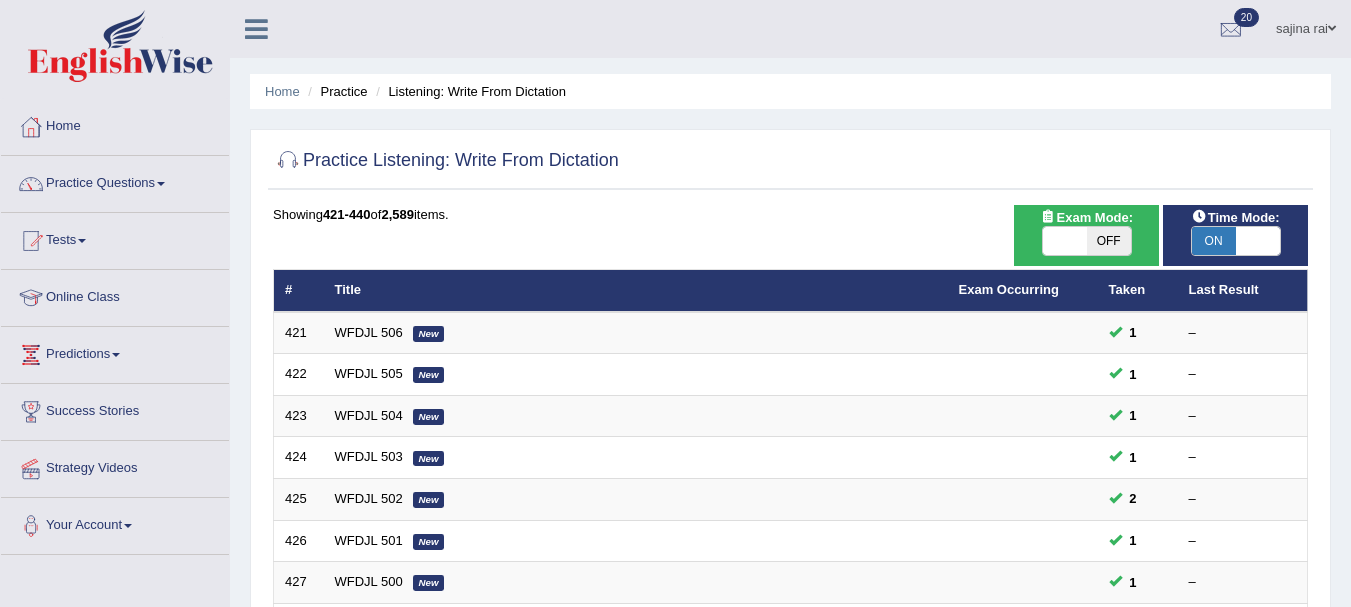 scroll, scrollTop: 0, scrollLeft: 0, axis: both 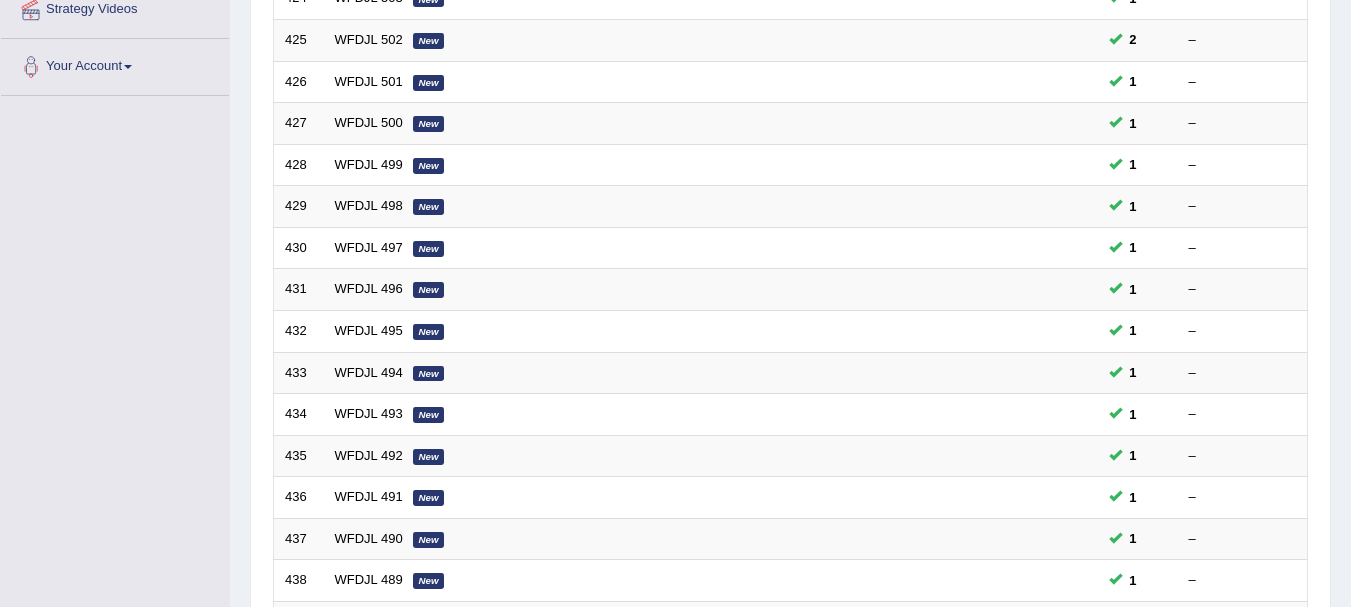 drag, startPoint x: 0, startPoint y: 0, endPoint x: 1357, endPoint y: 458, distance: 1432.2057 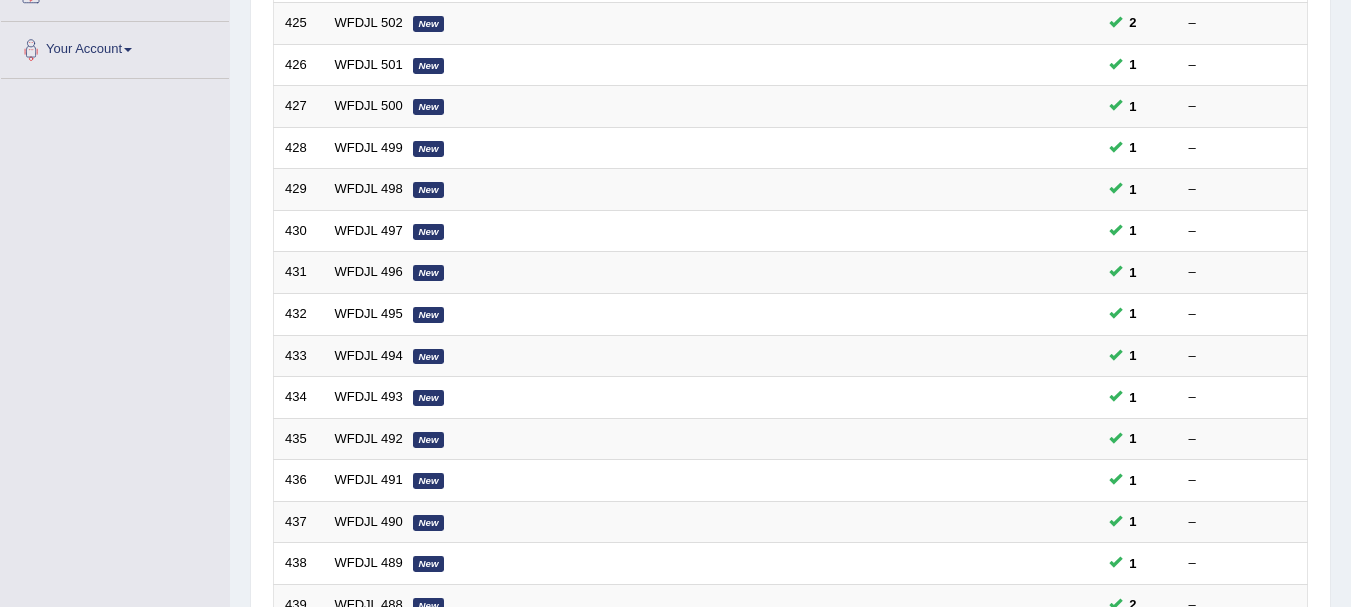 scroll, scrollTop: 717, scrollLeft: 0, axis: vertical 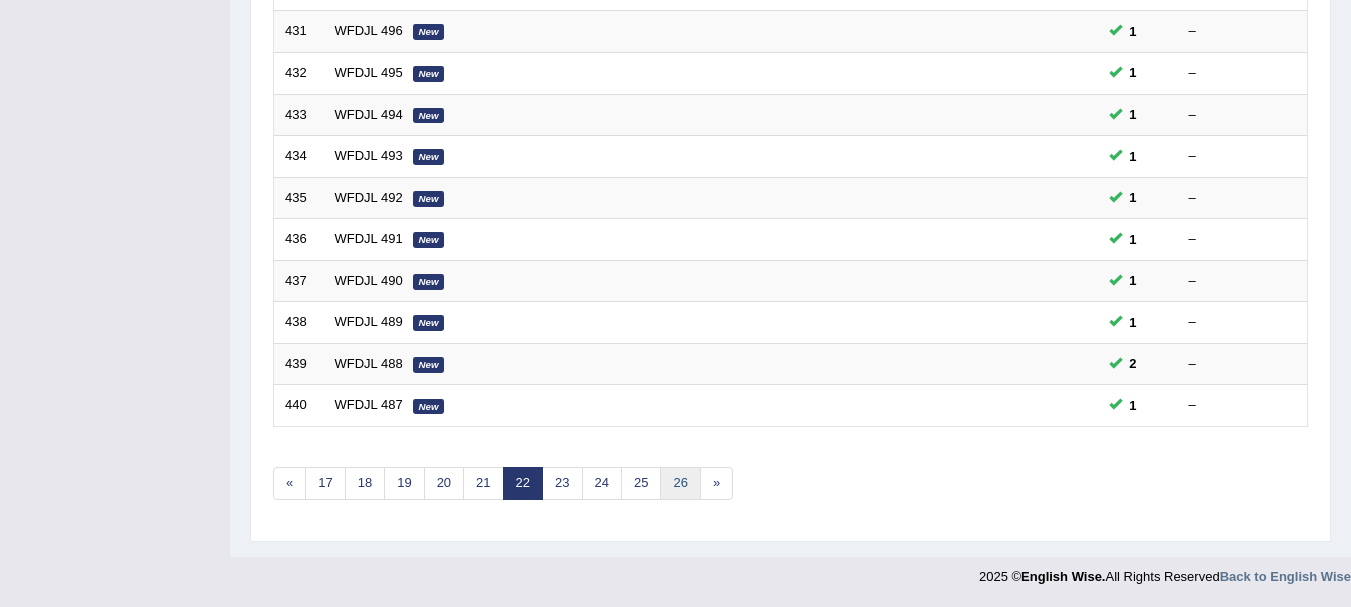 click on "26" at bounding box center (680, 483) 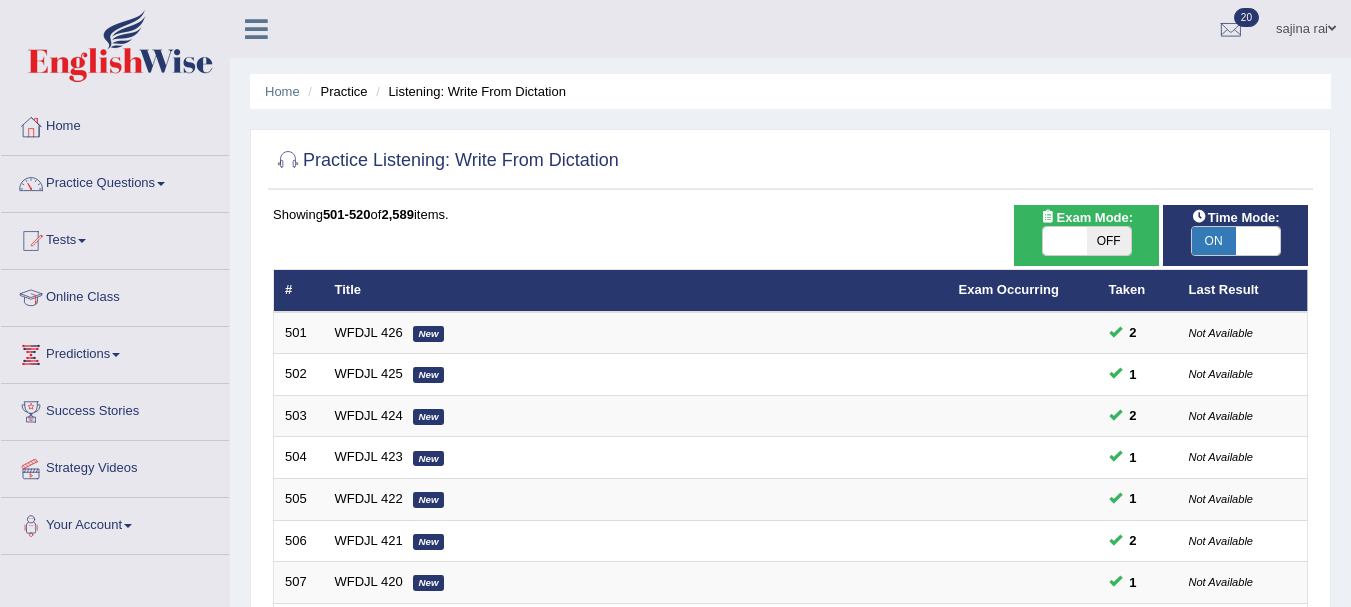 scroll, scrollTop: 0, scrollLeft: 0, axis: both 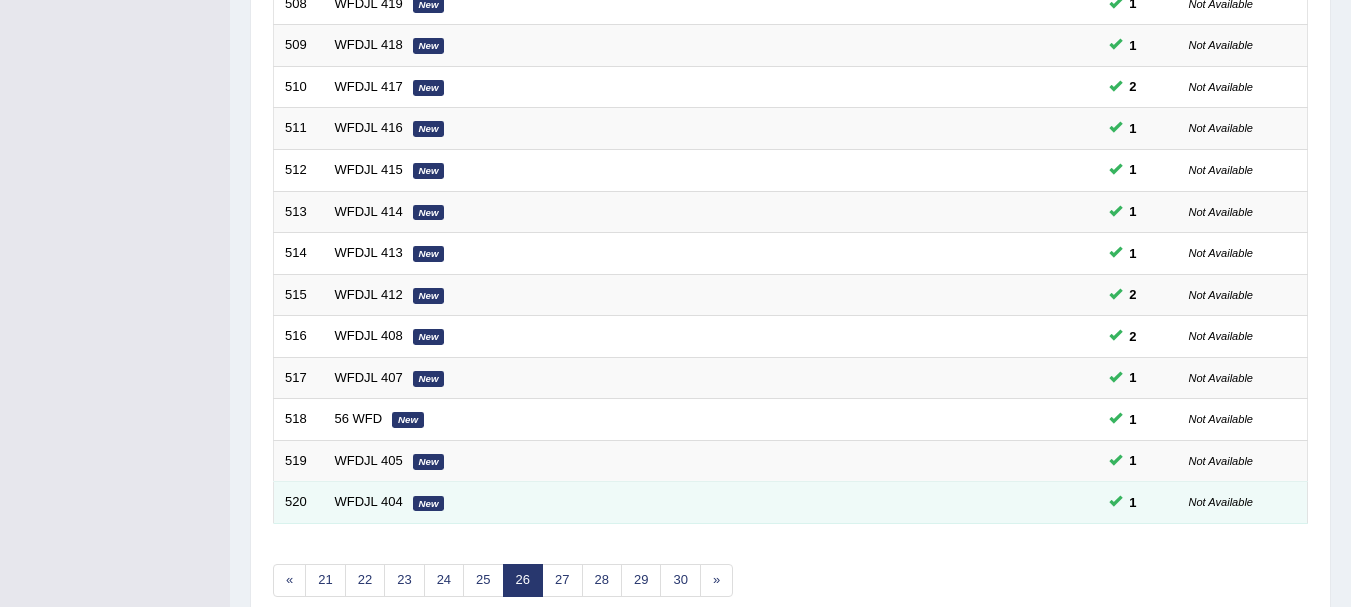 drag, startPoint x: 0, startPoint y: 0, endPoint x: 847, endPoint y: 478, distance: 972.5703 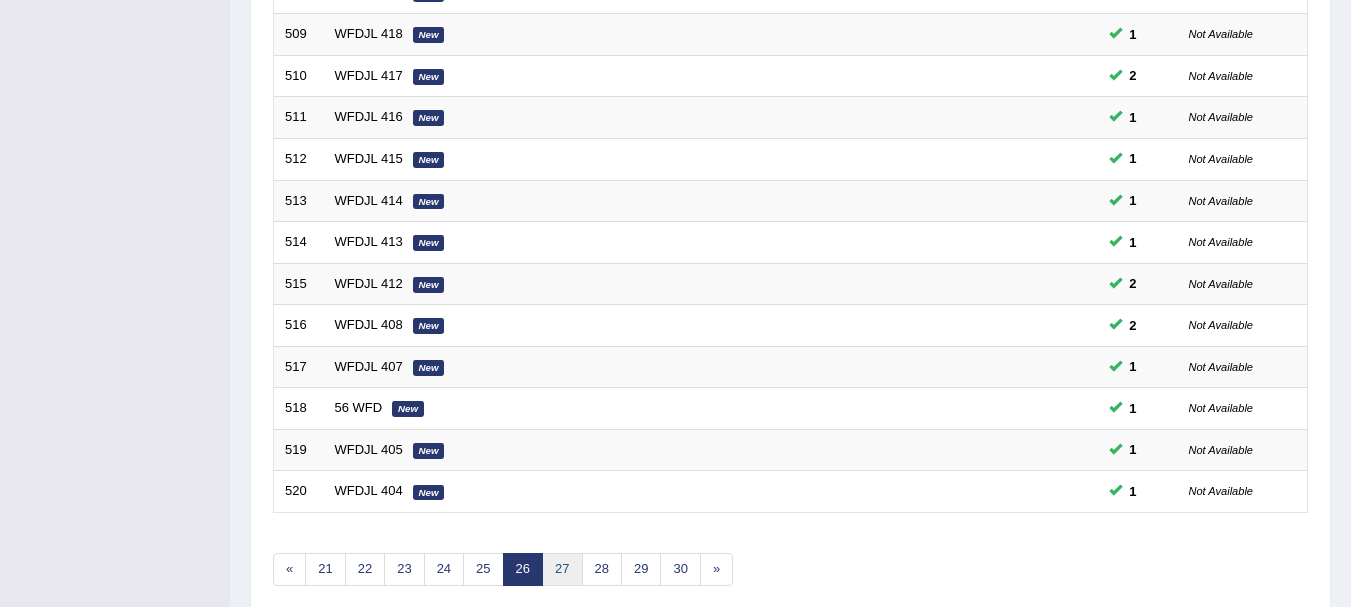 click on "27" at bounding box center [562, 569] 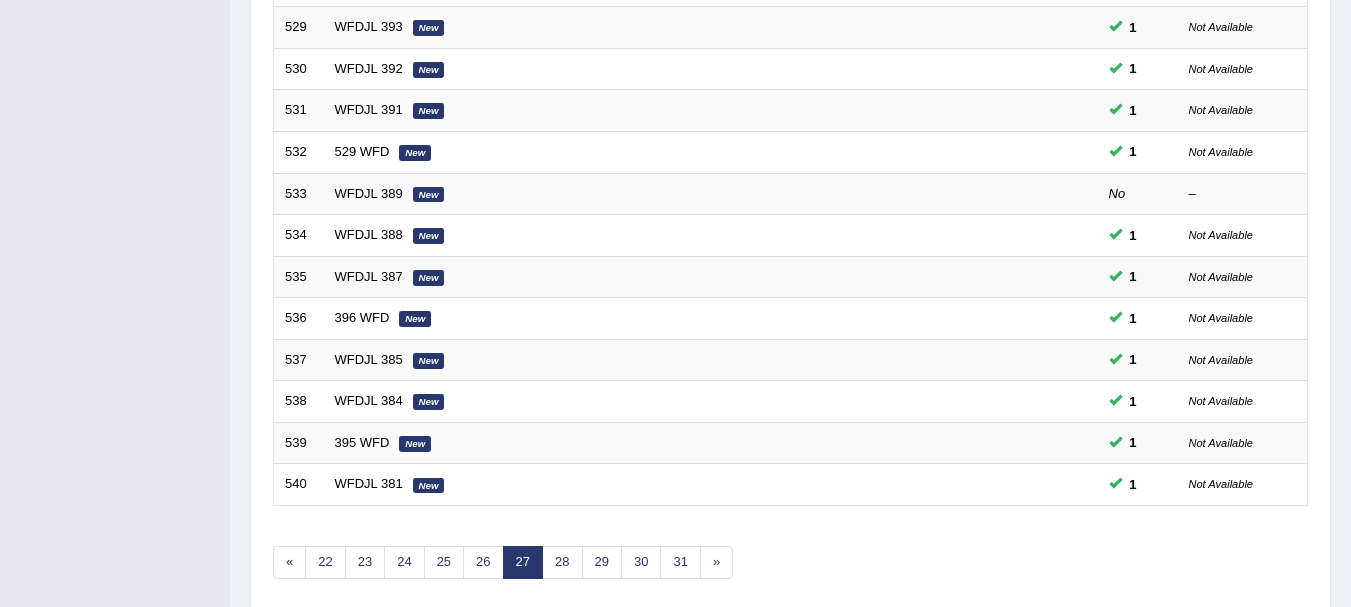 scroll, scrollTop: 715, scrollLeft: 0, axis: vertical 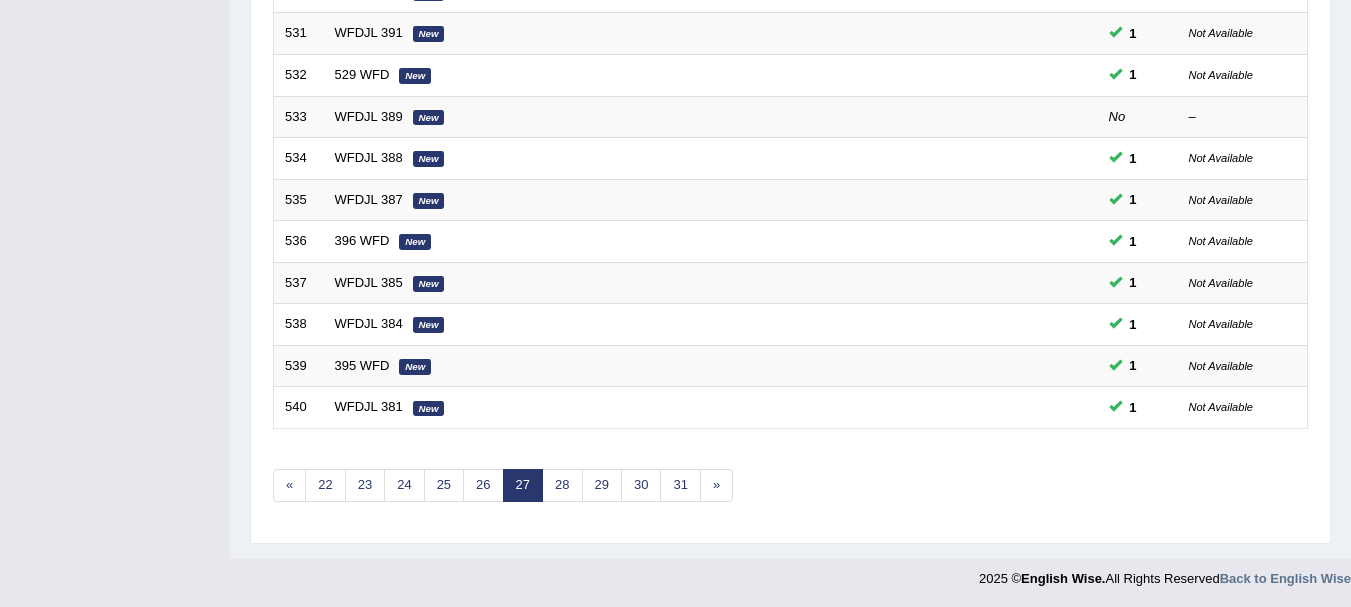 click on "Toggle navigation
Home
Practice Questions   Speaking Practice Read Aloud
Repeat Sentence
Describe Image
Re-tell Lecture
Answer Short Question
Summarize Group Discussion
Respond To A Situation
Writing Practice  Summarize Written Text
Write Essay
Reading Practice  Reading & Writing: Fill In The Blanks
Choose Multiple Answers
Re-order Paragraphs
Fill In The Blanks
Choose Single Answer
Listening Practice  Summarize Spoken Text
Highlight Incorrect Words
Highlight Correct Summary
Select Missing Word
Choose Single Answer
Choose Multiple Answers
Fill In The Blanks
Write From Dictation
Pronunciation
Tests
Take Mock Test" at bounding box center (675, -412) 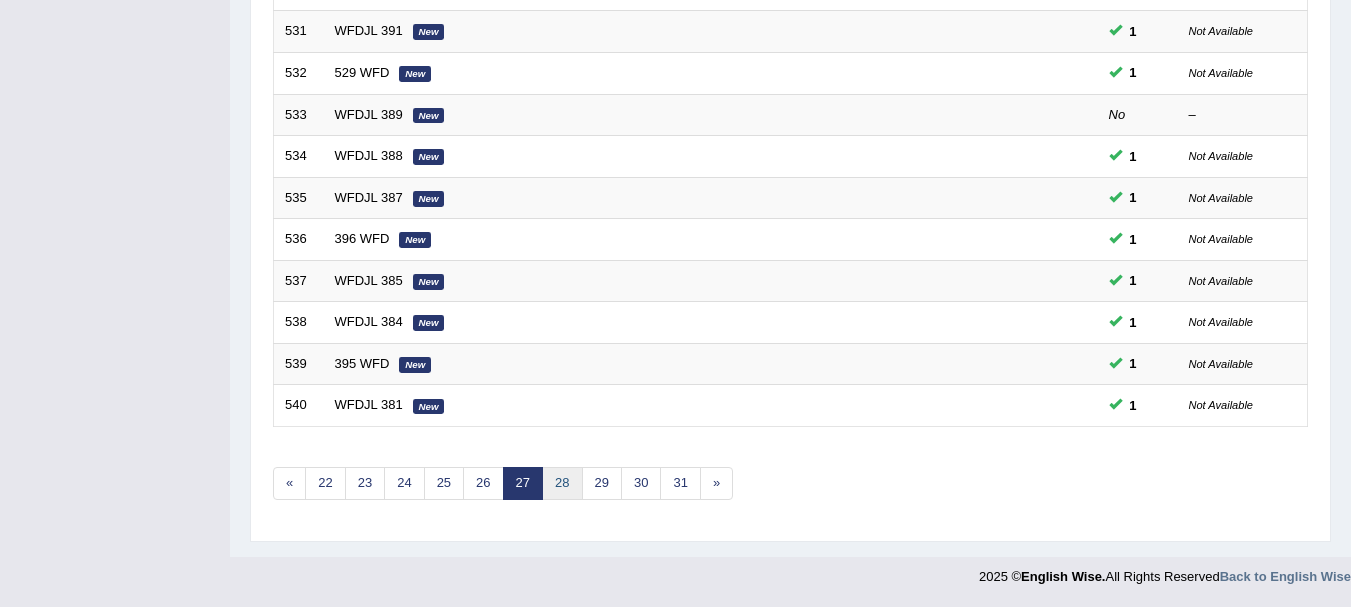 click on "28" at bounding box center (562, 483) 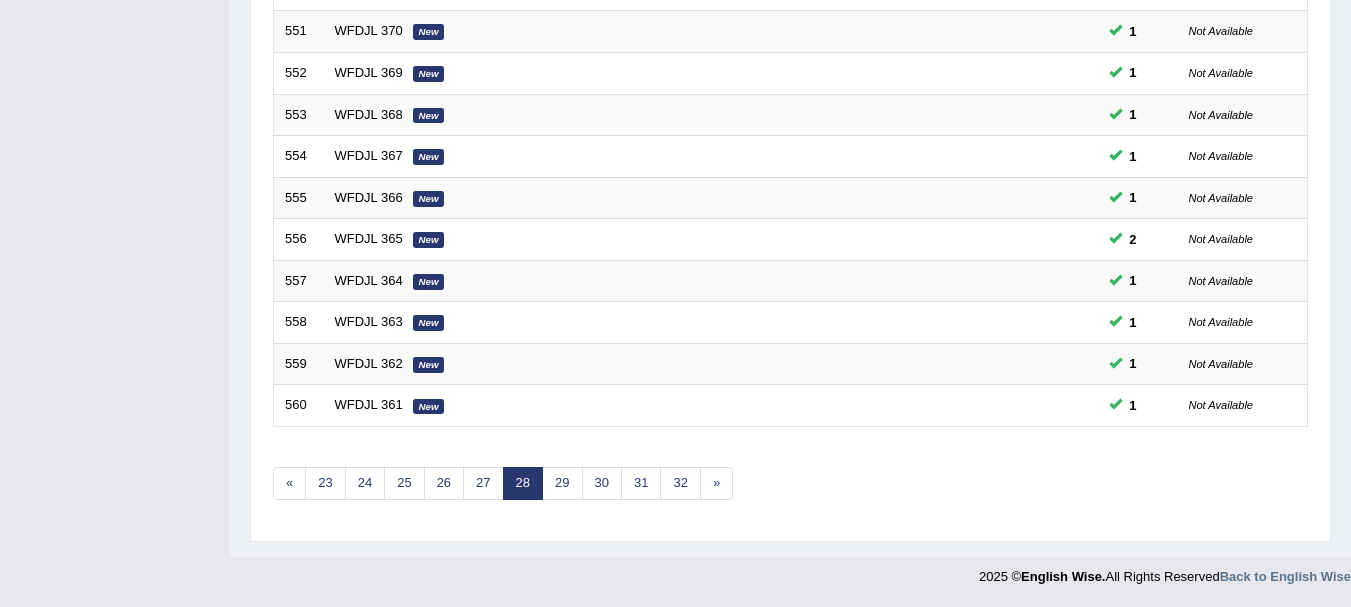 scroll, scrollTop: 717, scrollLeft: 0, axis: vertical 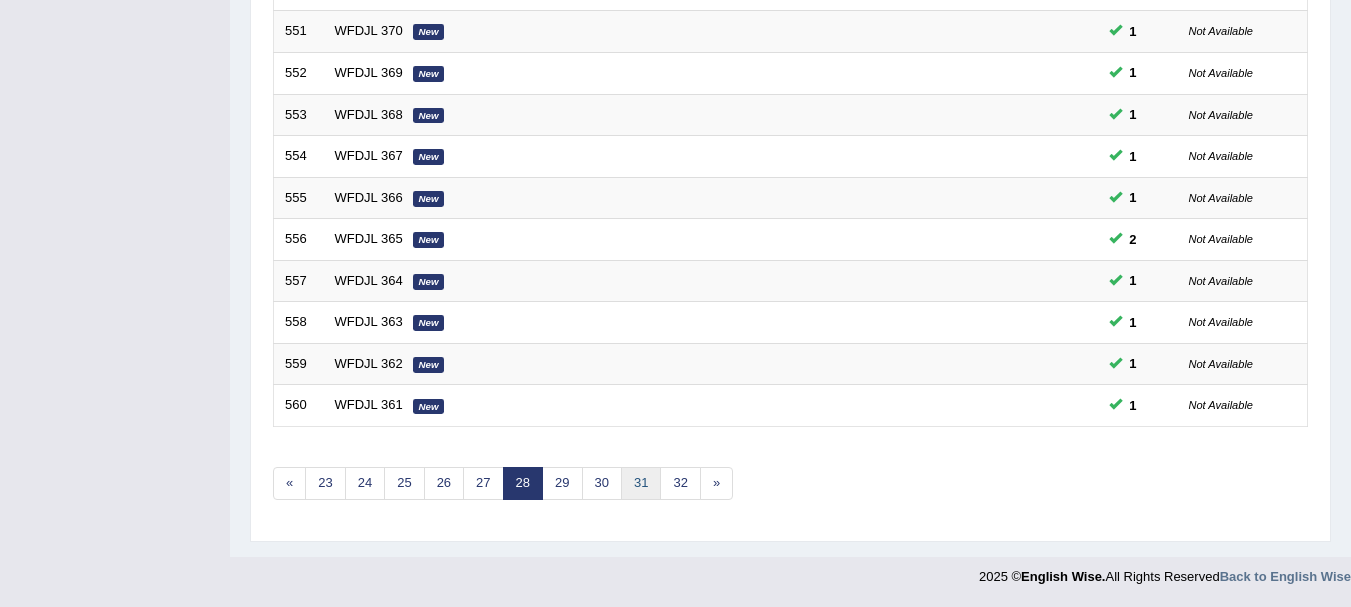 click on "31" at bounding box center [641, 483] 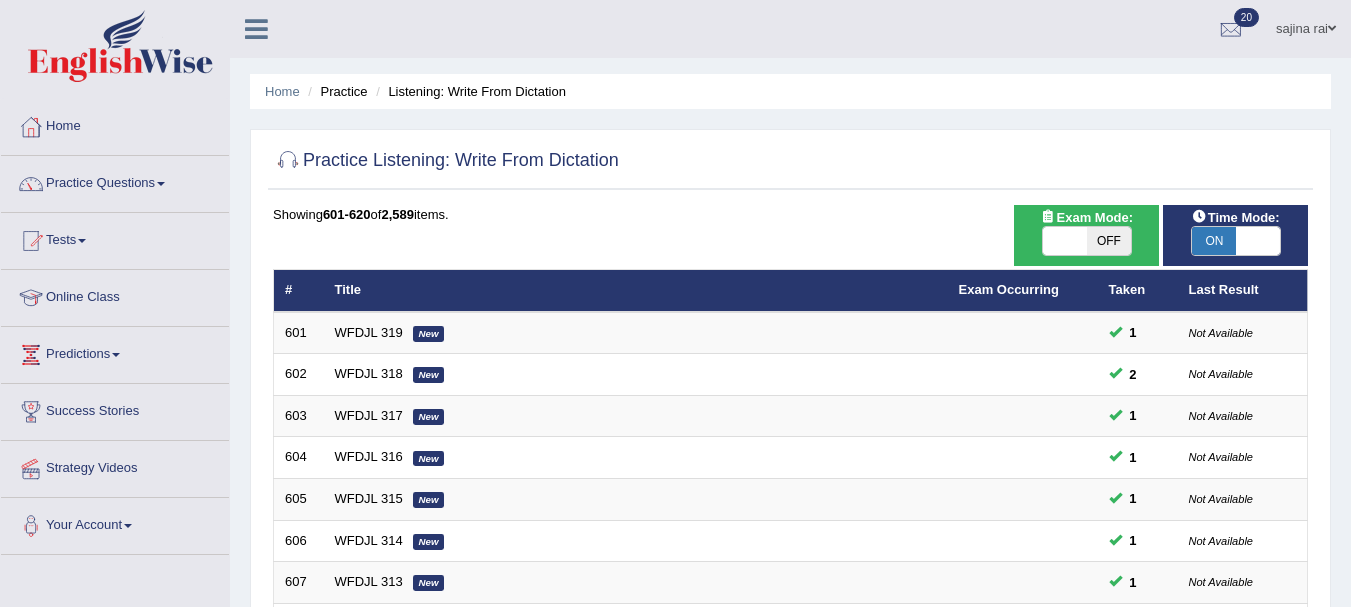scroll, scrollTop: 0, scrollLeft: 0, axis: both 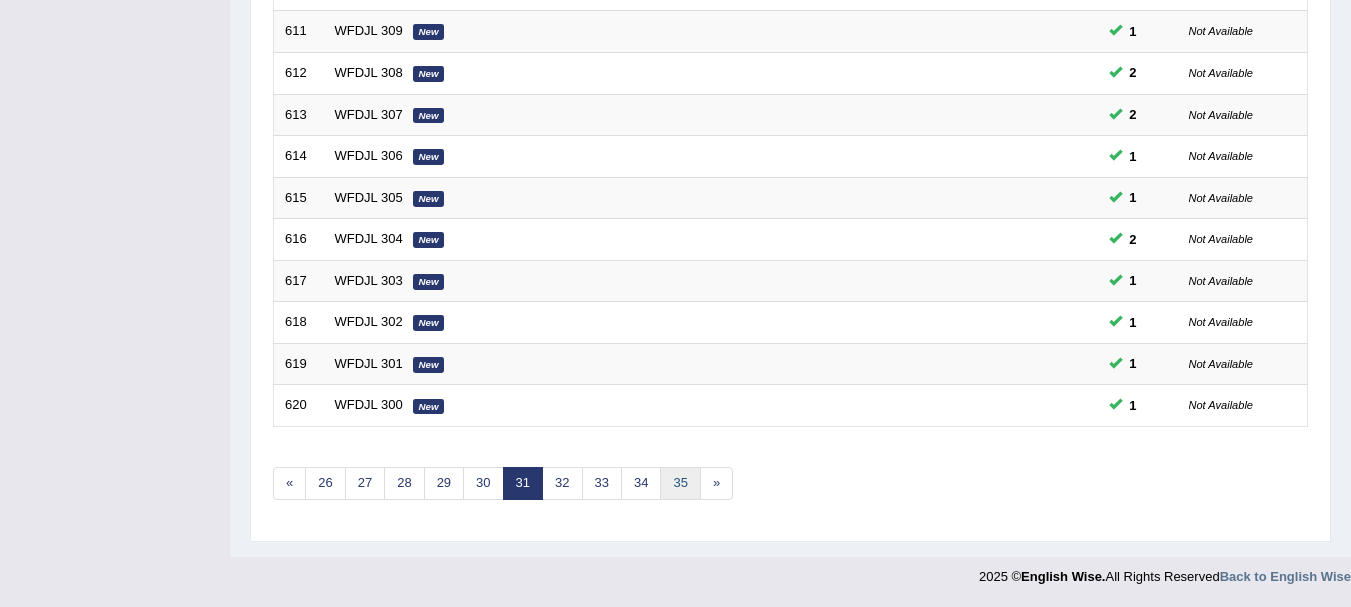 click on "35" at bounding box center (680, 483) 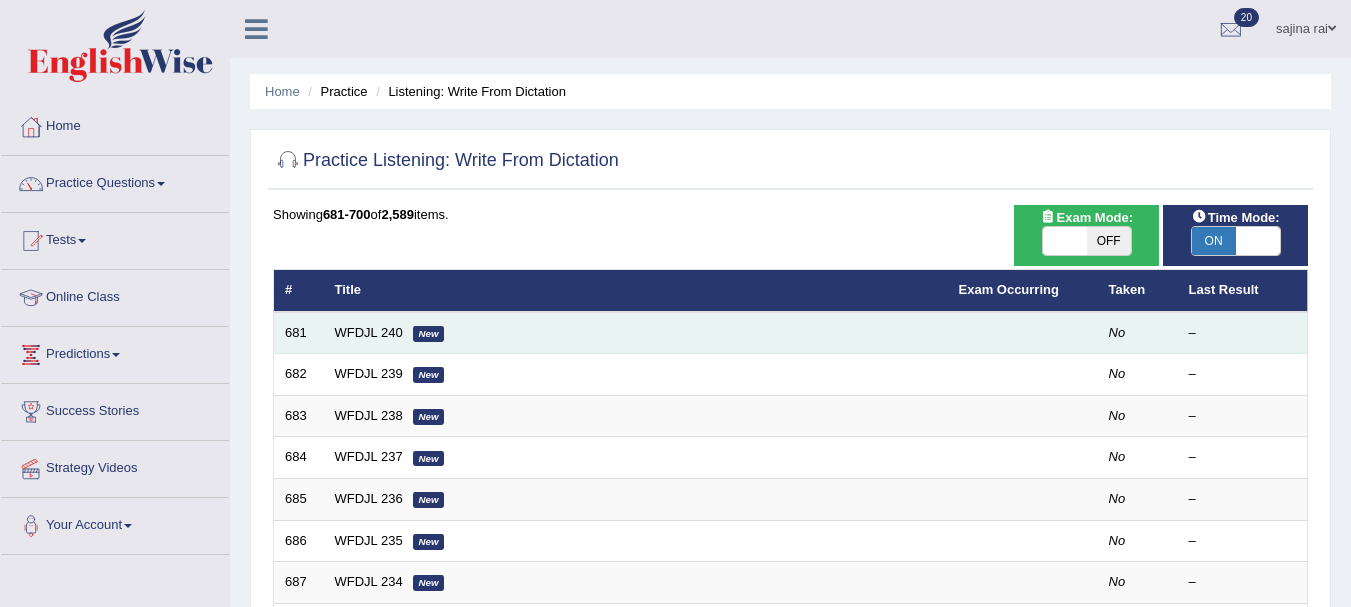 scroll, scrollTop: 0, scrollLeft: 0, axis: both 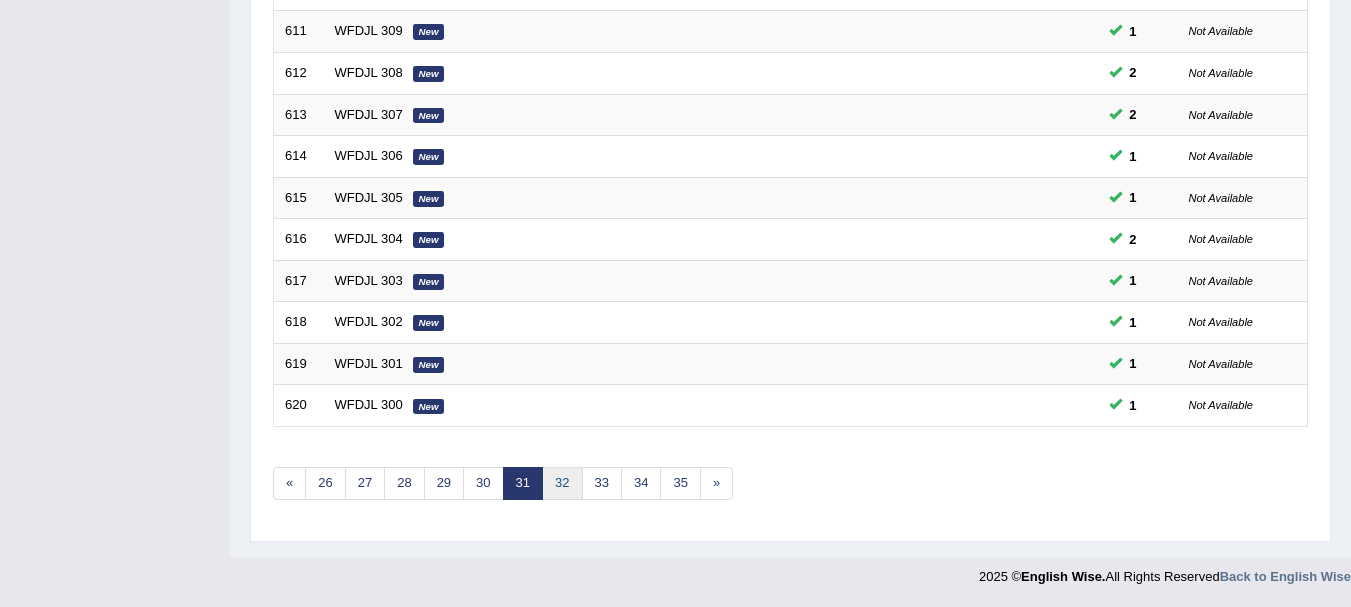 click on "32" at bounding box center (562, 483) 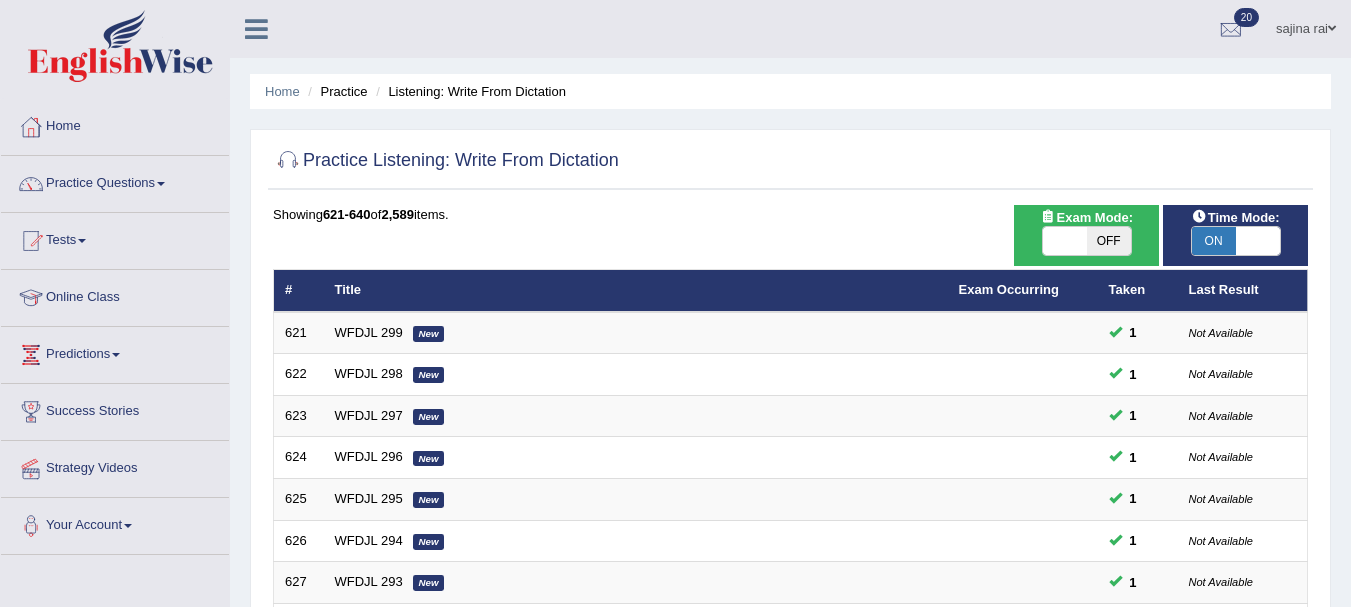 scroll, scrollTop: 0, scrollLeft: 0, axis: both 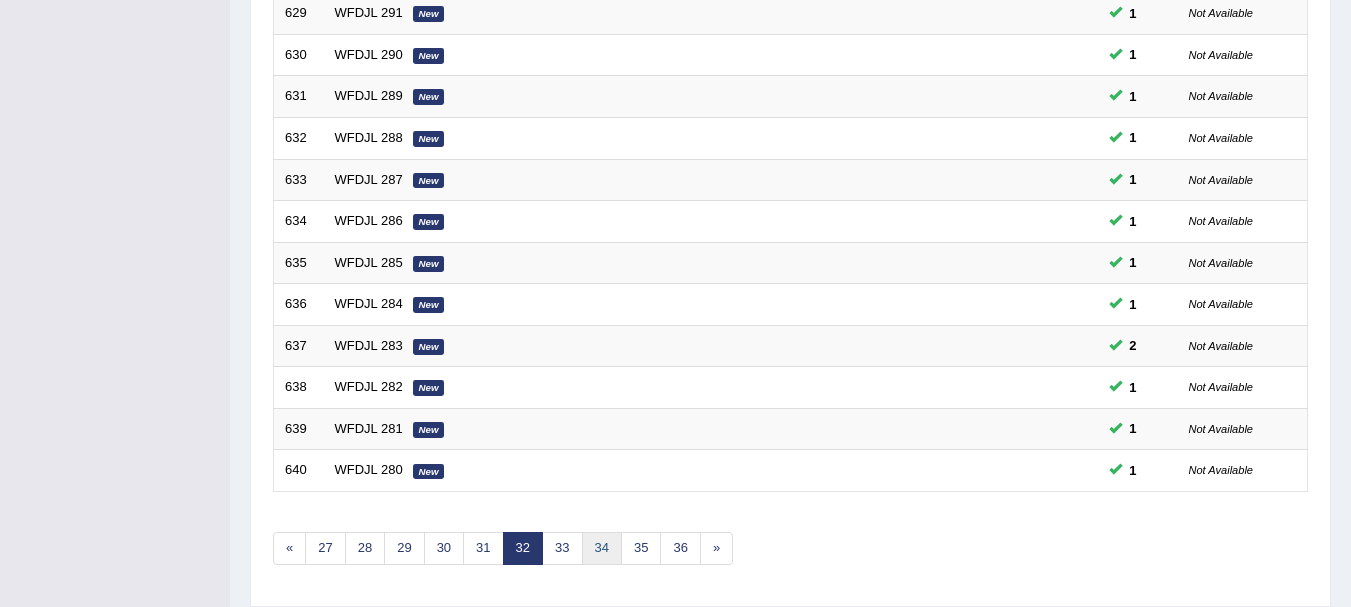 click on "34" at bounding box center [602, 548] 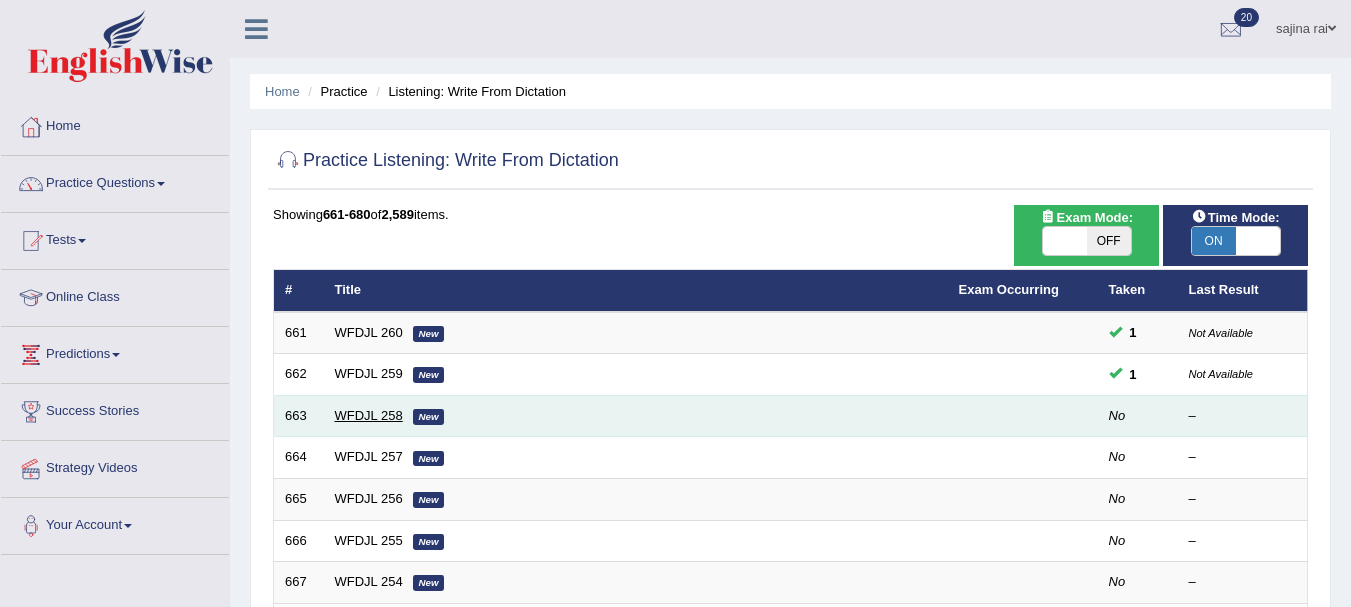 scroll, scrollTop: 0, scrollLeft: 0, axis: both 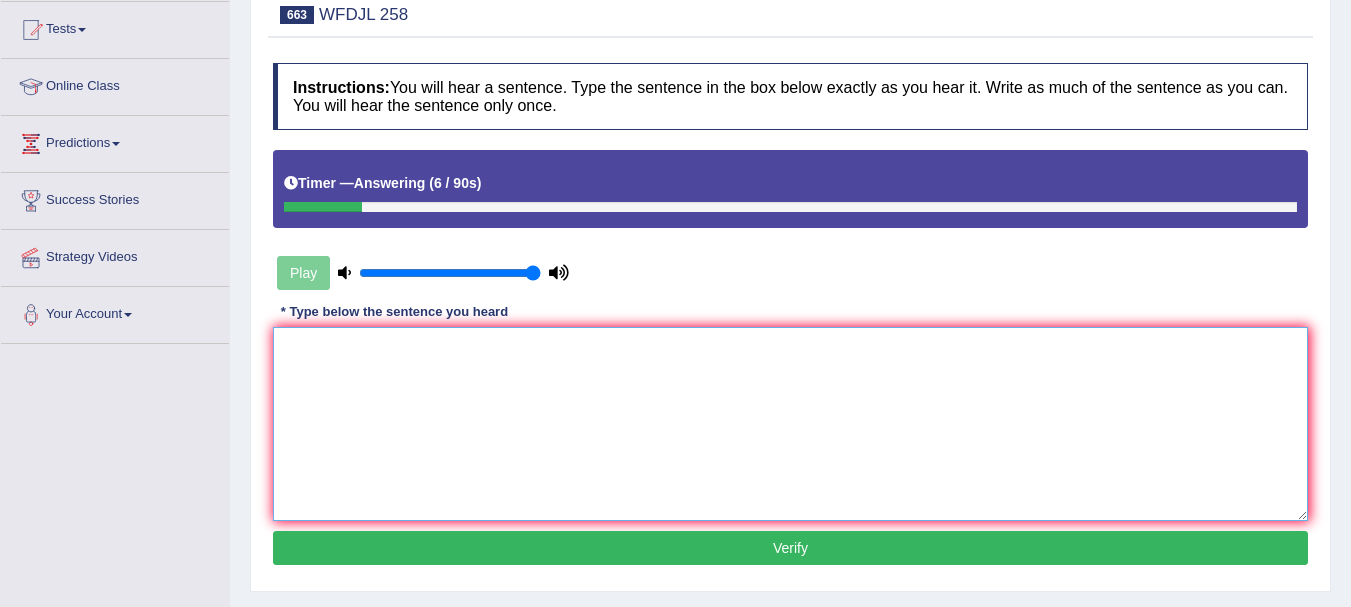 click at bounding box center [790, 424] 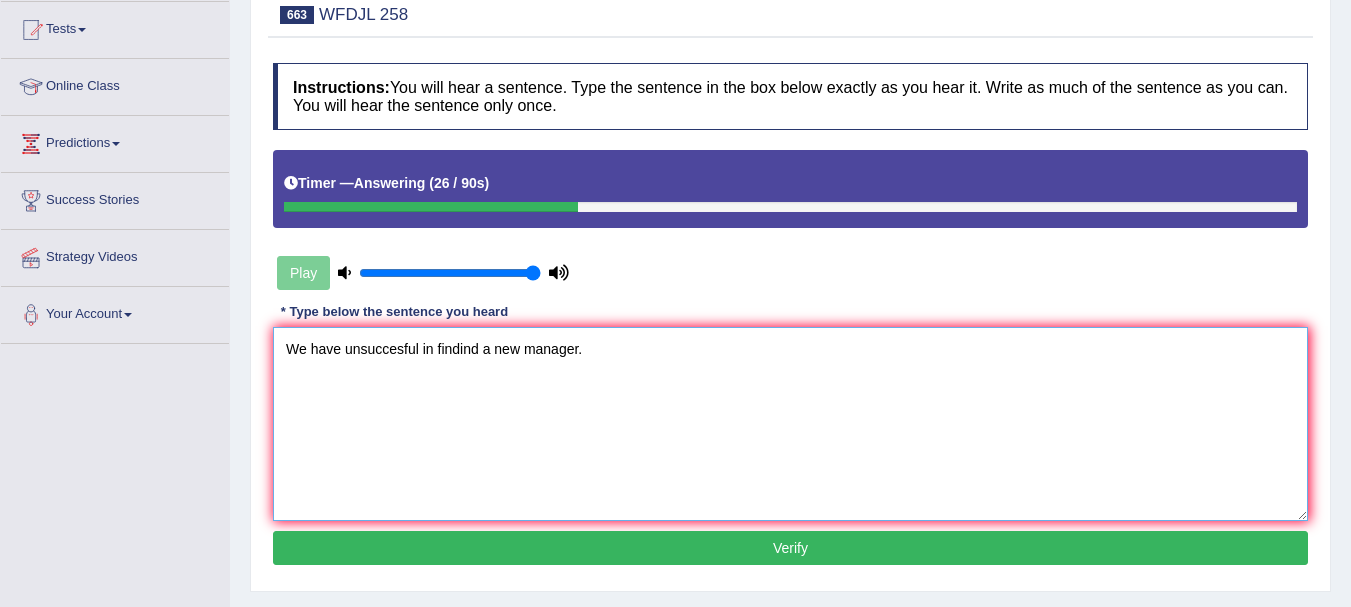 click on "We have unsuccesful in findind a new manager." at bounding box center [790, 424] 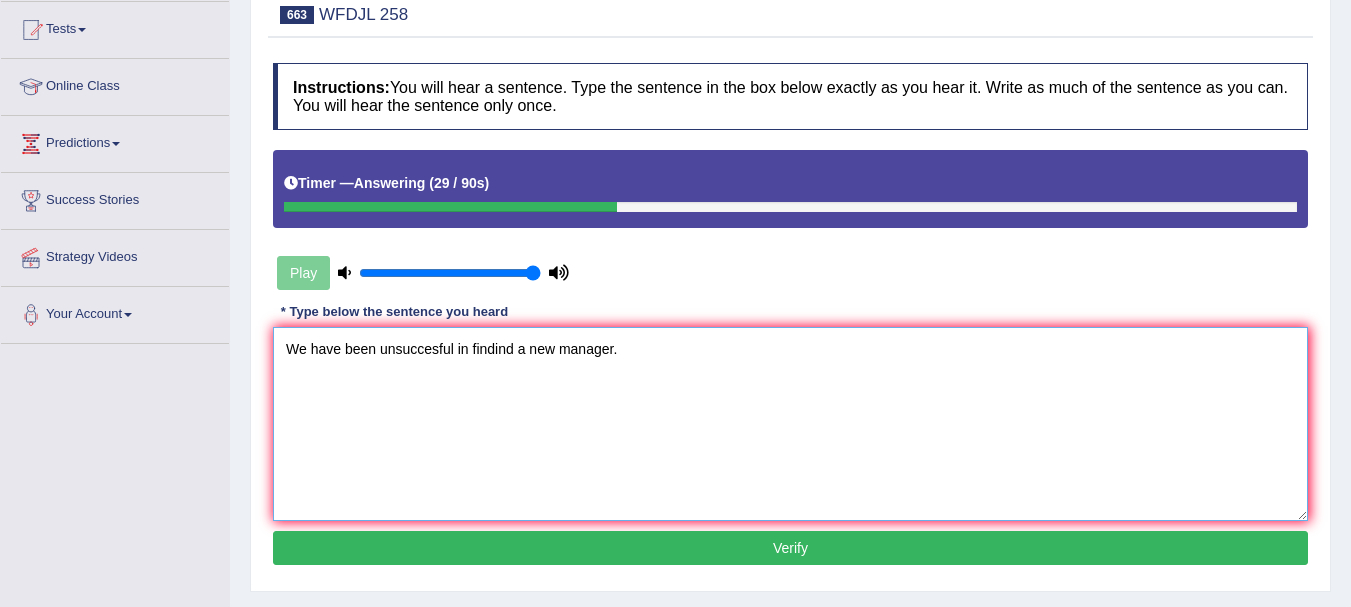 click on "We have been unsuccesful in findind a new manager." at bounding box center [790, 424] 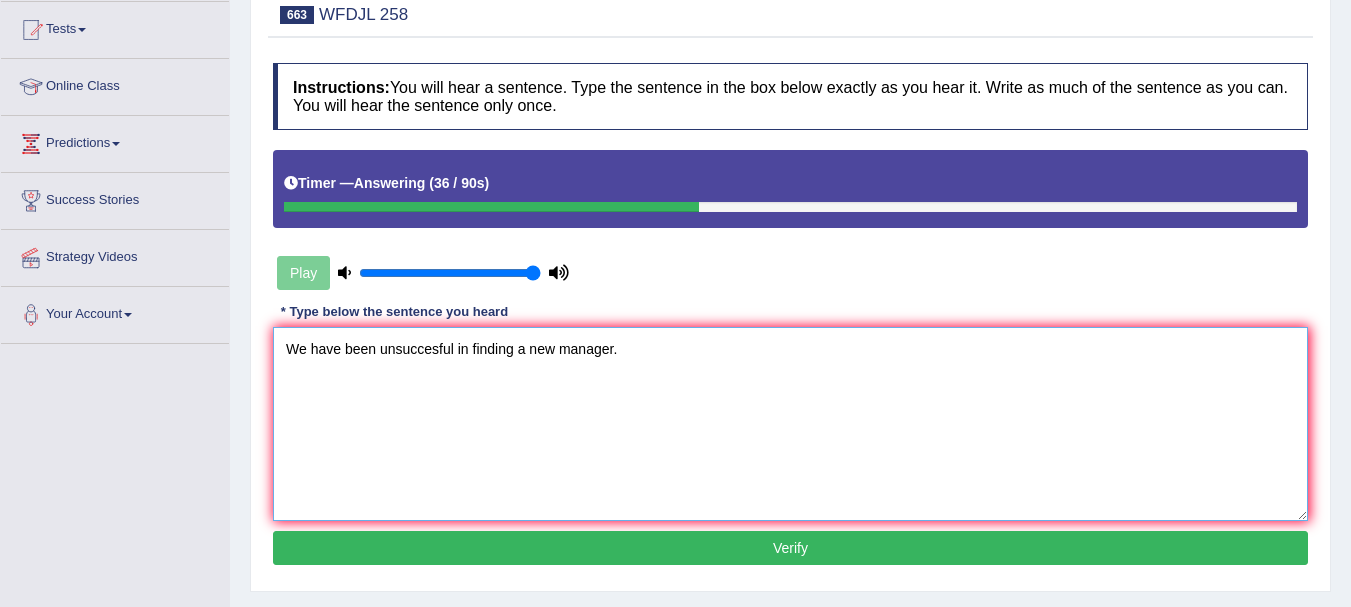 click on "We have been unsuccesful in finding a new manager." at bounding box center [790, 424] 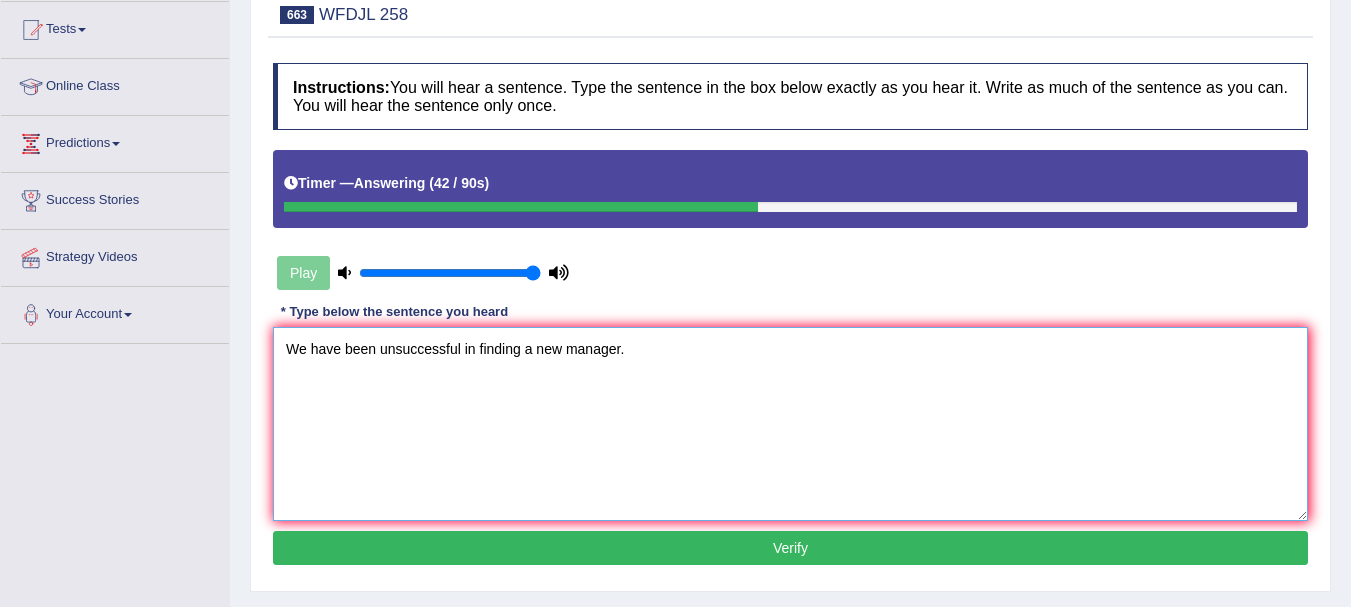 type on "We have been unsuccessful in finding a new manager." 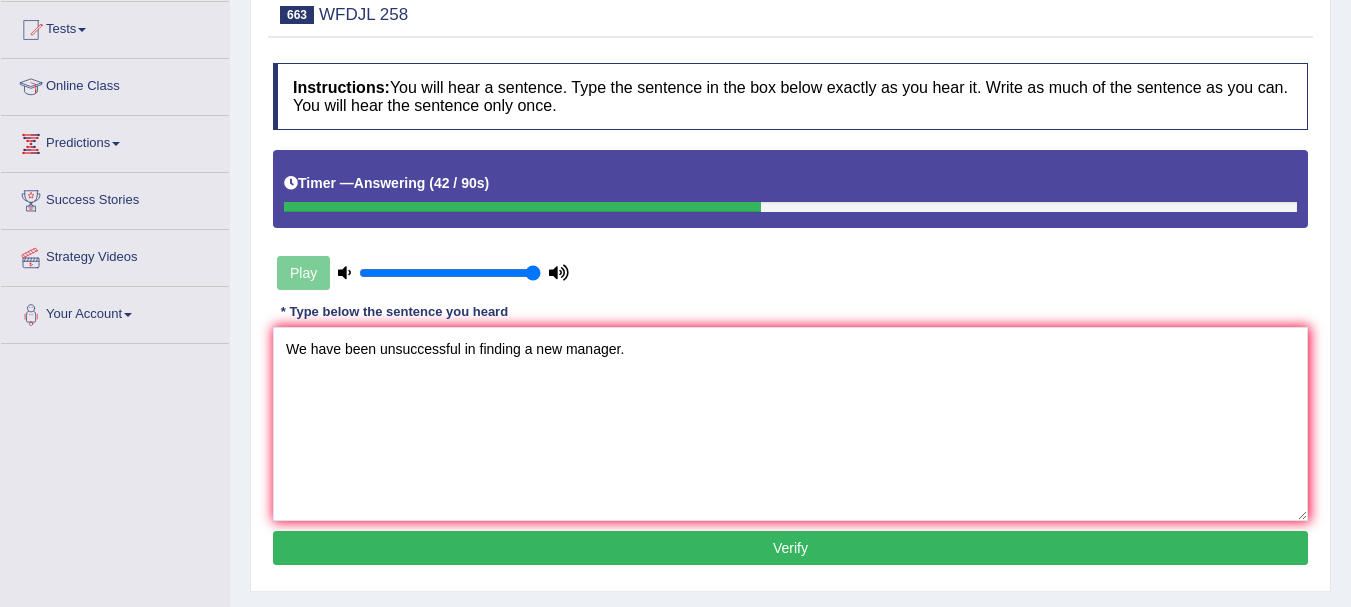 click on "Verify" at bounding box center [790, 548] 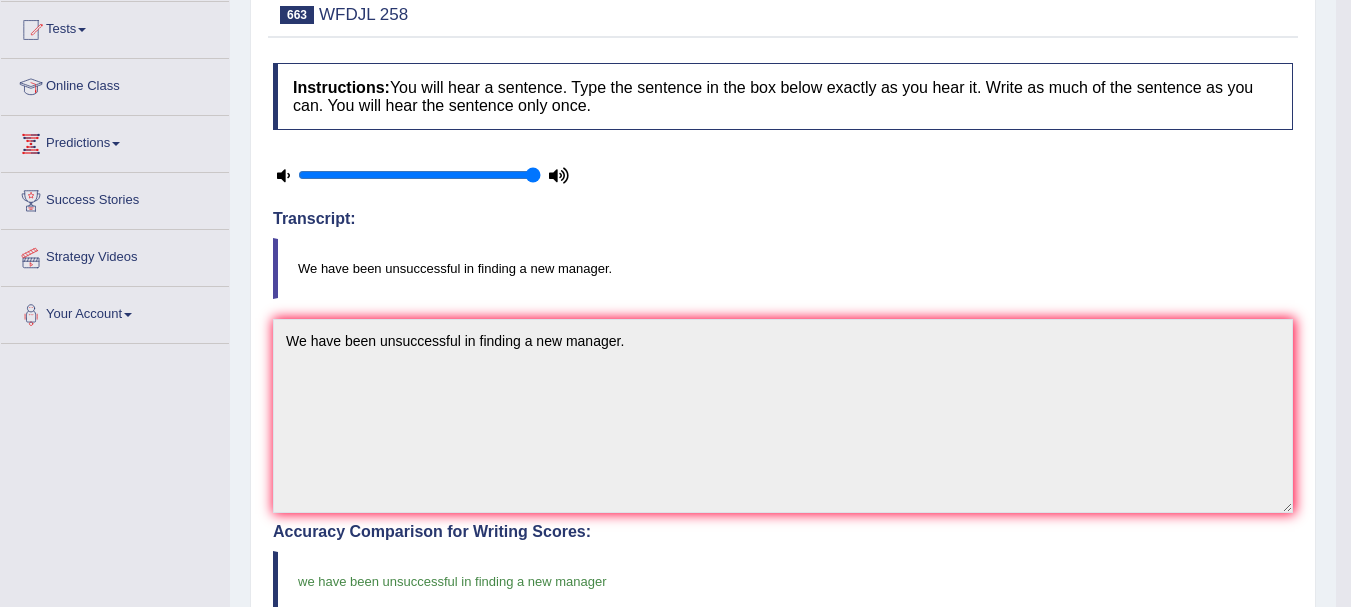 scroll, scrollTop: 0, scrollLeft: 0, axis: both 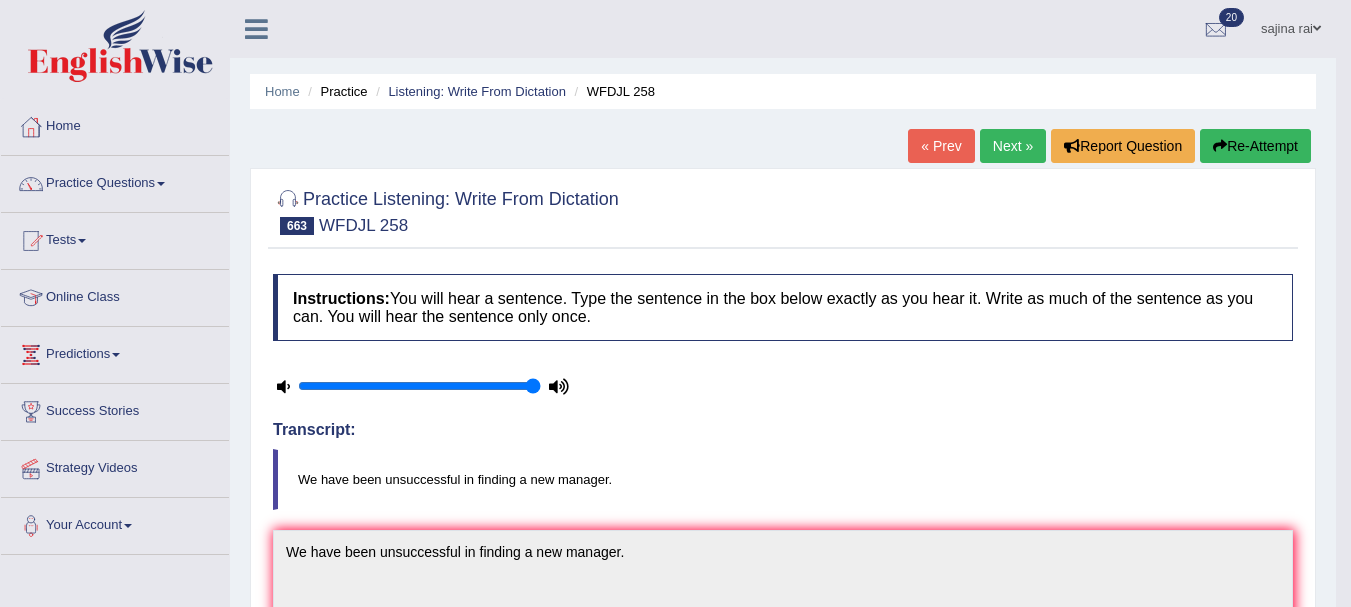 click on "Next »" at bounding box center (1013, 146) 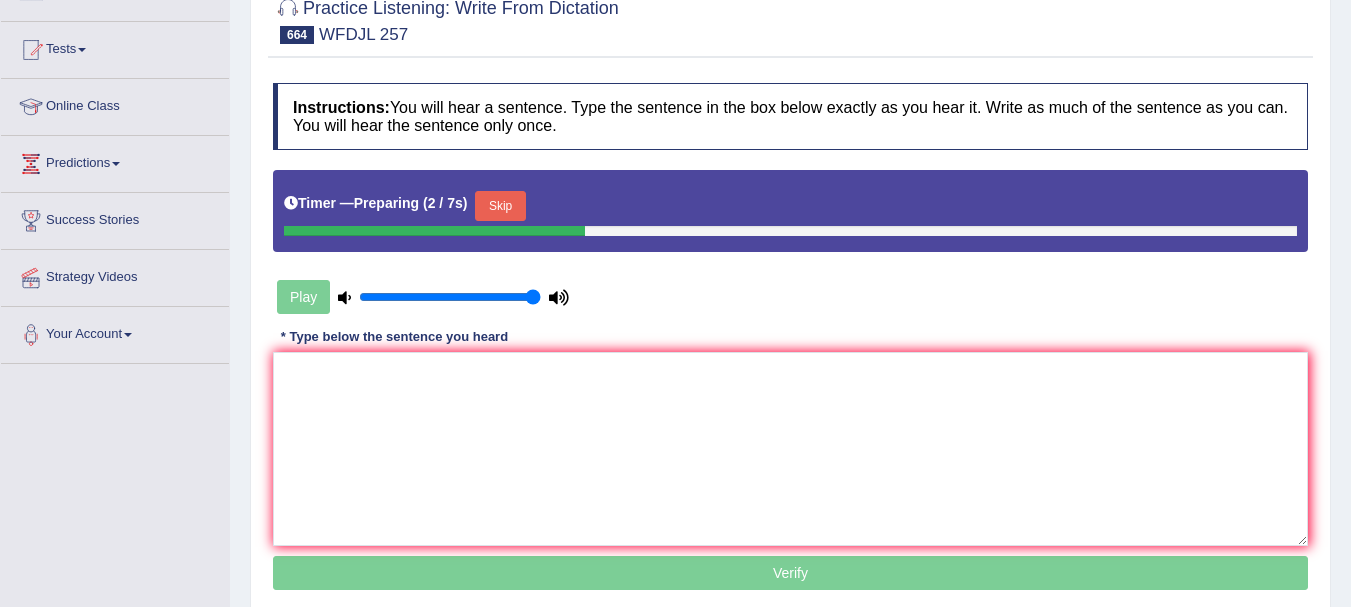 scroll, scrollTop: 191, scrollLeft: 0, axis: vertical 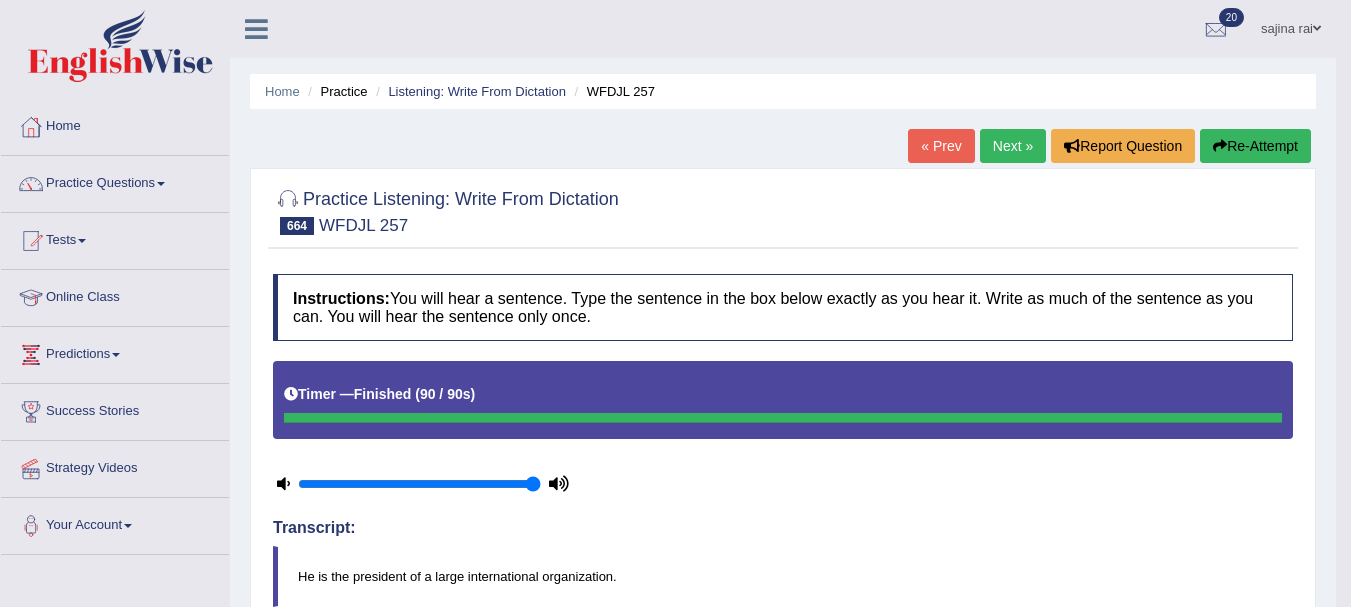 click on "Re-Attempt" at bounding box center (1255, 146) 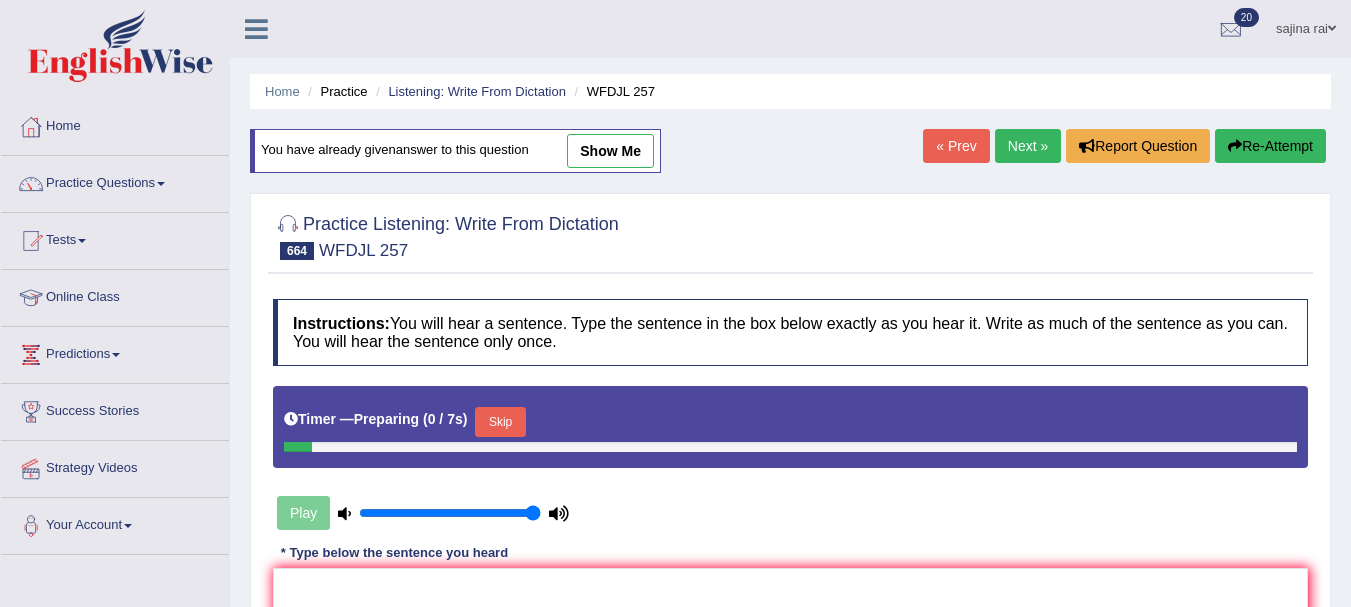 scroll, scrollTop: 0, scrollLeft: 0, axis: both 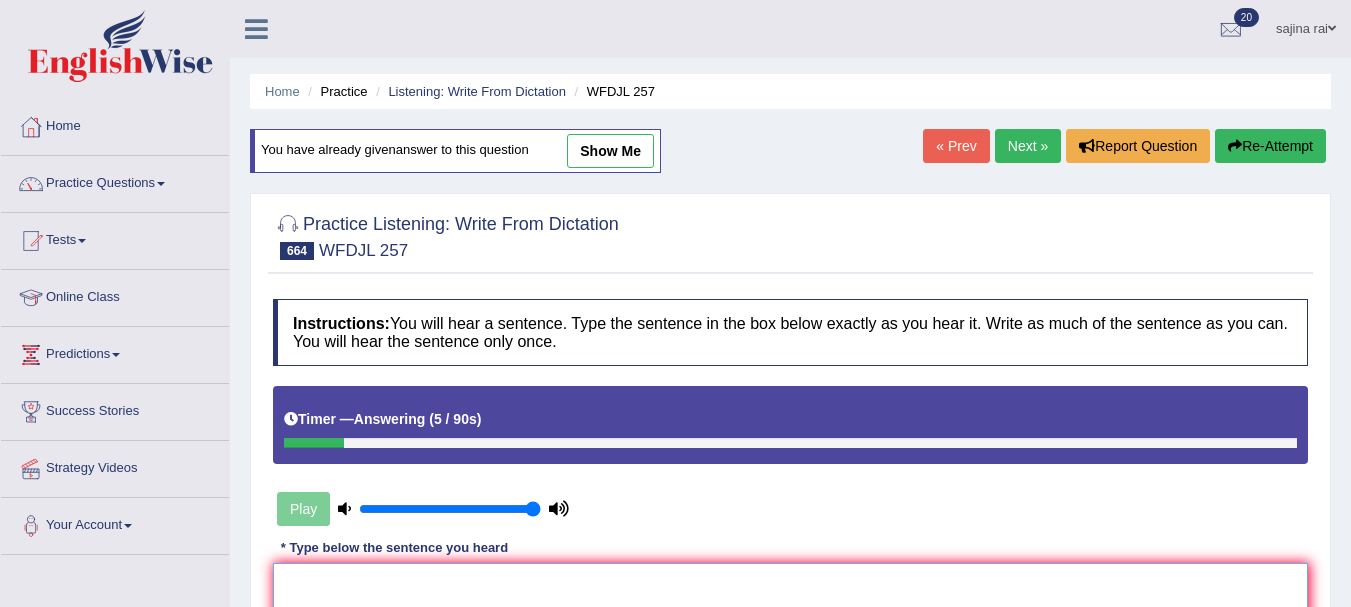 click at bounding box center (790, 660) 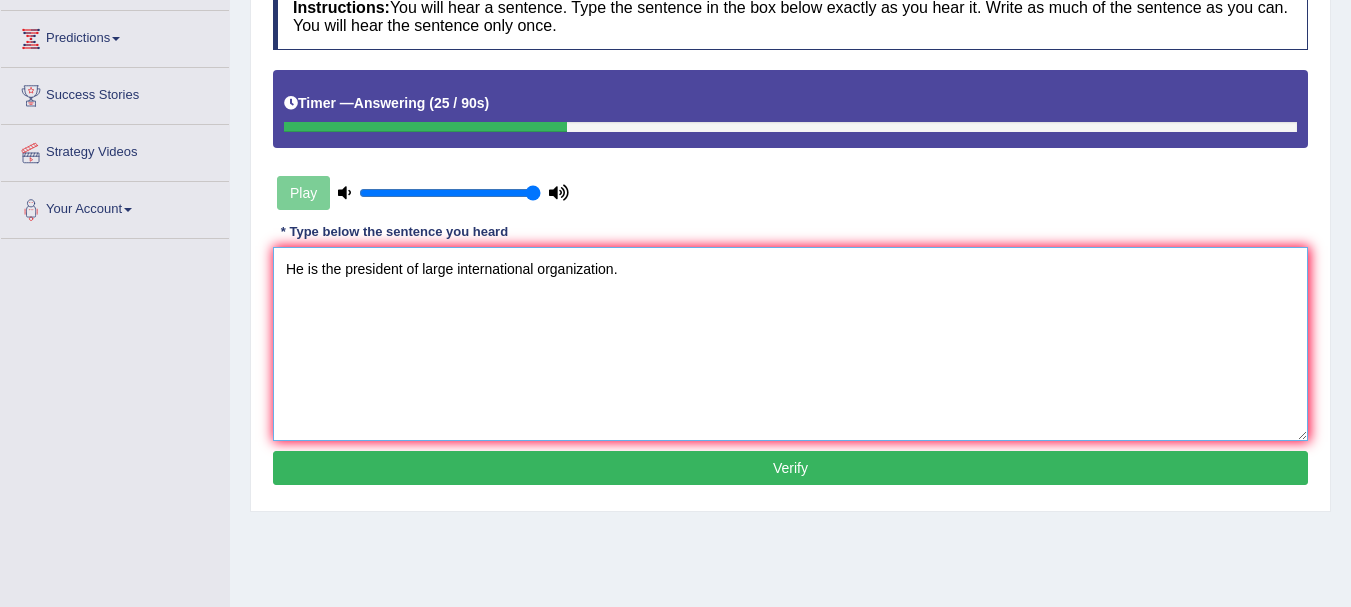 scroll, scrollTop: 318, scrollLeft: 0, axis: vertical 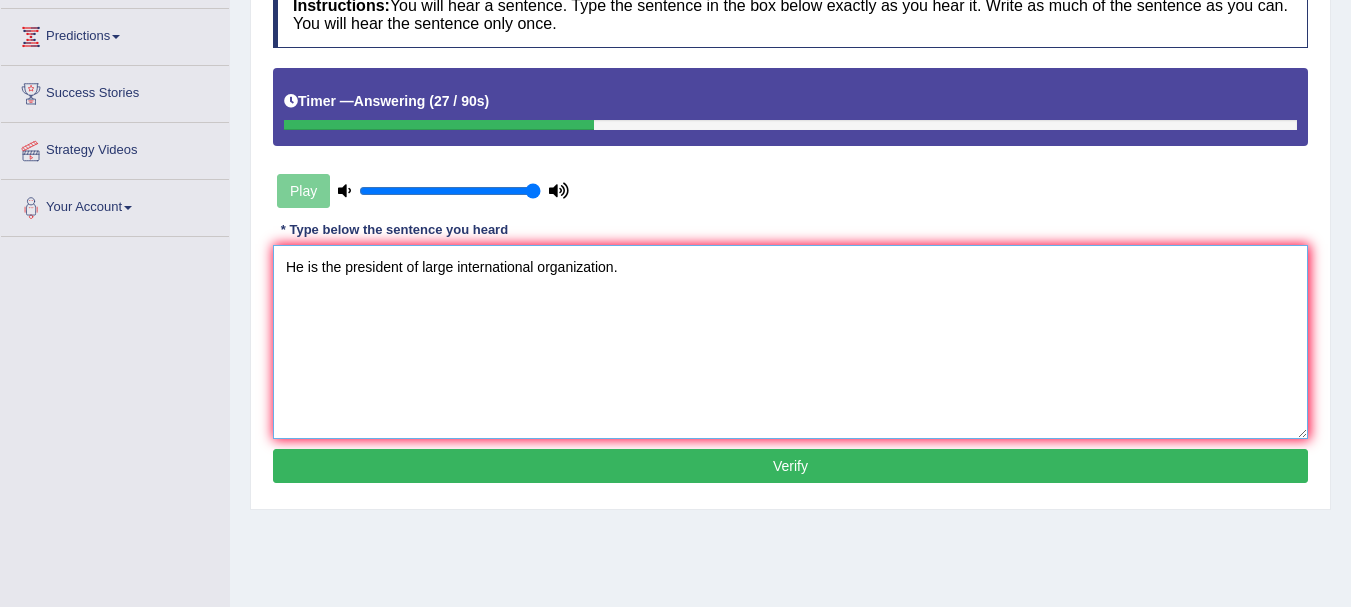 click on "He is the president of large international organization." at bounding box center (790, 342) 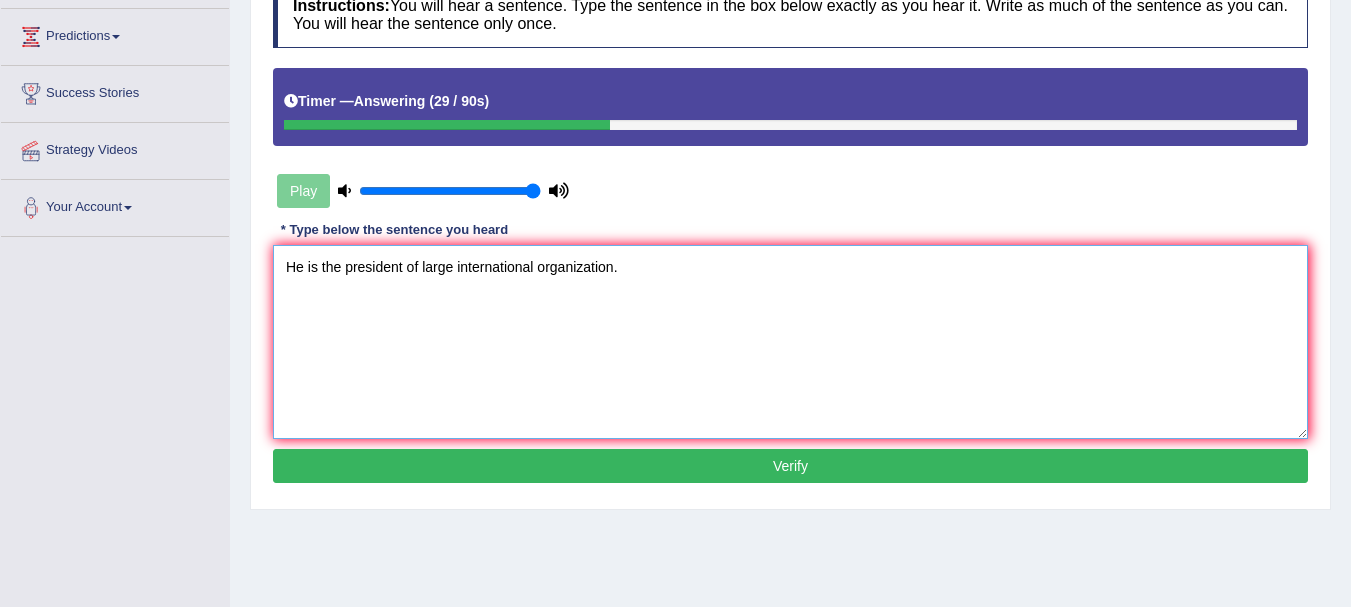 click on "He is the president of large international organization." at bounding box center [790, 342] 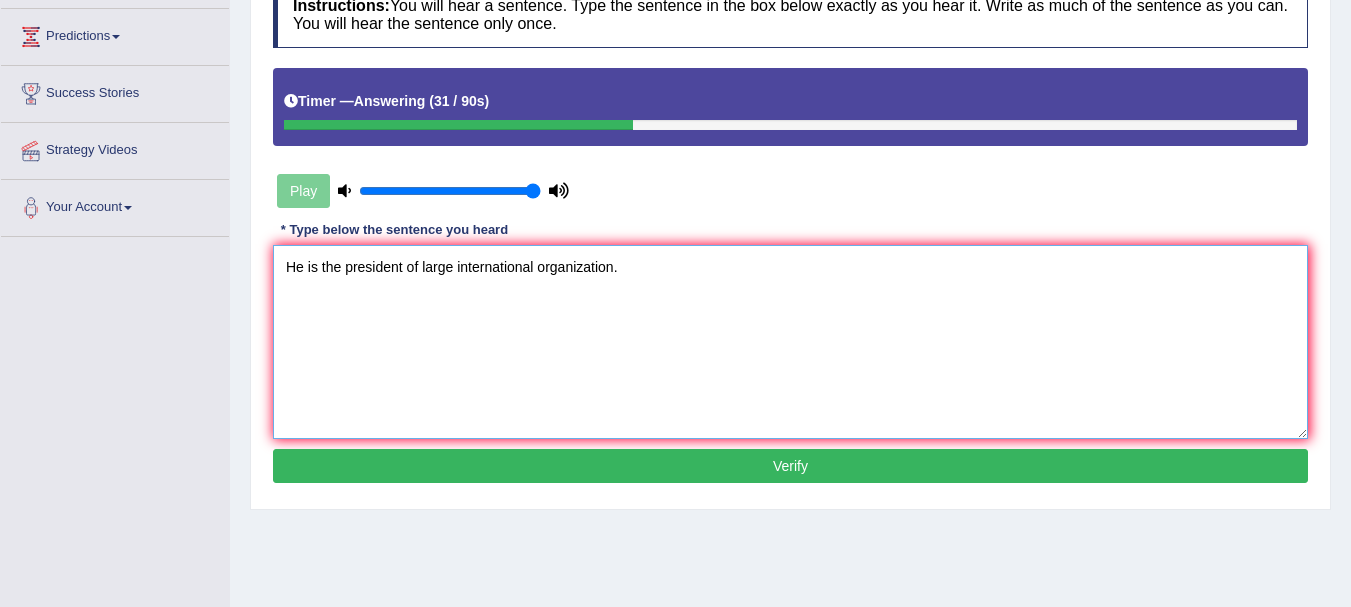 click on "He is the president of large international organization." at bounding box center [790, 342] 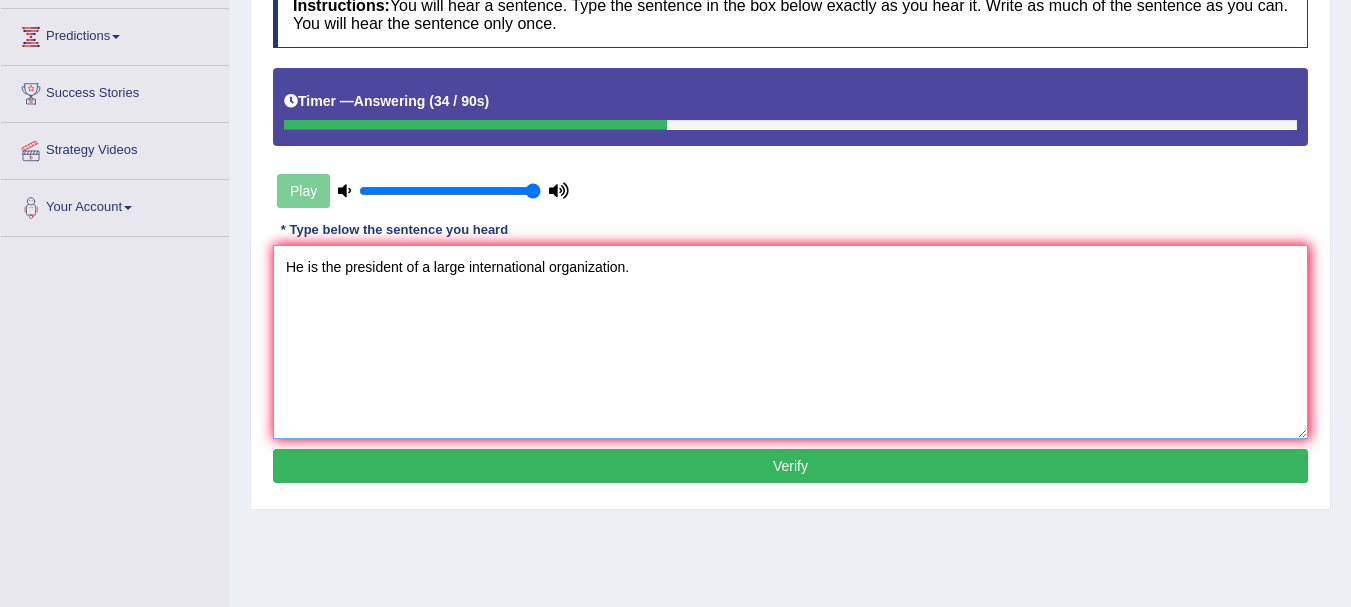 type on "He is the president of a large international organization." 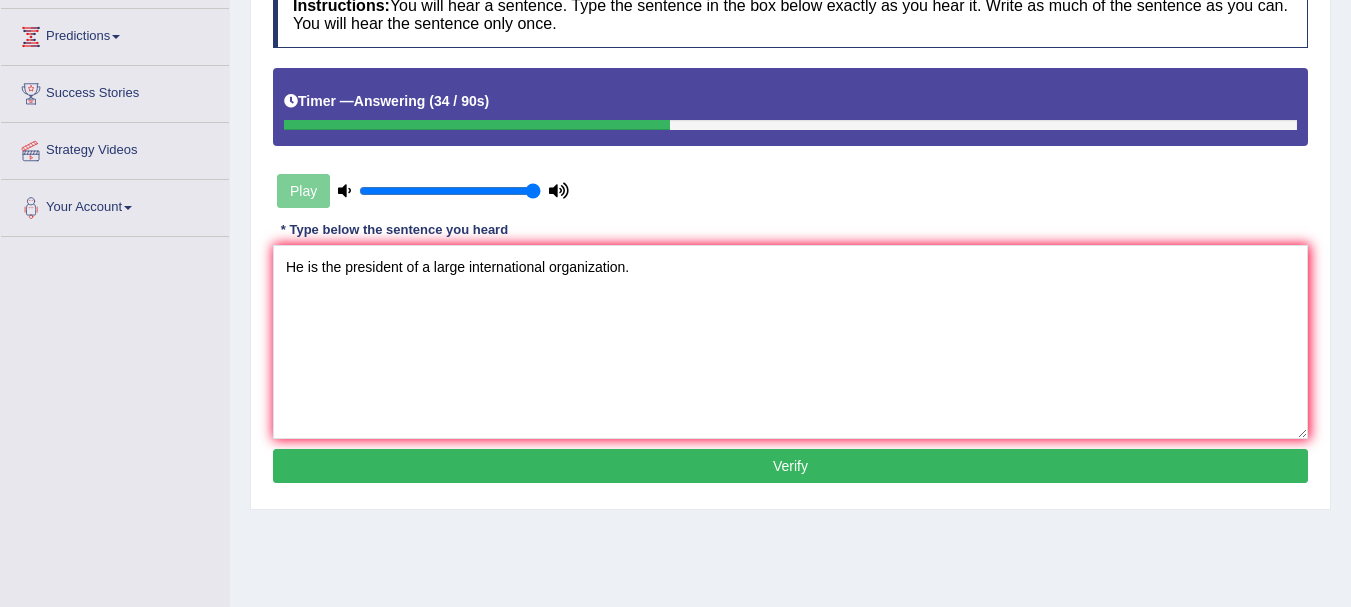 click on "Verify" at bounding box center (790, 466) 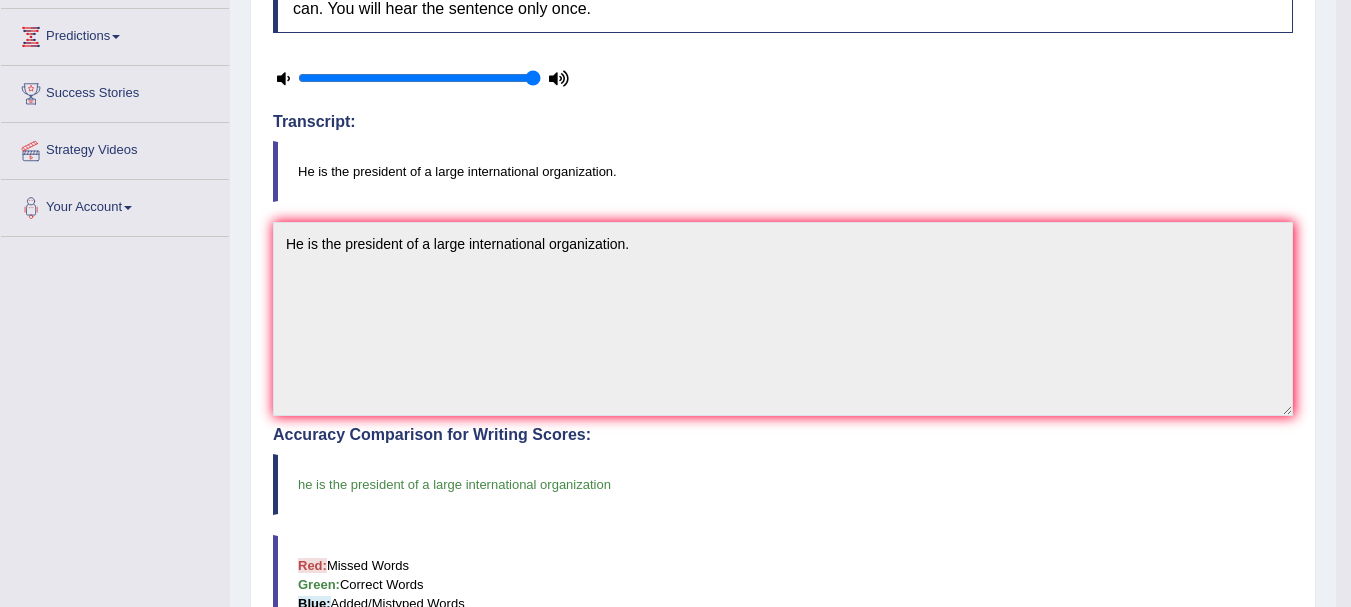 scroll, scrollTop: 0, scrollLeft: 0, axis: both 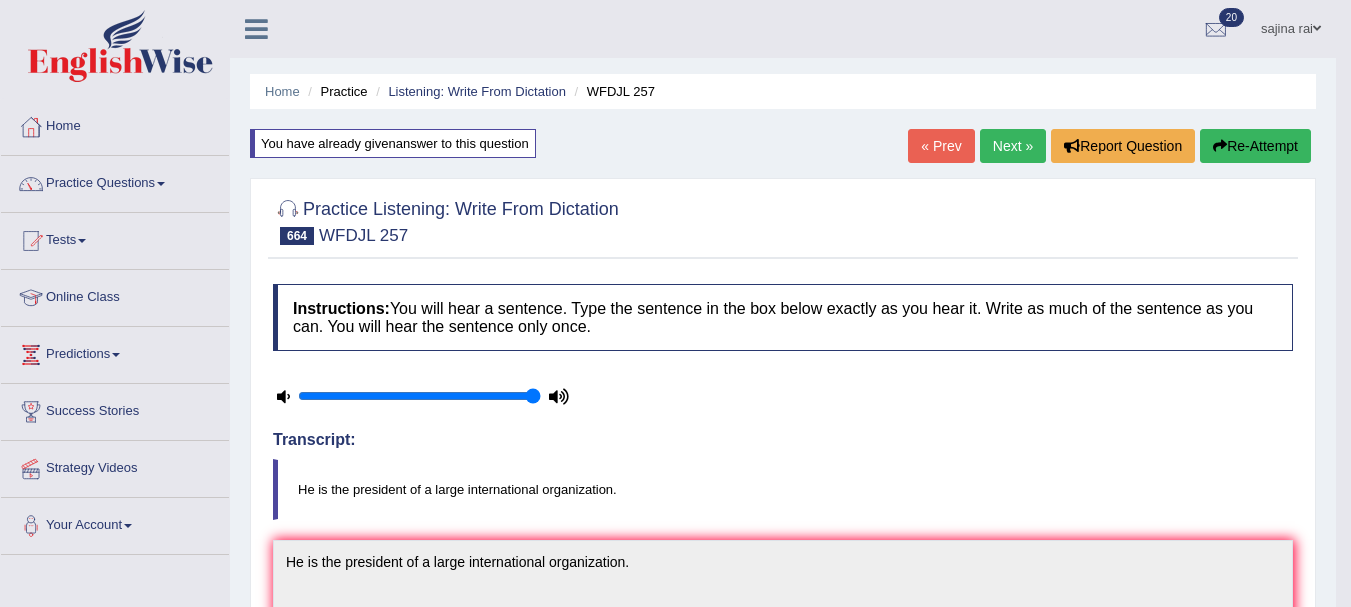 click on "Next »" at bounding box center (1013, 146) 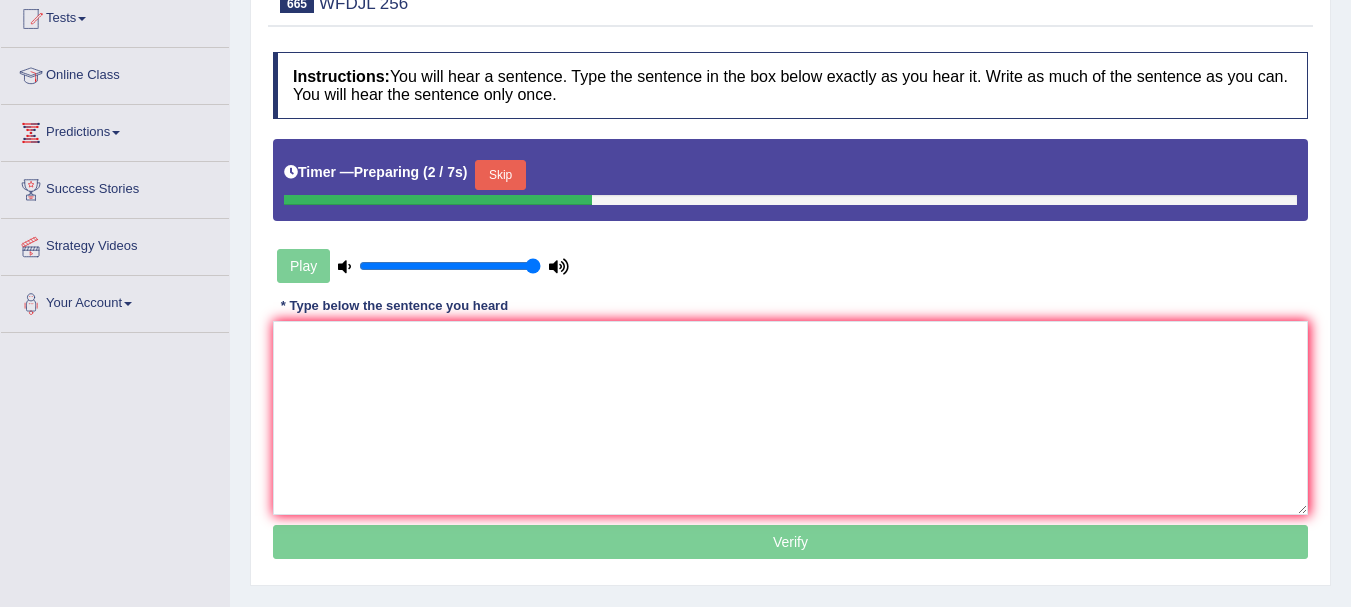 scroll, scrollTop: 222, scrollLeft: 0, axis: vertical 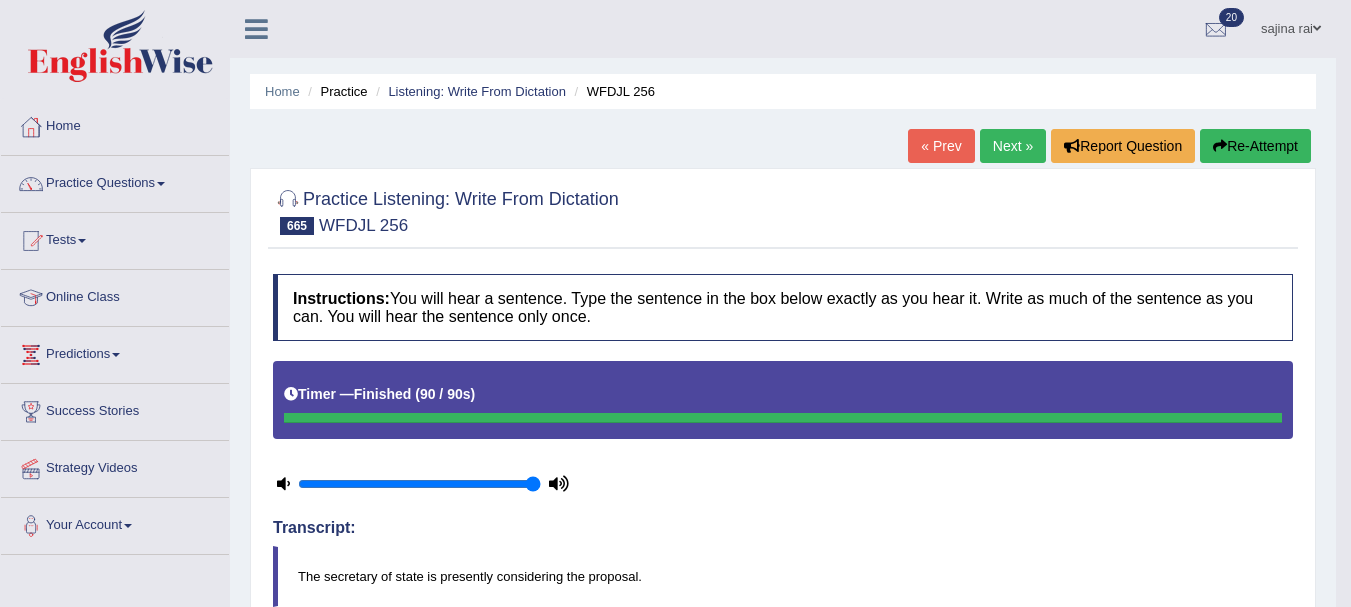 click on "Next »" at bounding box center [1013, 146] 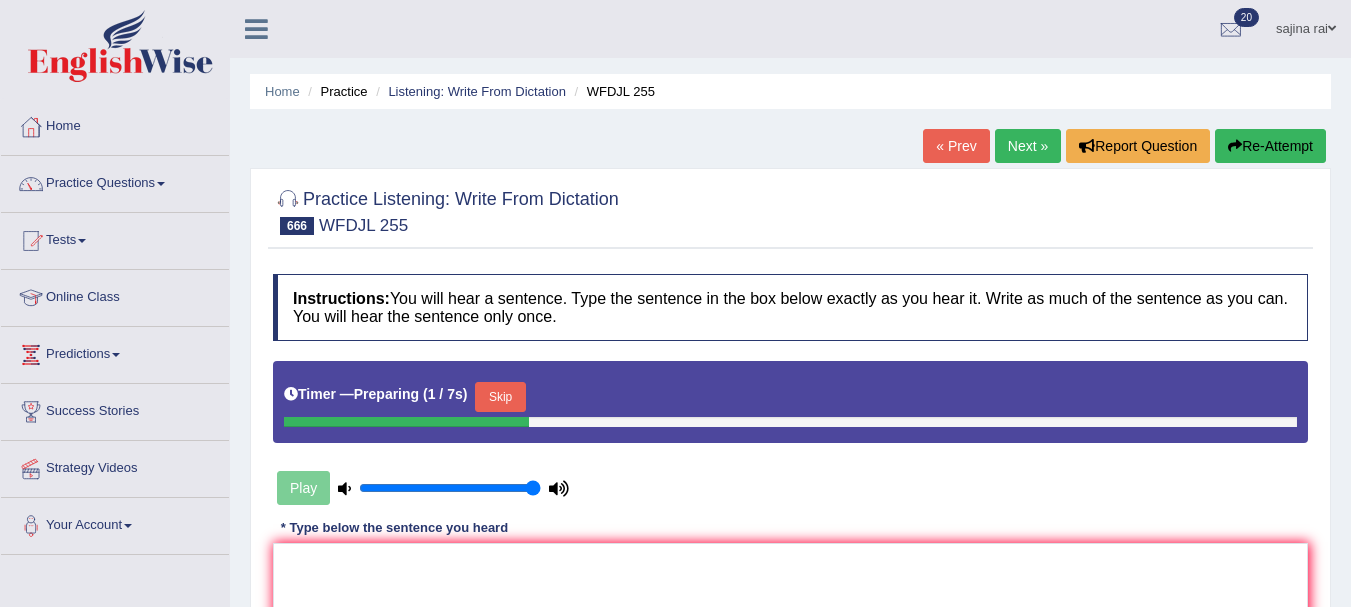 scroll, scrollTop: 0, scrollLeft: 0, axis: both 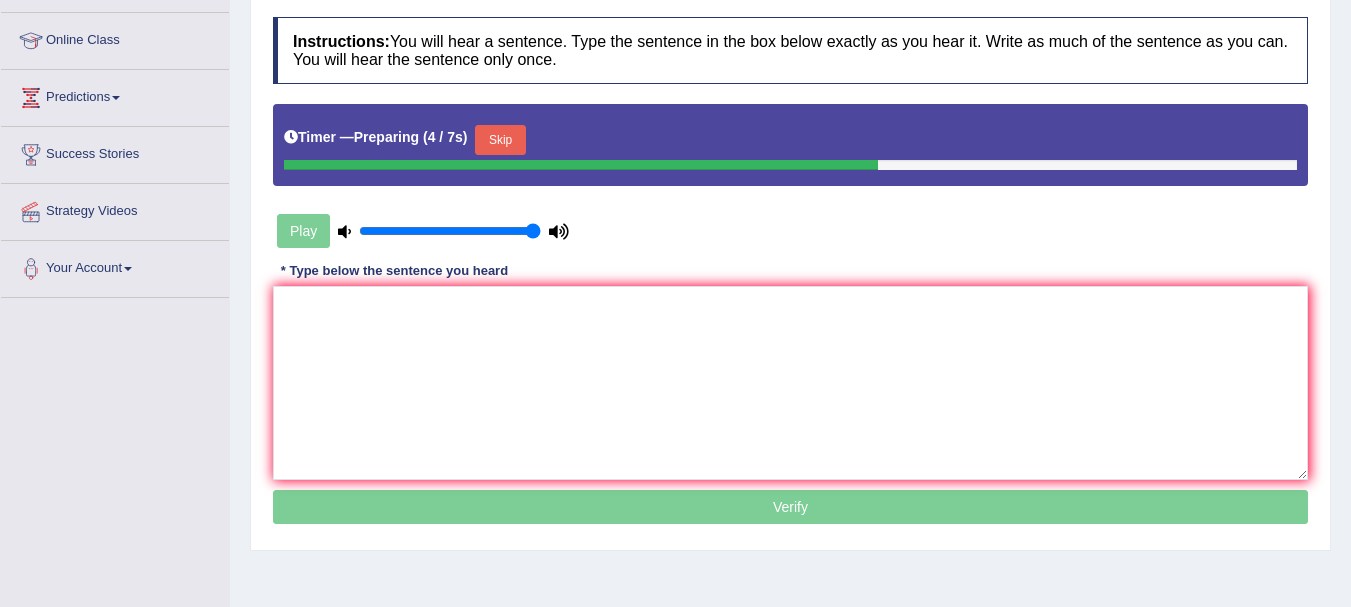 click on "Skip" at bounding box center [500, 140] 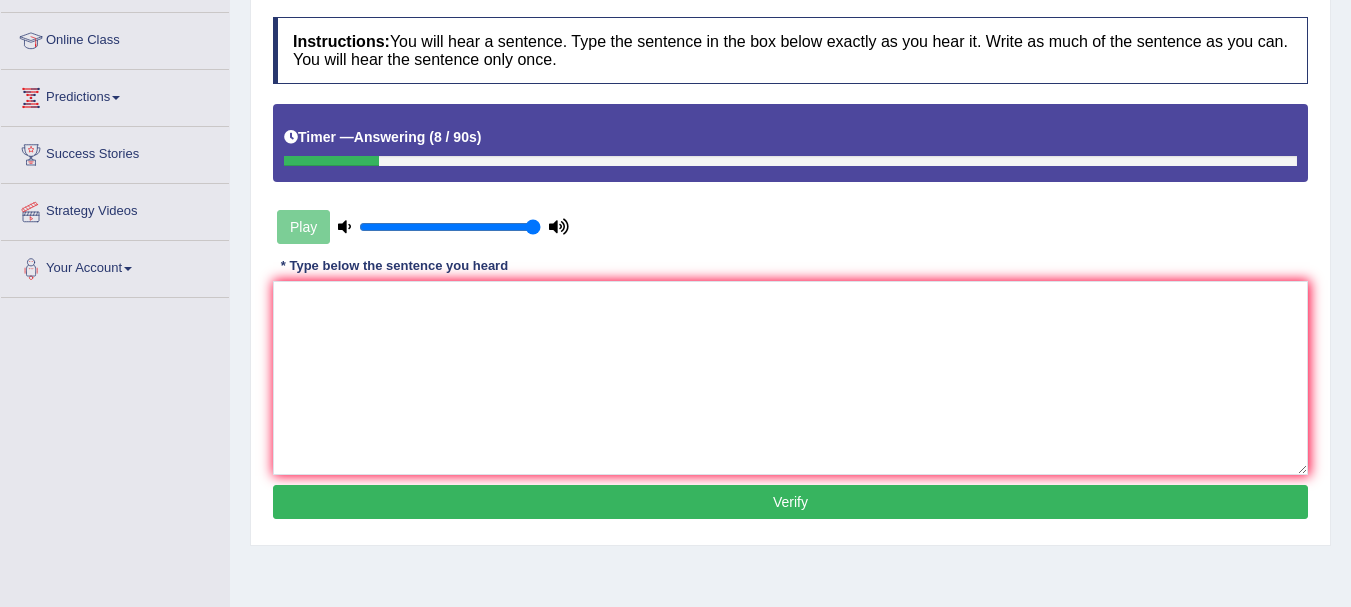 click on "Timer —  Answering   ( 8 / 90s )" at bounding box center (790, 137) 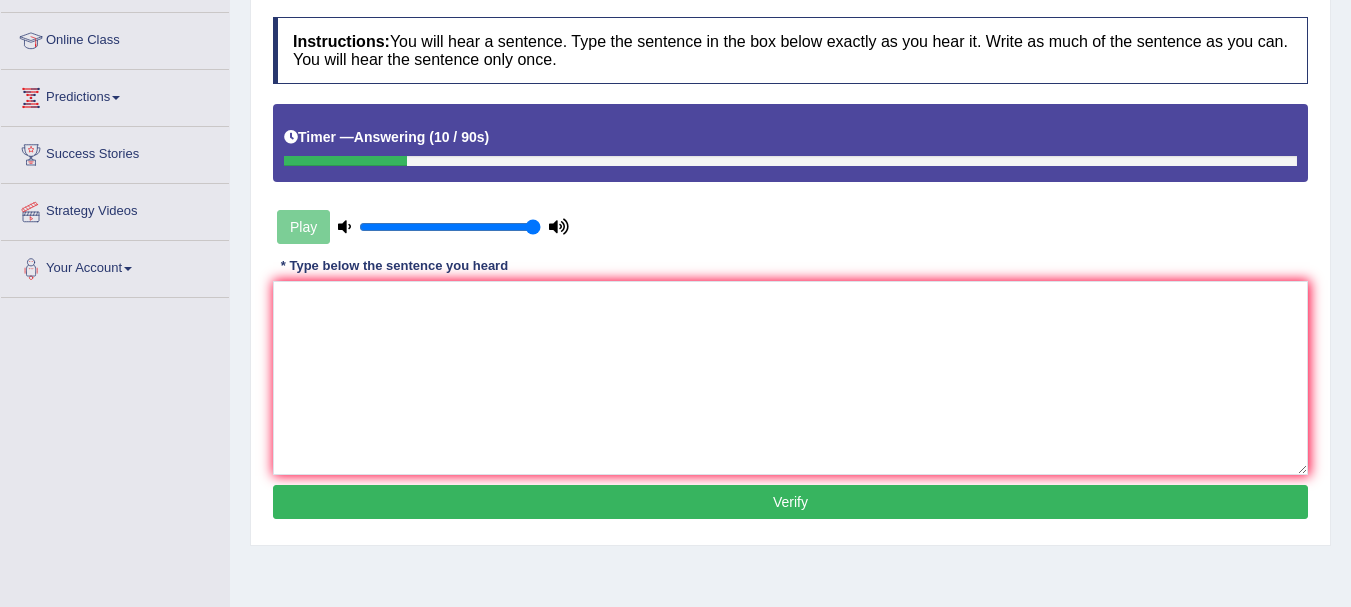 scroll, scrollTop: 53, scrollLeft: 0, axis: vertical 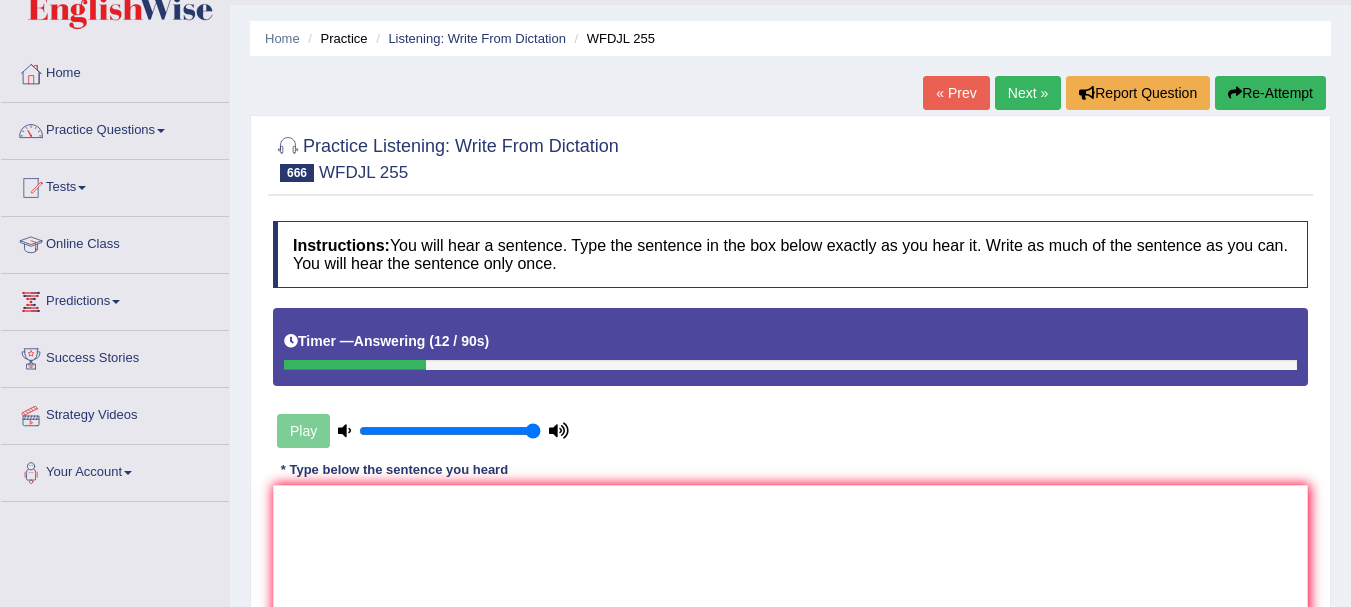 click on "Re-Attempt" at bounding box center [1270, 93] 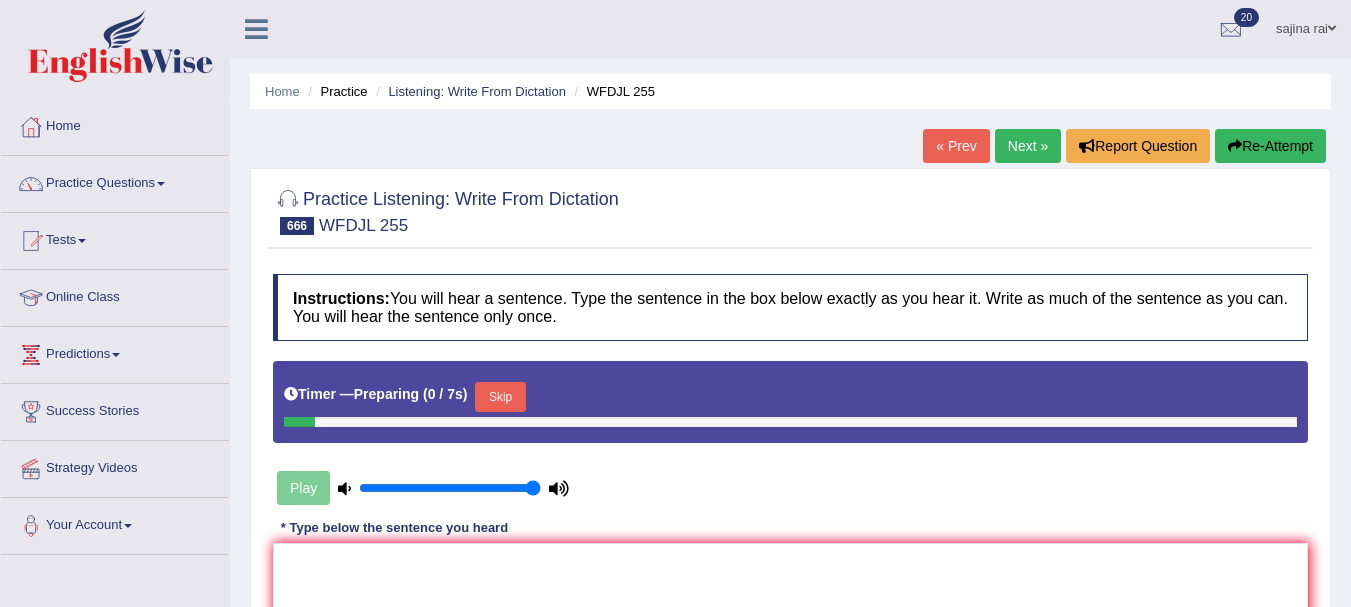scroll, scrollTop: 53, scrollLeft: 0, axis: vertical 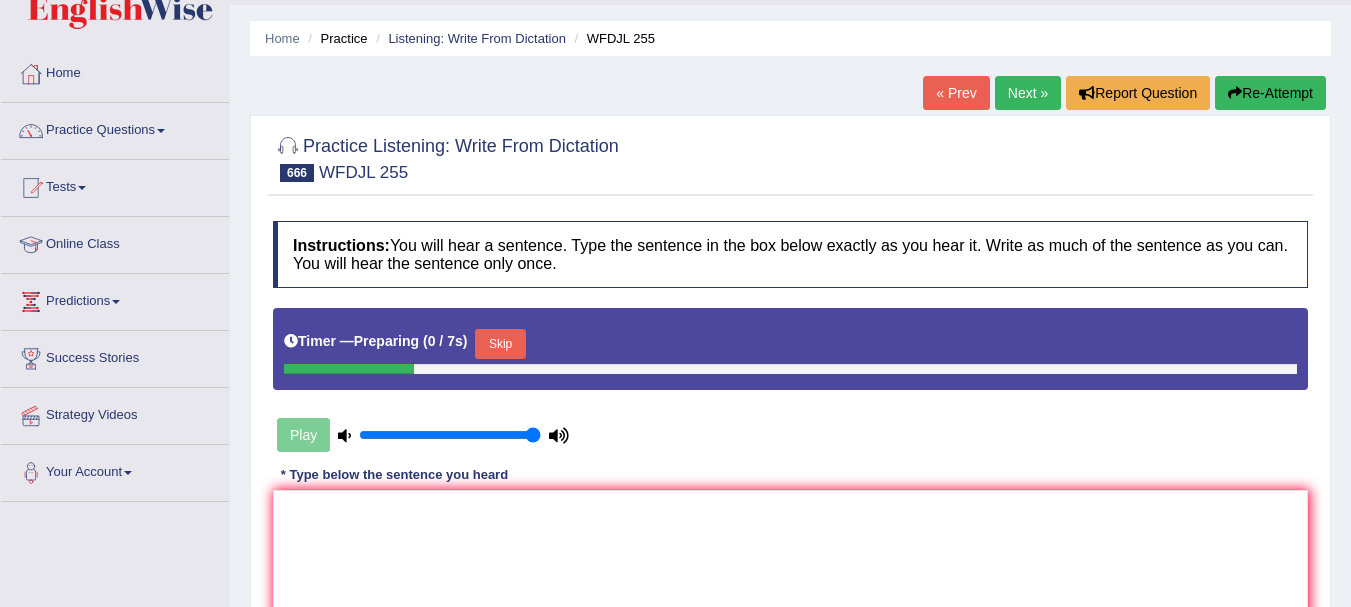 click on "Skip" at bounding box center (500, 344) 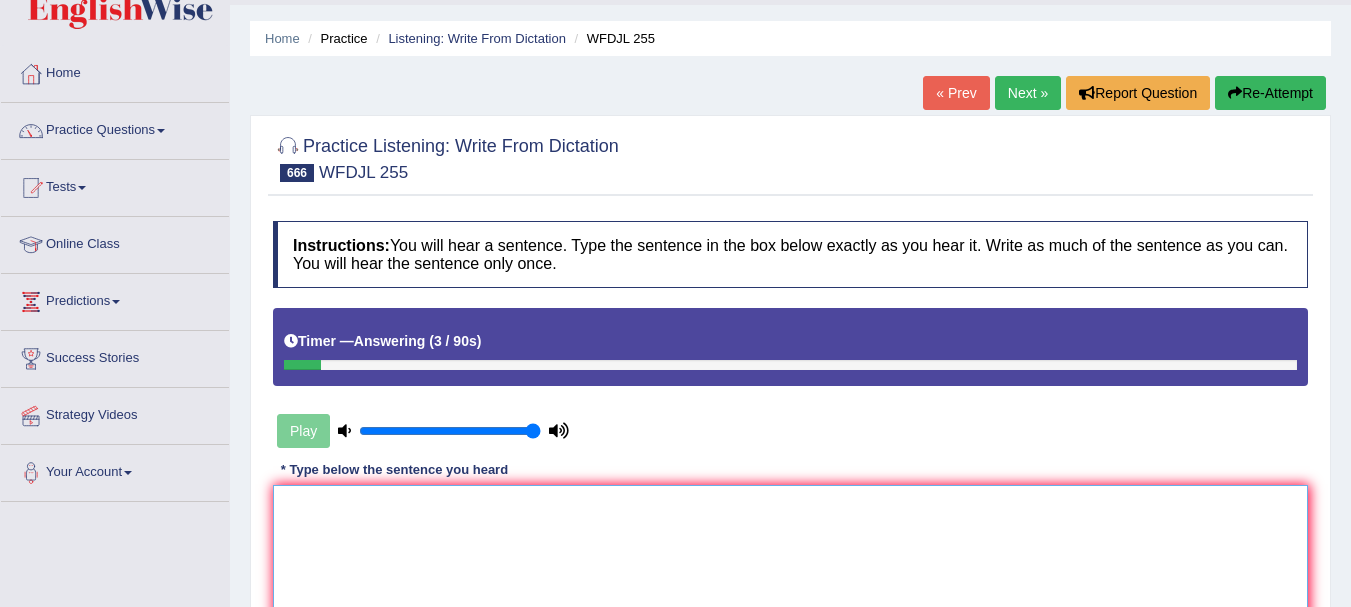 click at bounding box center (790, 582) 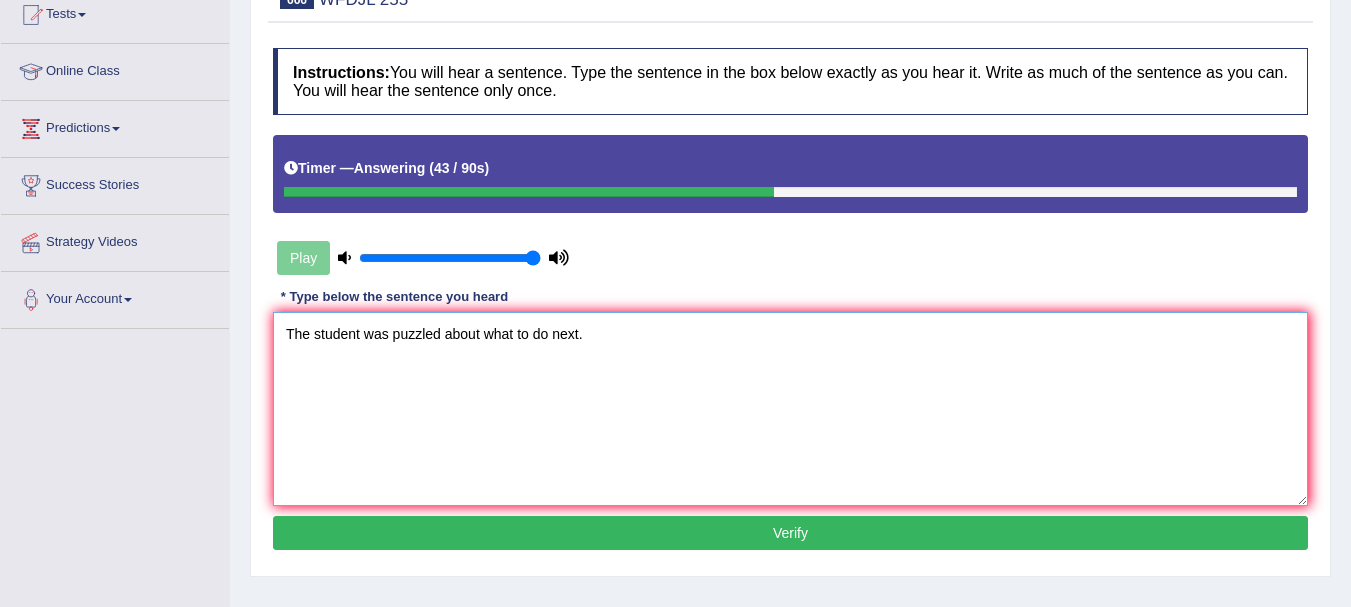 scroll, scrollTop: 272, scrollLeft: 0, axis: vertical 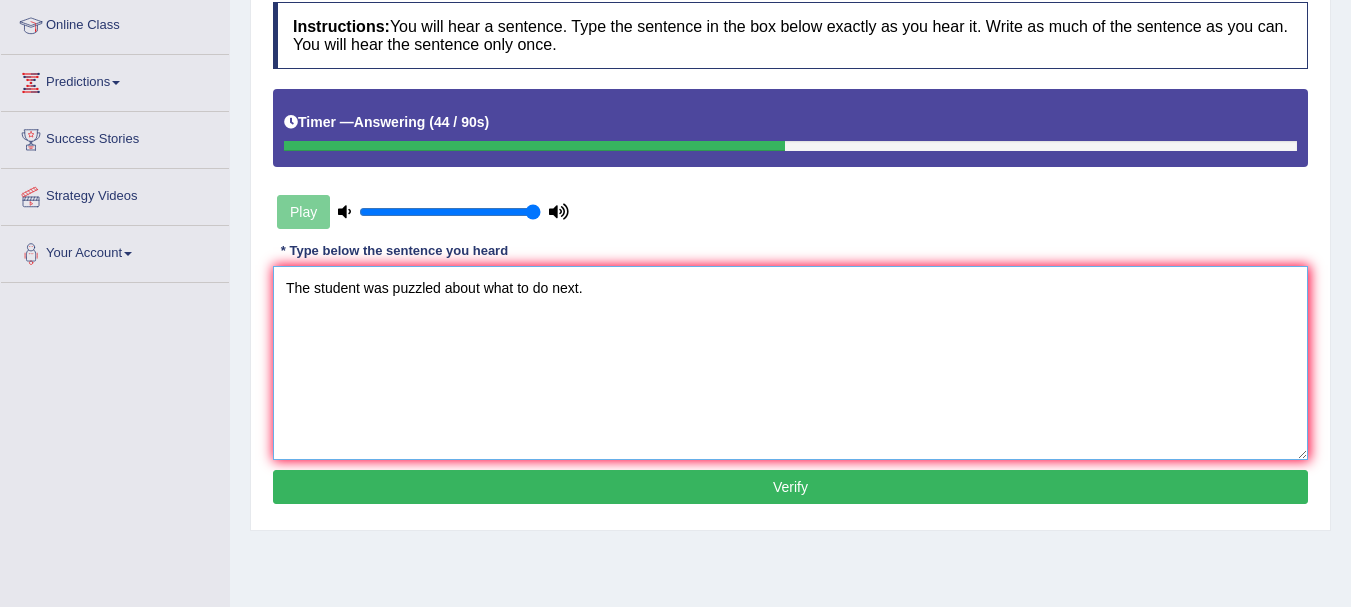 type on "The student was puzzled about what to do next." 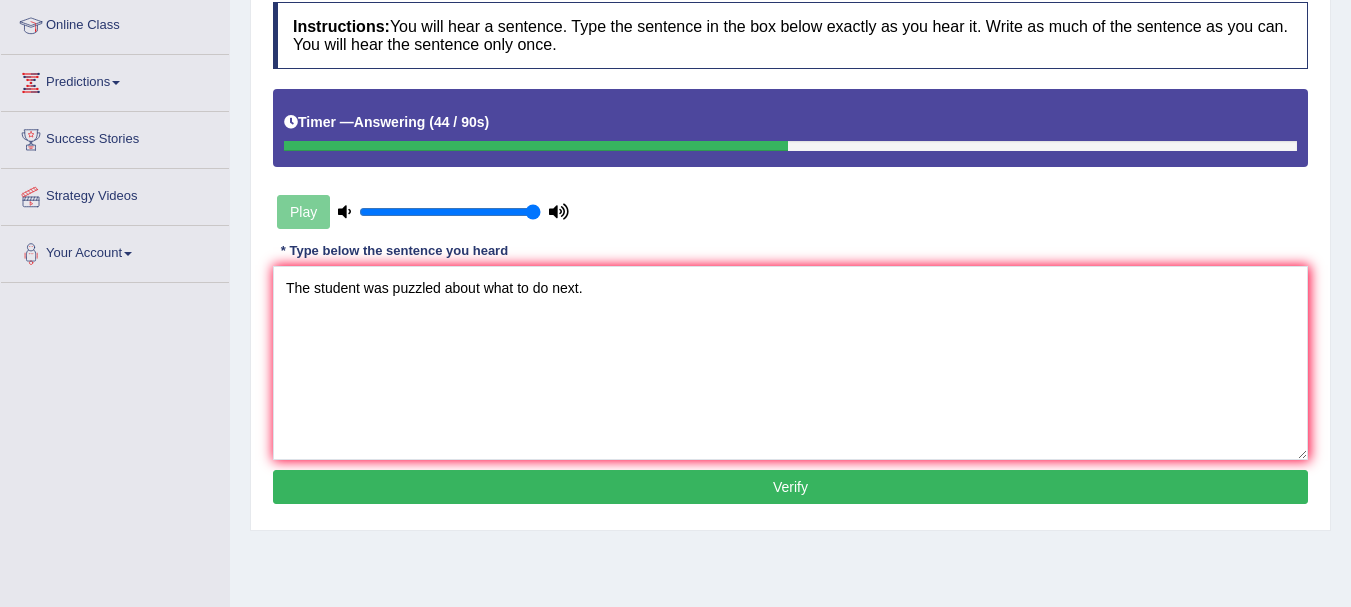 click on "Verify" at bounding box center [790, 487] 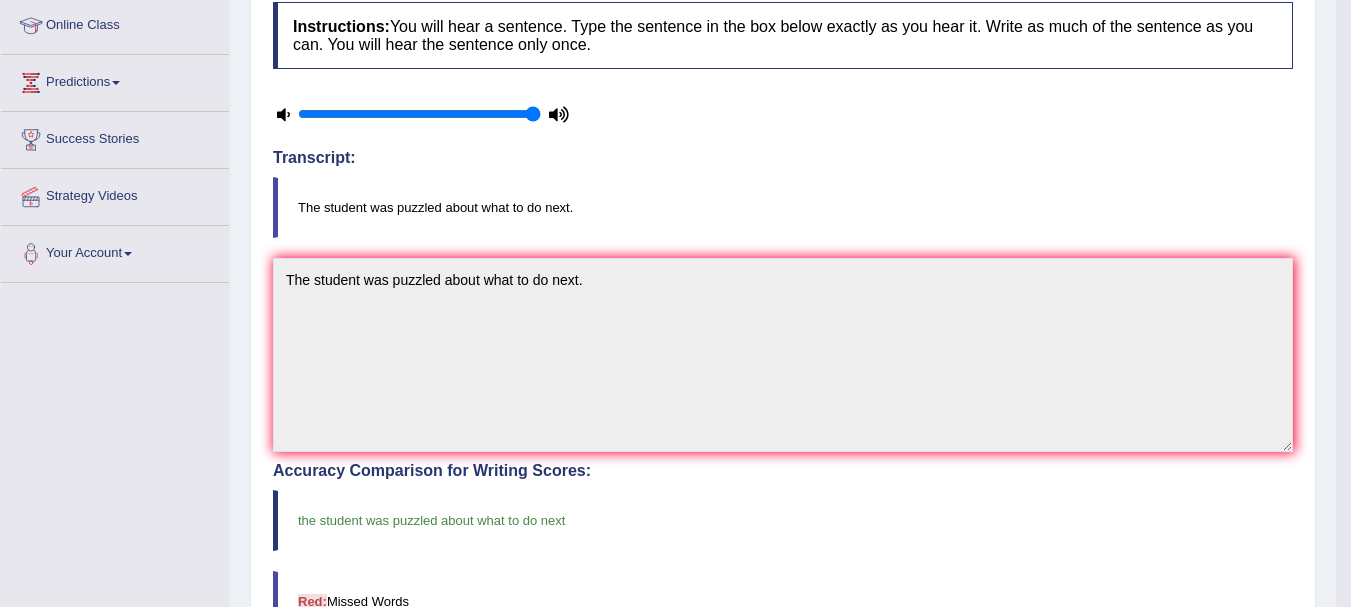 scroll, scrollTop: 0, scrollLeft: 0, axis: both 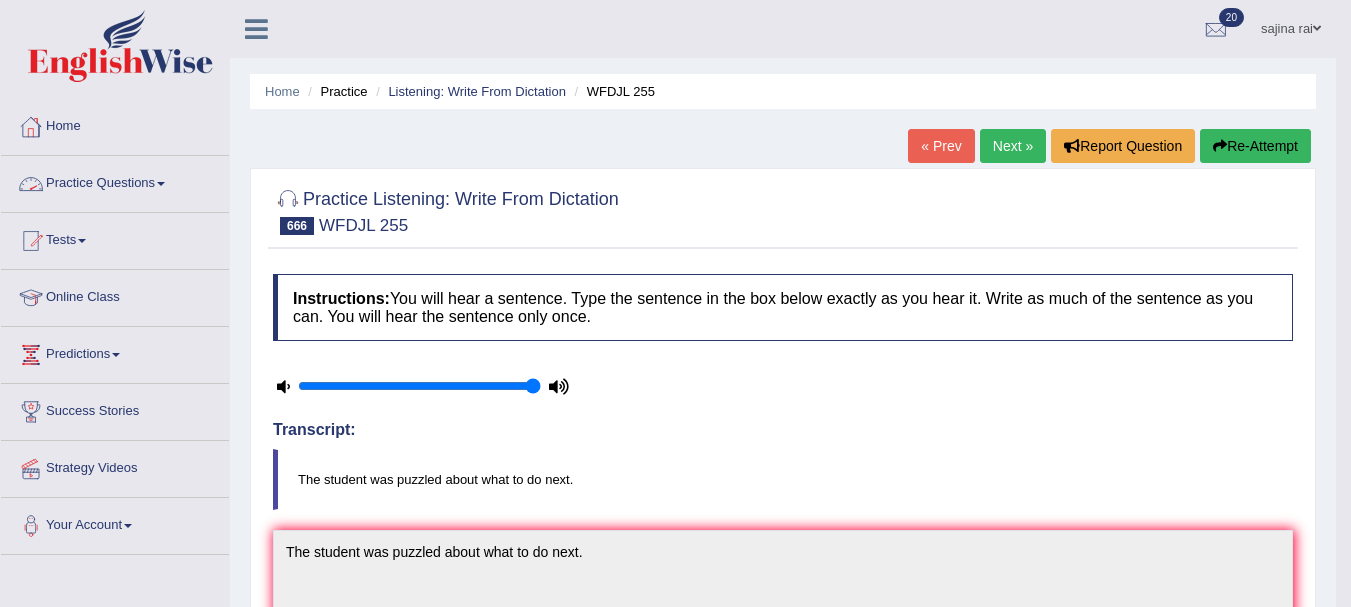 click at bounding box center [161, 184] 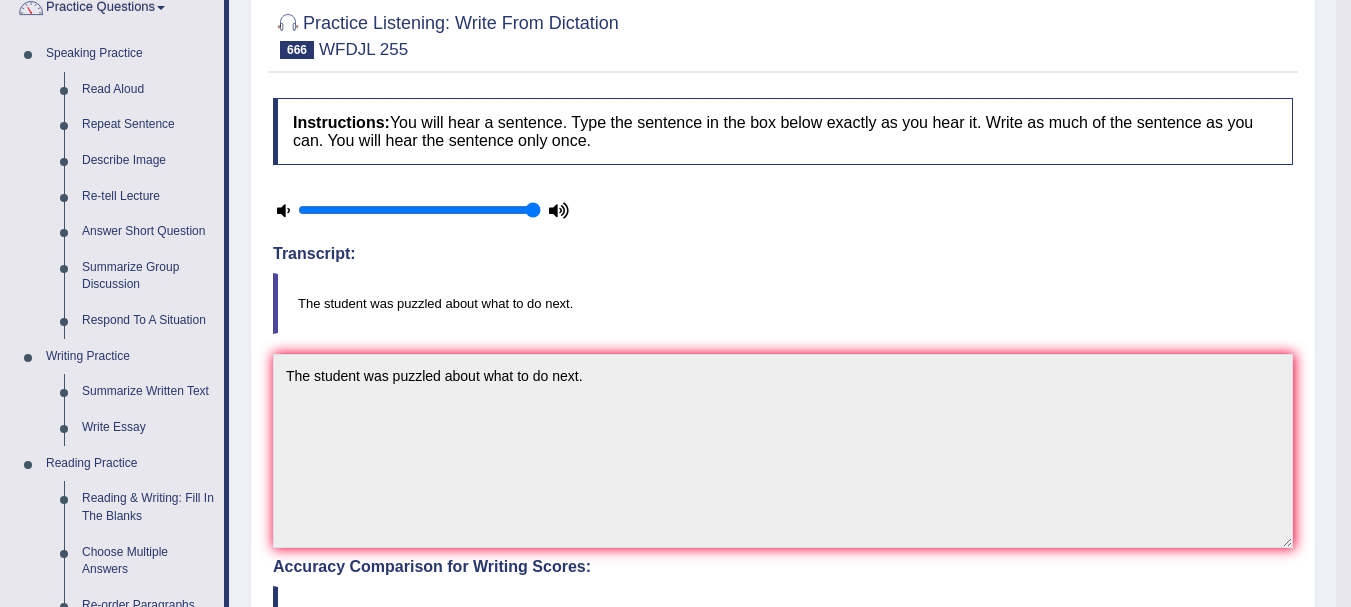 scroll, scrollTop: 173, scrollLeft: 0, axis: vertical 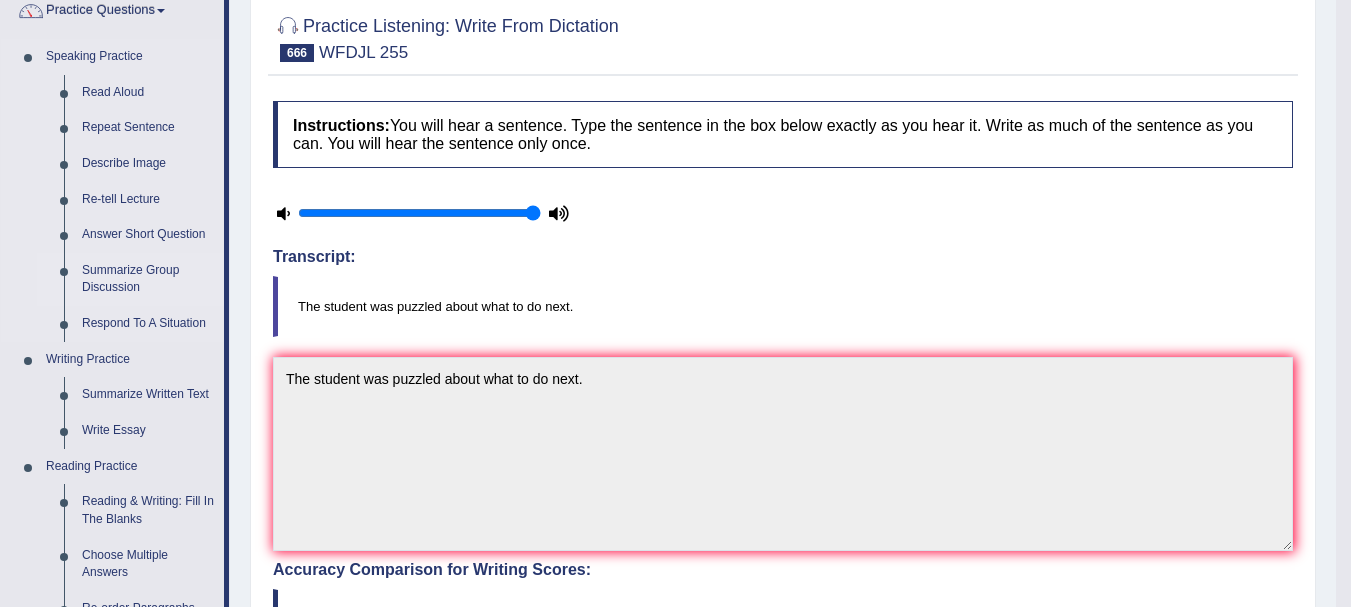 click on "Summarize Group Discussion" at bounding box center (148, 279) 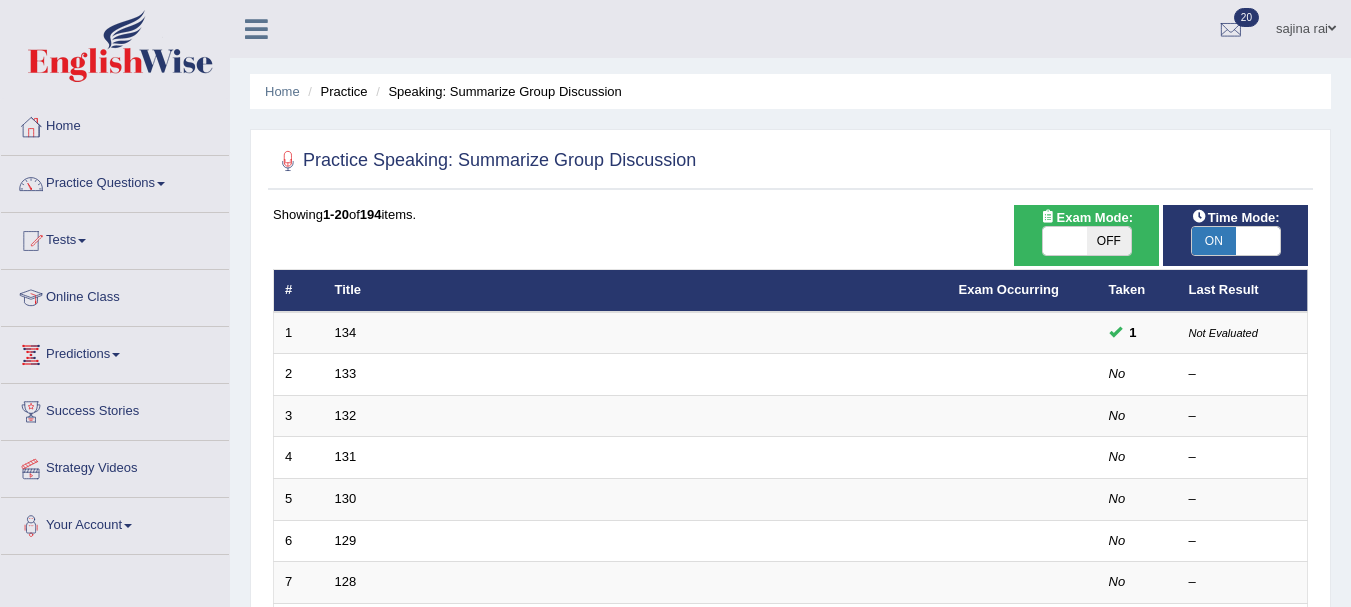scroll, scrollTop: 0, scrollLeft: 0, axis: both 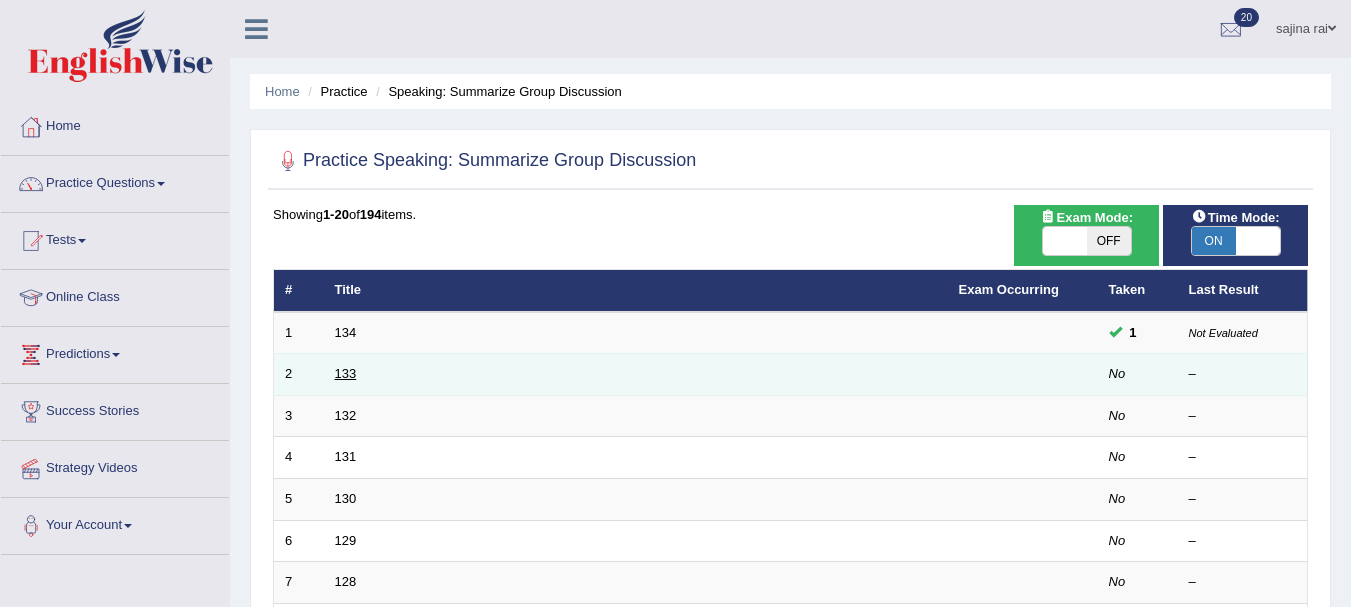 click on "133" at bounding box center (346, 373) 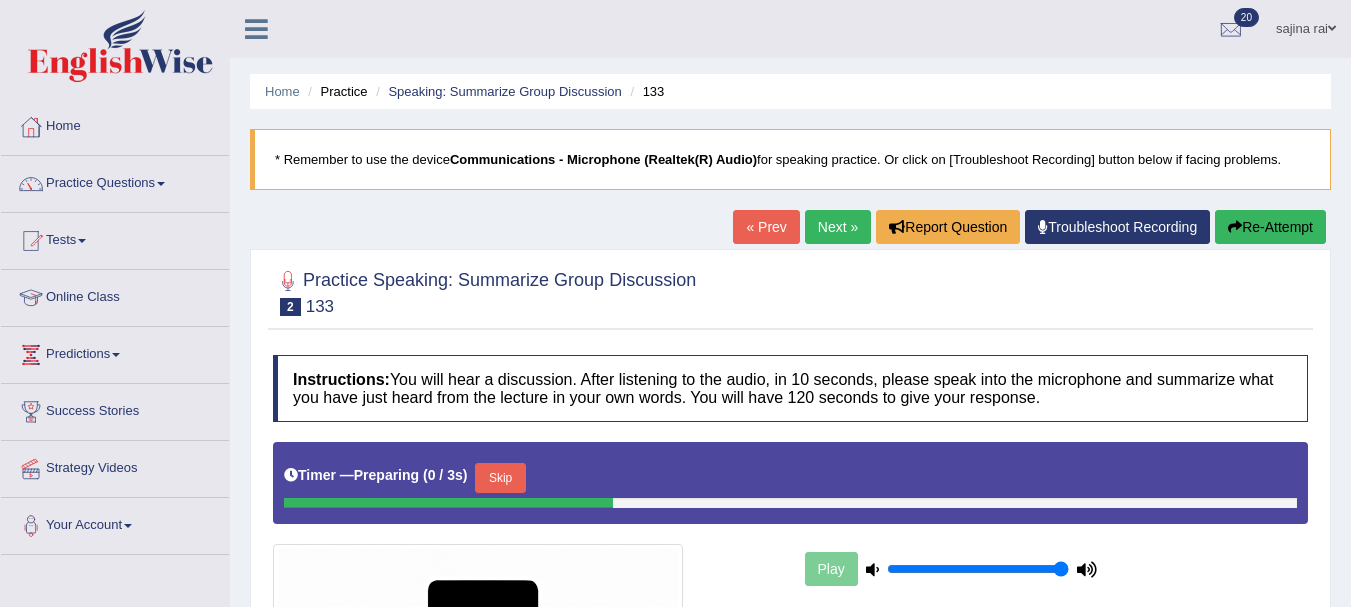 scroll, scrollTop: 0, scrollLeft: 0, axis: both 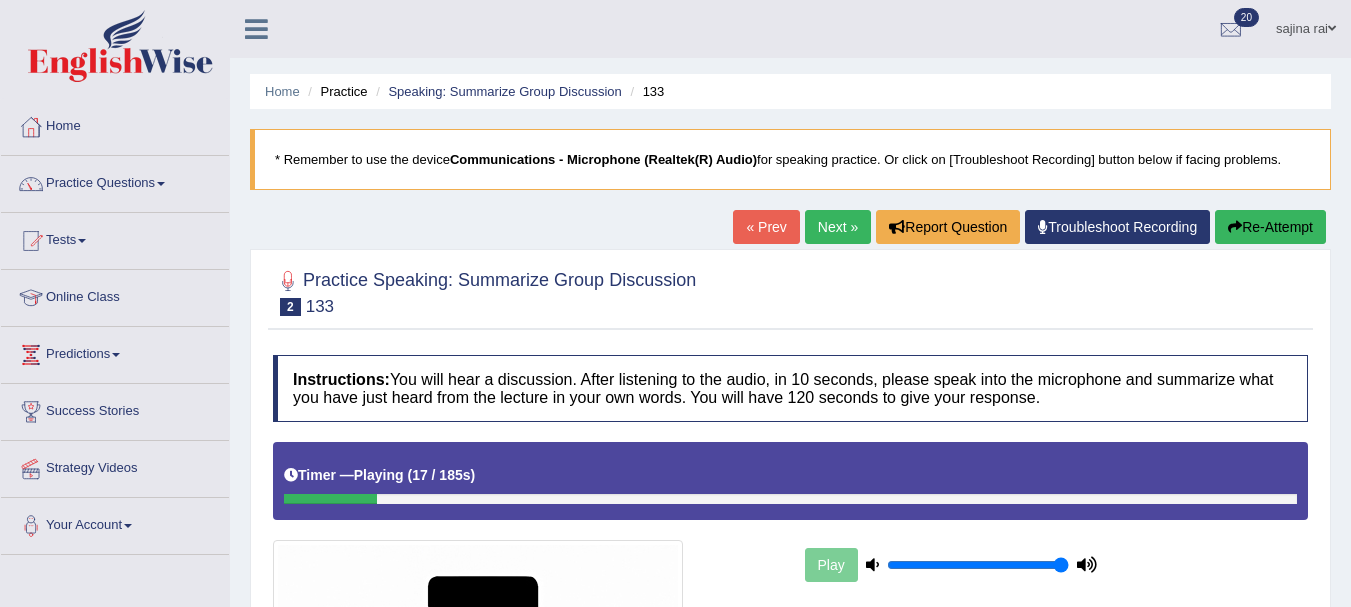 click on "Re-Attempt" at bounding box center (1270, 227) 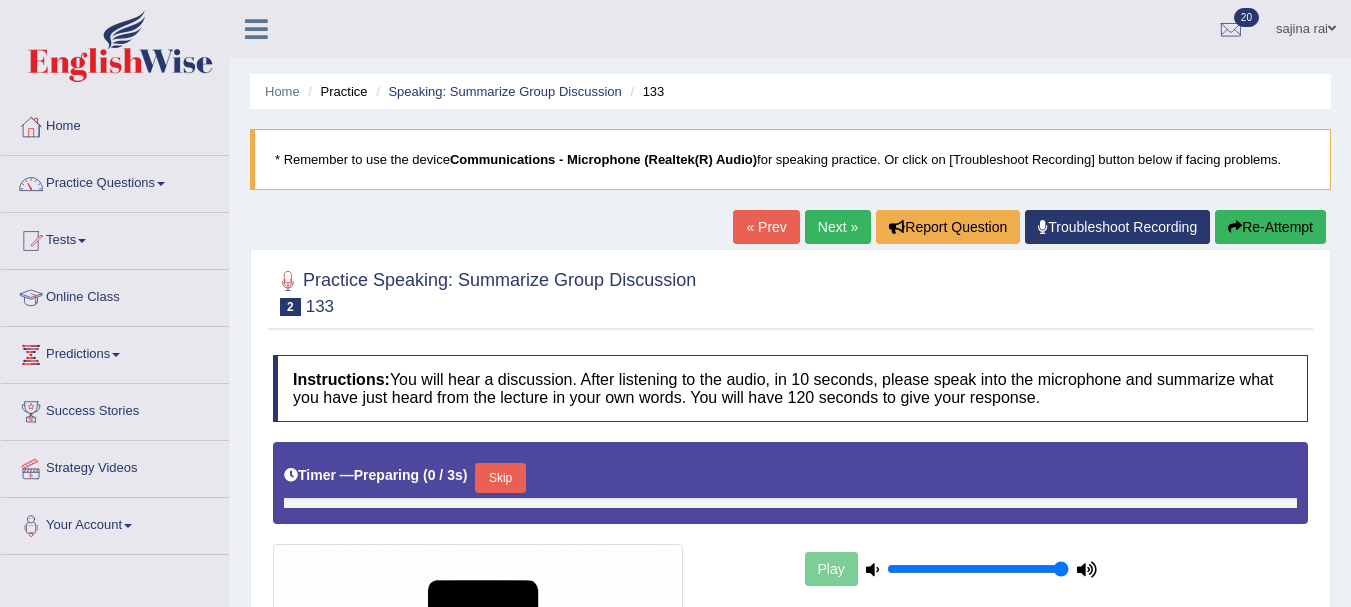 scroll, scrollTop: 0, scrollLeft: 0, axis: both 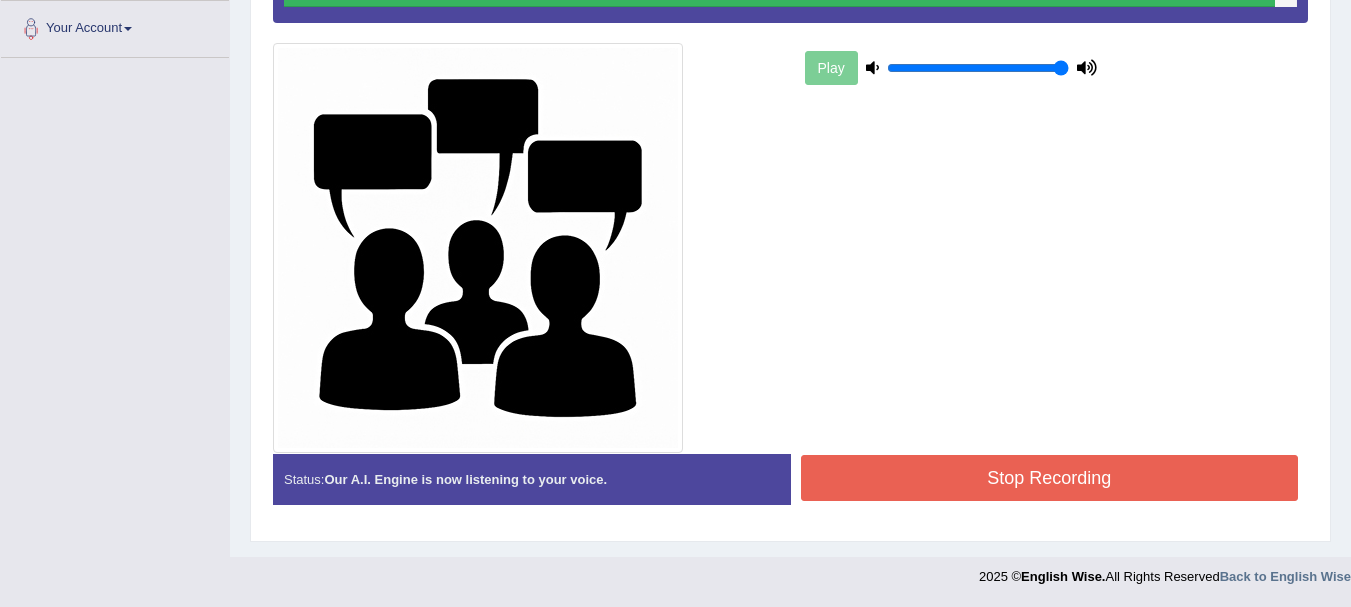 click on "Stop Recording" at bounding box center [1050, 478] 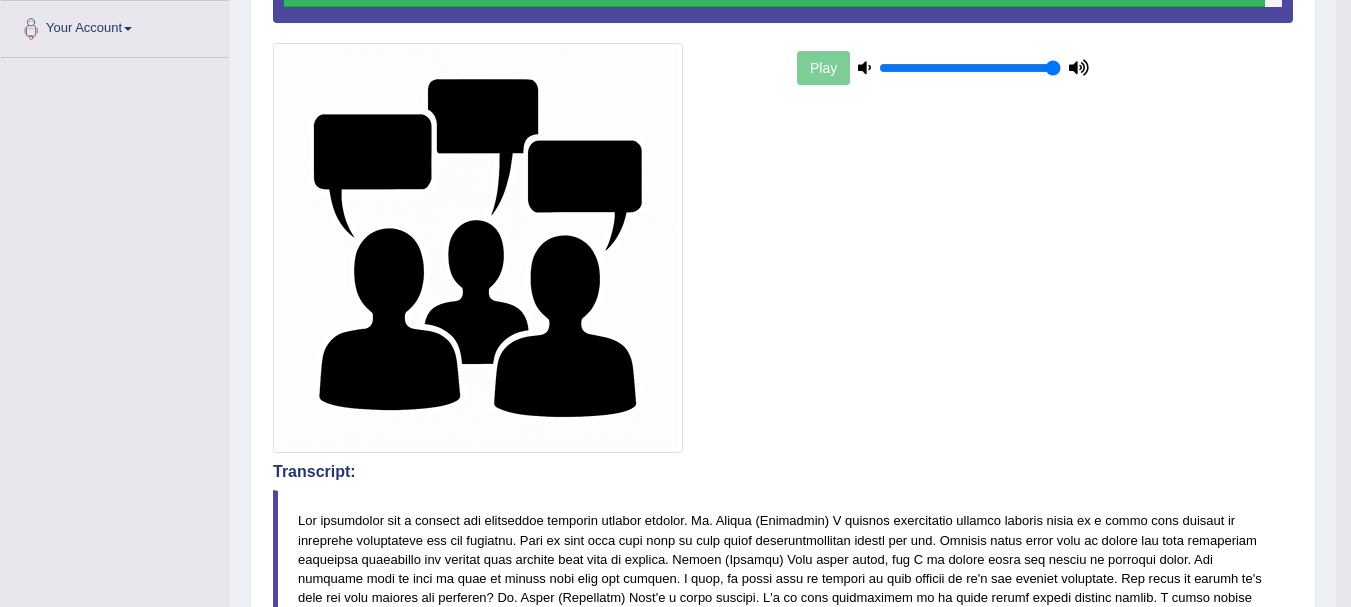scroll, scrollTop: 1588, scrollLeft: 0, axis: vertical 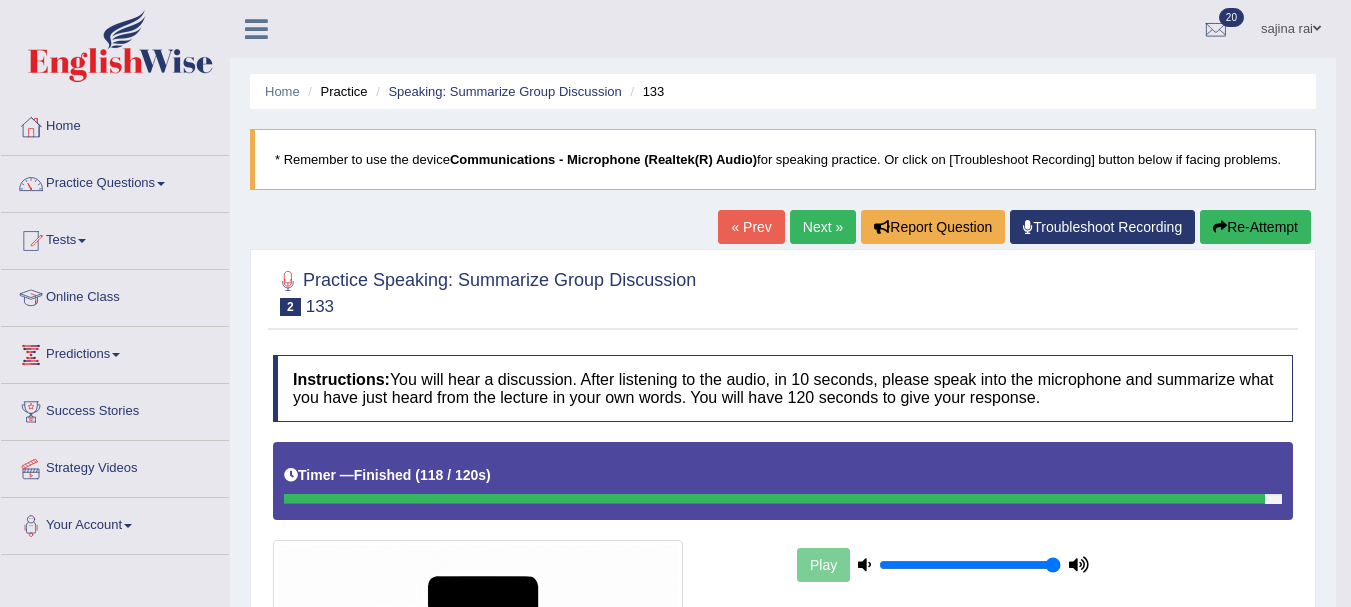 click on "Next »" at bounding box center (823, 227) 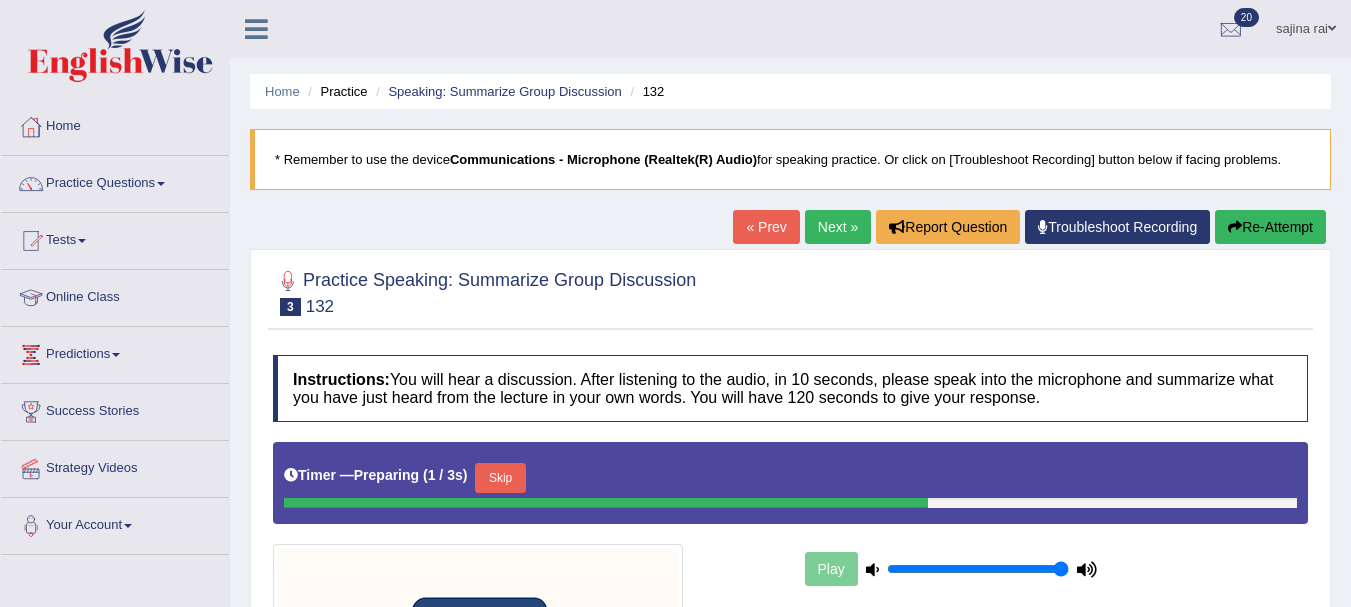 scroll, scrollTop: 0, scrollLeft: 0, axis: both 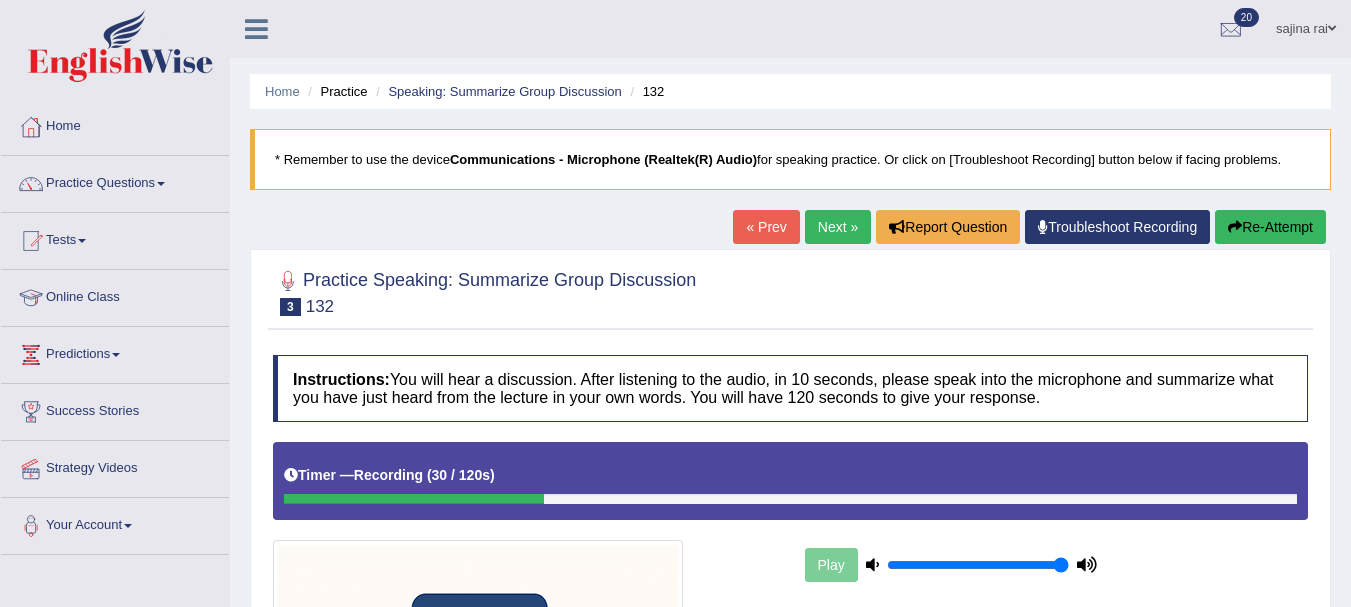 click on "Next »" at bounding box center (838, 227) 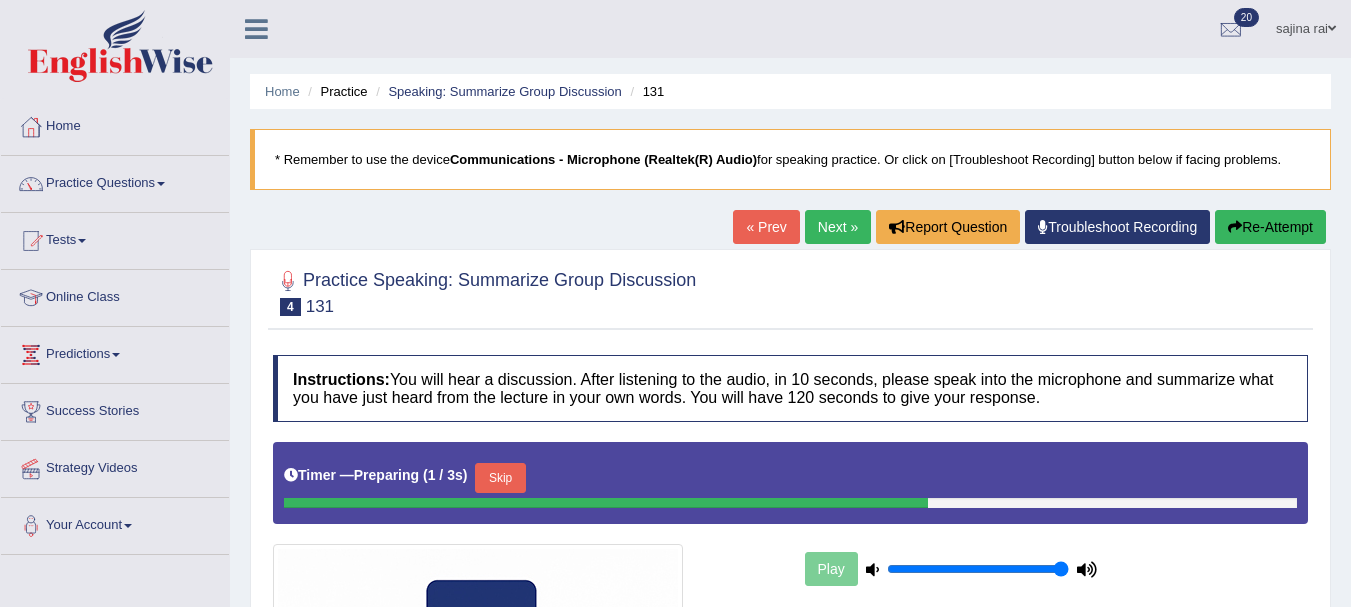 scroll, scrollTop: 0, scrollLeft: 0, axis: both 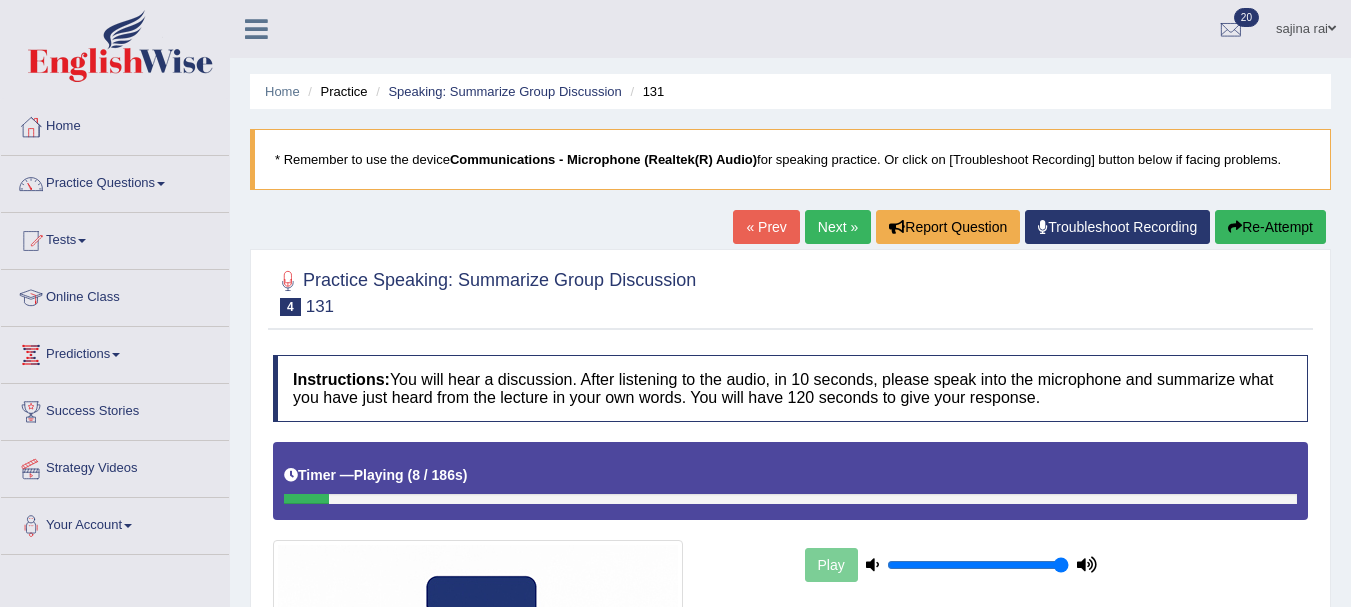 click on "Re-Attempt" at bounding box center [1270, 227] 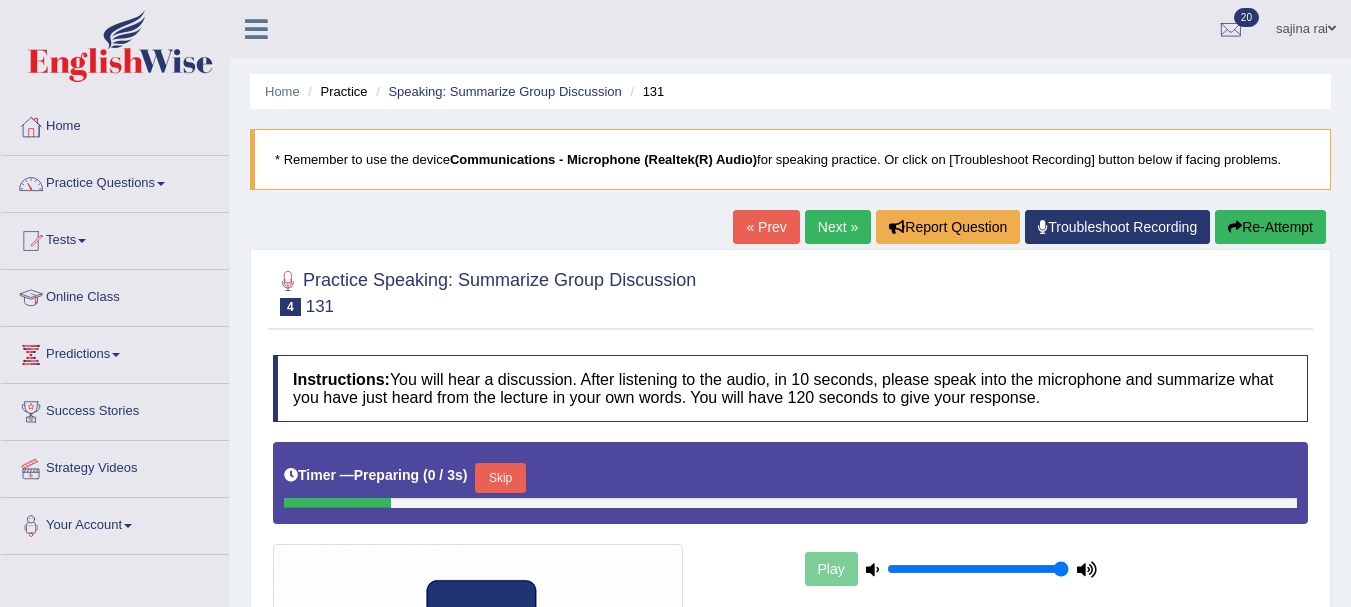 scroll, scrollTop: 0, scrollLeft: 0, axis: both 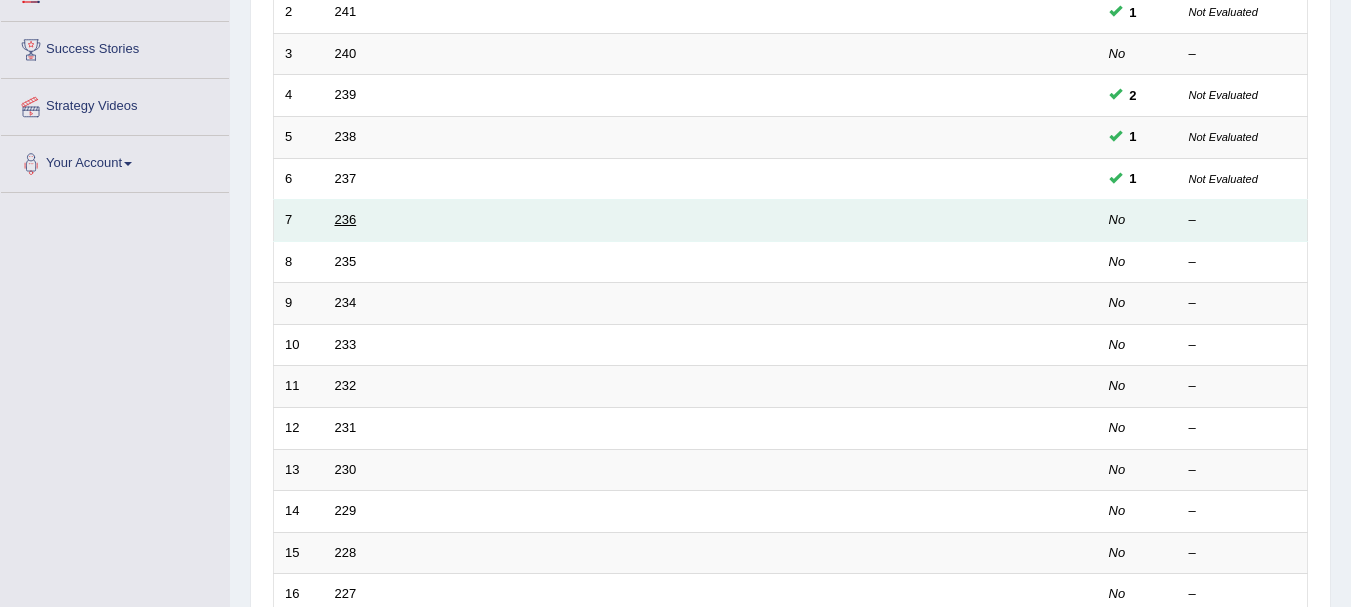 click on "236" at bounding box center (346, 219) 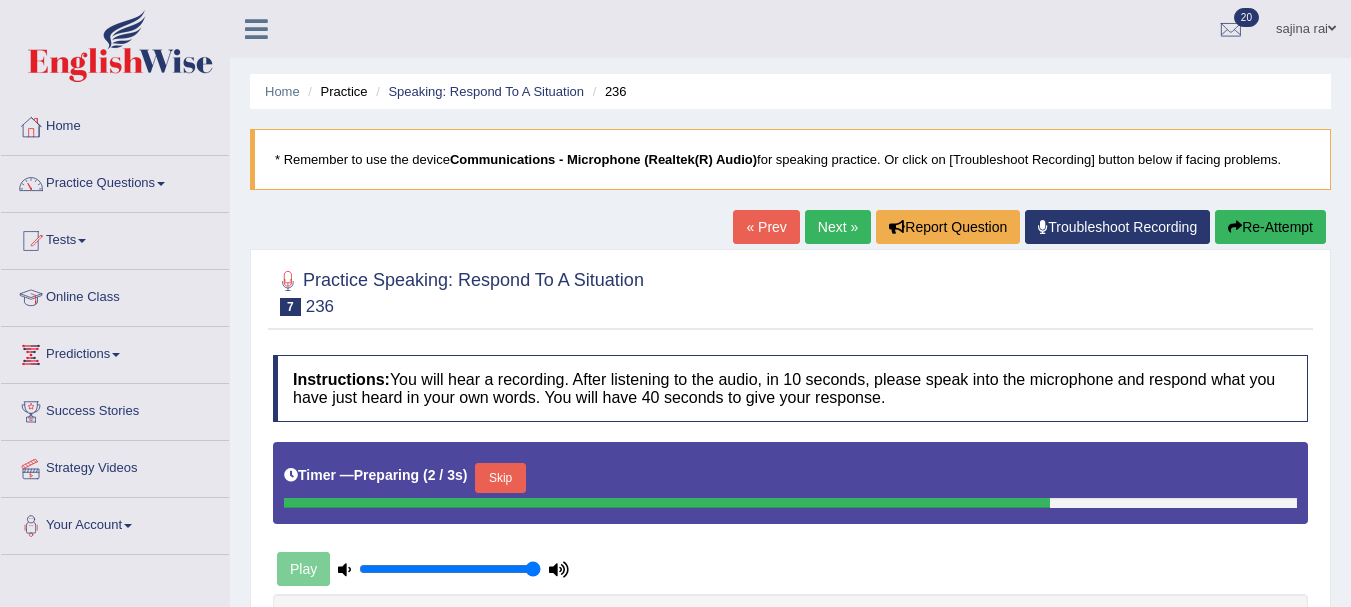 scroll, scrollTop: 0, scrollLeft: 0, axis: both 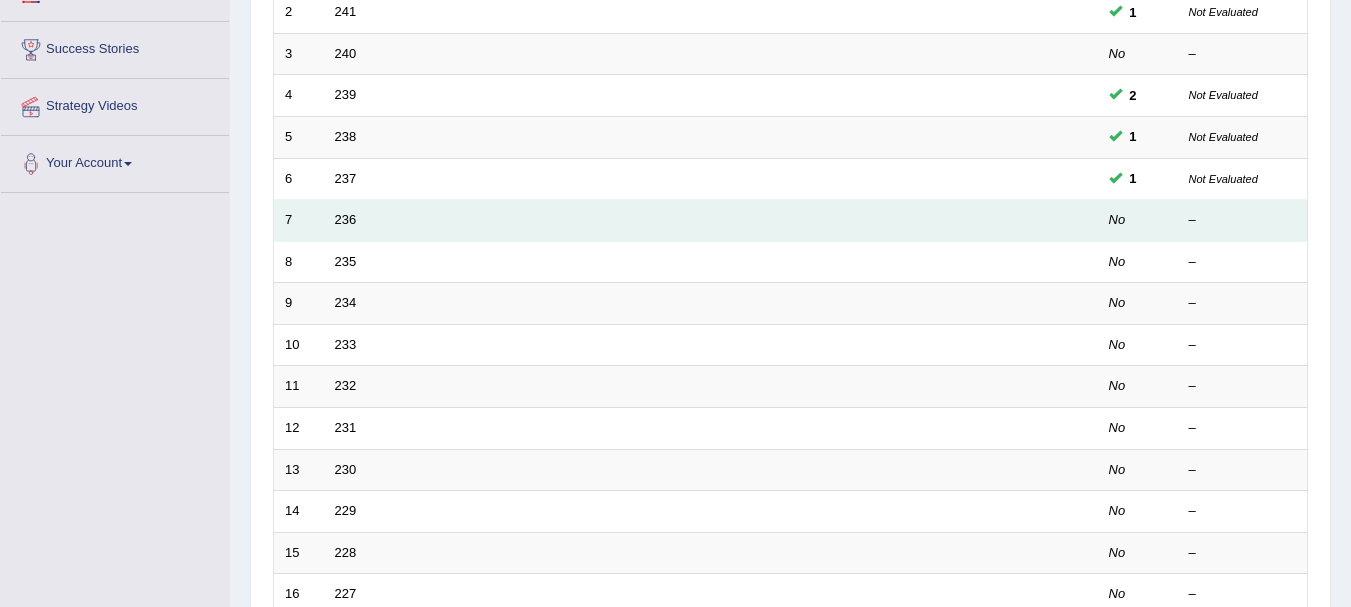 click on "236" at bounding box center [636, 221] 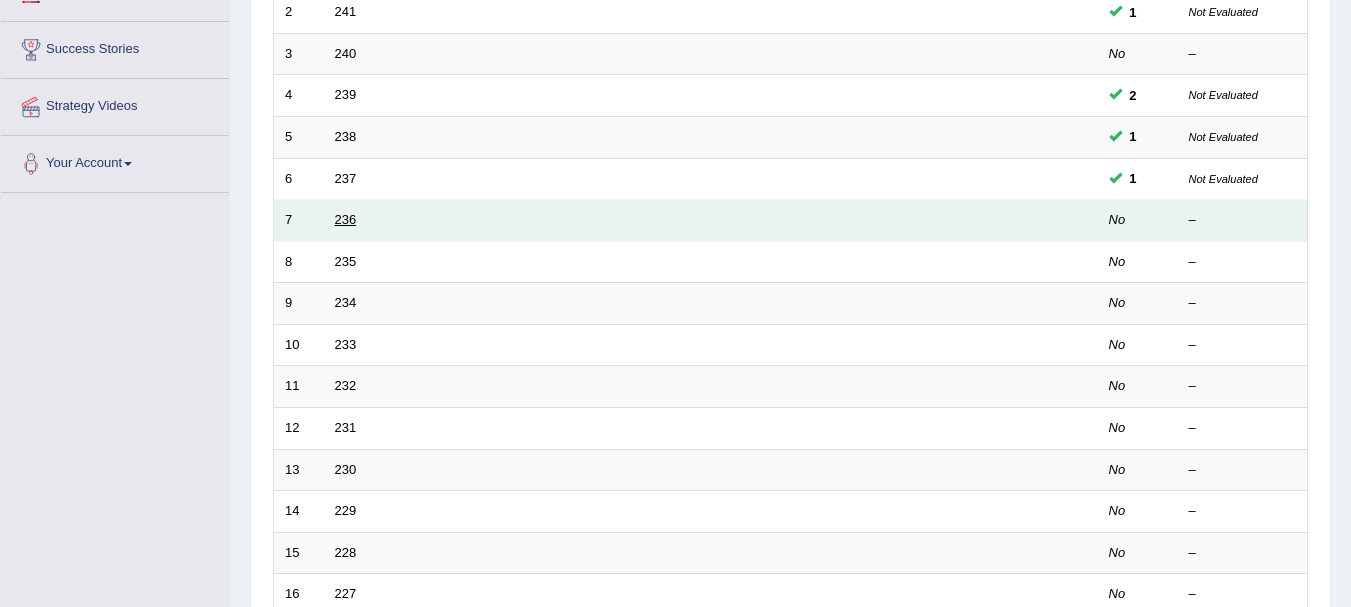 click on "236" at bounding box center [346, 219] 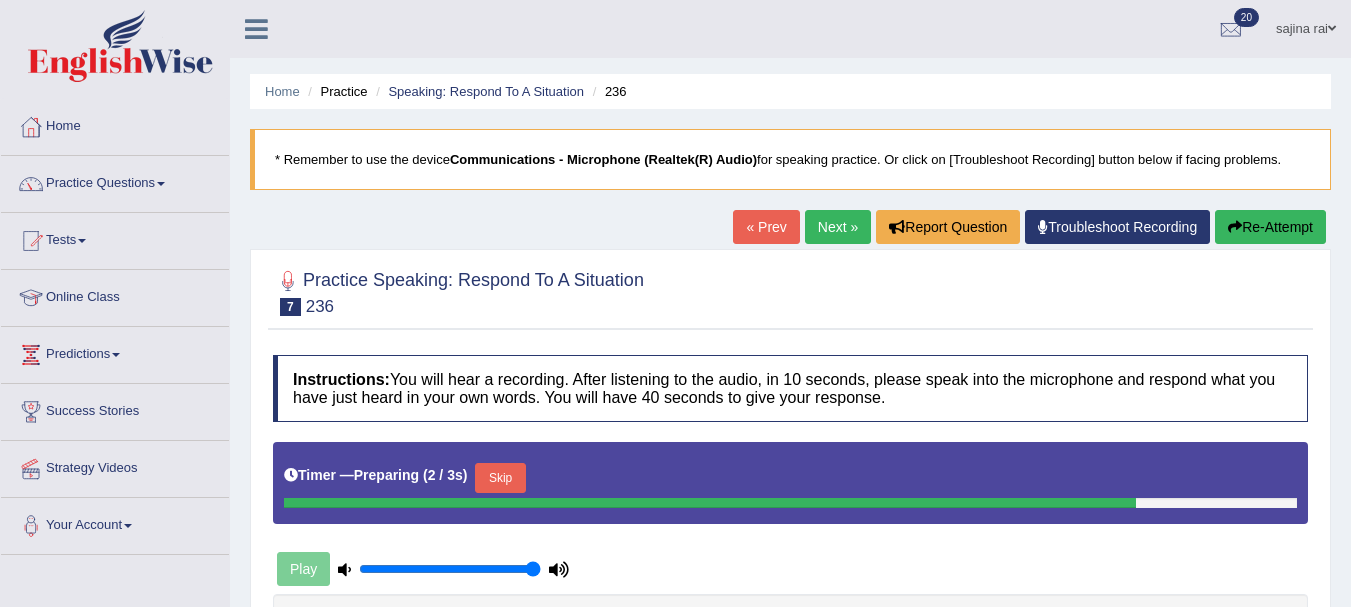 scroll, scrollTop: 347, scrollLeft: 0, axis: vertical 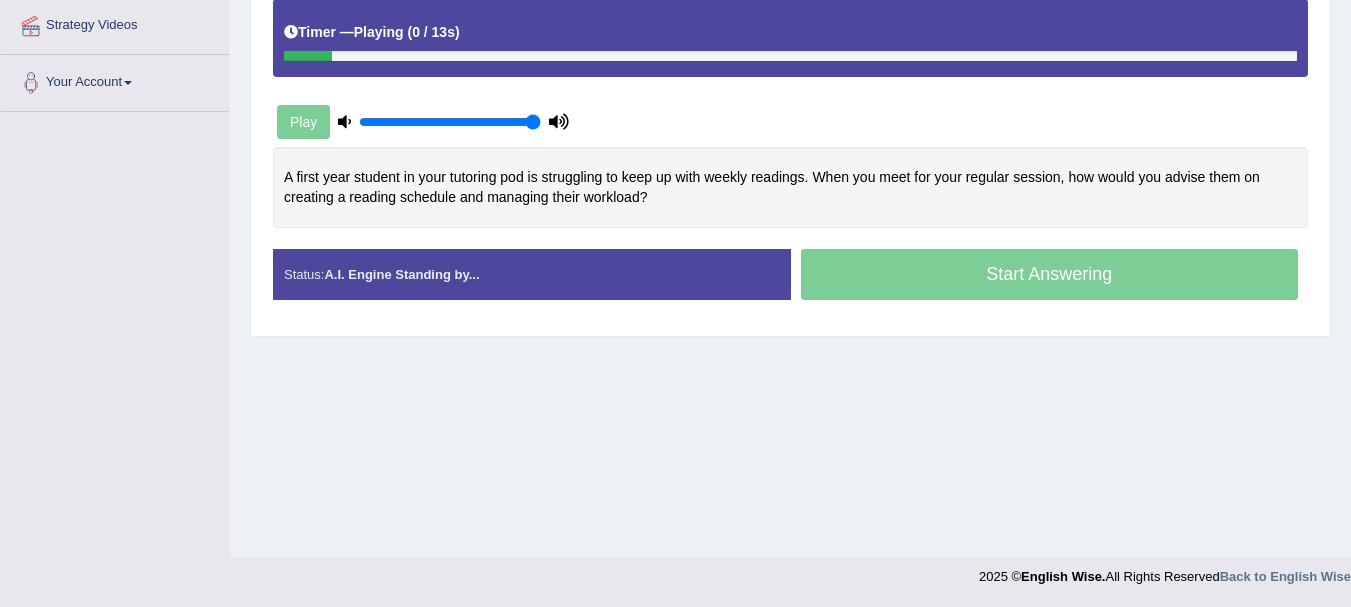 drag, startPoint x: 0, startPoint y: 0, endPoint x: 1357, endPoint y: 548, distance: 1463.4729 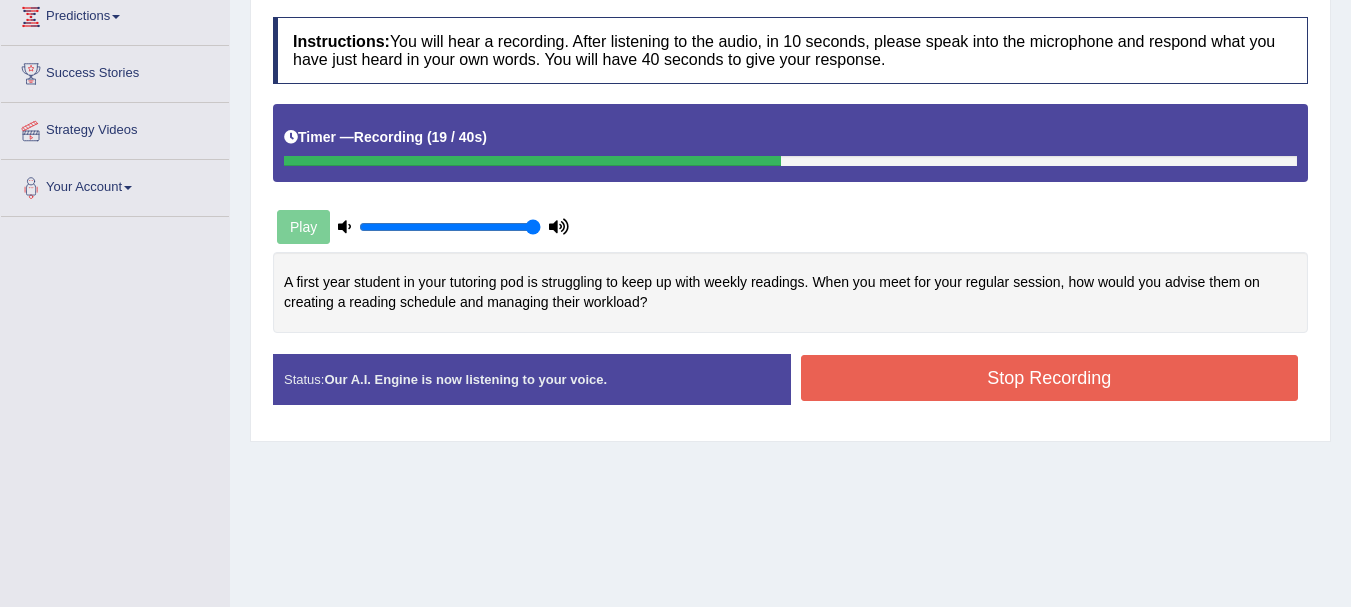 scroll, scrollTop: 347, scrollLeft: 0, axis: vertical 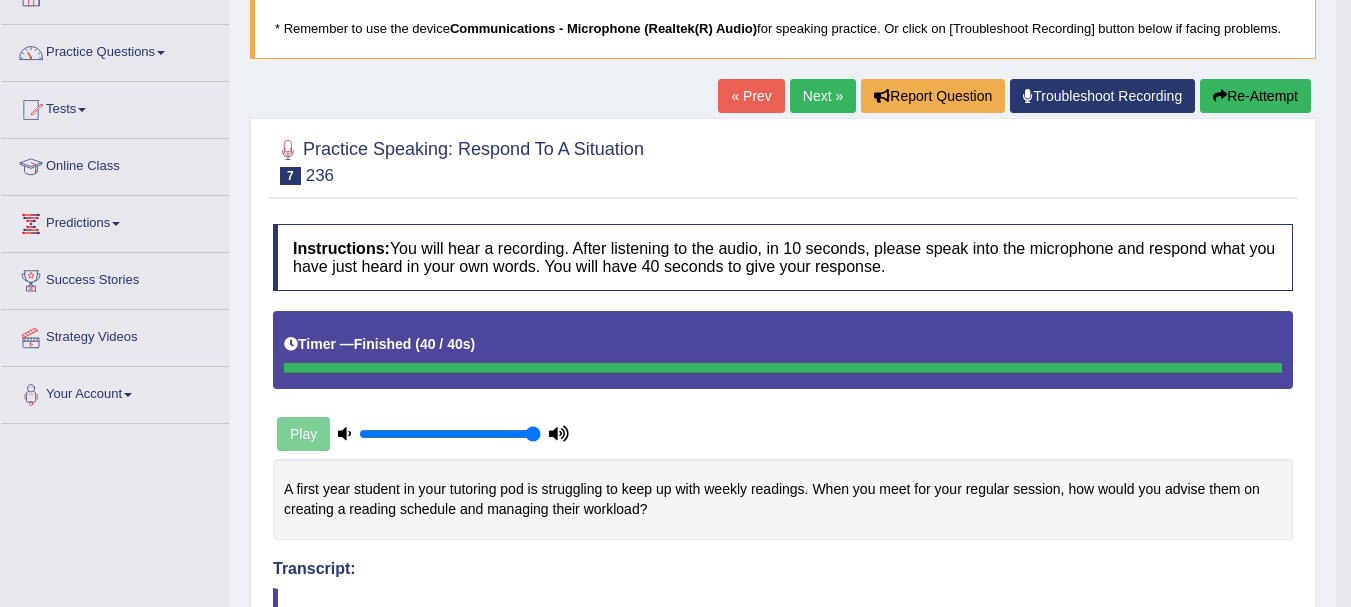 click on "Next »" at bounding box center [823, 96] 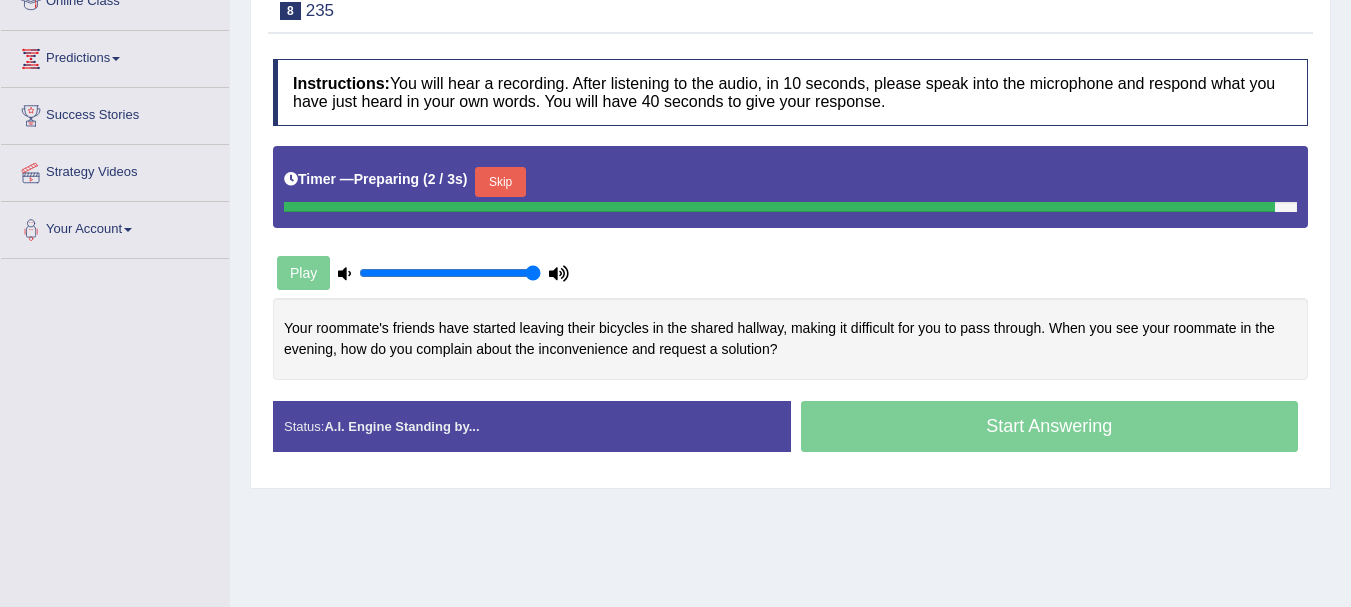 scroll, scrollTop: 309, scrollLeft: 0, axis: vertical 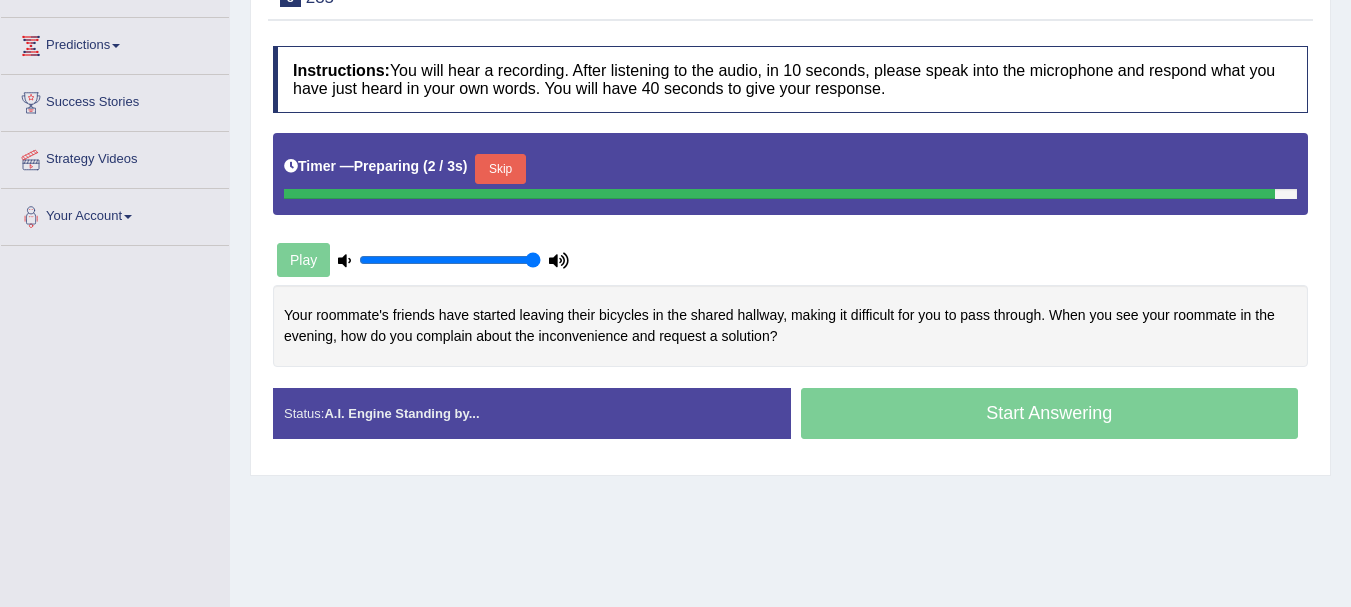click on "Toggle navigation
Home
Practice Questions   Speaking Practice Read Aloud
Repeat Sentence
Describe Image
Re-tell Lecture
Answer Short Question
Summarize Group Discussion
Respond To A Situation
Writing Practice  Summarize Written Text
Write Essay
Reading Practice  Reading & Writing: Fill In The Blanks
Choose Multiple Answers
Re-order Paragraphs
Fill In The Blanks
Choose Single Answer
Listening Practice  Summarize Spoken Text
Highlight Incorrect Words
Highlight Correct Summary
Select Missing Word
Choose Single Answer
Choose Multiple Answers
Fill In The Blanks
Write From Dictation
Pronunciation
Tests
Take Mock Test" at bounding box center (675, -6) 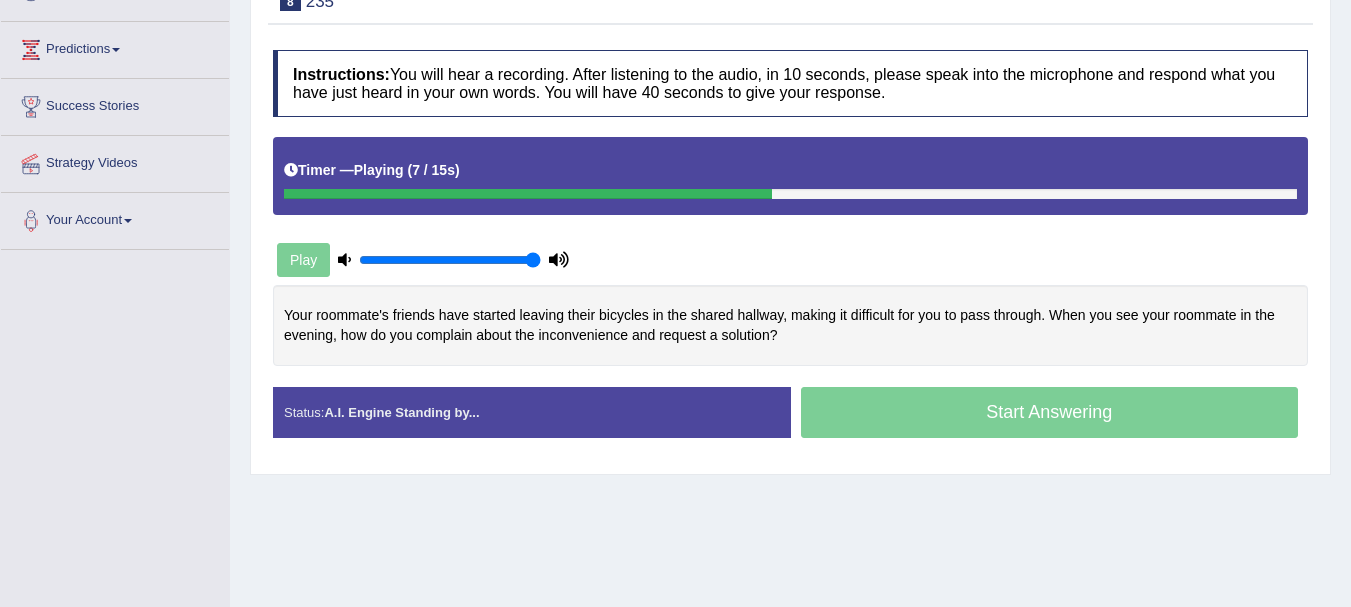 scroll, scrollTop: 301, scrollLeft: 0, axis: vertical 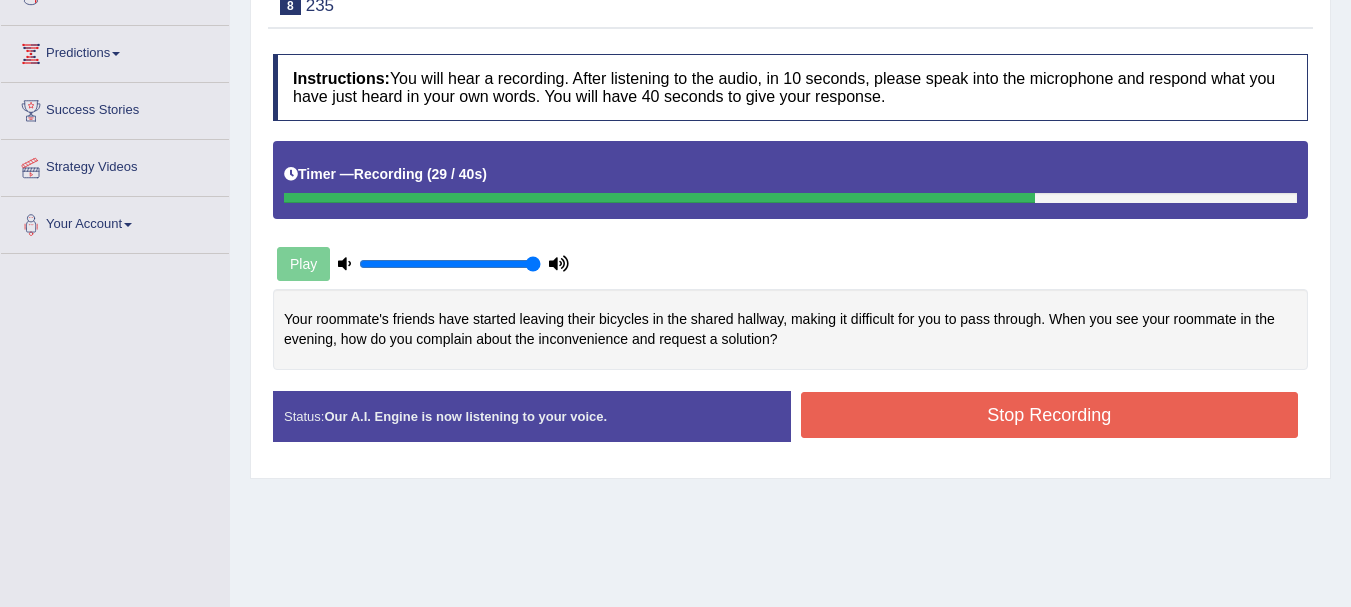 click on "Stop Recording" at bounding box center [1050, 415] 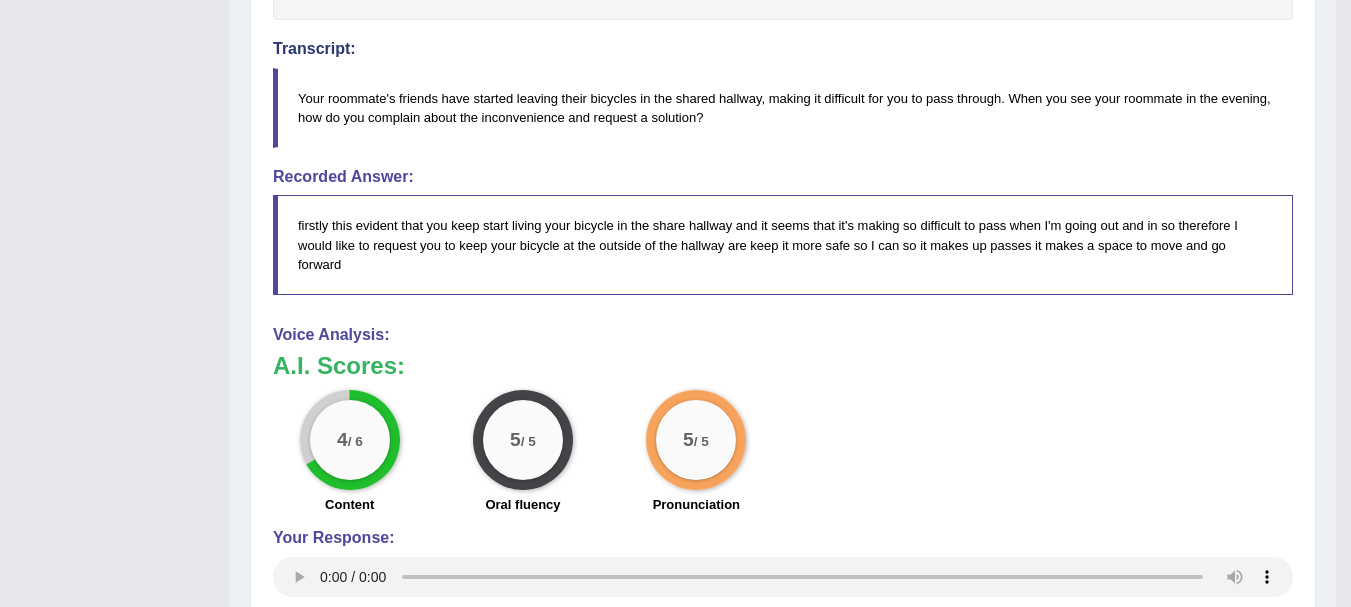 scroll, scrollTop: 635, scrollLeft: 0, axis: vertical 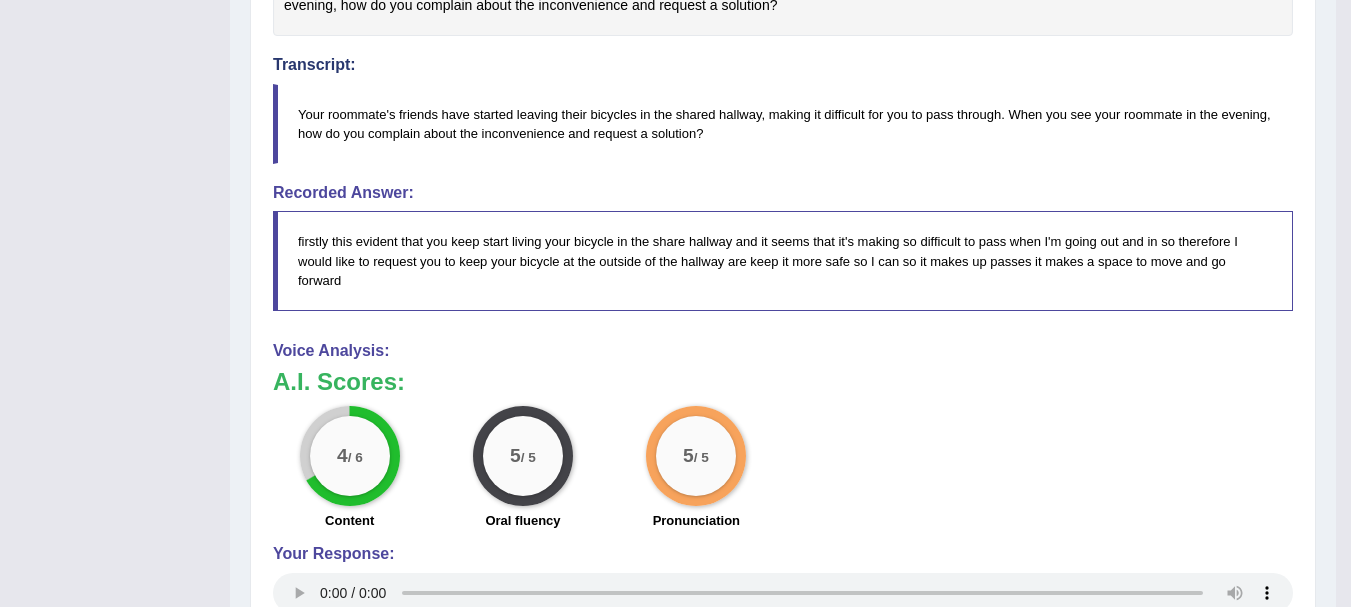 drag, startPoint x: 1357, startPoint y: 198, endPoint x: 1364, endPoint y: 403, distance: 205.11948 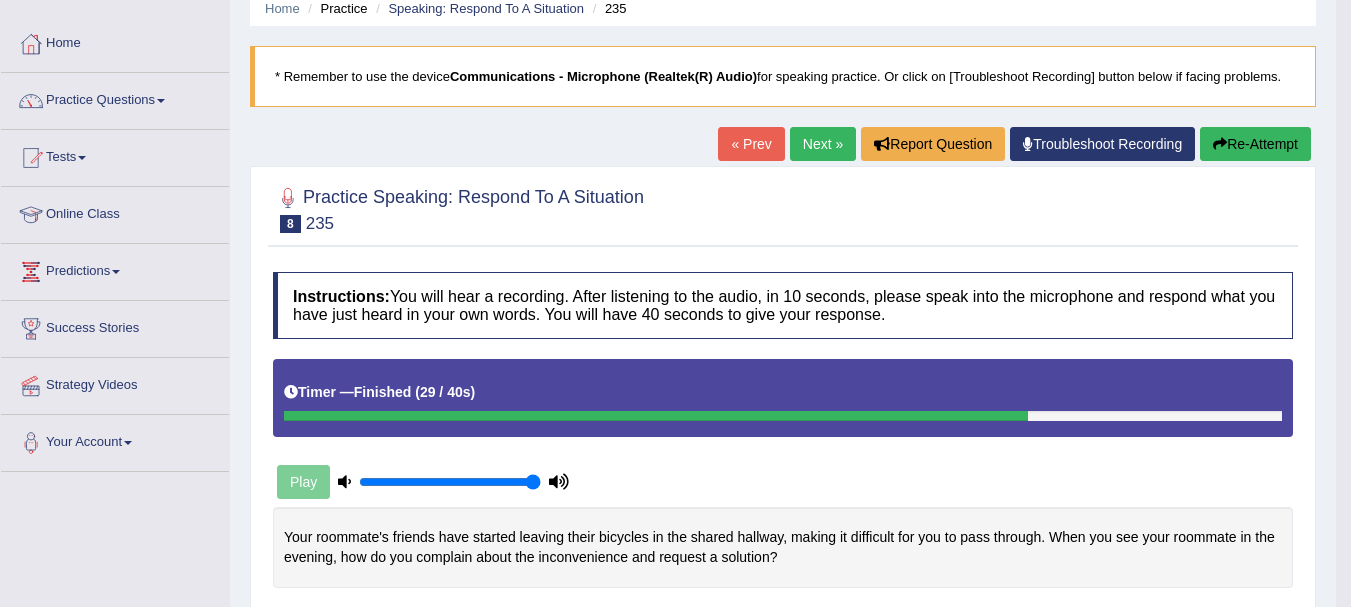 scroll, scrollTop: 51, scrollLeft: 0, axis: vertical 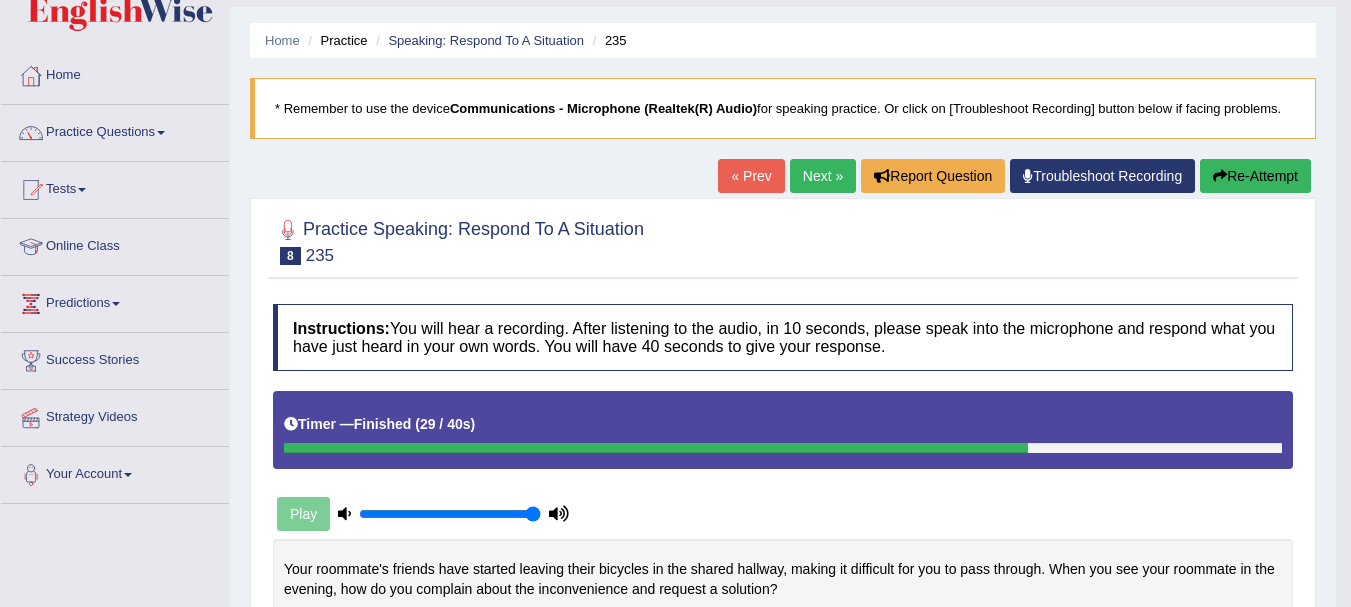 click on "Next »" at bounding box center (823, 176) 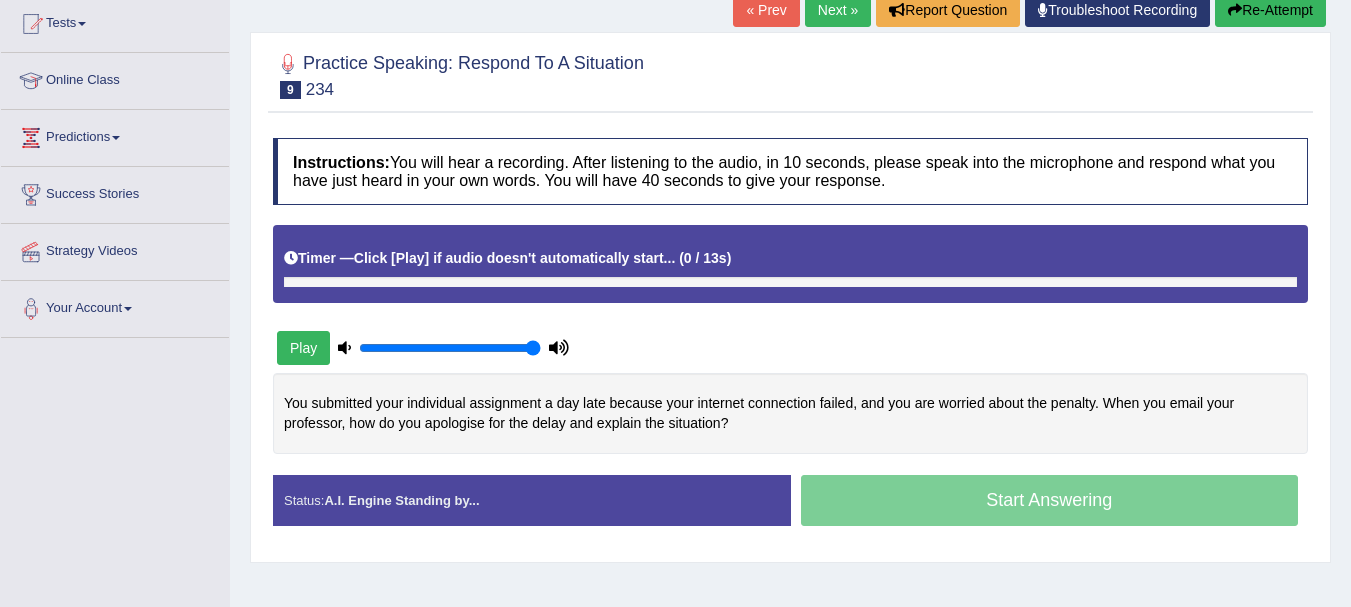 scroll, scrollTop: 217, scrollLeft: 0, axis: vertical 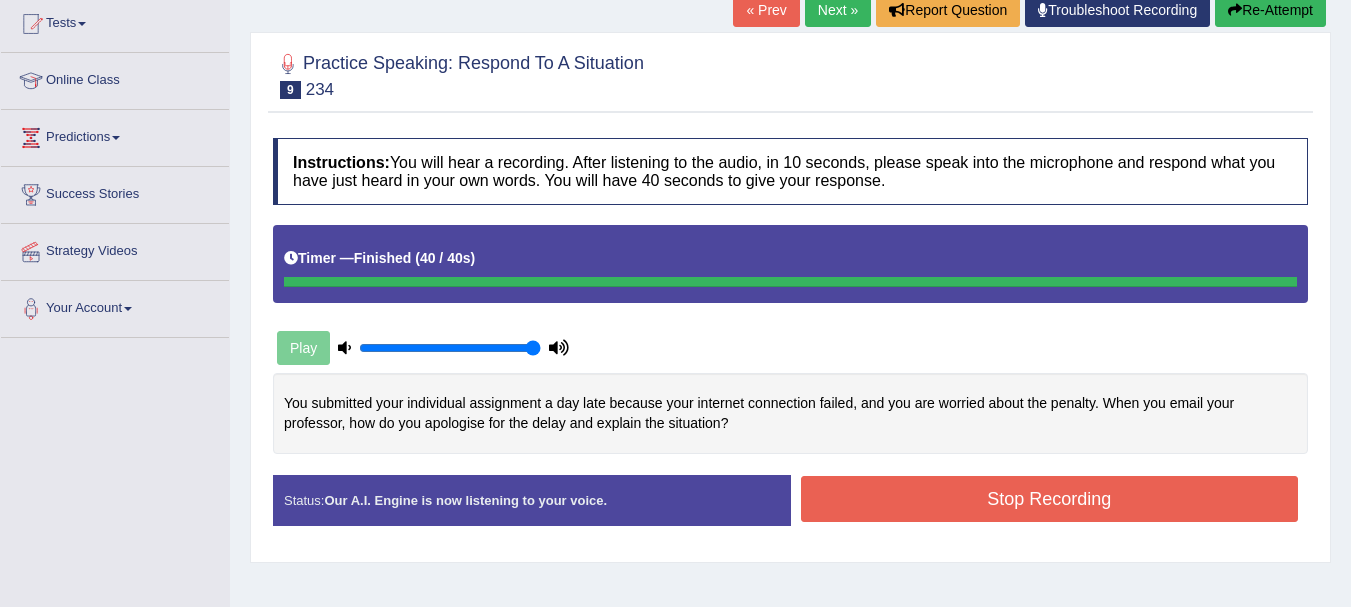 click on "." at bounding box center [0, 0] 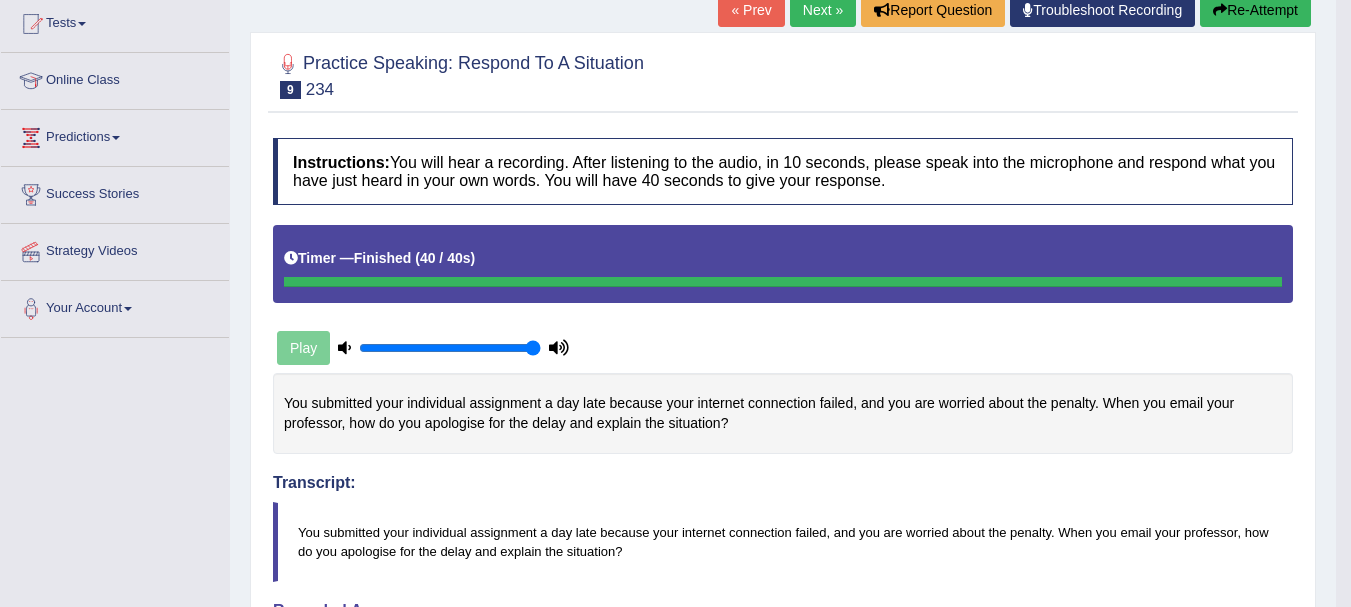 drag, startPoint x: 1358, startPoint y: 191, endPoint x: 1361, endPoint y: 303, distance: 112.04017 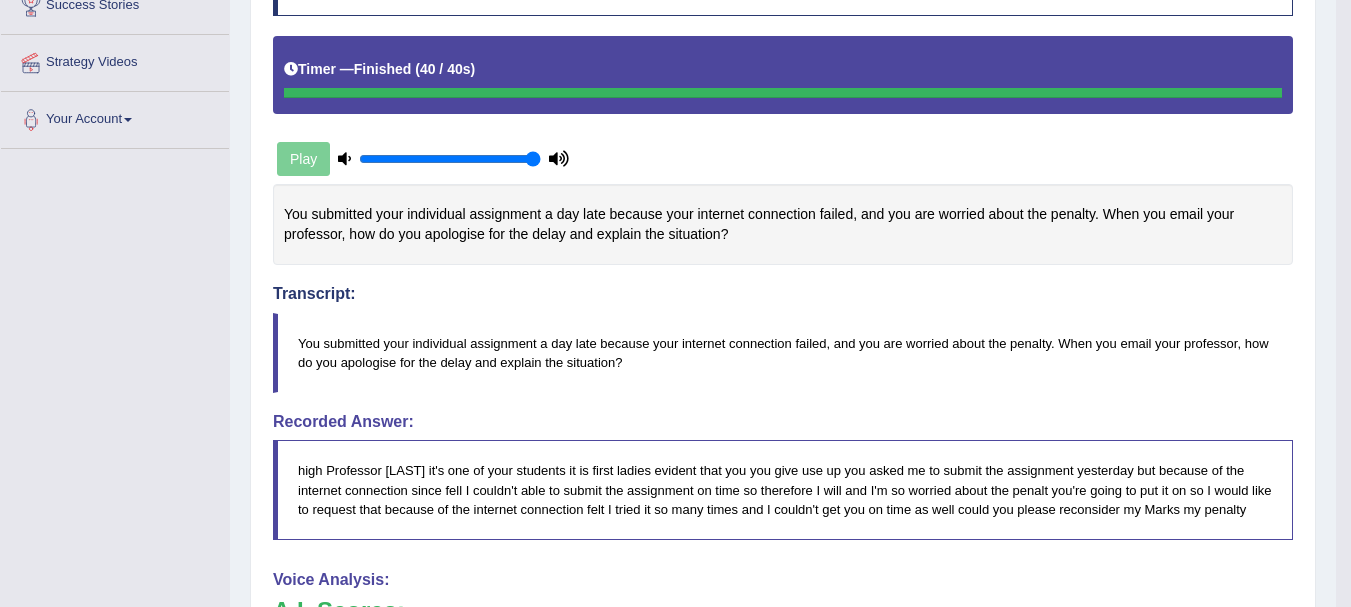 scroll, scrollTop: 0, scrollLeft: 0, axis: both 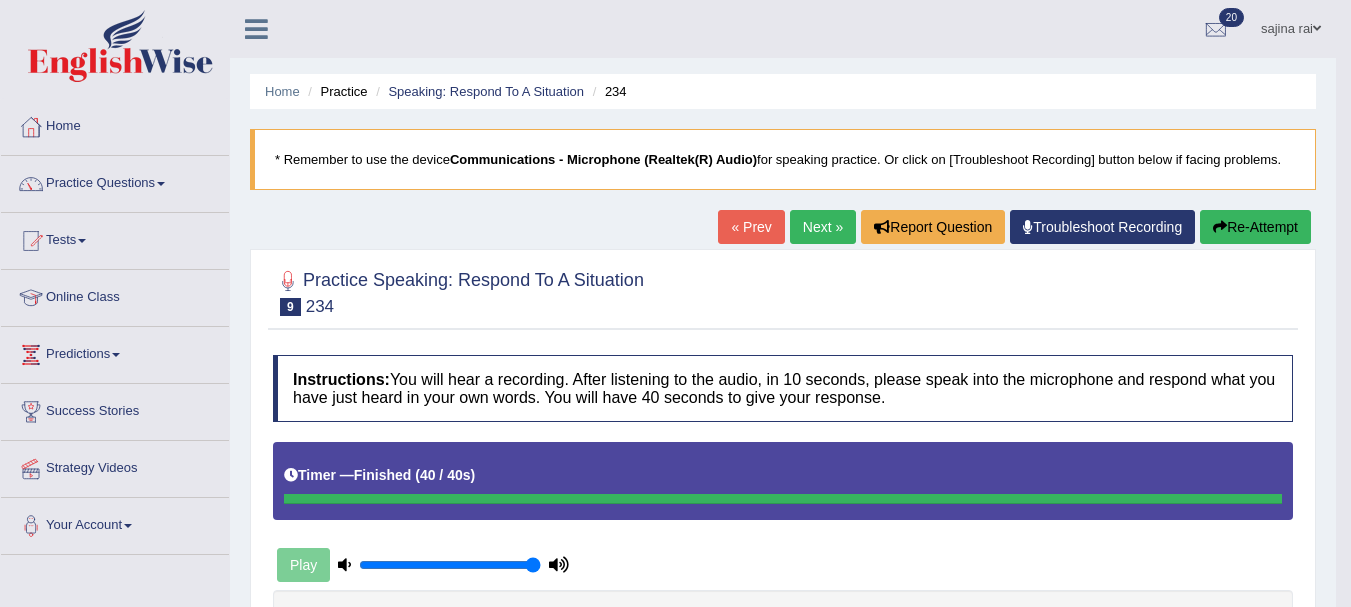 click on "Re-Attempt" at bounding box center (1255, 227) 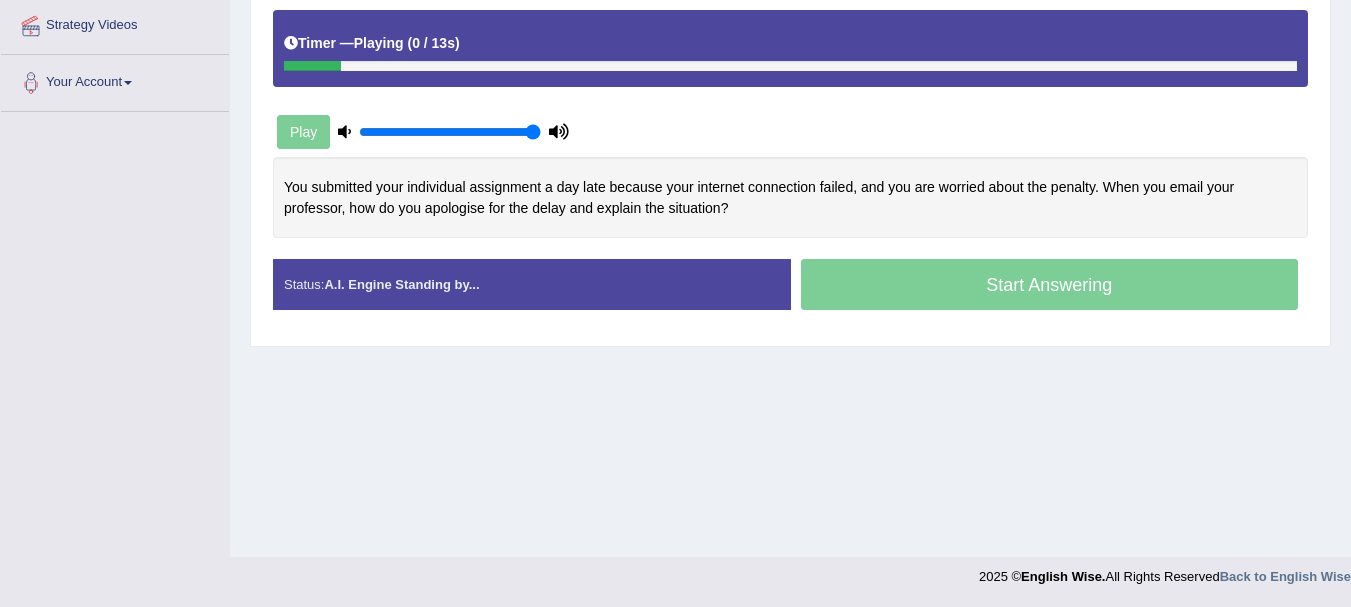 scroll, scrollTop: 443, scrollLeft: 0, axis: vertical 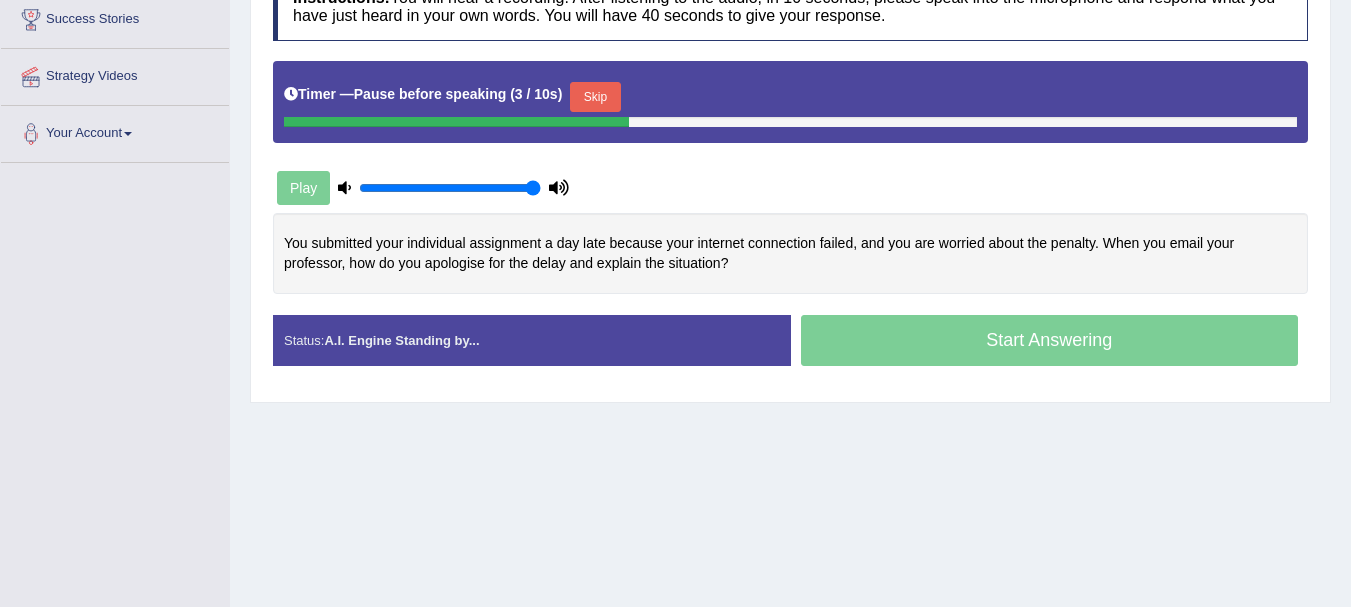 click on "Skip" at bounding box center (595, 97) 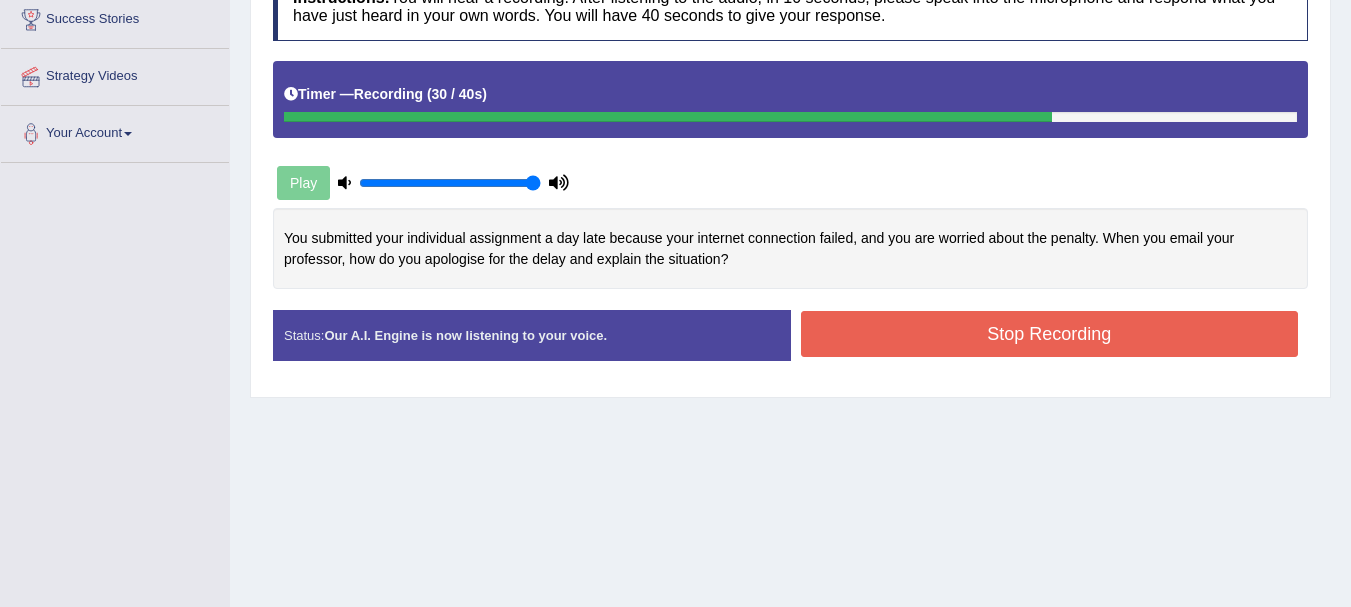 click on "Stop Recording" at bounding box center (1050, 334) 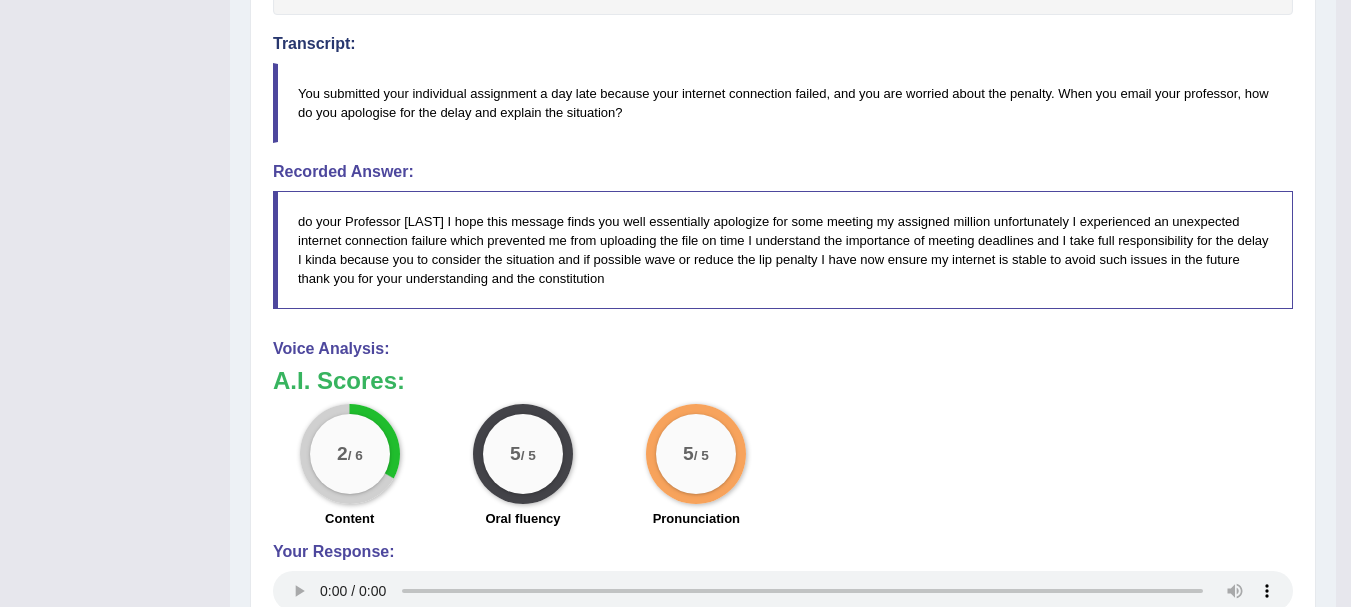 scroll, scrollTop: 664, scrollLeft: 0, axis: vertical 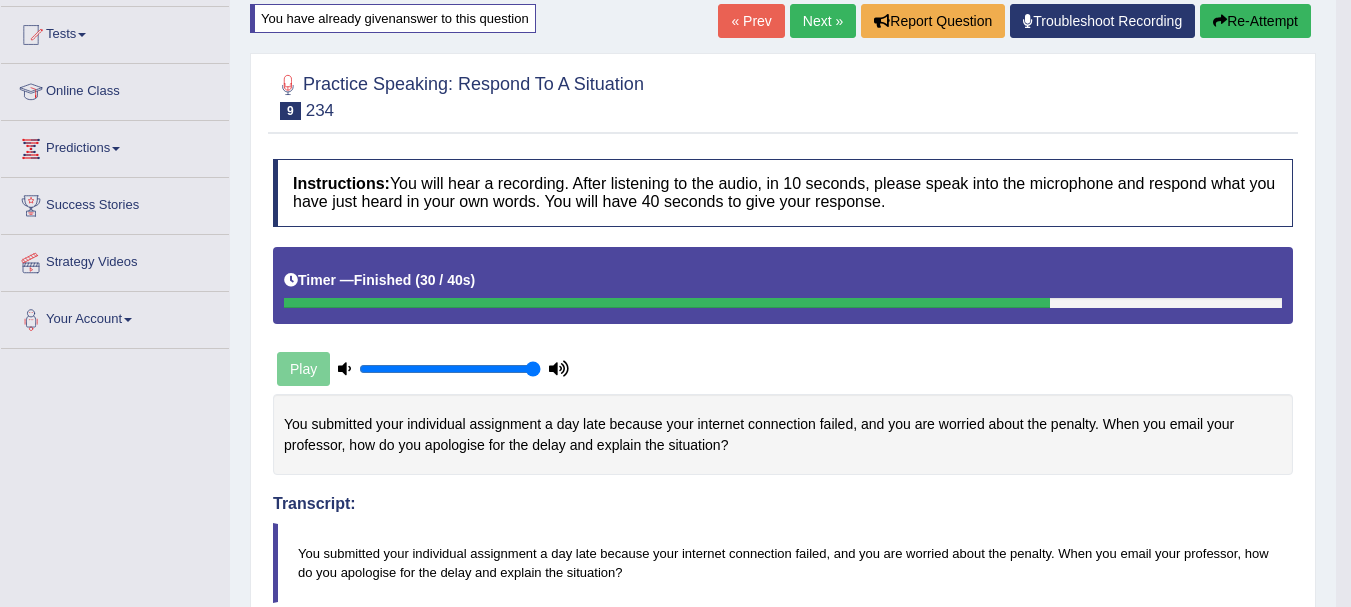 click on "Next »" at bounding box center [823, 21] 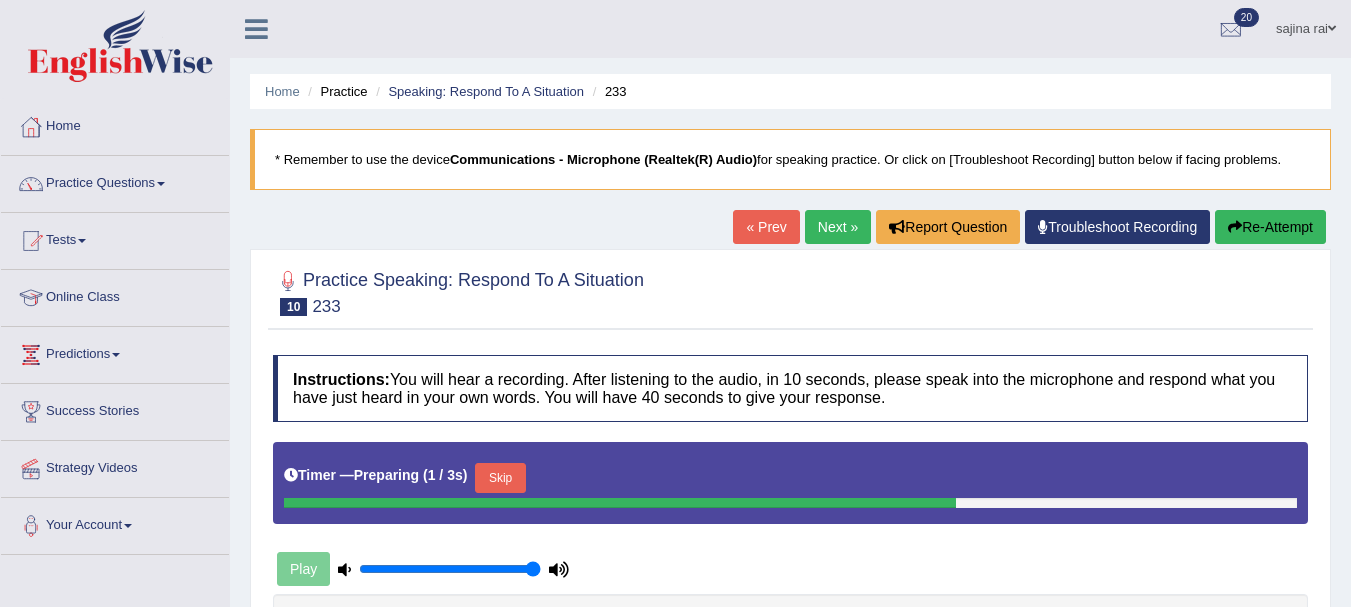scroll, scrollTop: 281, scrollLeft: 0, axis: vertical 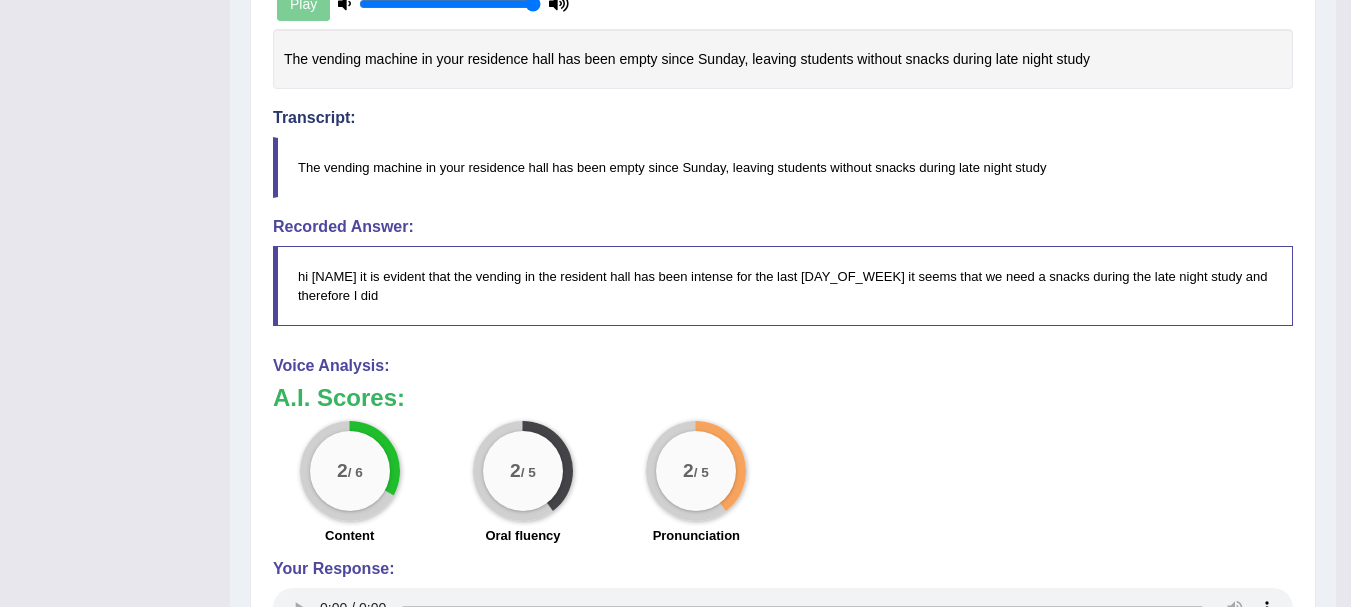 drag, startPoint x: 1349, startPoint y: 447, endPoint x: 1347, endPoint y: 353, distance: 94.02127 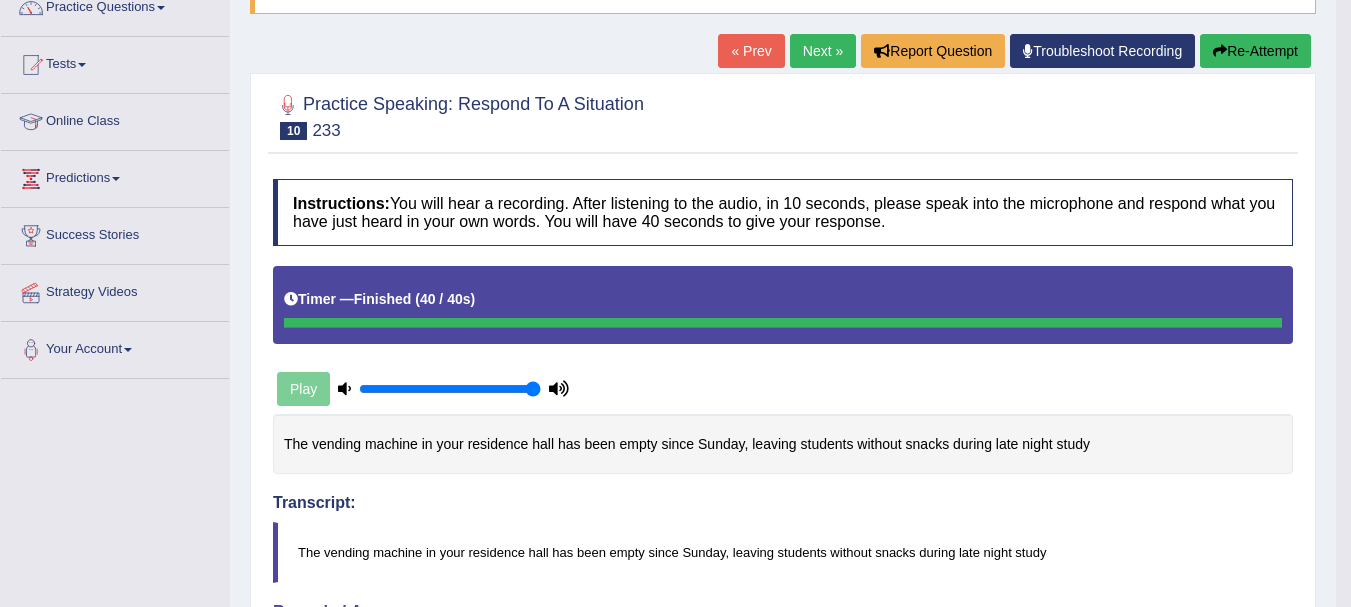 click on "Next »" at bounding box center (823, 51) 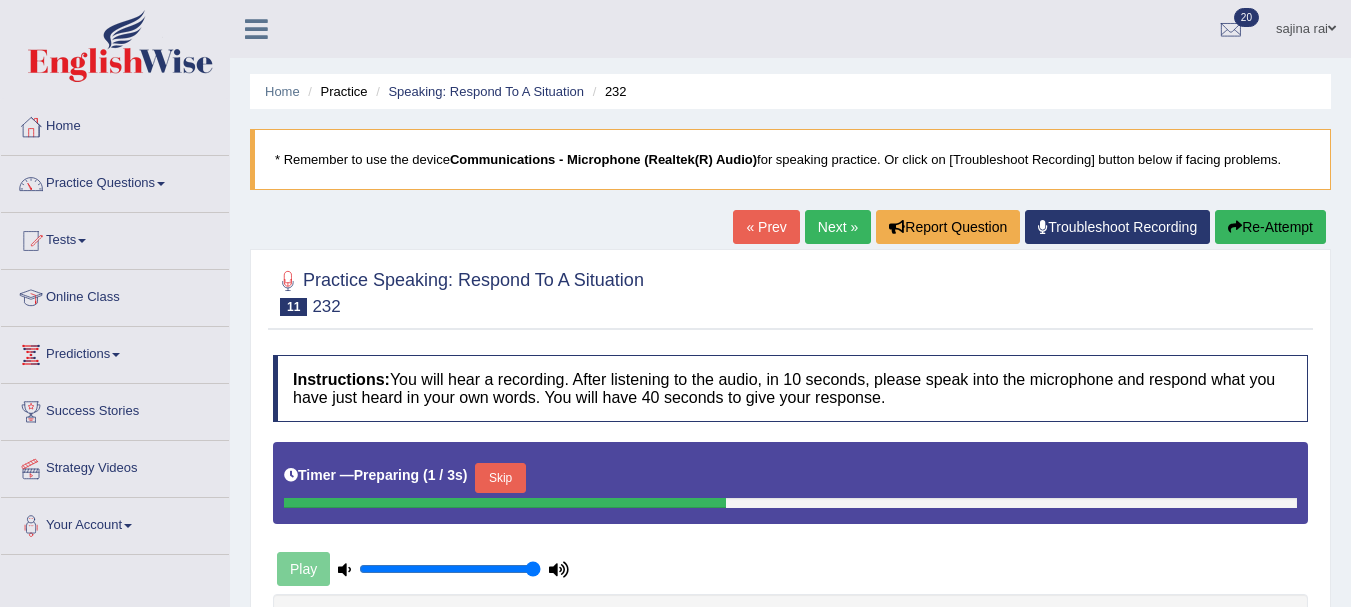 scroll, scrollTop: 0, scrollLeft: 0, axis: both 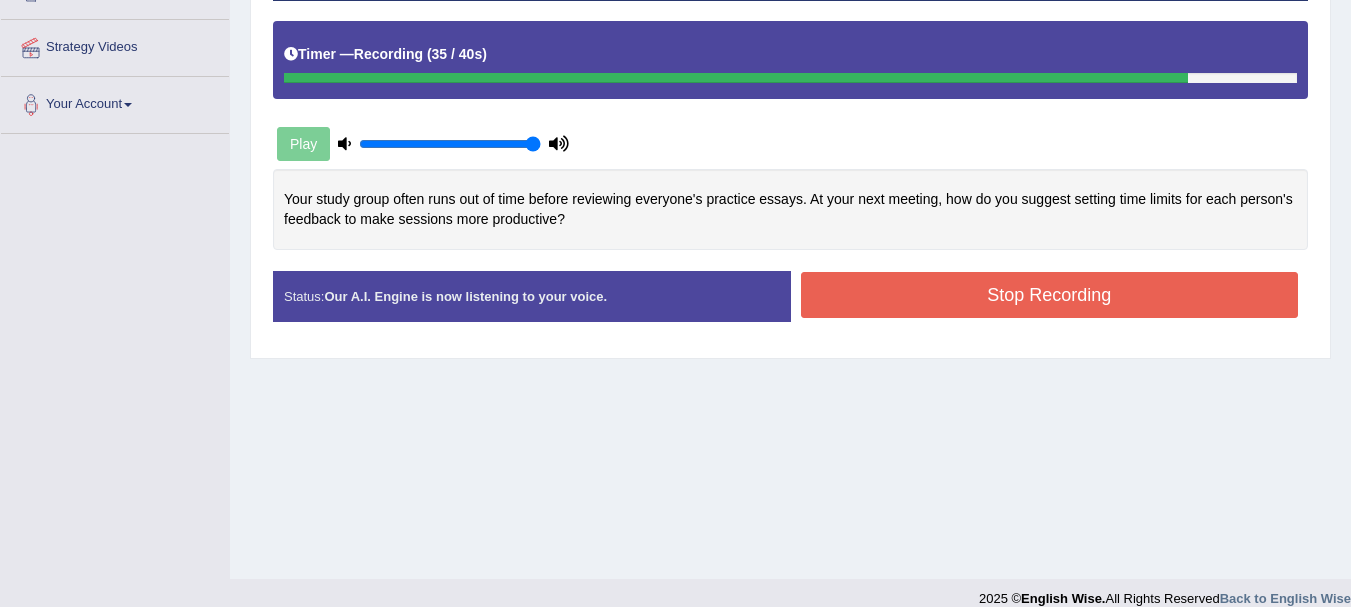 click on "Stop Recording" at bounding box center (1050, 295) 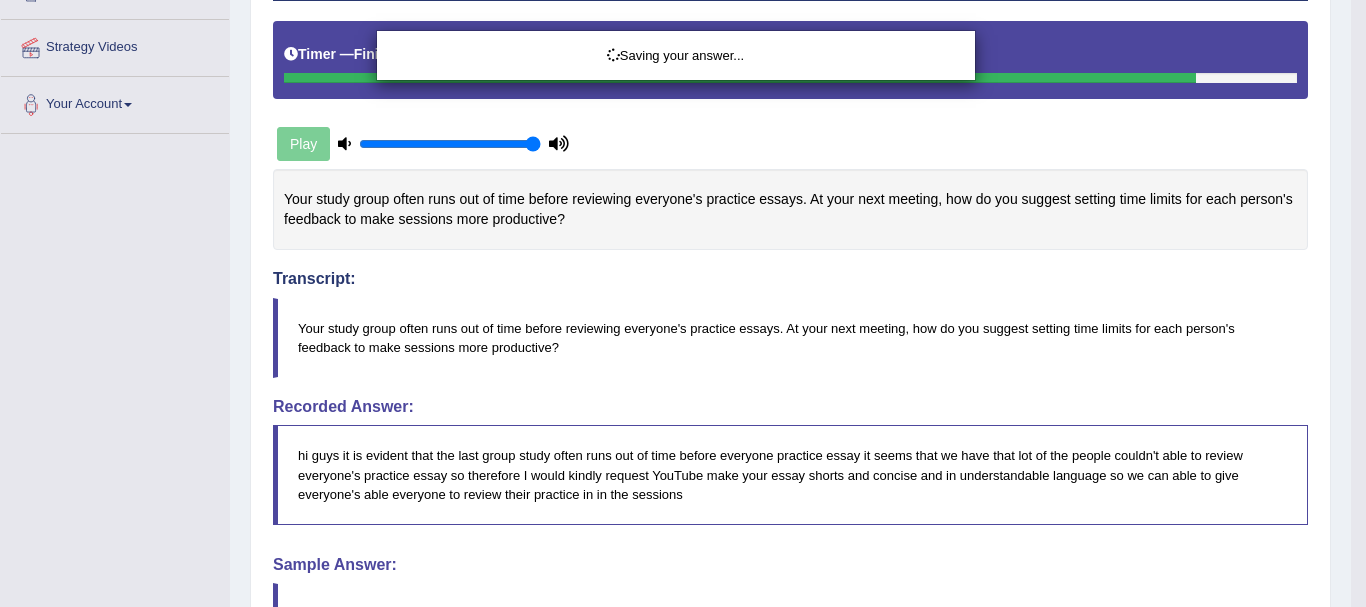 click on "Saving your answer..." at bounding box center [683, 303] 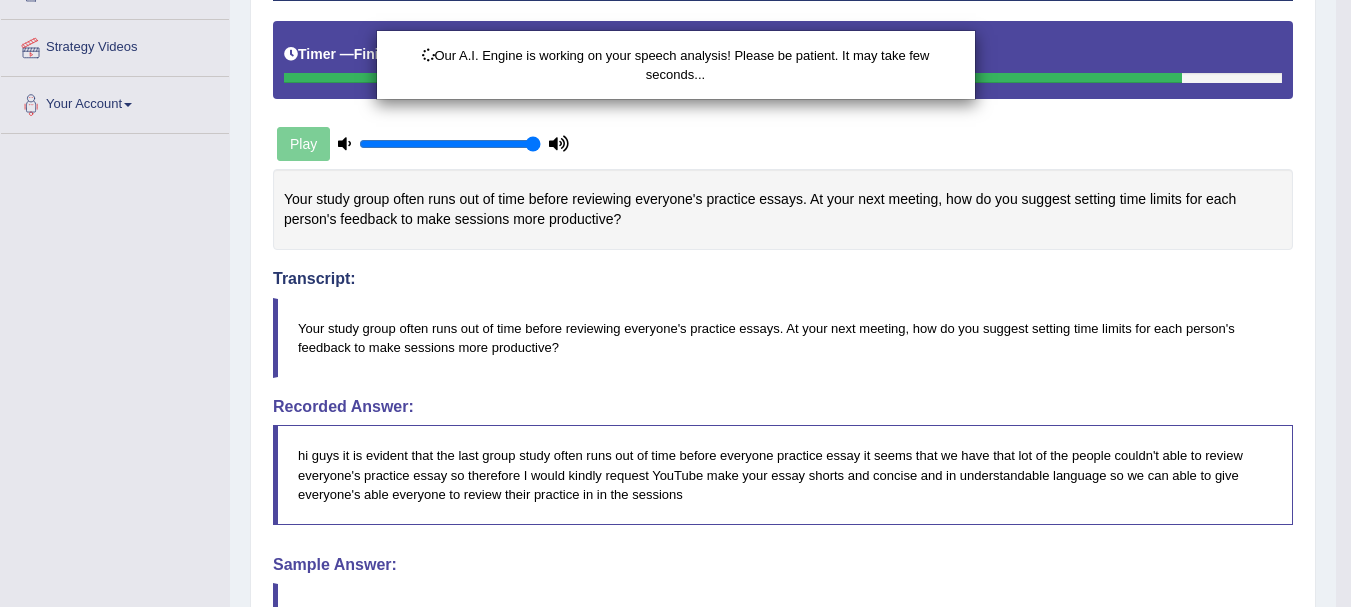 drag, startPoint x: 1365, startPoint y: 326, endPoint x: 1365, endPoint y: 305, distance: 21 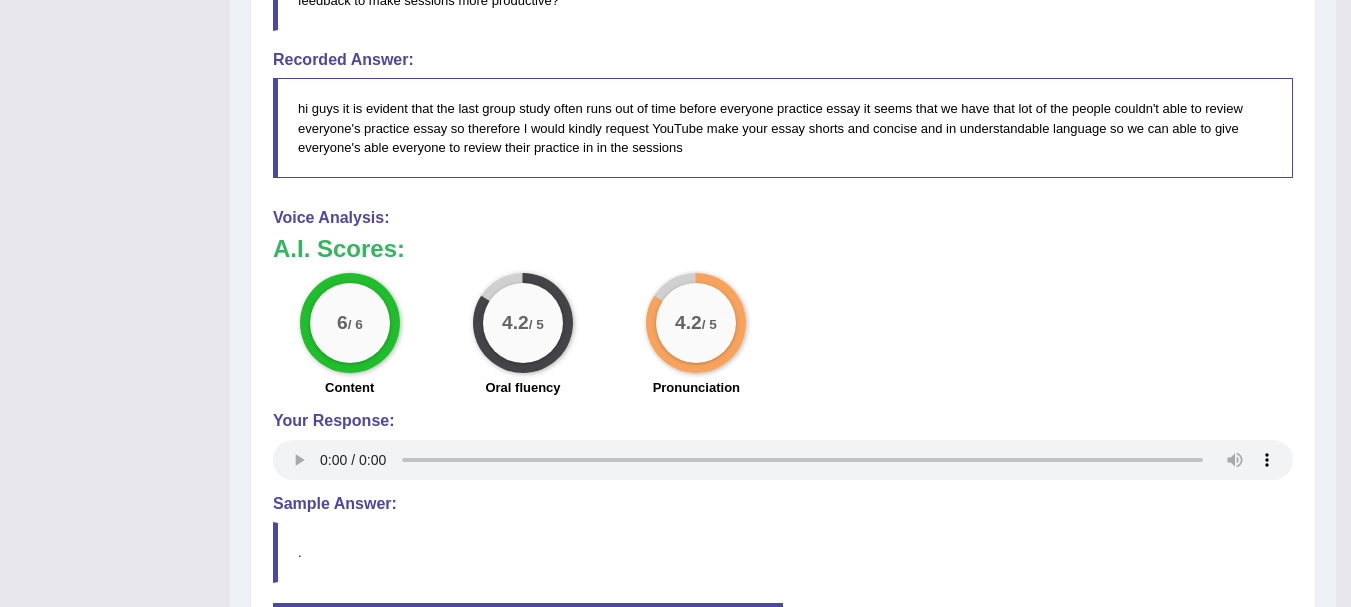 scroll, scrollTop: 0, scrollLeft: 0, axis: both 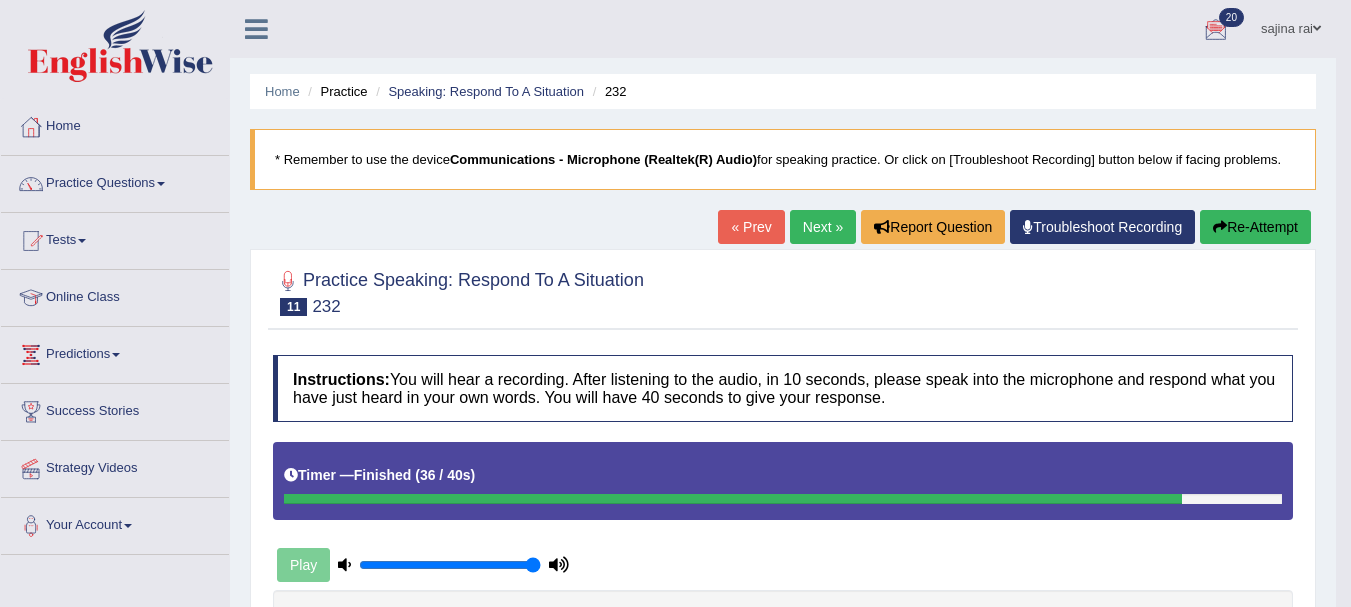 drag, startPoint x: 1365, startPoint y: 305, endPoint x: 1354, endPoint y: 169, distance: 136.44412 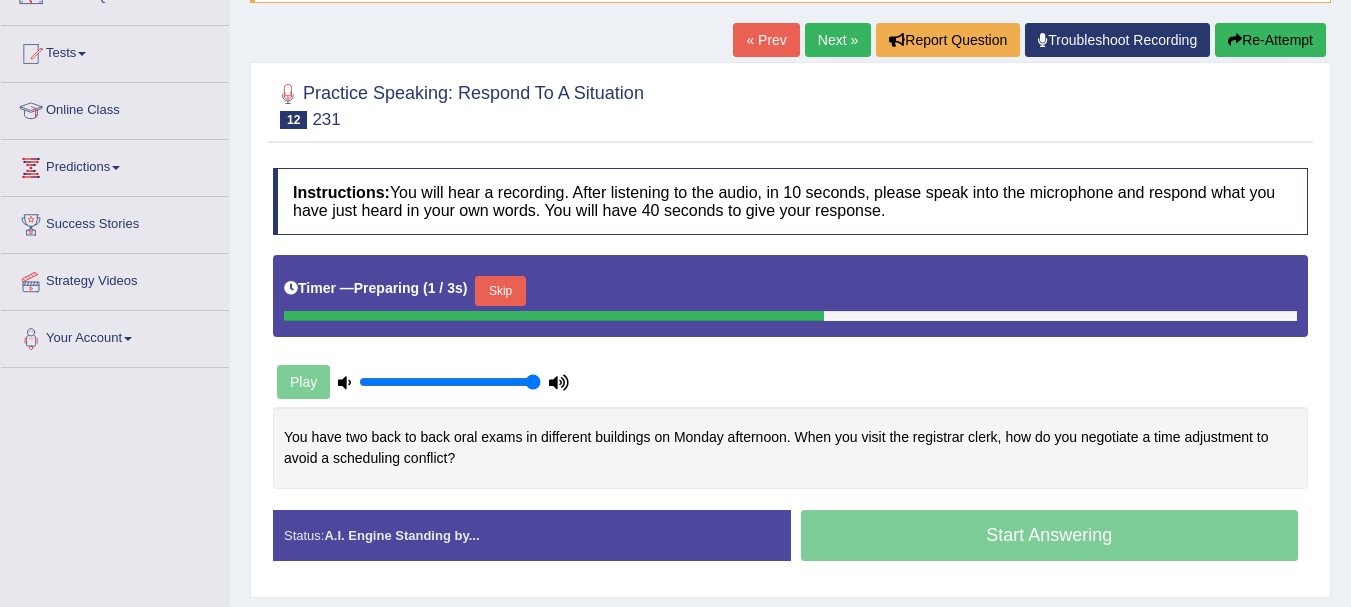 scroll, scrollTop: 0, scrollLeft: 0, axis: both 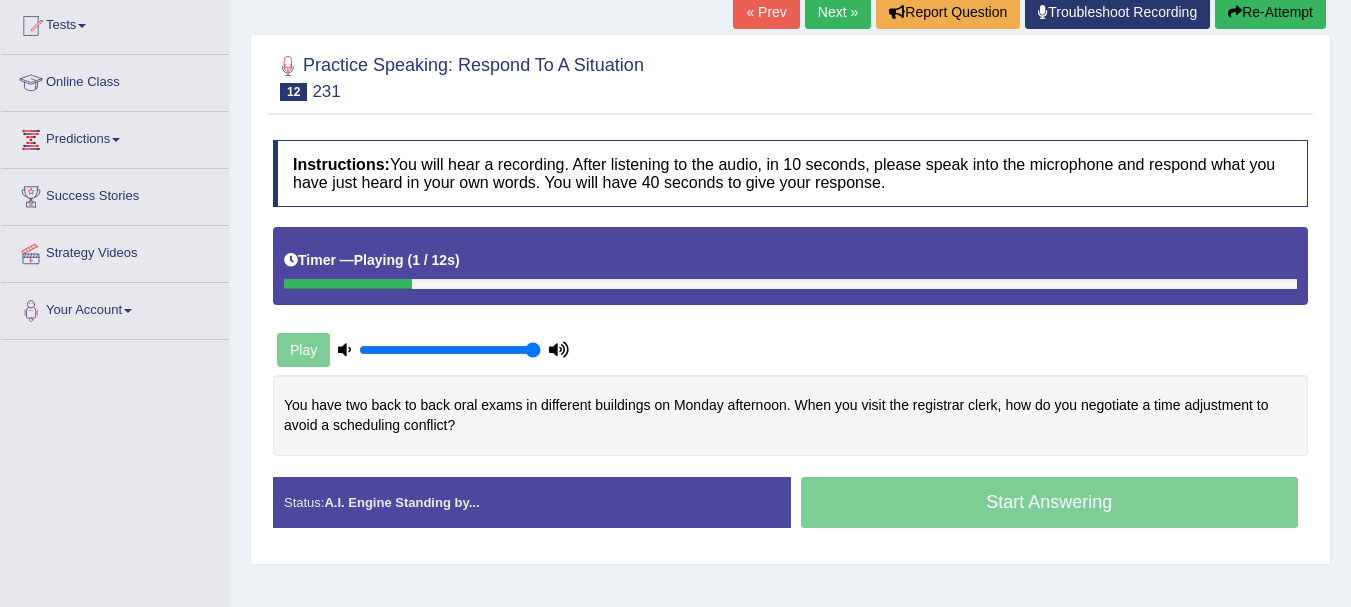 click on "Toggle navigation
Home
Practice Questions   Speaking Practice Read Aloud
Repeat Sentence
Describe Image
Re-tell Lecture
Answer Short Question
Summarize Group Discussion
Respond To A Situation
Writing Practice  Summarize Written Text
Write Essay
Reading Practice  Reading & Writing: Fill In The Blanks
Choose Multiple Answers
Re-order Paragraphs
Fill In The Blanks
Choose Single Answer
Listening Practice  Summarize Spoken Text
Highlight Incorrect Words
Highlight Correct Summary
Select Missing Word
Choose Single Answer
Choose Multiple Answers
Fill In The Blanks
Write From Dictation
Pronunciation
Tests
Take Mock Test" at bounding box center [675, 88] 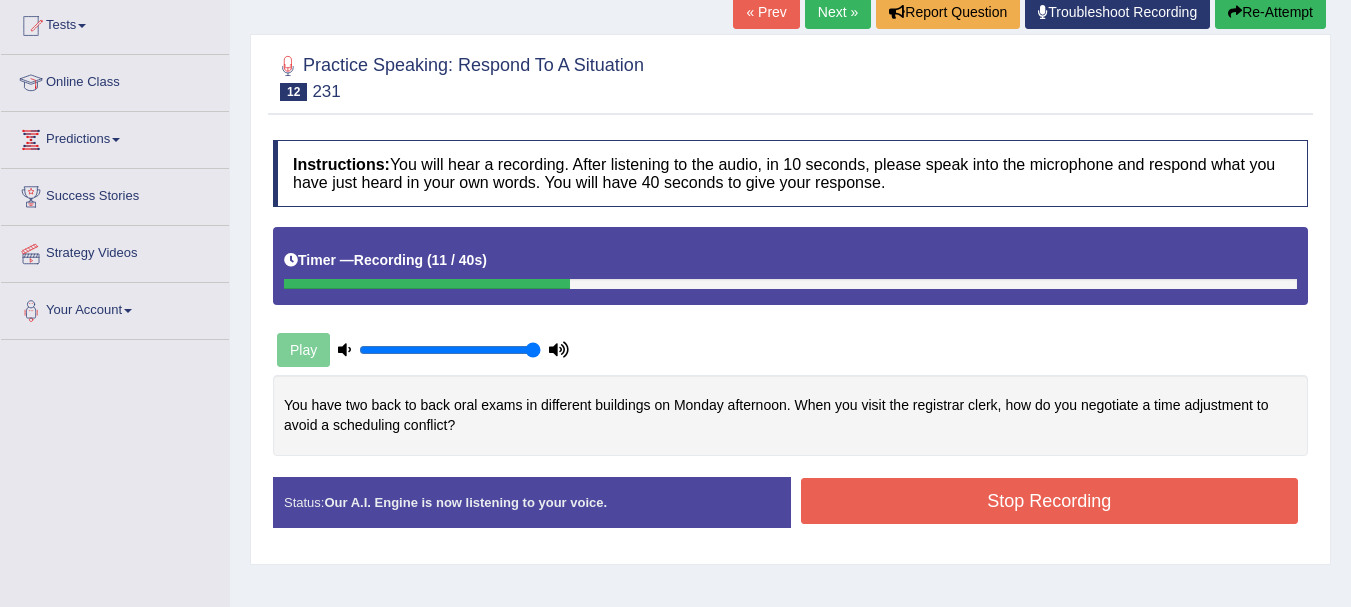 scroll, scrollTop: 193, scrollLeft: 0, axis: vertical 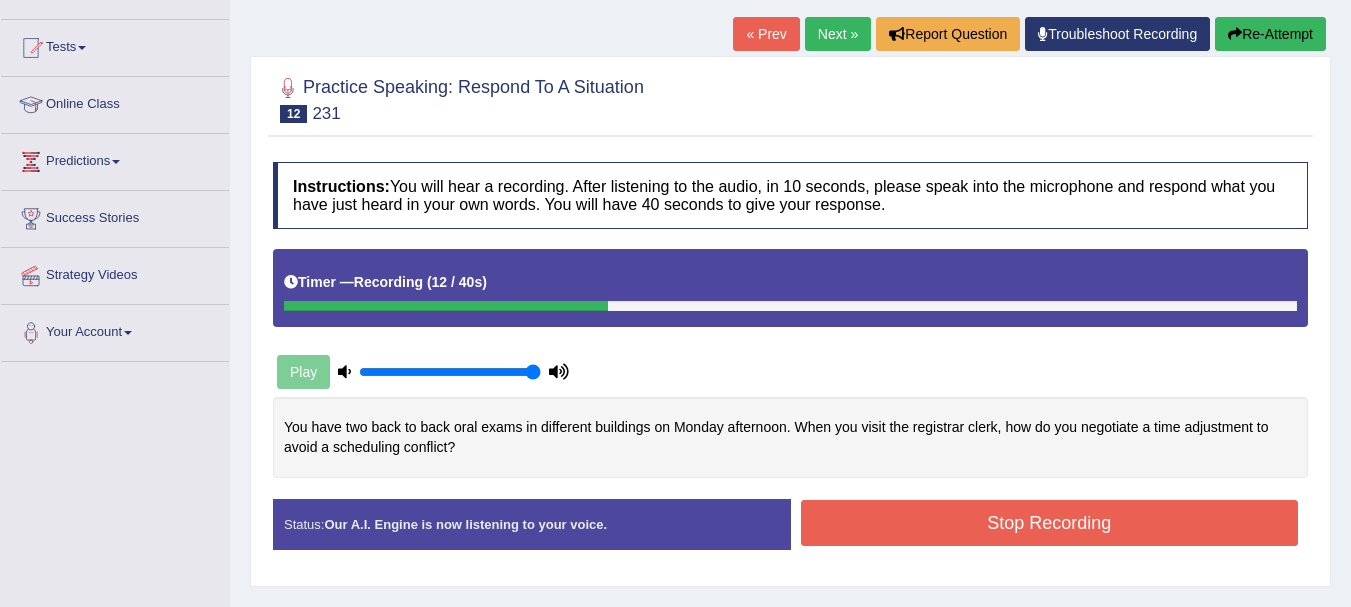 click on "Re-Attempt" at bounding box center [1270, 34] 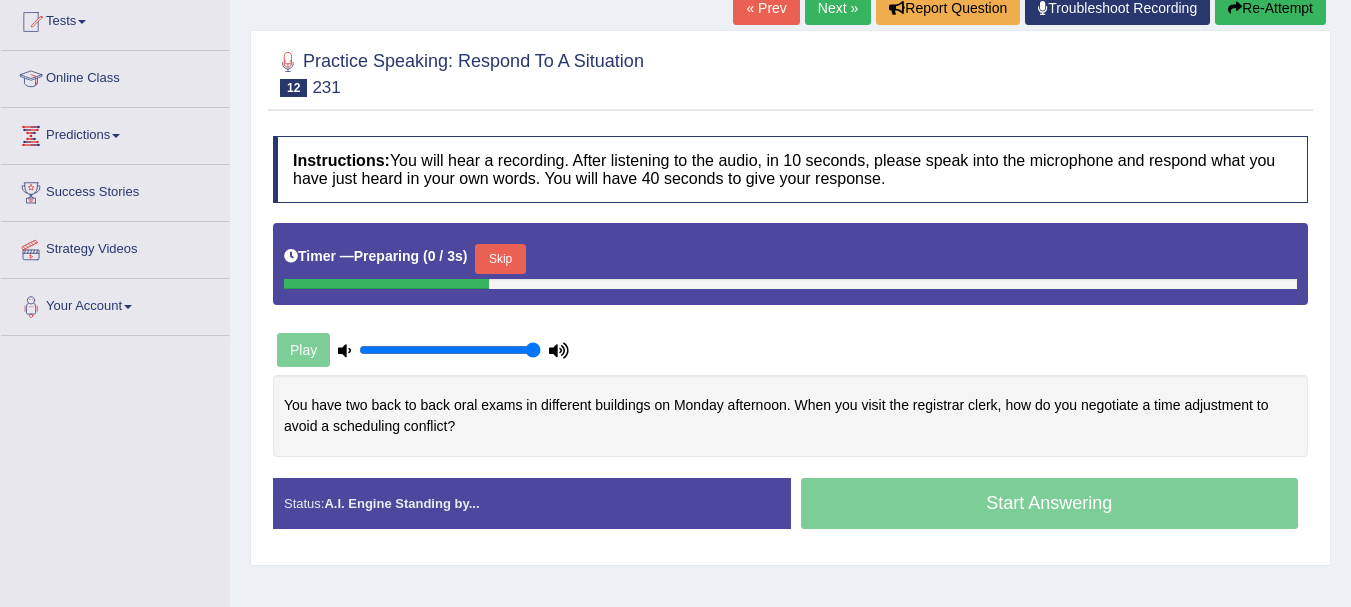 scroll, scrollTop: 193, scrollLeft: 0, axis: vertical 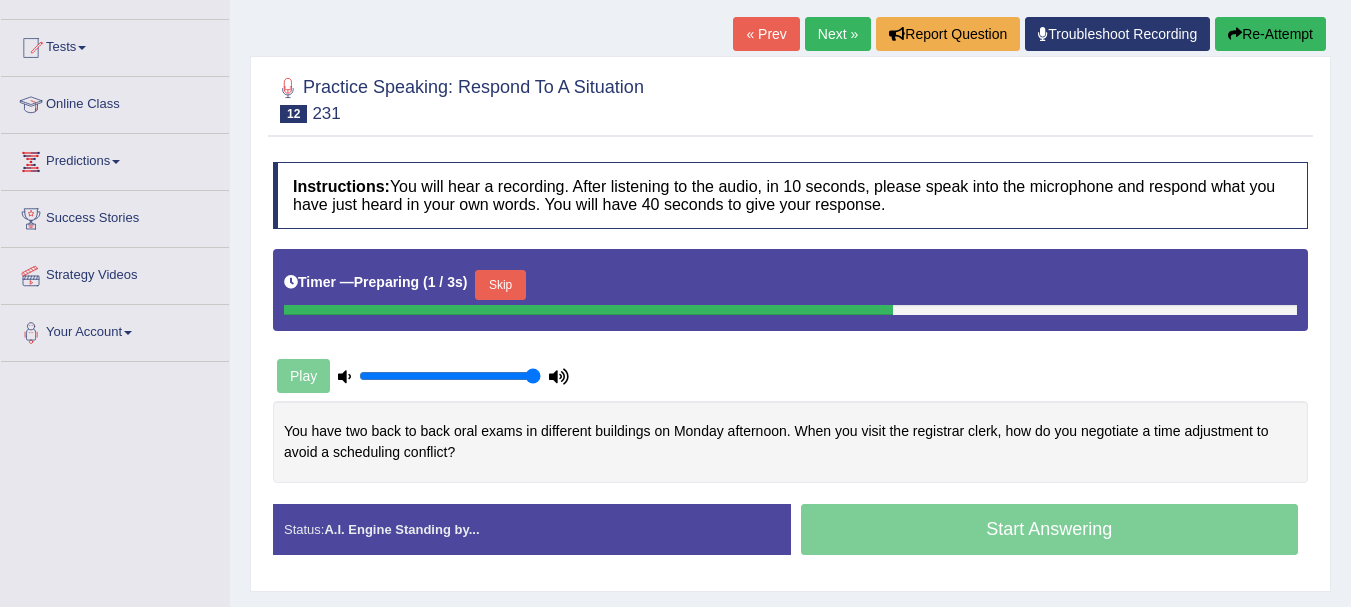 click on "Skip" at bounding box center [500, 285] 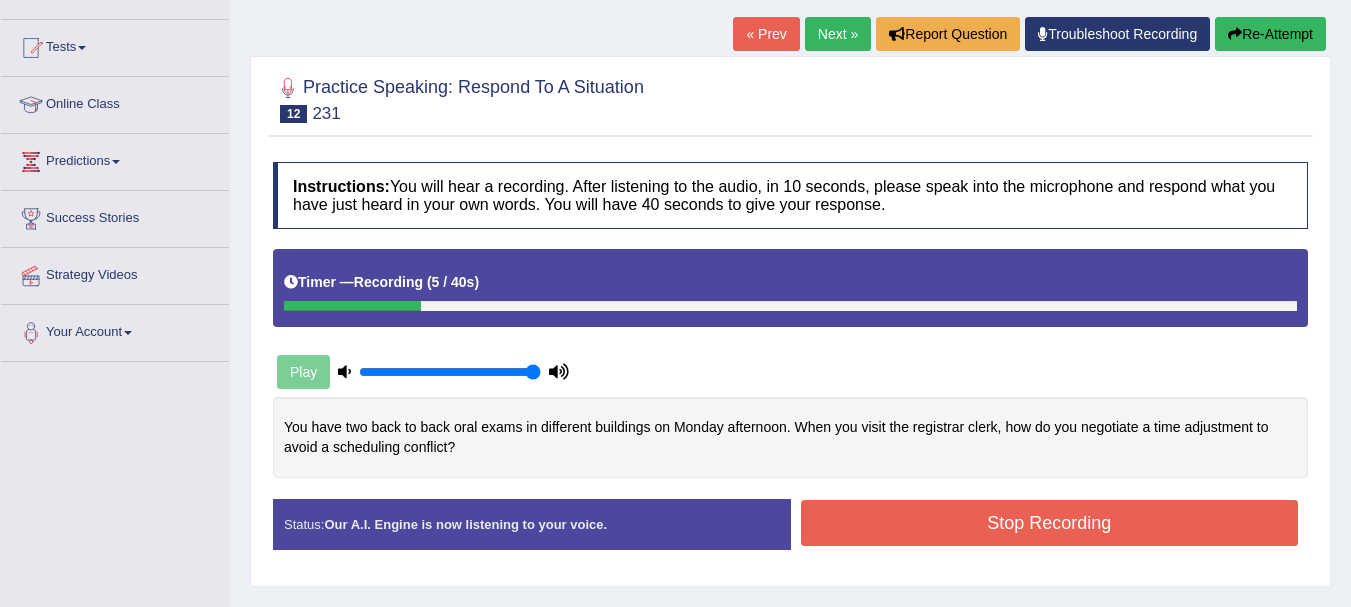 click on "Re-Attempt" at bounding box center [1270, 34] 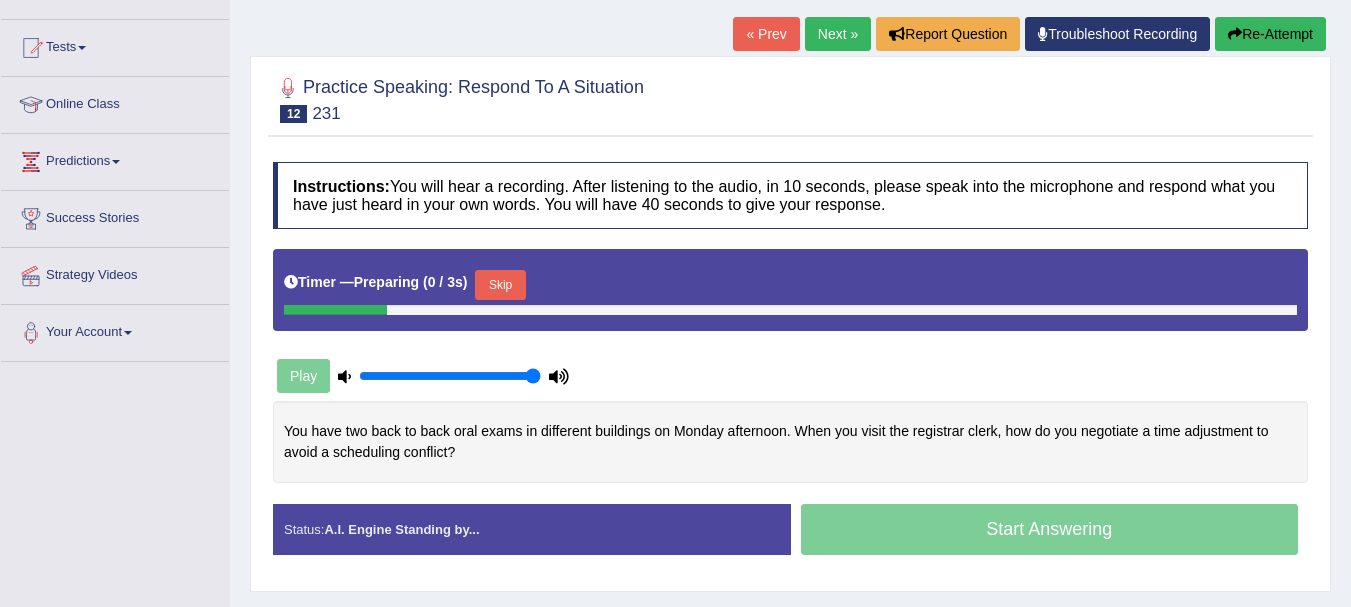 scroll, scrollTop: 193, scrollLeft: 0, axis: vertical 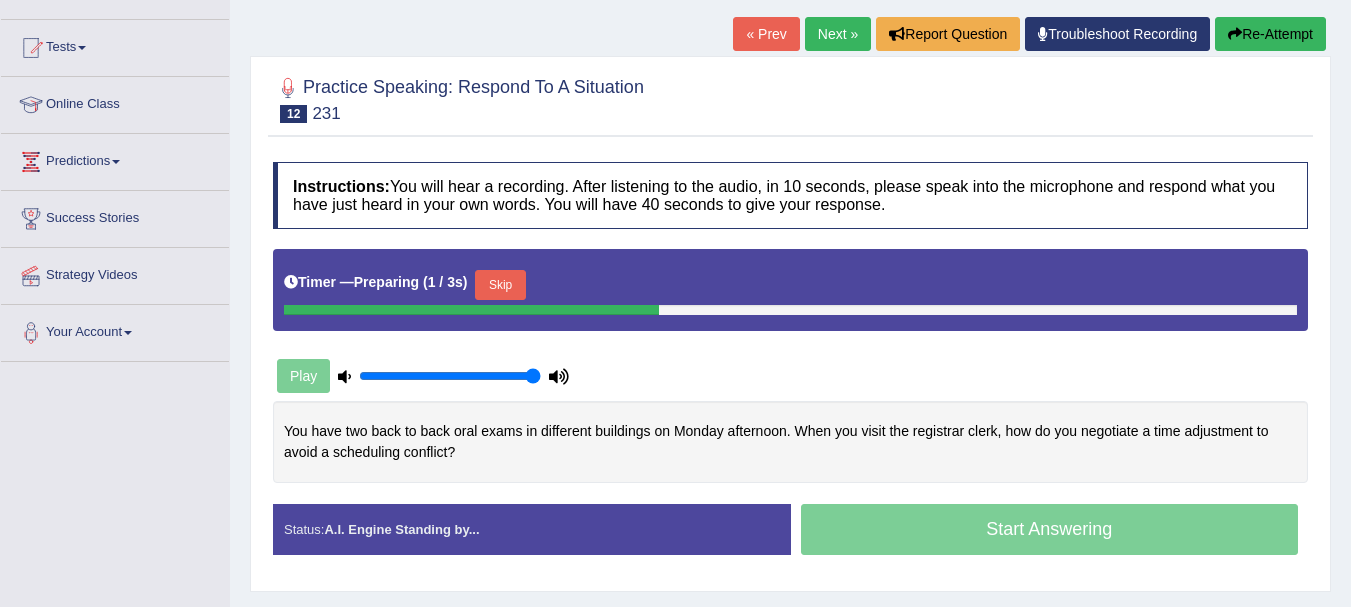 drag, startPoint x: 511, startPoint y: 256, endPoint x: 508, endPoint y: 278, distance: 22.203604 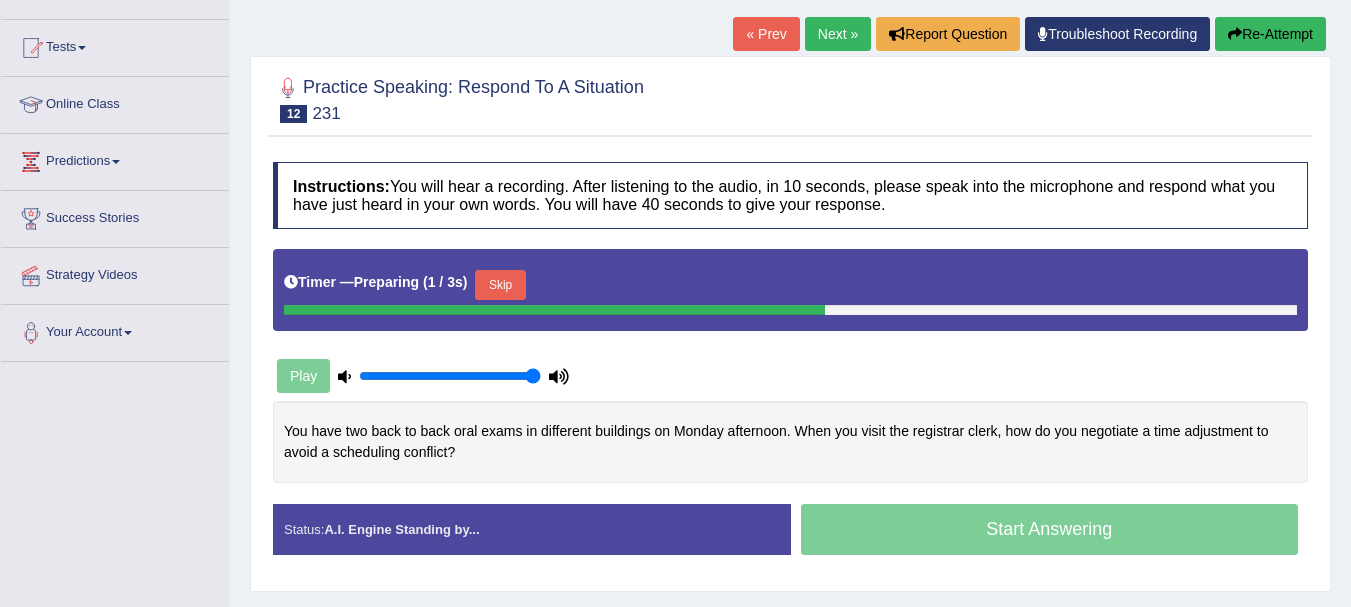 click on "Skip" at bounding box center [500, 285] 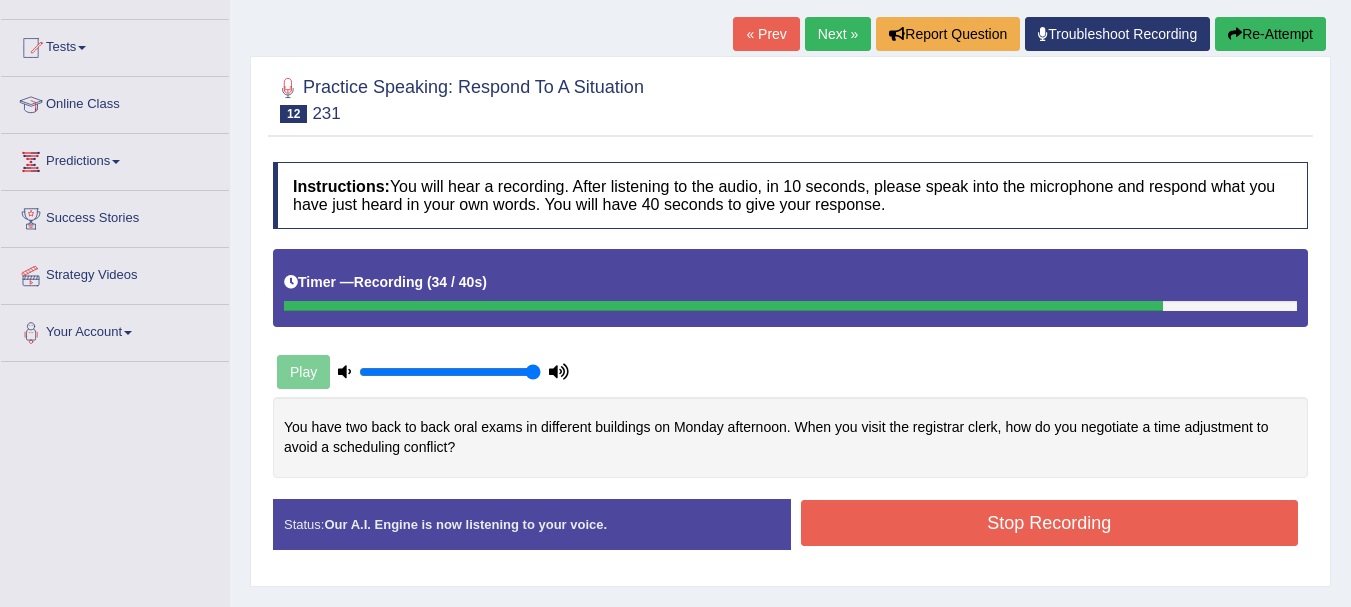 click on "Stop Recording" at bounding box center (1050, 523) 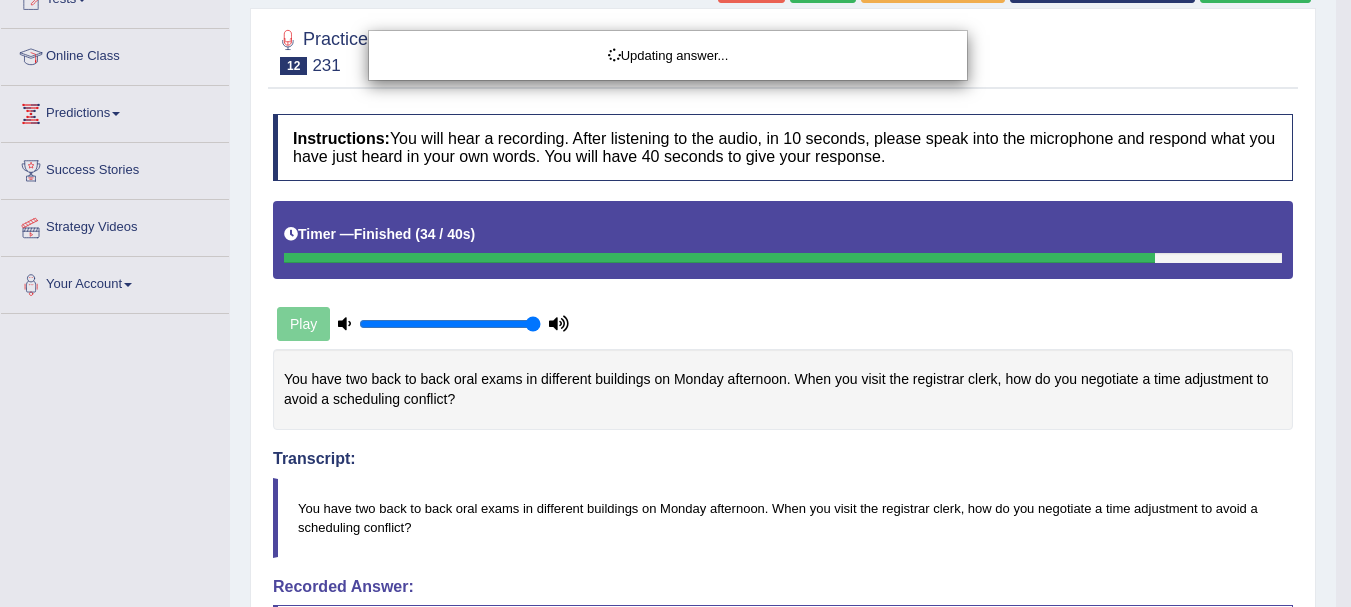 scroll, scrollTop: 252, scrollLeft: 0, axis: vertical 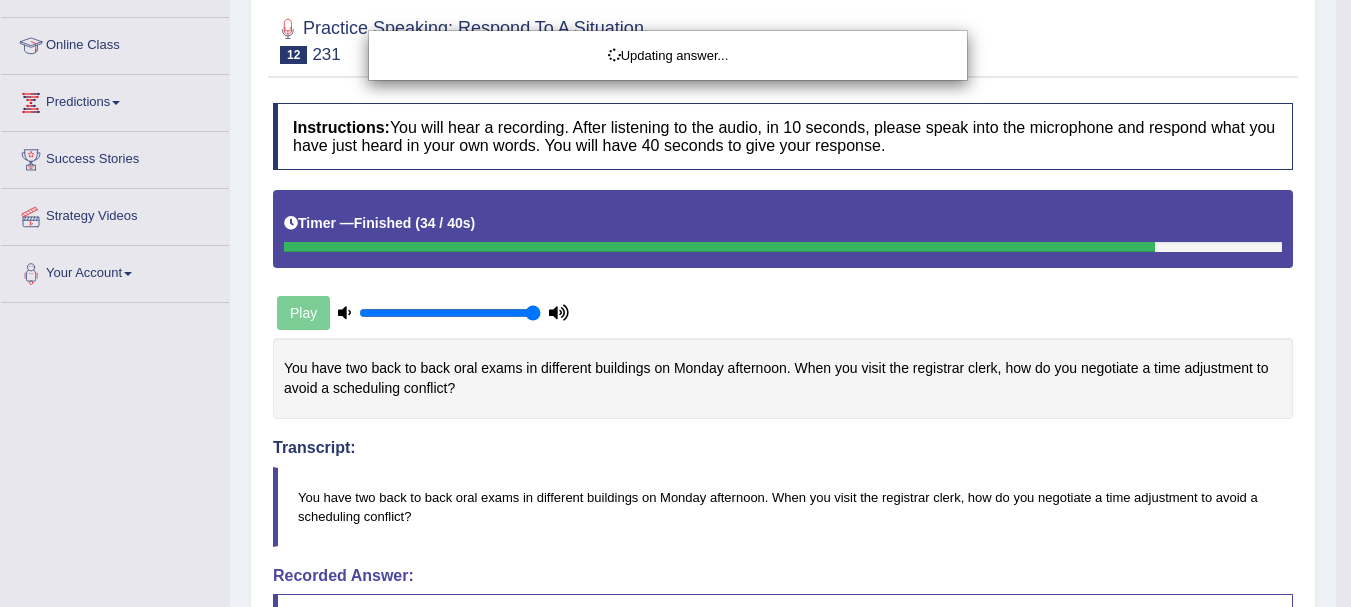 drag, startPoint x: 1361, startPoint y: 186, endPoint x: 1365, endPoint y: 325, distance: 139.05754 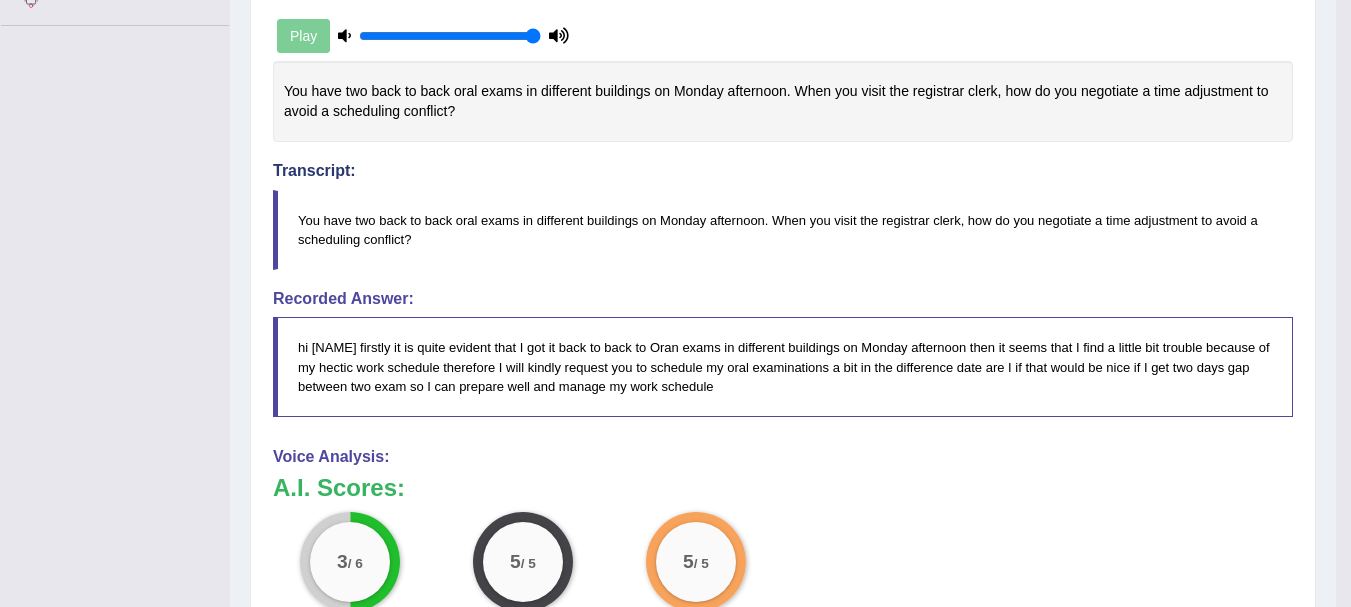 scroll, scrollTop: 521, scrollLeft: 0, axis: vertical 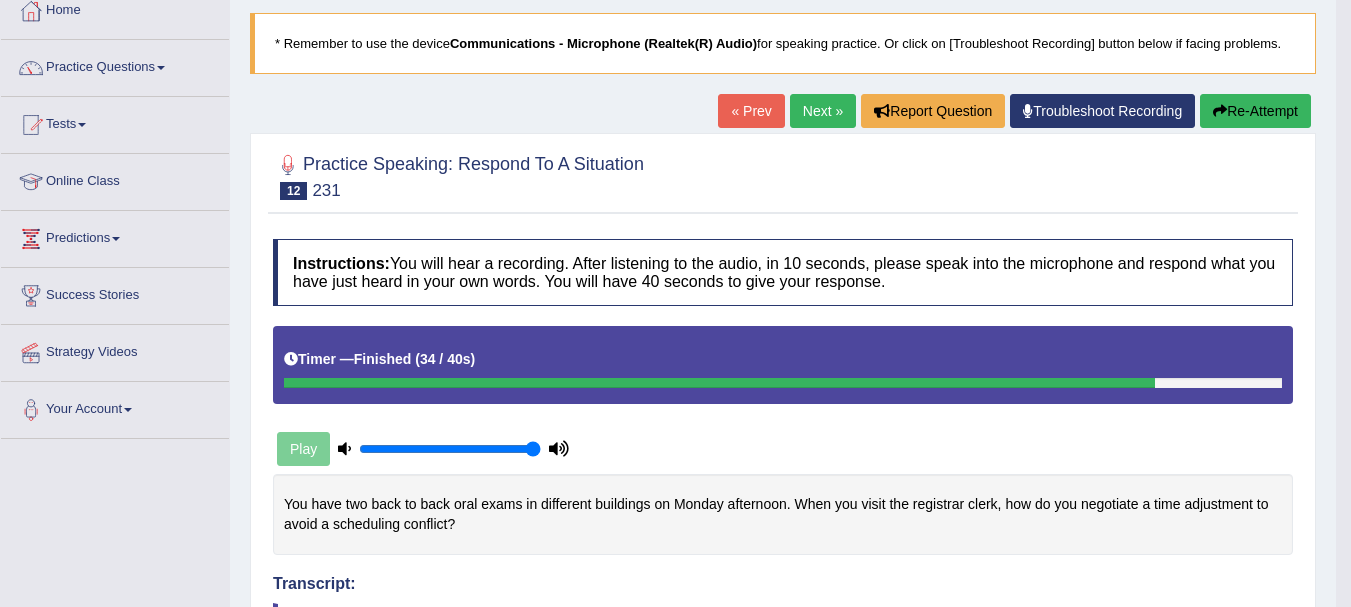 click on "Next »" at bounding box center (823, 111) 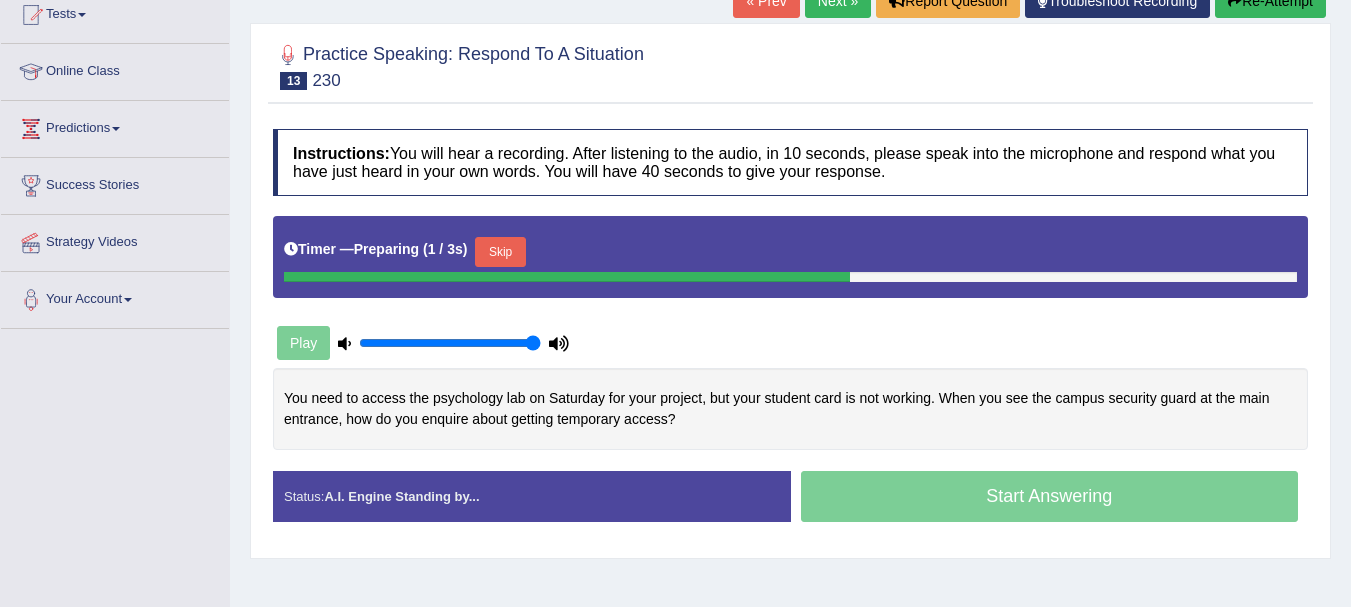 scroll, scrollTop: 311, scrollLeft: 0, axis: vertical 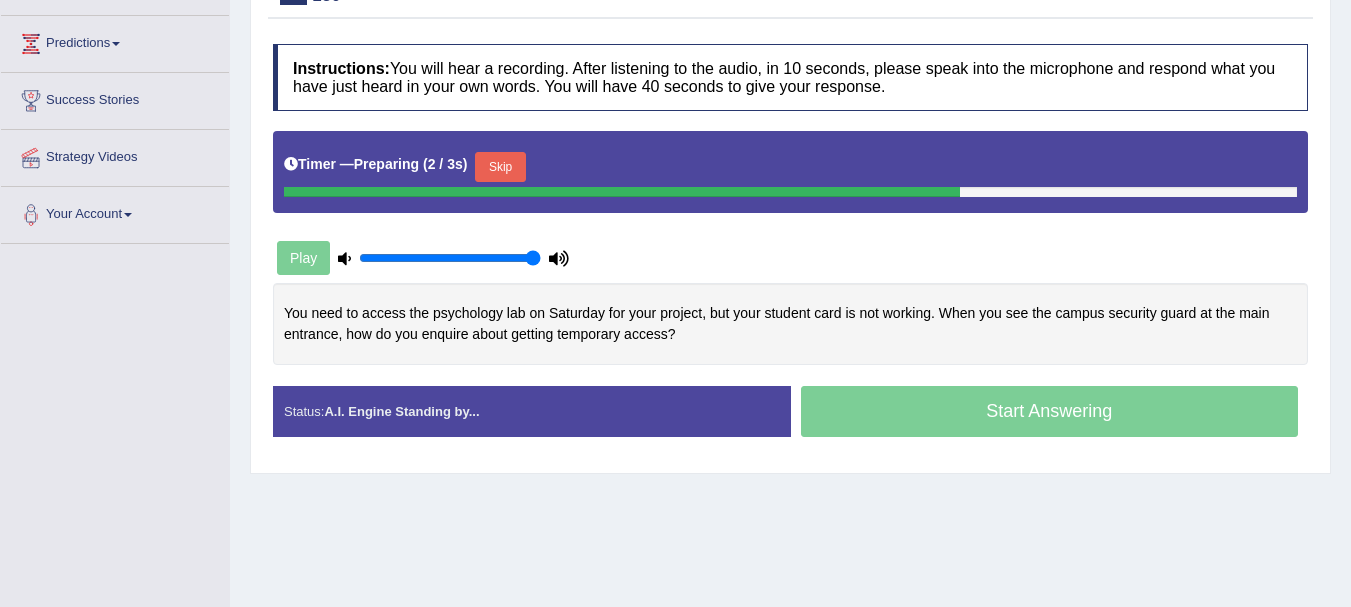click on "Toggle navigation
Home
Practice Questions   Speaking Practice Read Aloud
Repeat Sentence
Describe Image
Re-tell Lecture
Answer Short Question
Summarize Group Discussion
Respond To A Situation
Writing Practice  Summarize Written Text
Write Essay
Reading Practice  Reading & Writing: Fill In The Blanks
Choose Multiple Answers
Re-order Paragraphs
Fill In The Blanks
Choose Single Answer
Listening Practice  Summarize Spoken Text
Highlight Incorrect Words
Highlight Correct Summary
Select Missing Word
Choose Single Answer
Choose Multiple Answers
Fill In The Blanks
Write From Dictation
Pronunciation
Tests
Take Mock Test" at bounding box center [675, -8] 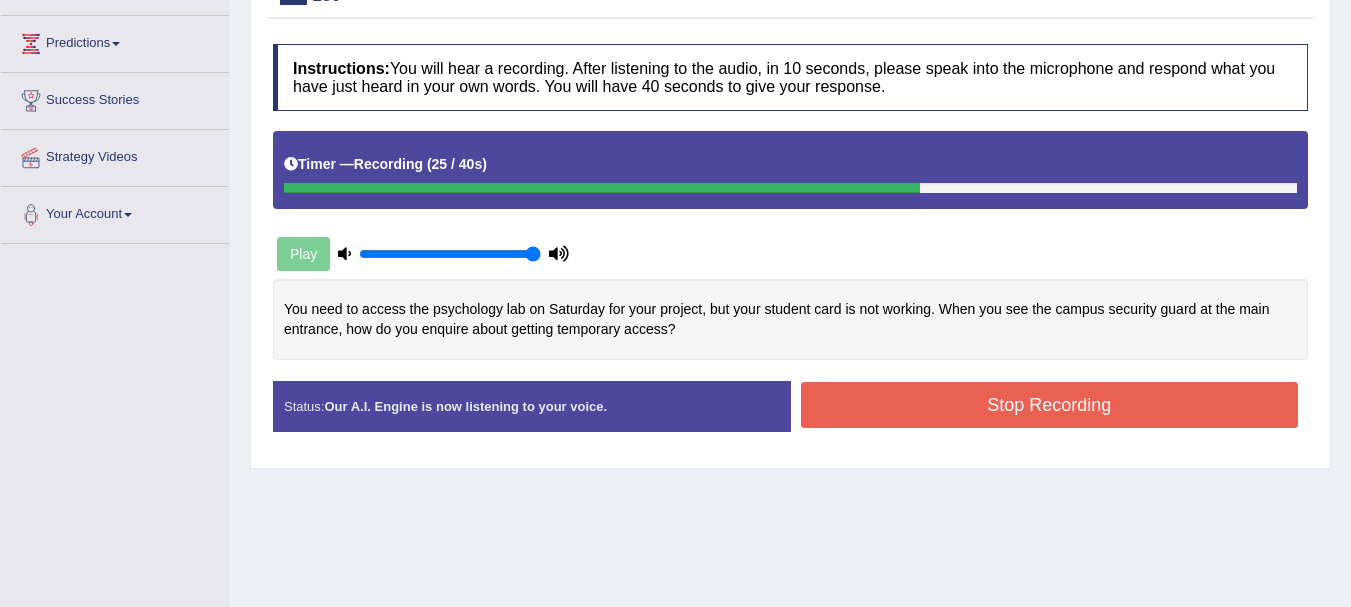 click on "Stop Recording" at bounding box center [1050, 405] 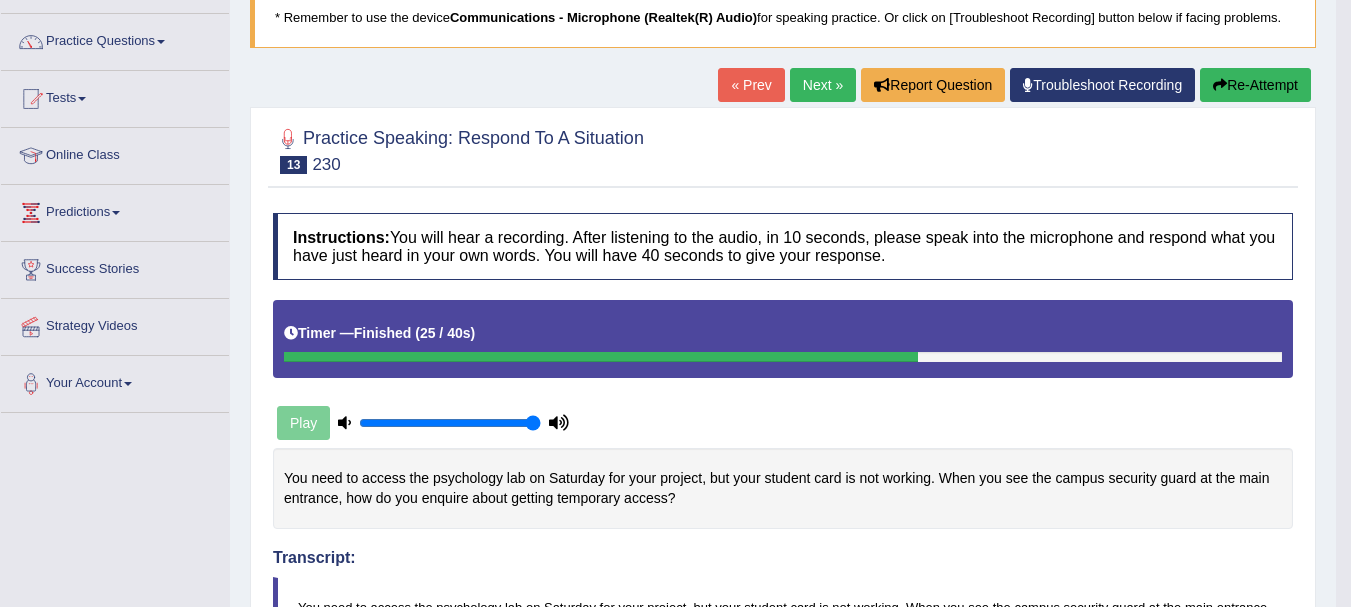 scroll, scrollTop: 0, scrollLeft: 0, axis: both 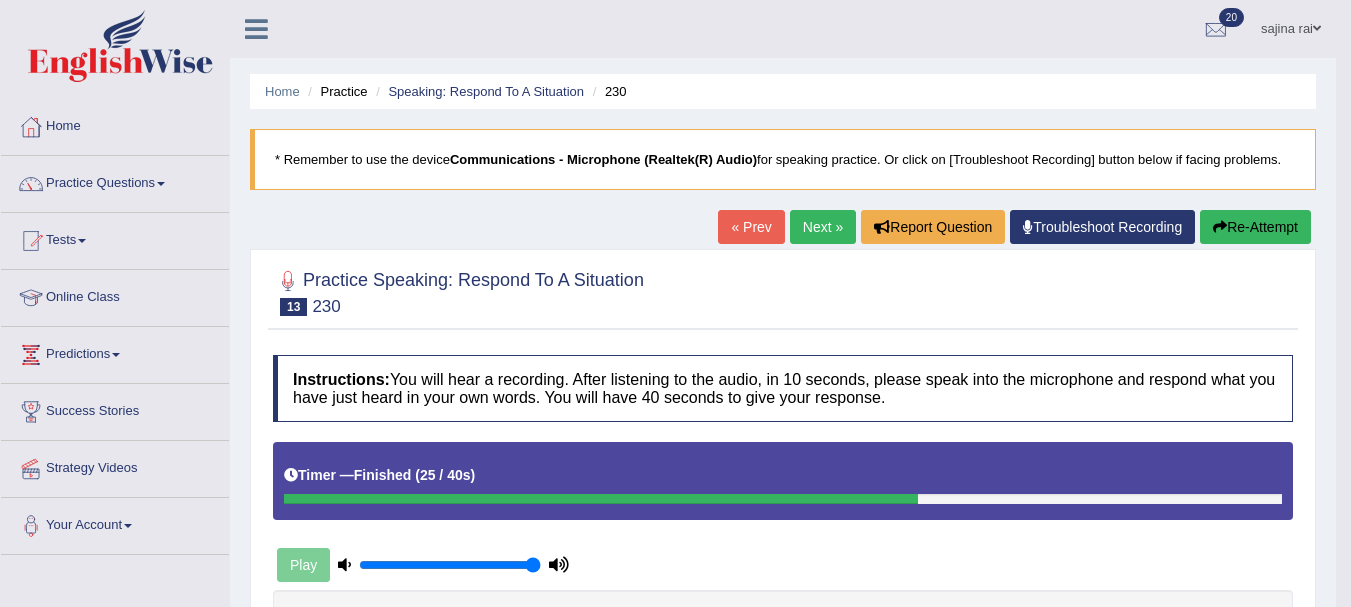 drag, startPoint x: 1355, startPoint y: 258, endPoint x: 1296, endPoint y: 109, distance: 160.25604 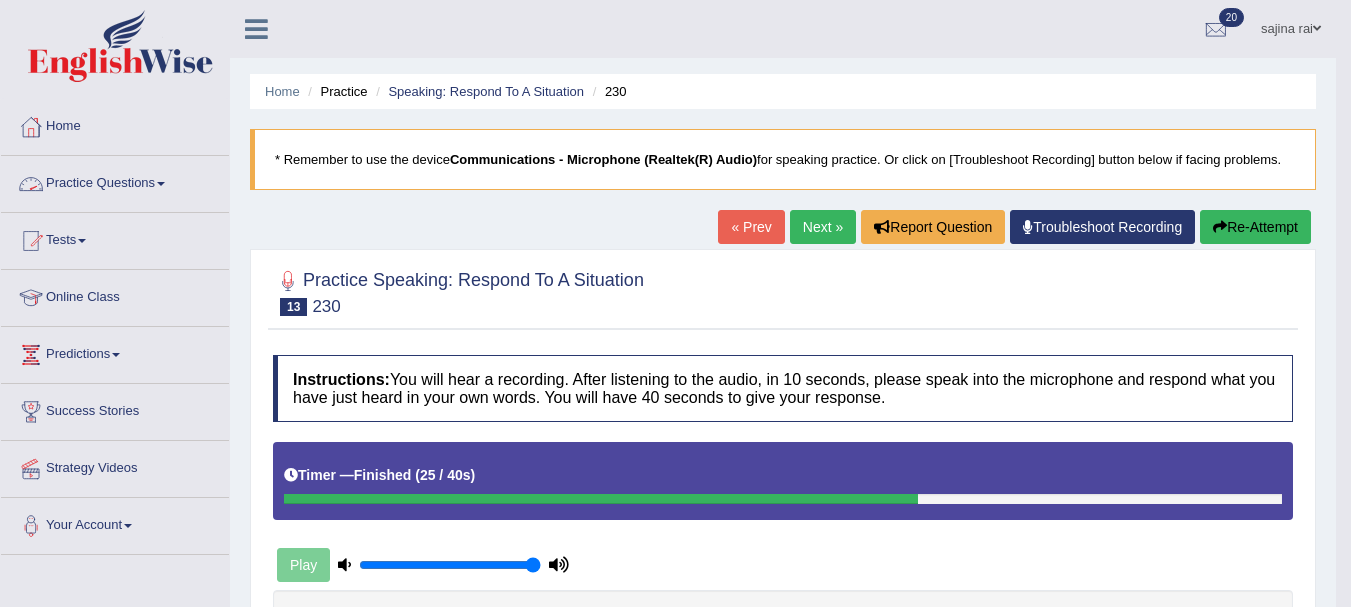 click on "Practice Questions" at bounding box center [115, 181] 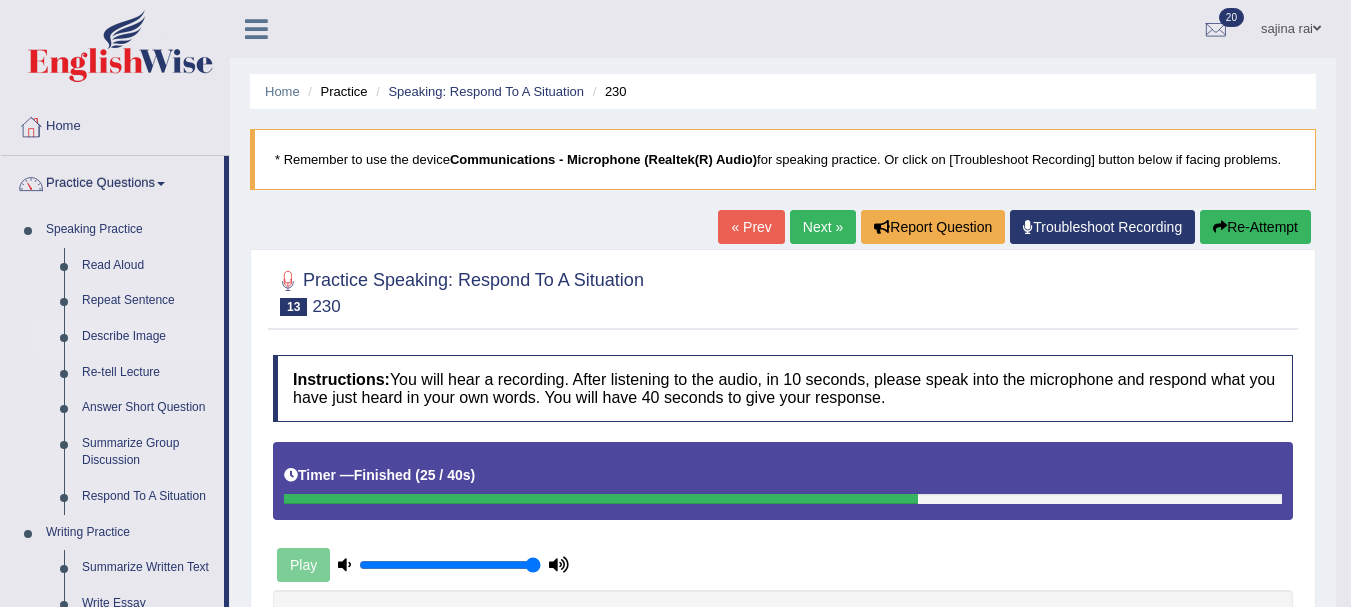 click on "Describe Image" at bounding box center [148, 337] 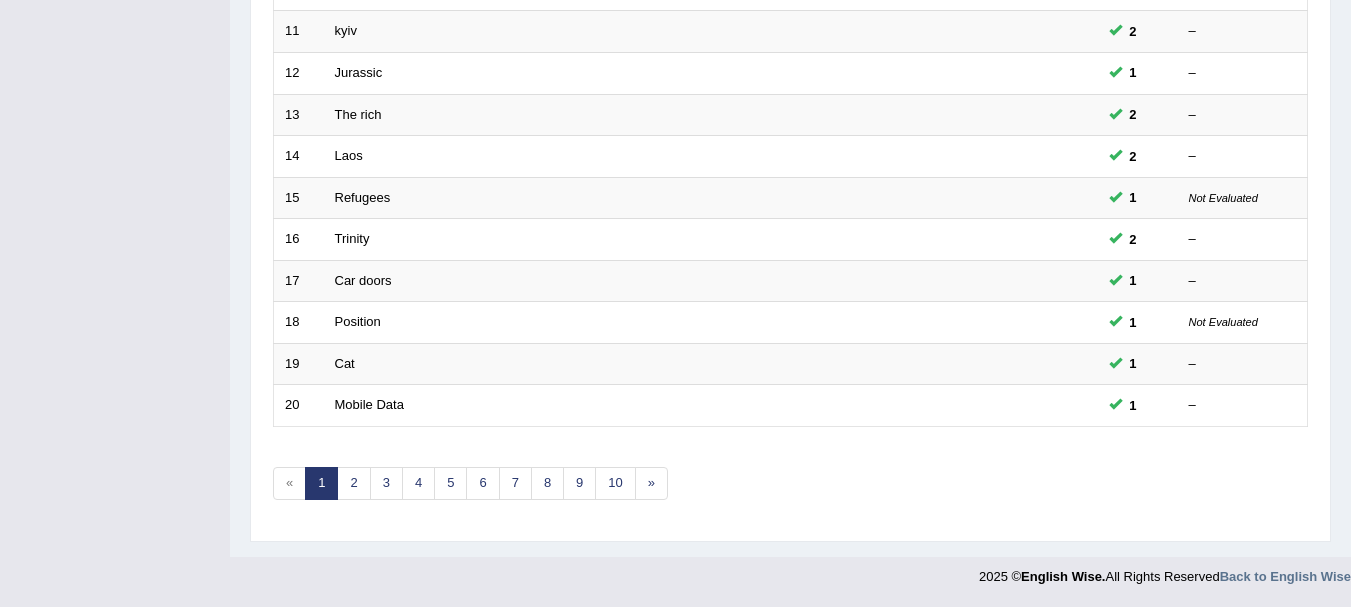 scroll, scrollTop: 717, scrollLeft: 0, axis: vertical 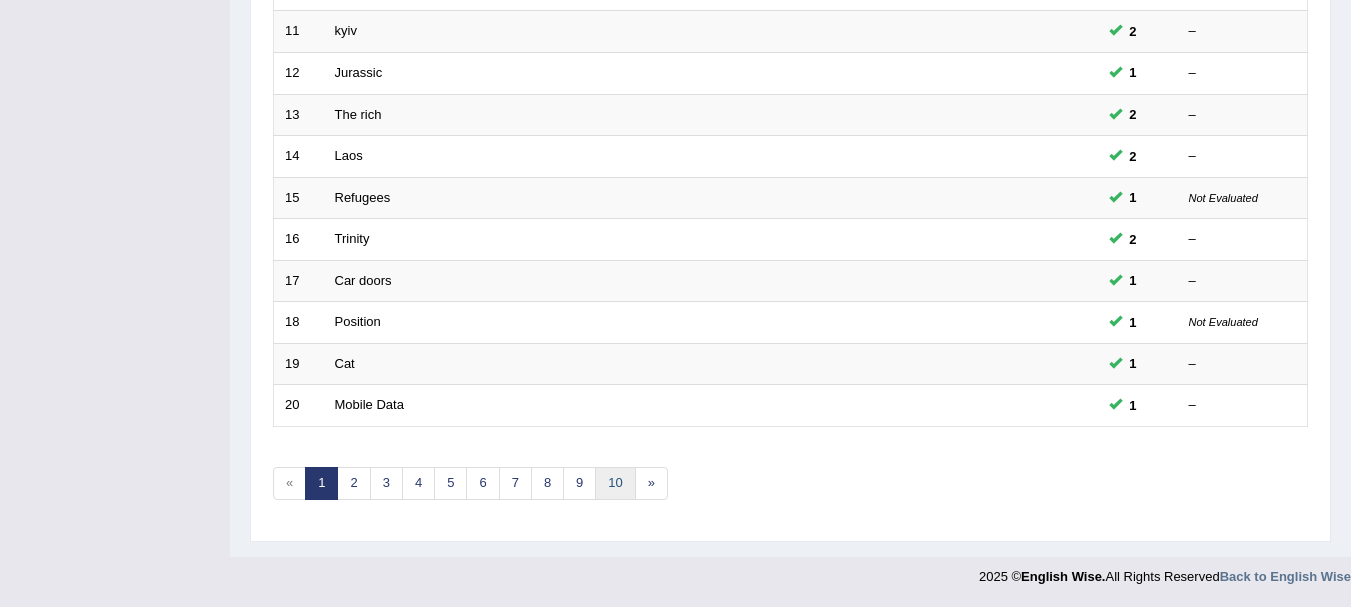 click on "10" at bounding box center (615, 483) 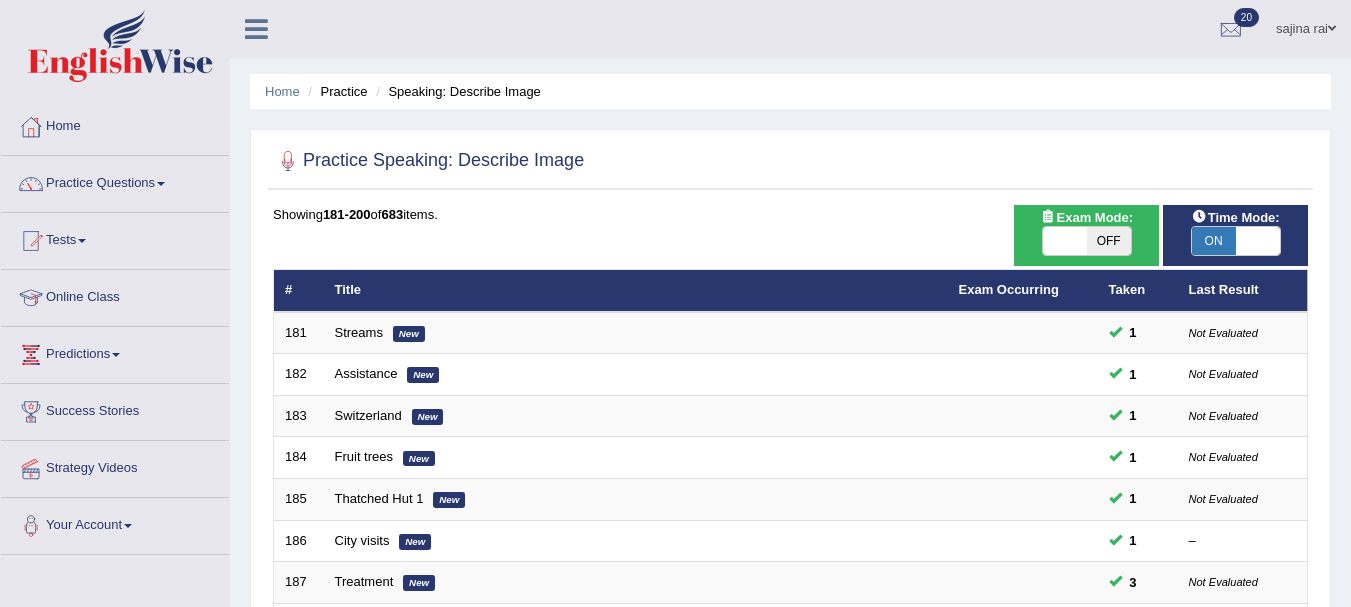 scroll, scrollTop: 0, scrollLeft: 0, axis: both 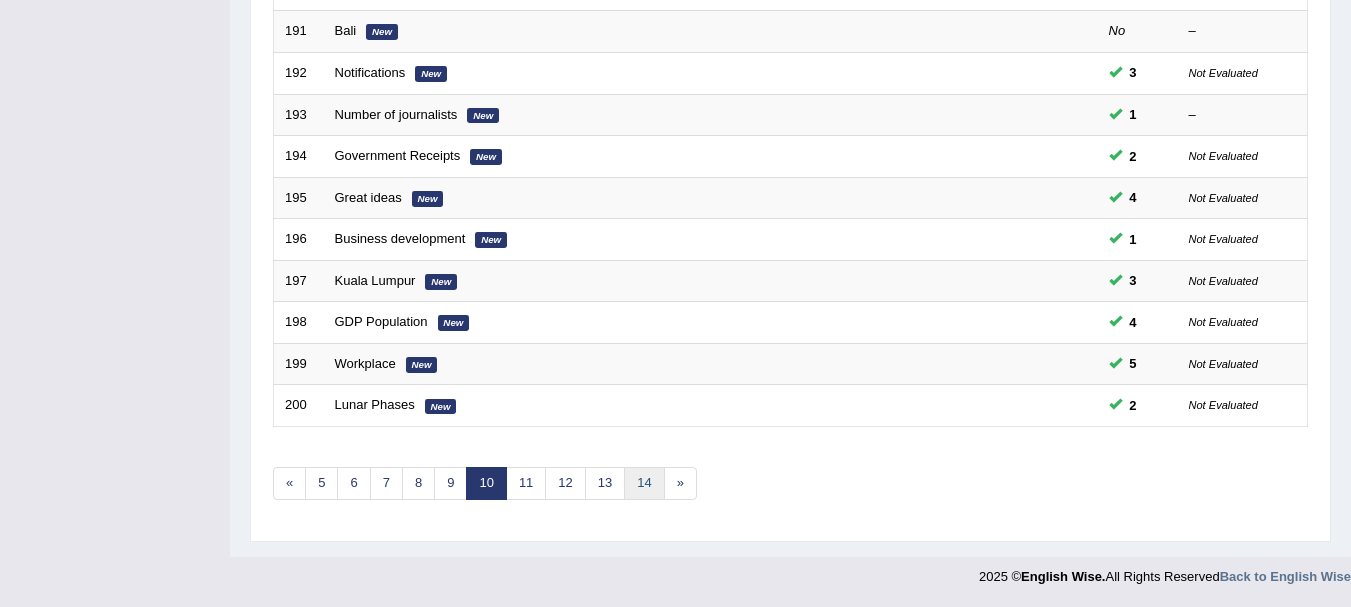 click on "14" at bounding box center (644, 483) 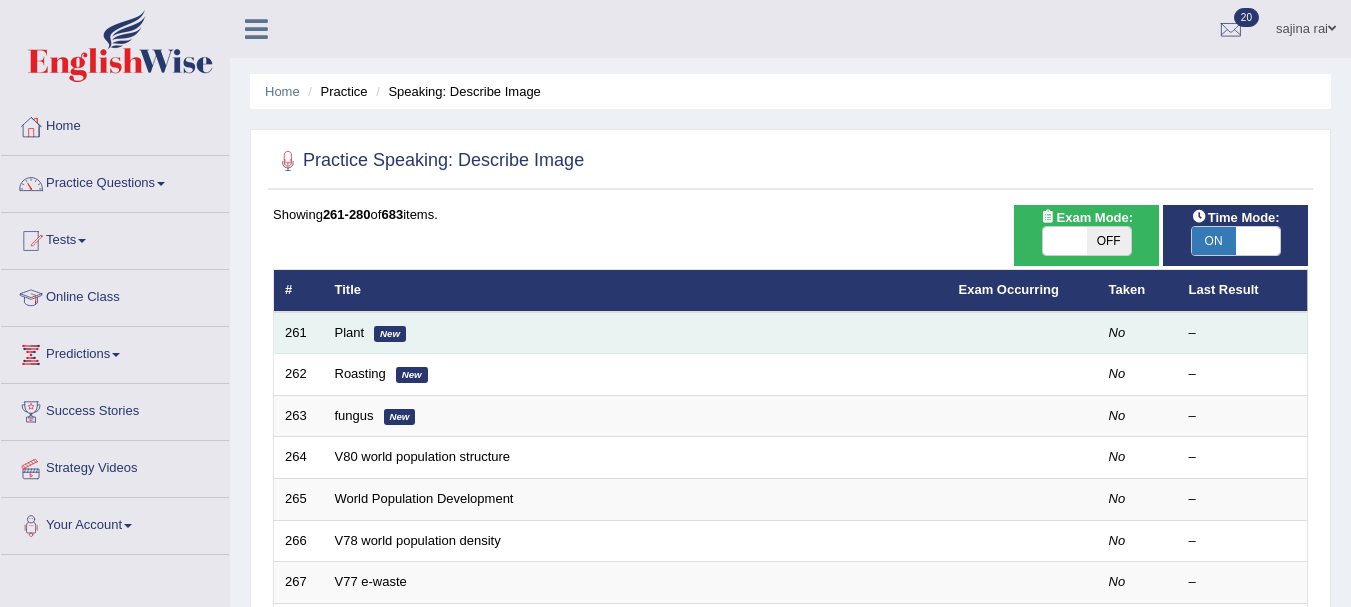 scroll, scrollTop: 0, scrollLeft: 0, axis: both 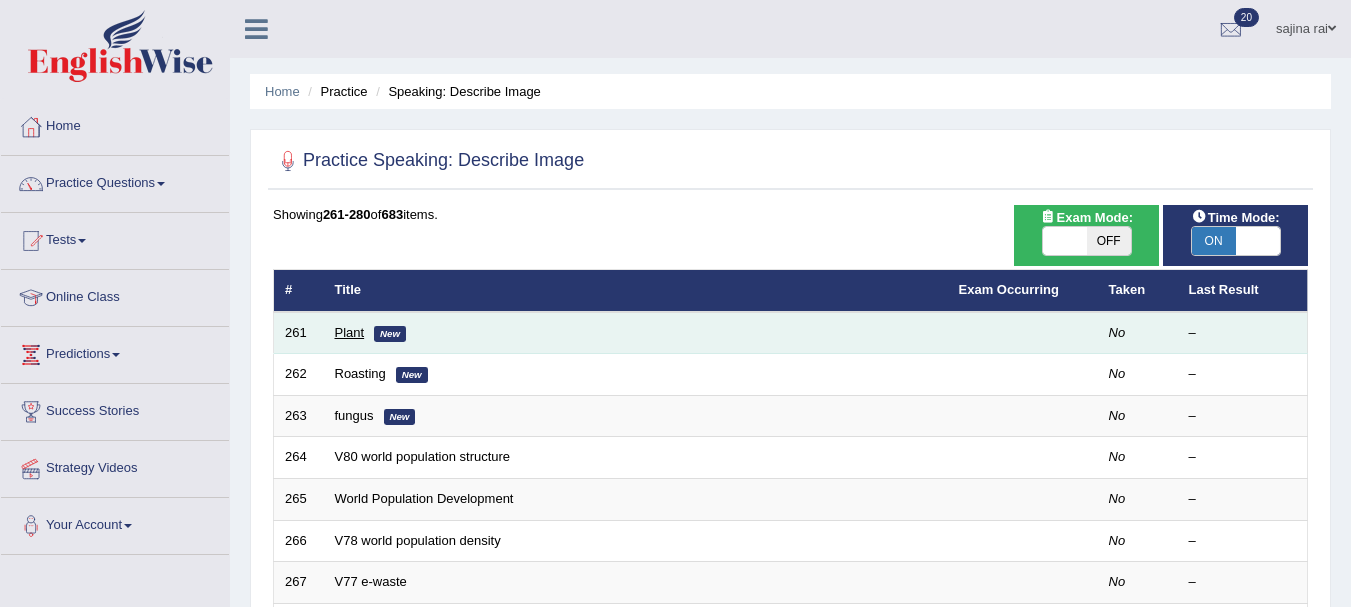 click on "Plant" at bounding box center (350, 332) 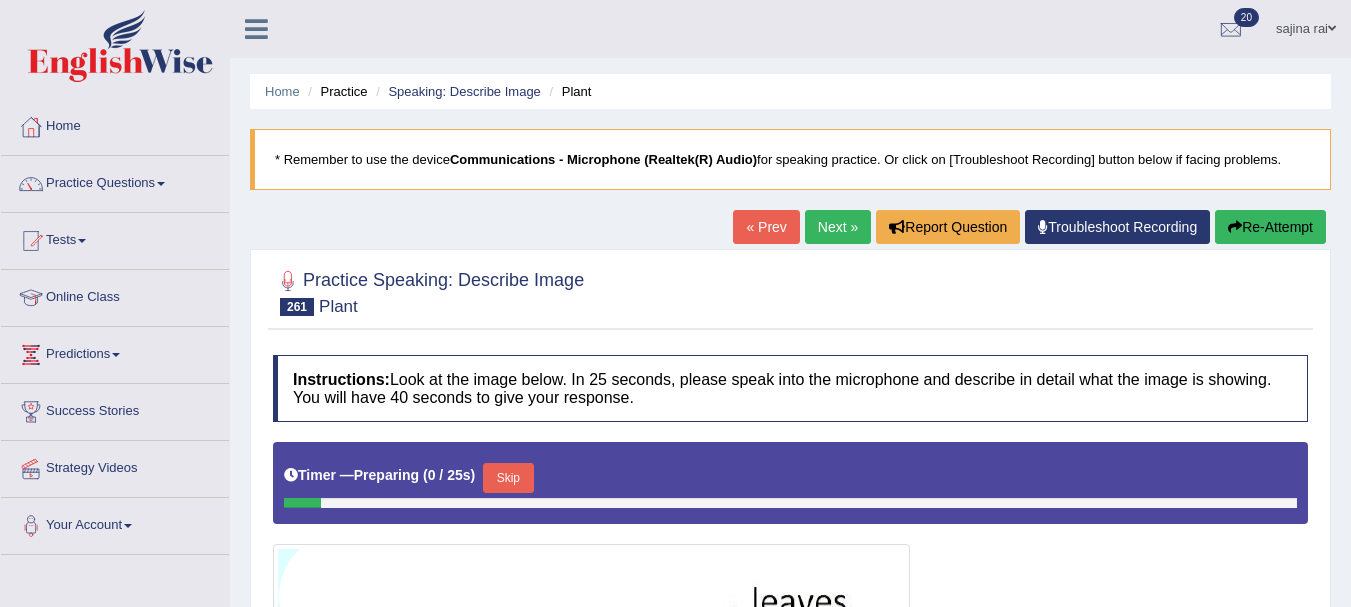 scroll, scrollTop: 0, scrollLeft: 0, axis: both 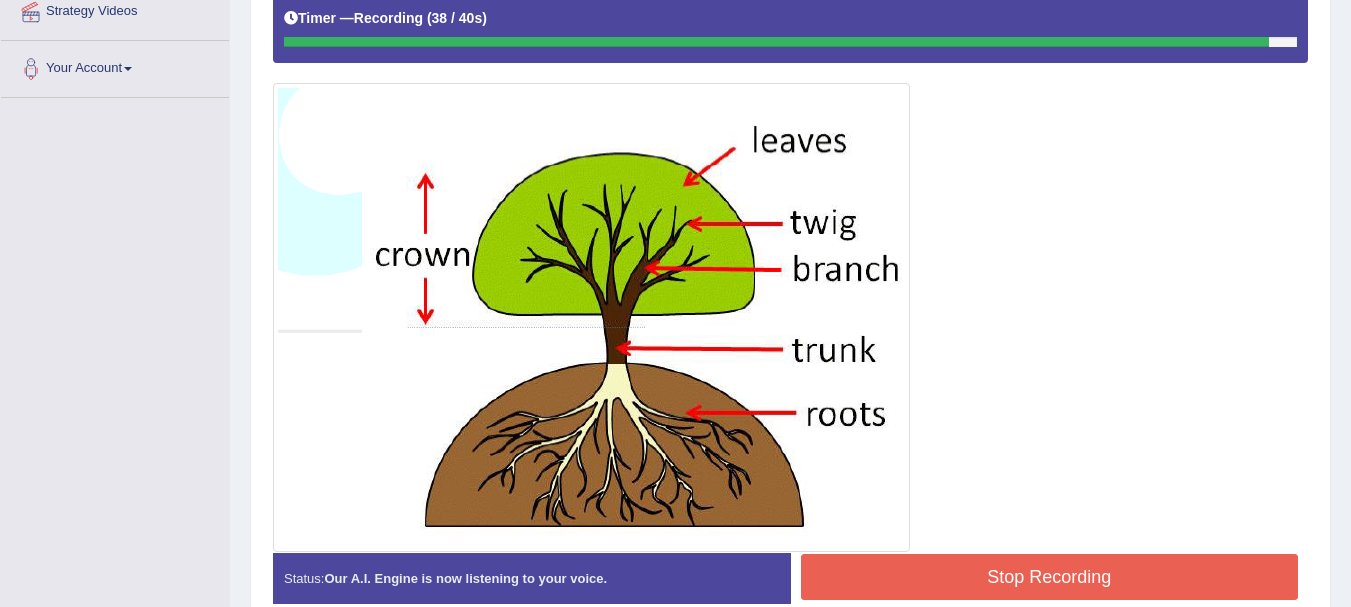 click on "Stop Recording" at bounding box center [1050, 577] 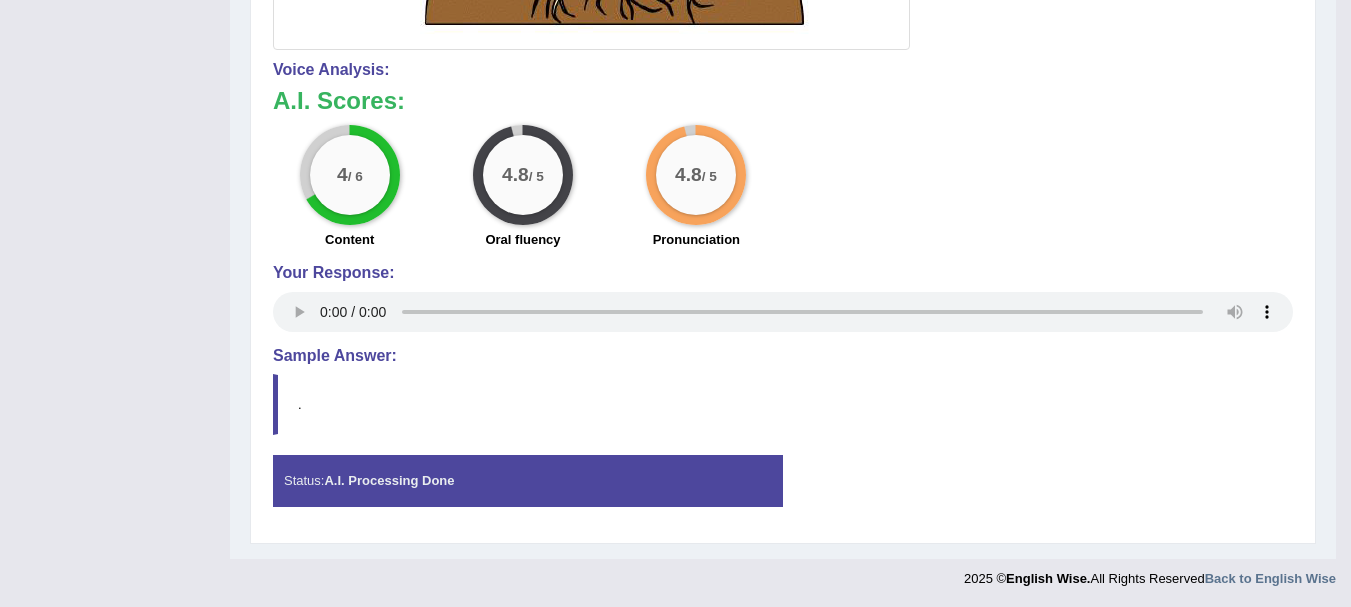 scroll, scrollTop: 0, scrollLeft: 0, axis: both 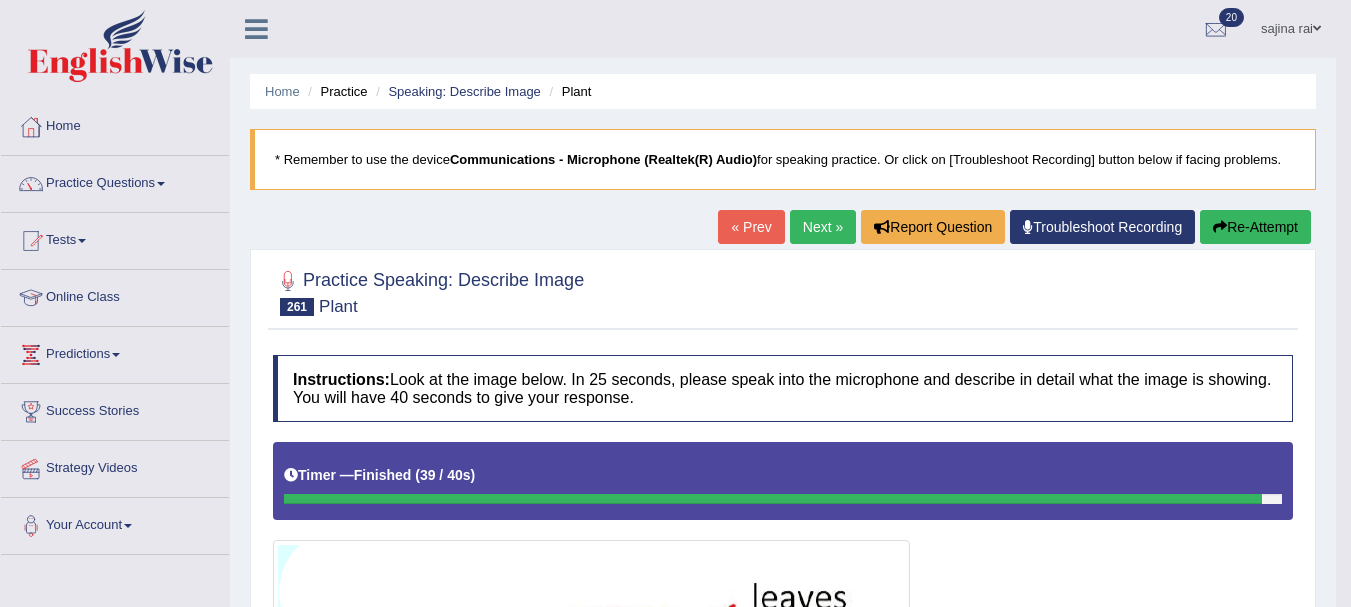 click on "Next »" at bounding box center [823, 227] 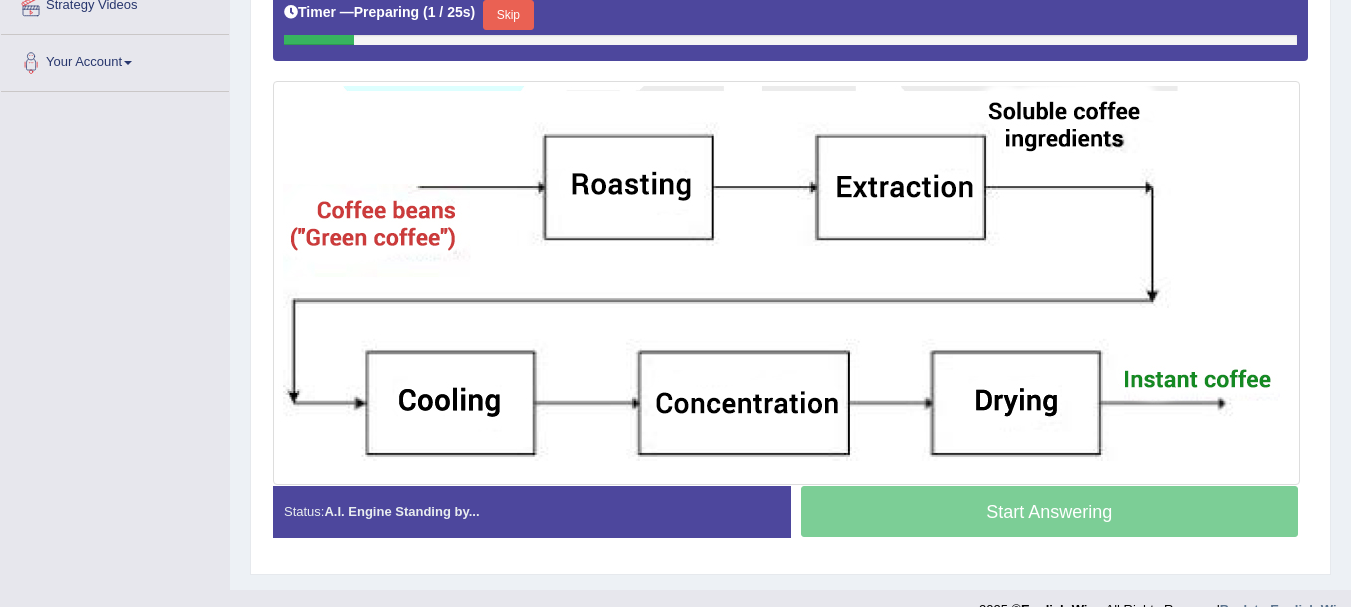 scroll, scrollTop: 496, scrollLeft: 0, axis: vertical 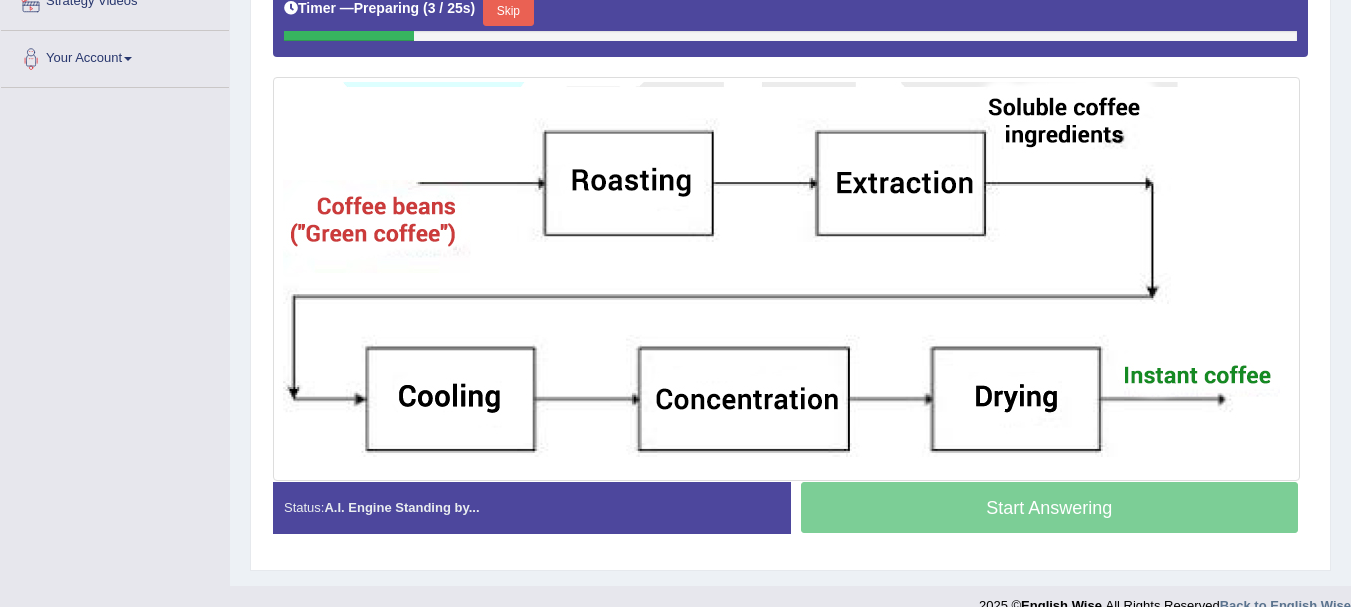 click on "Toggle navigation
Home
Practice Questions   Speaking Practice Read Aloud
Repeat Sentence
Describe Image
Re-tell Lecture
Answer Short Question
Summarize Group Discussion
Respond To A Situation
Writing Practice  Summarize Written Text
Write Essay
Reading Practice  Reading & Writing: Fill In The Blanks
Choose Multiple Answers
Re-order Paragraphs
Fill In The Blanks
Choose Single Answer
Listening Practice  Summarize Spoken Text
Highlight Incorrect Words
Highlight Correct Summary
Select Missing Word
Choose Single Answer
Choose Multiple Answers
Fill In The Blanks
Write From Dictation
Pronunciation
Tests
Take Mock Test" at bounding box center [675, -164] 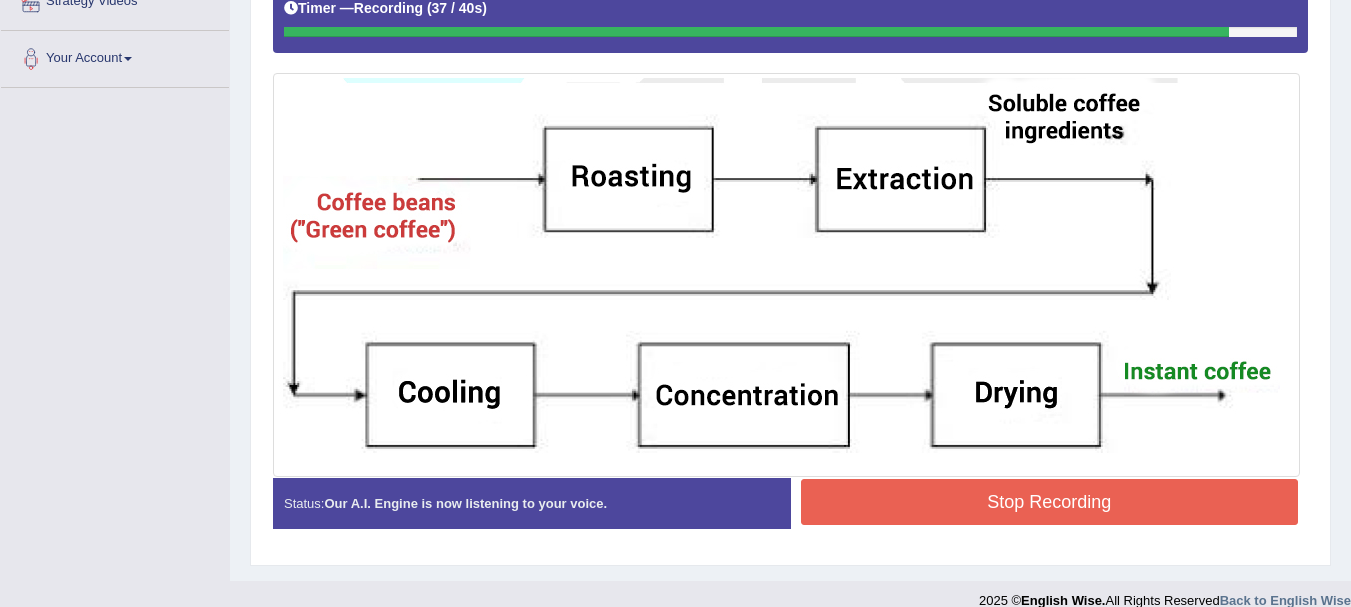 click on "Stop Recording" at bounding box center [1050, 502] 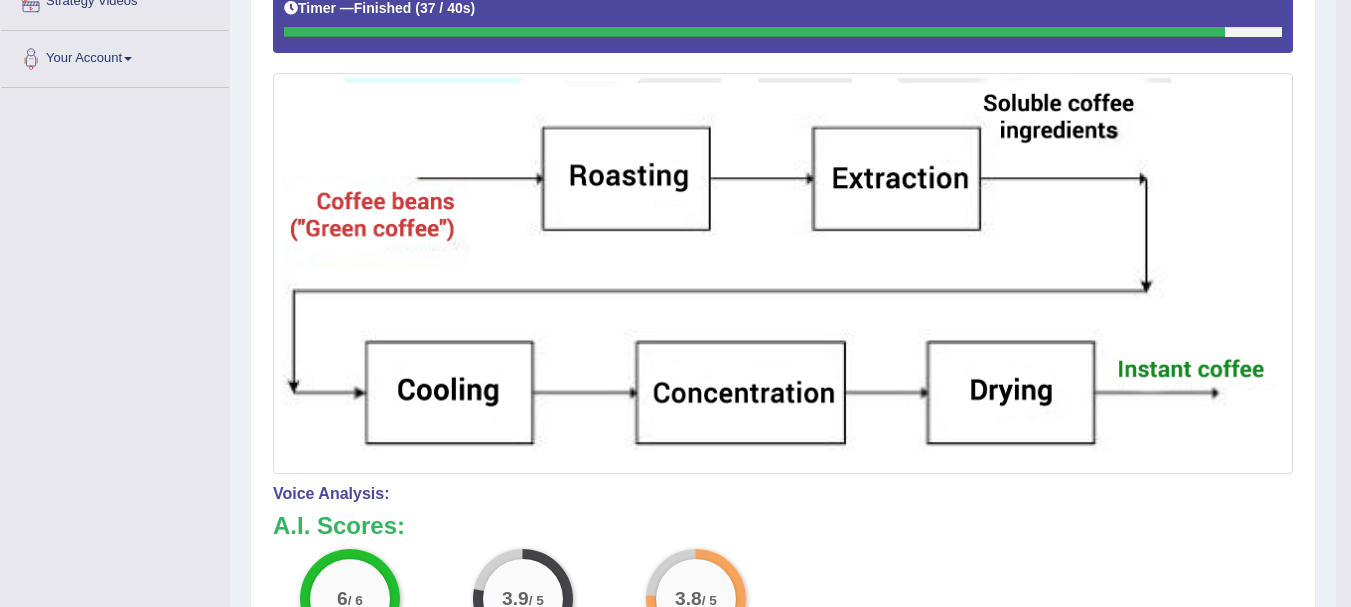 drag, startPoint x: 1359, startPoint y: 279, endPoint x: 1356, endPoint y: 191, distance: 88.051125 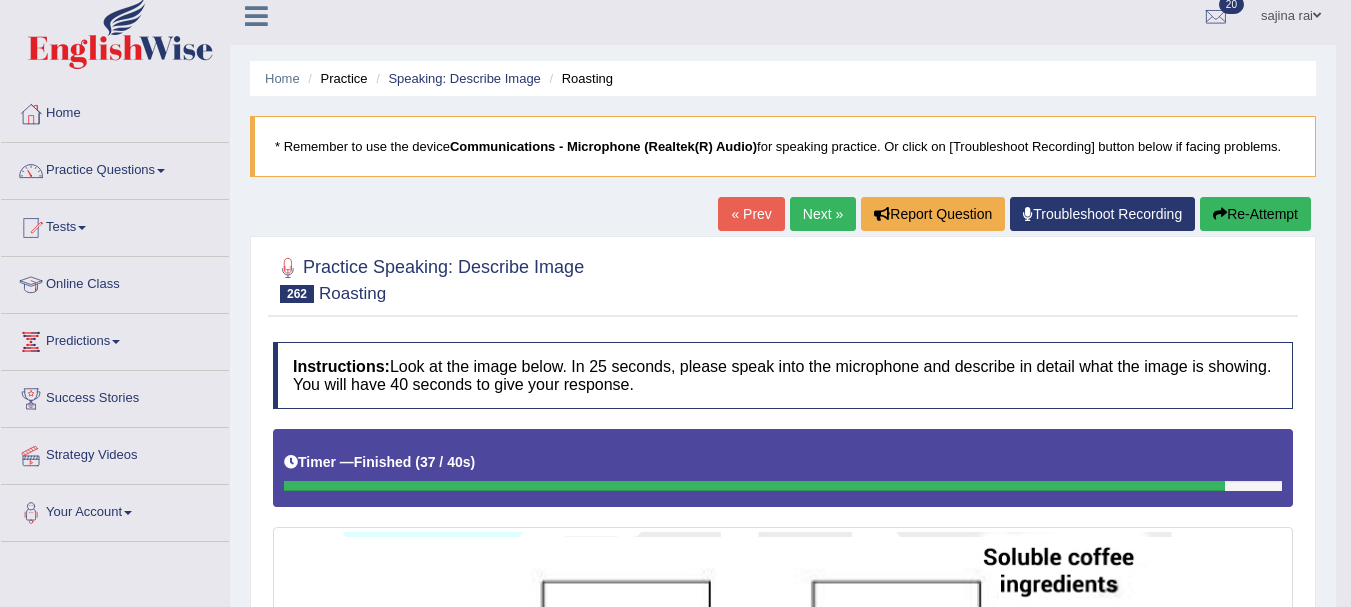 scroll, scrollTop: 0, scrollLeft: 0, axis: both 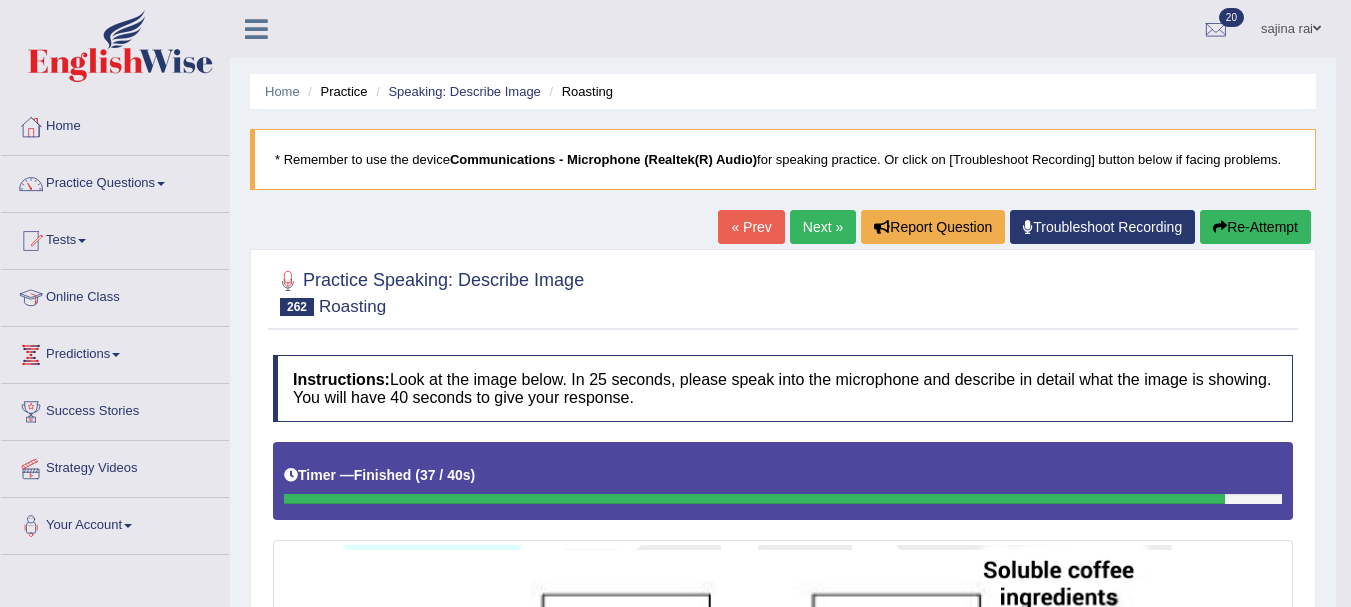 click on "Next »" at bounding box center (823, 227) 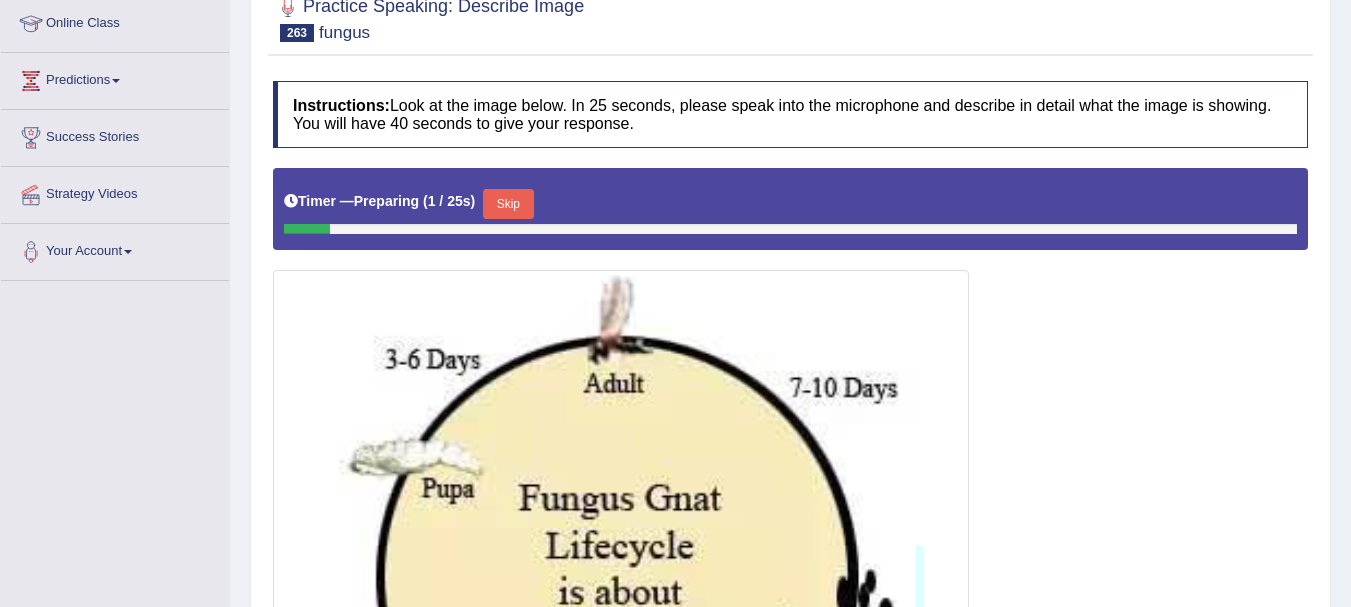 scroll, scrollTop: 290, scrollLeft: 0, axis: vertical 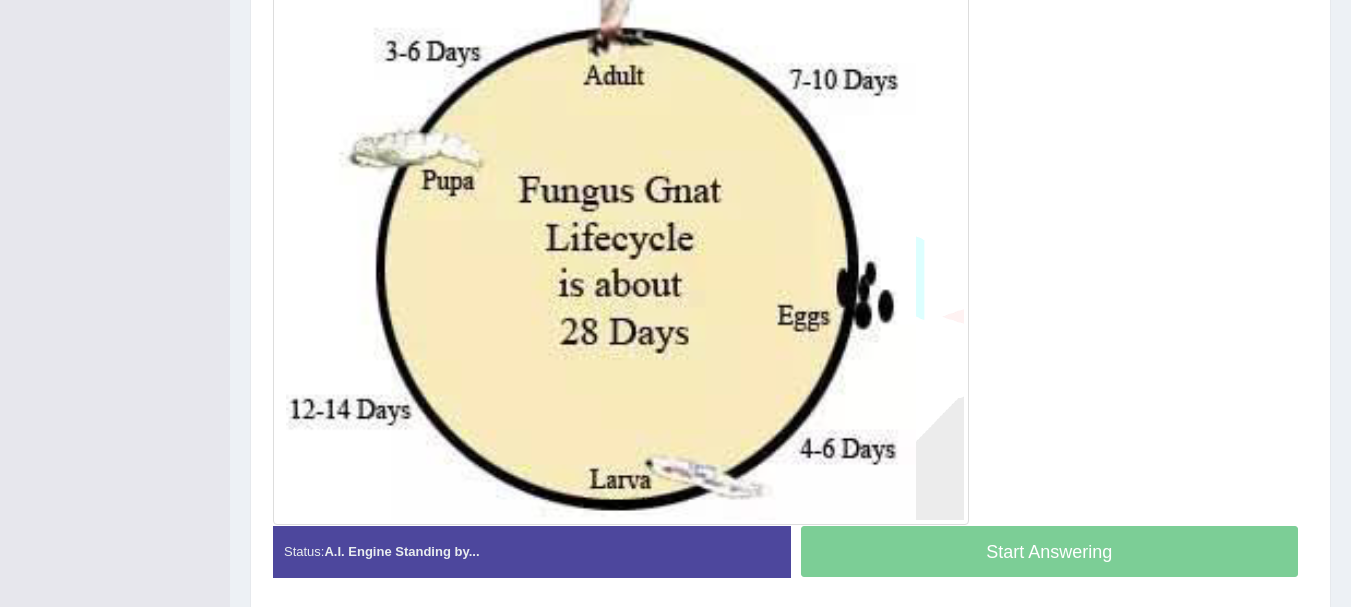 click on "Toggle navigation
Home
Practice Questions   Speaking Practice Read Aloud
Repeat Sentence
Describe Image
Re-tell Lecture
Answer Short Question
Summarize Group Discussion
Respond To A Situation
Writing Practice  Summarize Written Text
Write Essay
Reading Practice  Reading & Writing: Fill In The Blanks
Choose Multiple Answers
Re-order Paragraphs
Fill In The Blanks
Choose Single Answer
Listening Practice  Summarize Spoken Text
Highlight Incorrect Words
Highlight Correct Summary
Select Missing Word
Choose Single Answer
Choose Multiple Answers
Fill In The Blanks
Write From Dictation
Pronunciation
Tests
Take Mock Test" at bounding box center [675, -279] 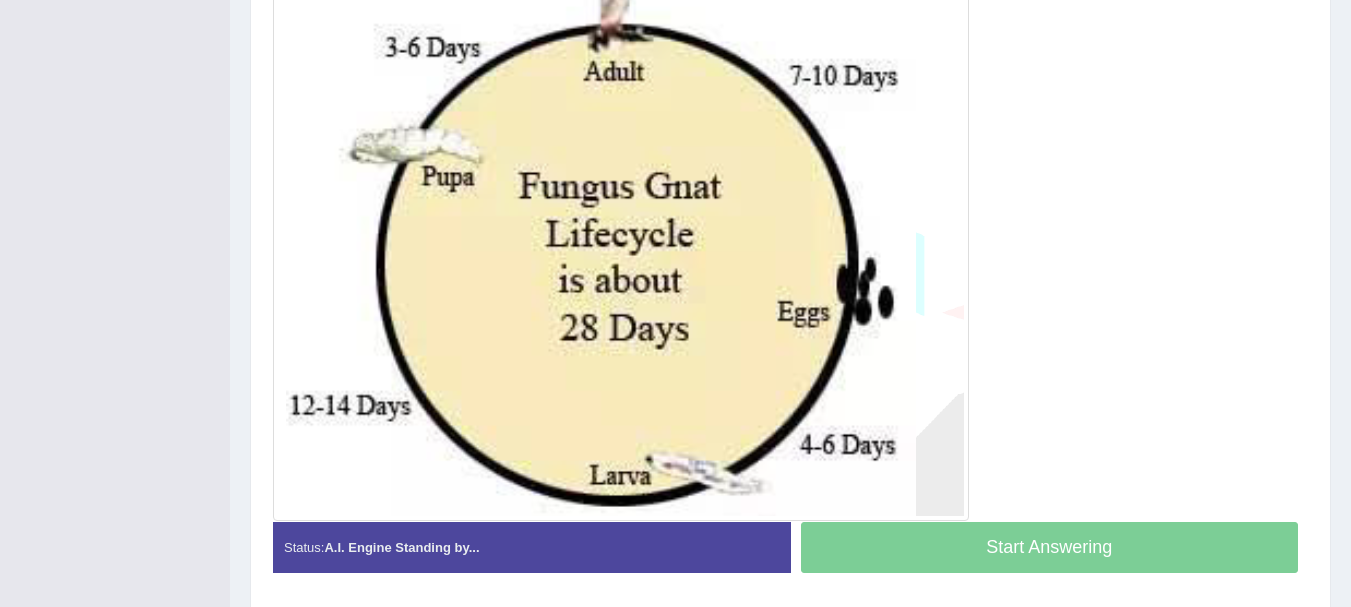 scroll, scrollTop: 578, scrollLeft: 0, axis: vertical 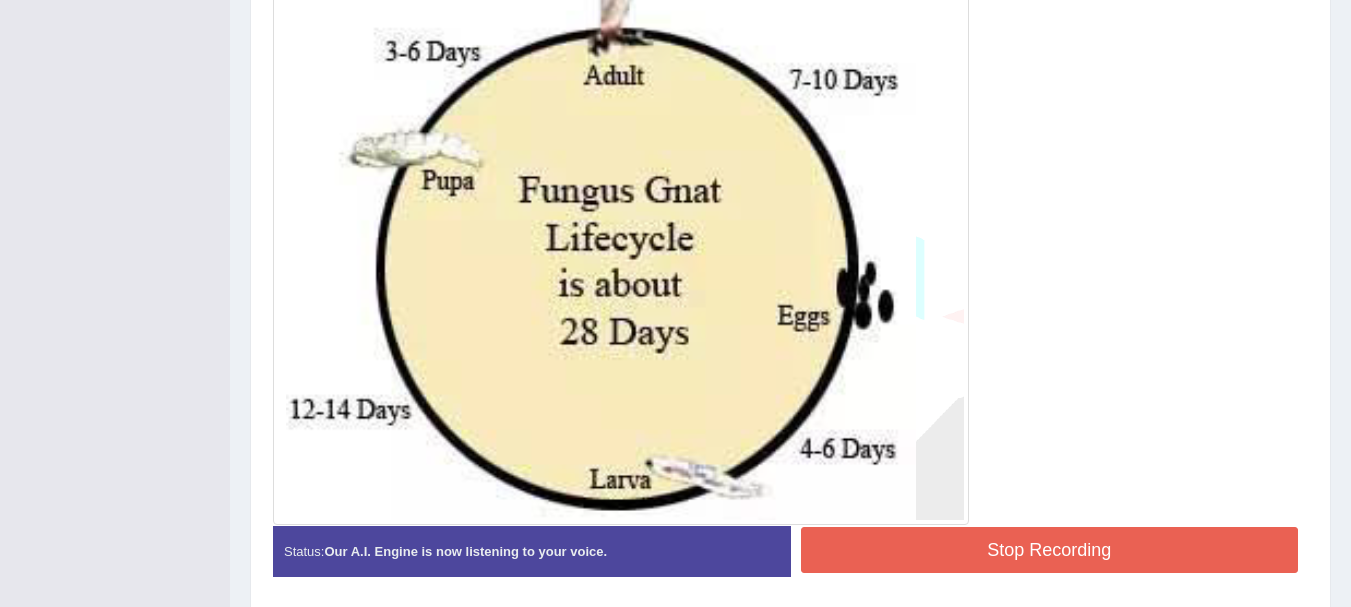 click on "Stop Recording" at bounding box center (1050, 550) 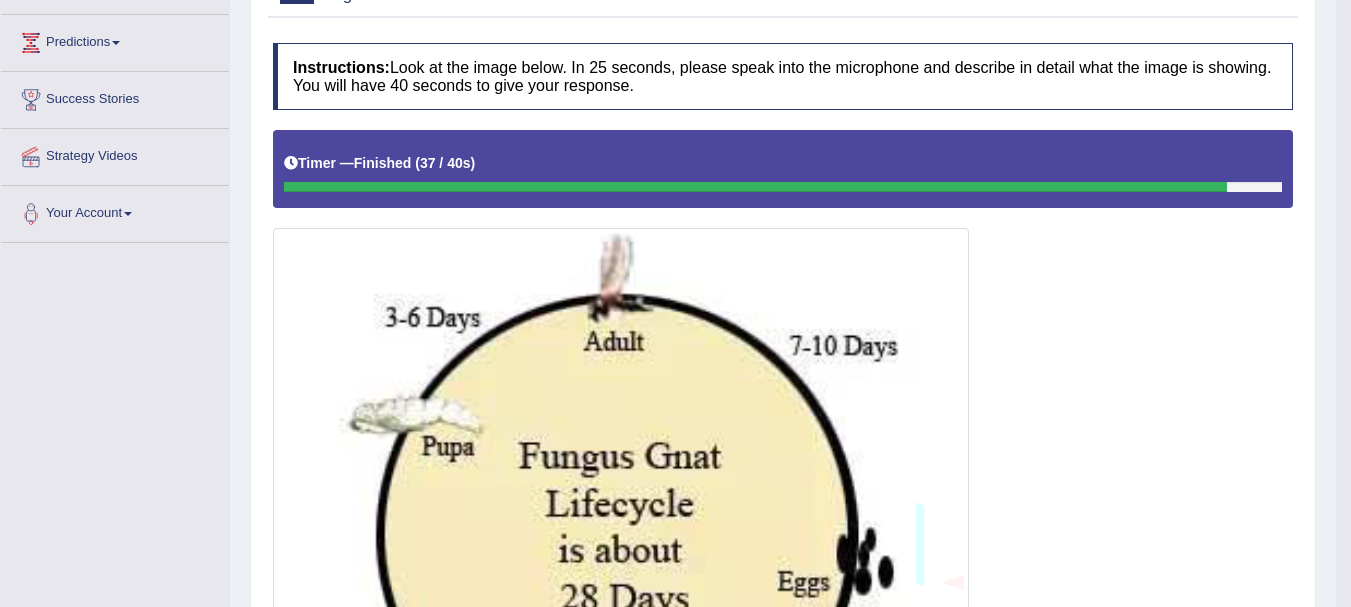 scroll, scrollTop: 0, scrollLeft: 0, axis: both 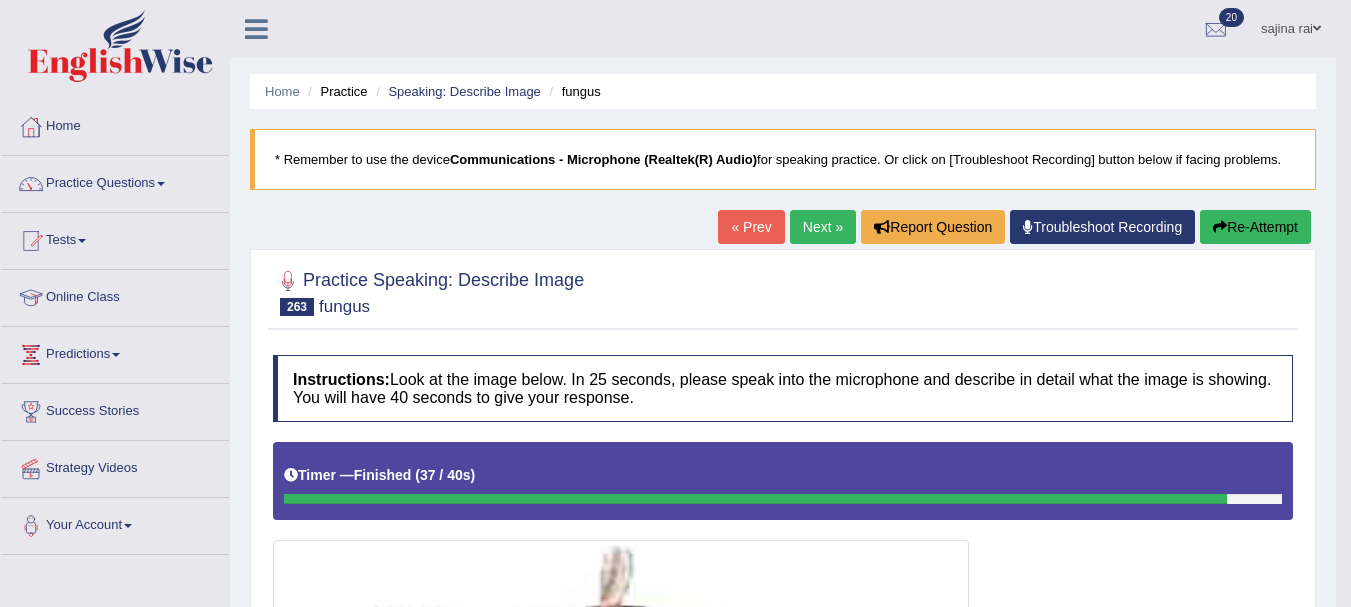 drag, startPoint x: 1359, startPoint y: 403, endPoint x: 1355, endPoint y: 237, distance: 166.04819 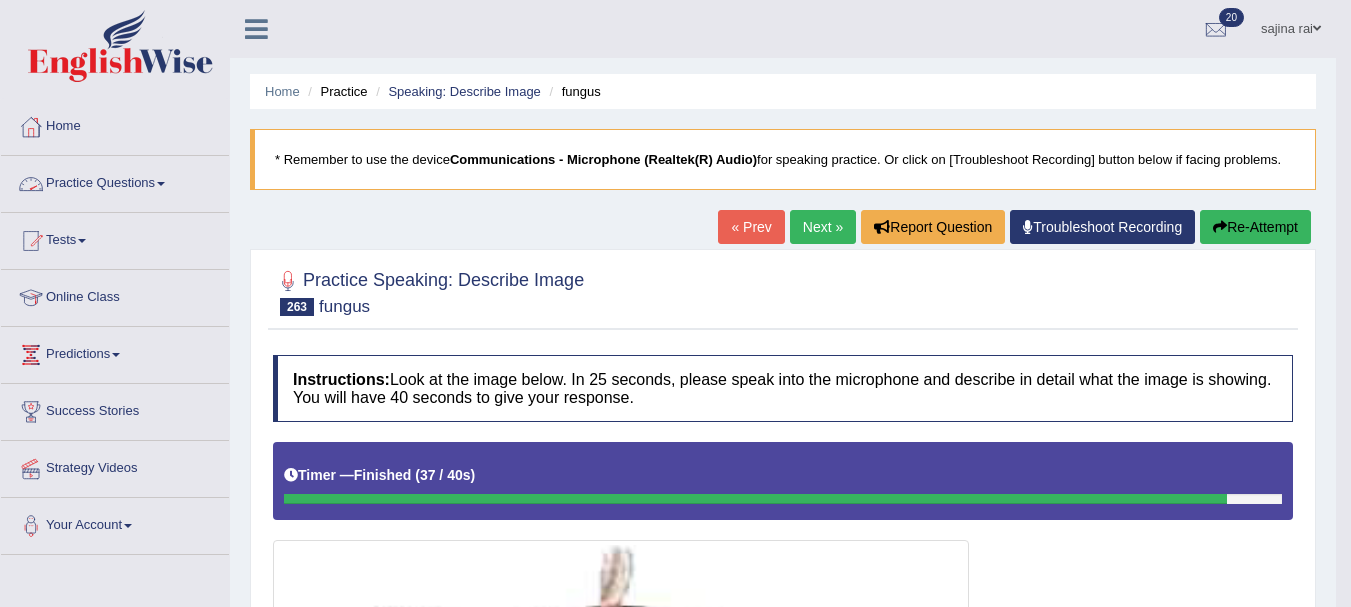 click on "Practice Questions" at bounding box center [115, 181] 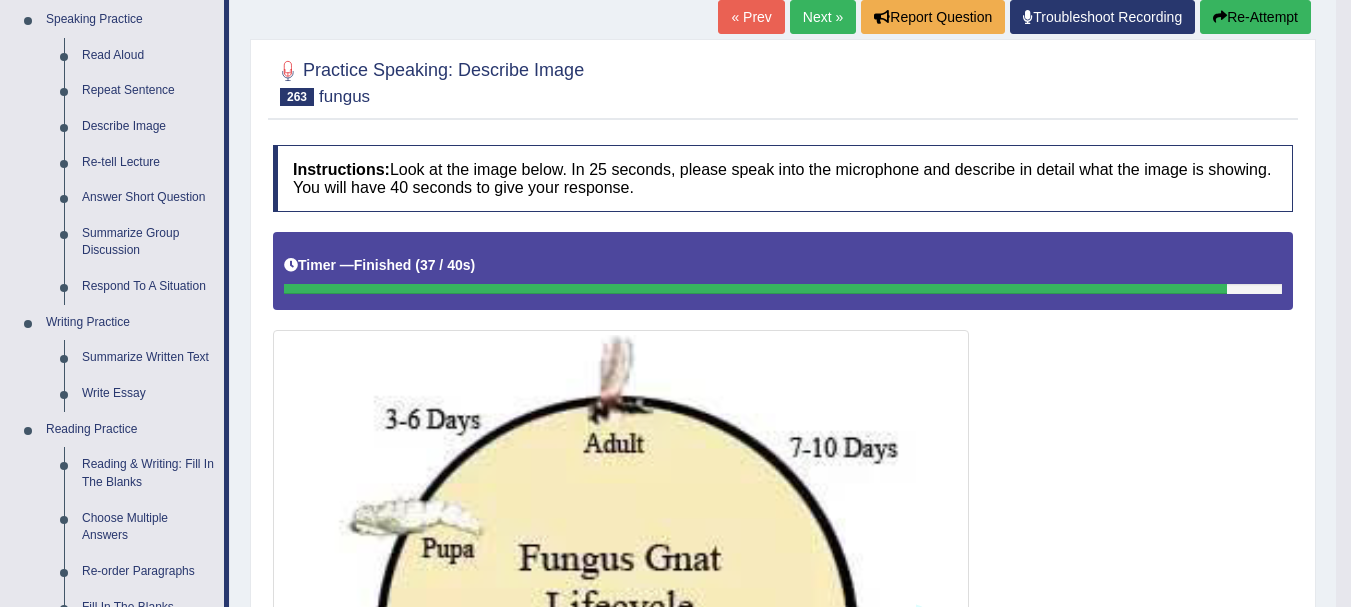 scroll, scrollTop: 219, scrollLeft: 0, axis: vertical 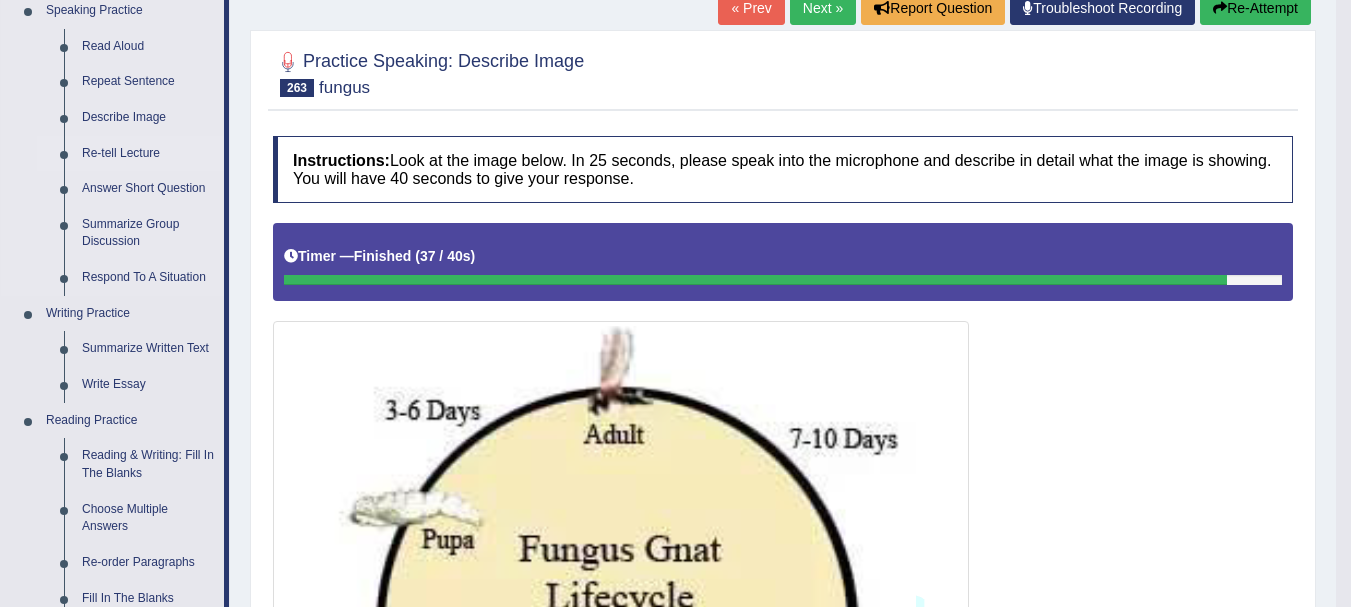 click on "Re-tell Lecture" at bounding box center [148, 154] 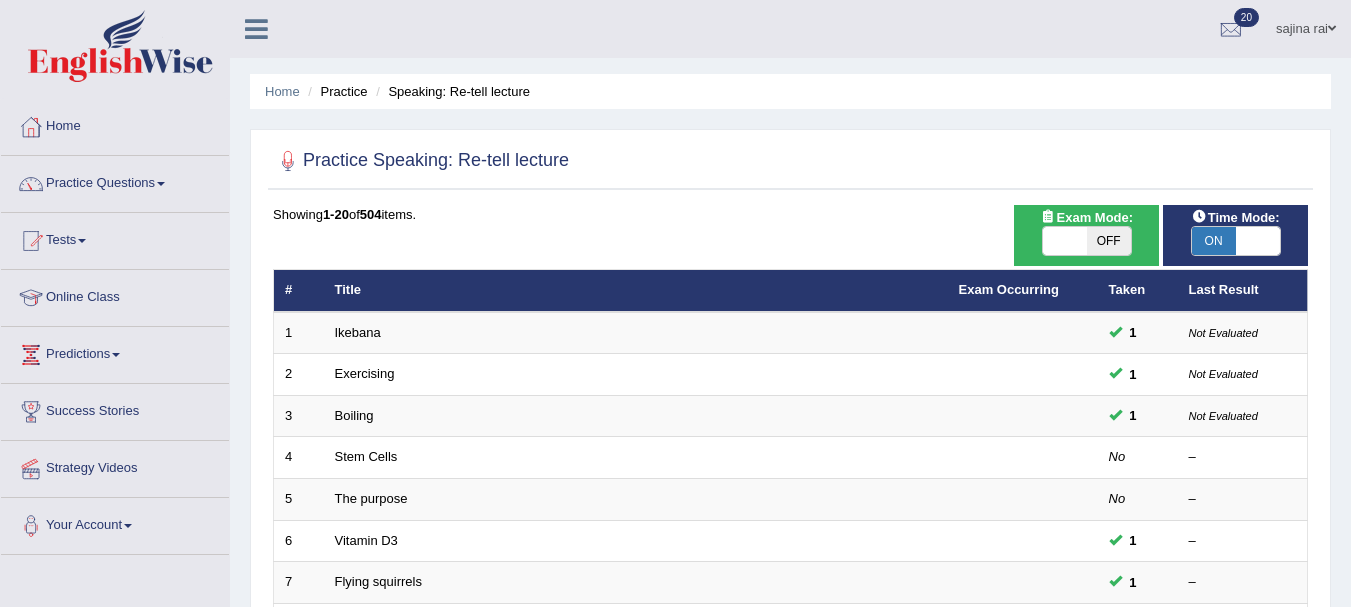 scroll, scrollTop: 0, scrollLeft: 0, axis: both 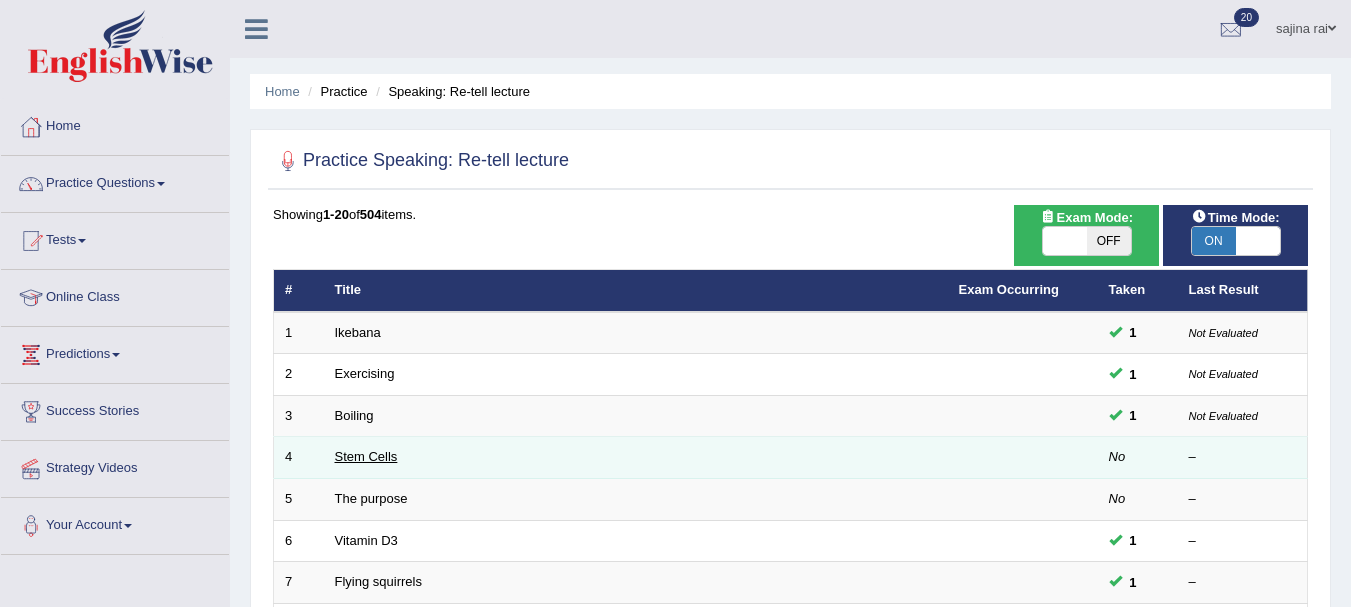 click on "Stem Cells" at bounding box center (366, 456) 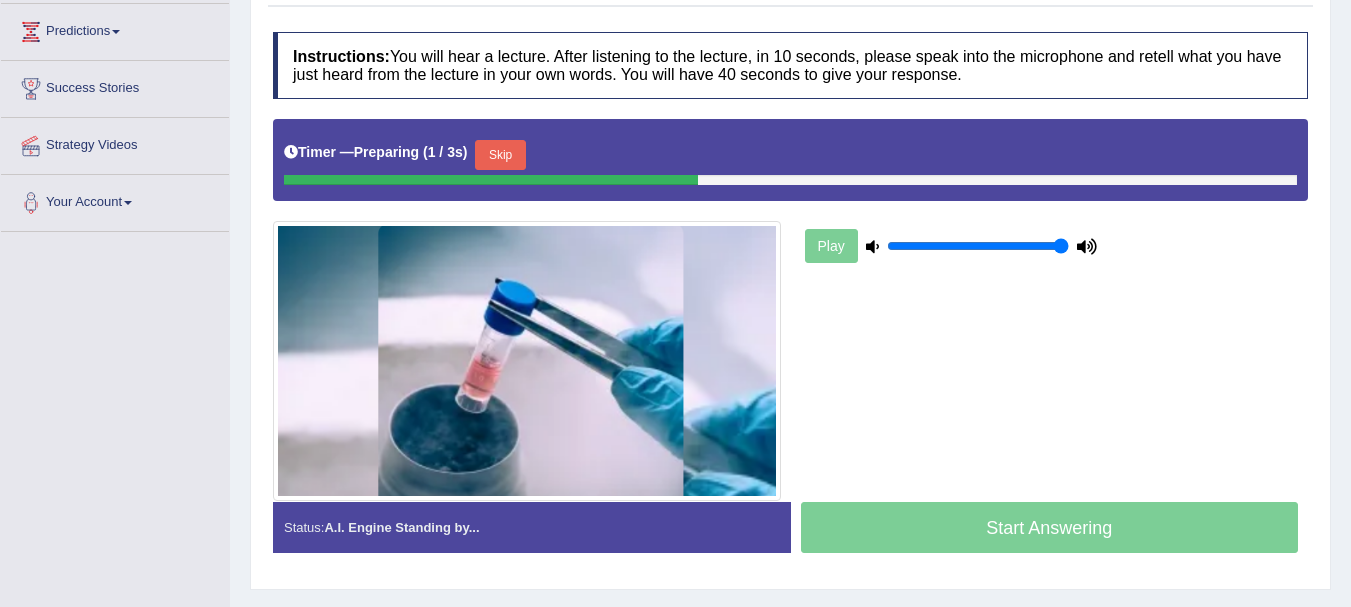 scroll, scrollTop: 0, scrollLeft: 0, axis: both 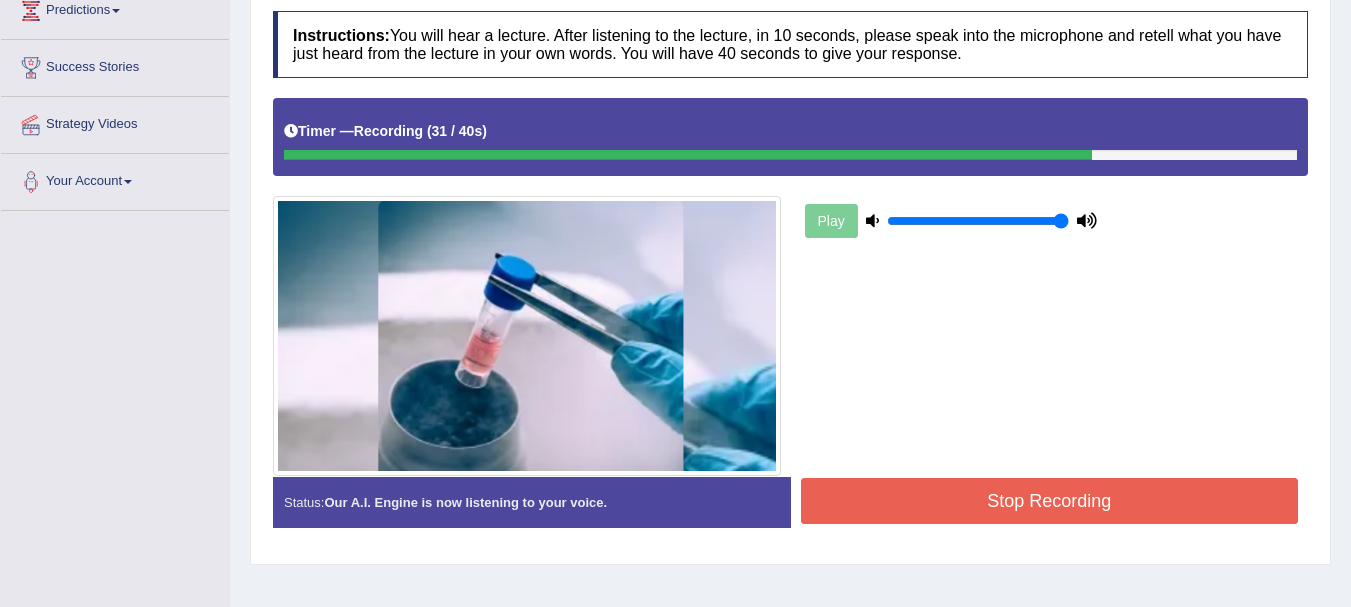 click on "Stop Recording" at bounding box center (1050, 501) 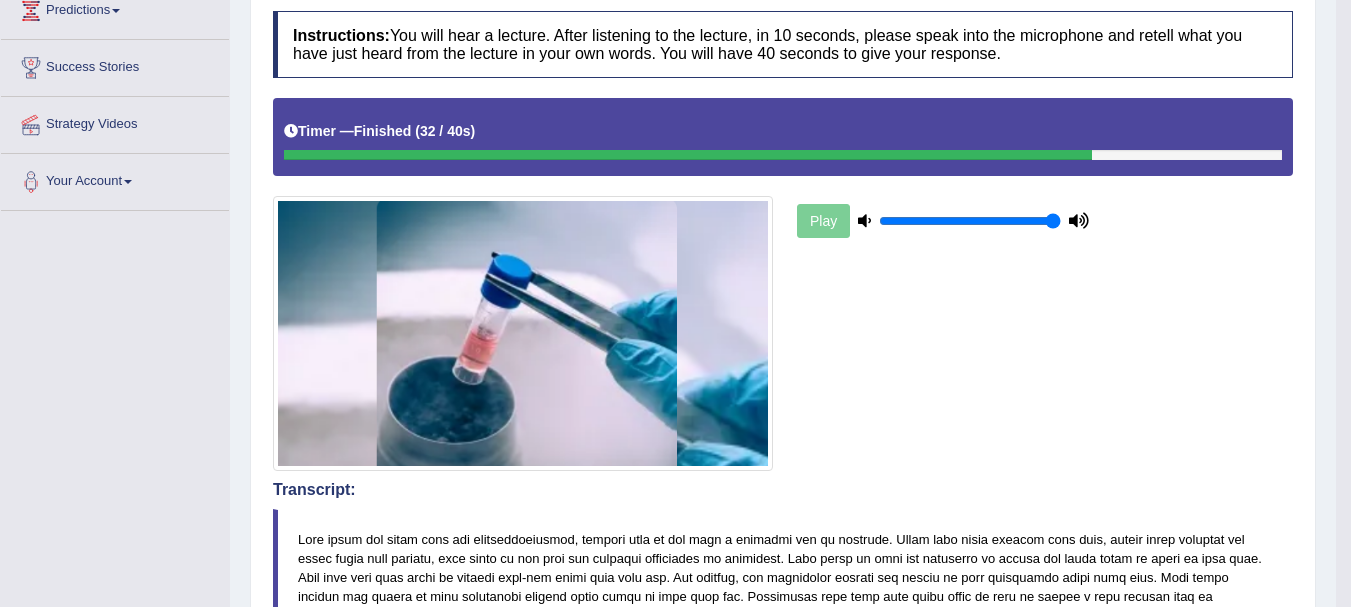 drag, startPoint x: 1360, startPoint y: 250, endPoint x: 1359, endPoint y: 392, distance: 142.00352 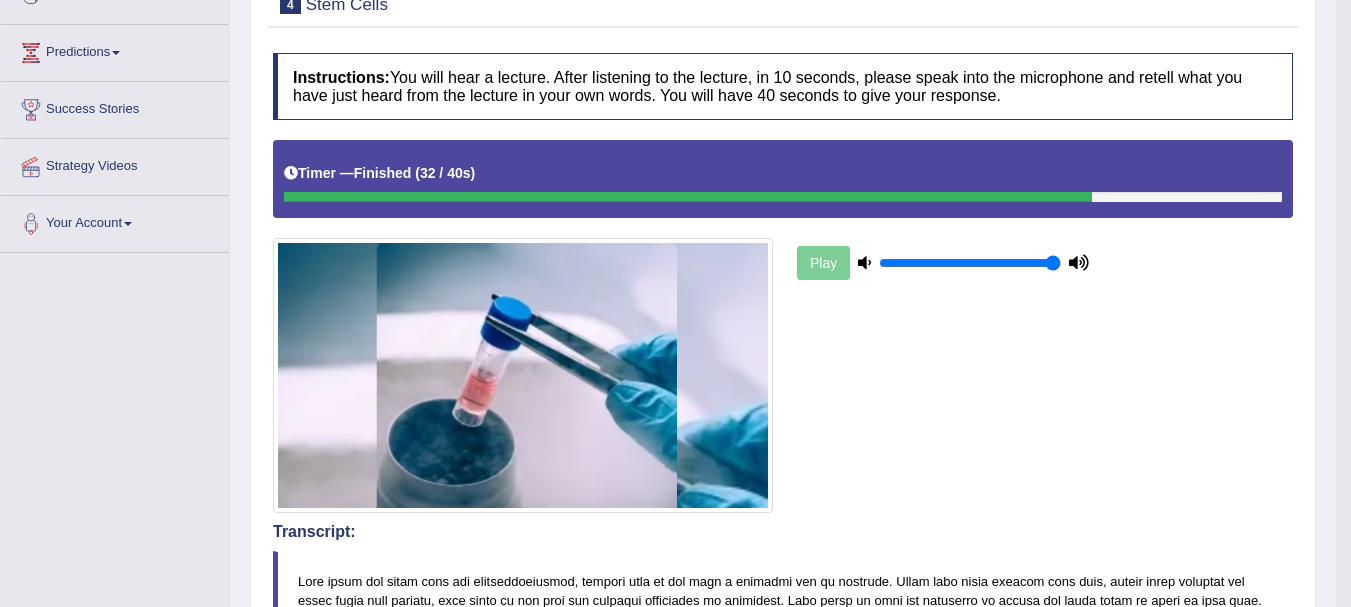 scroll, scrollTop: 276, scrollLeft: 0, axis: vertical 